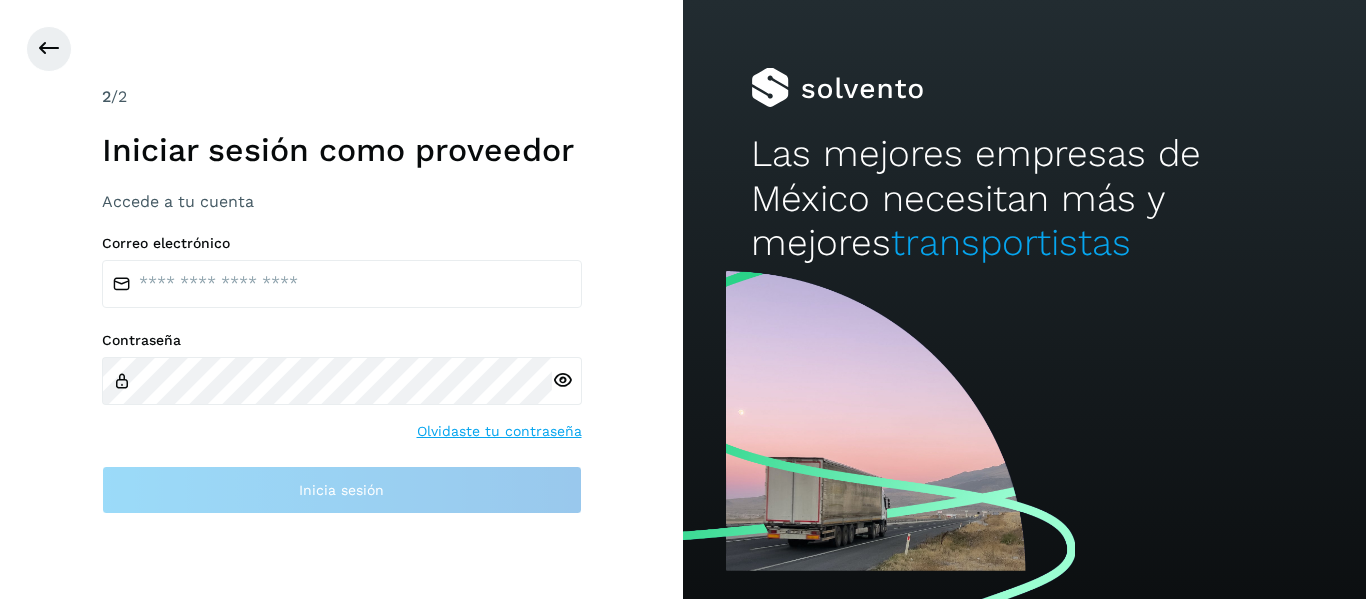 scroll, scrollTop: 0, scrollLeft: 0, axis: both 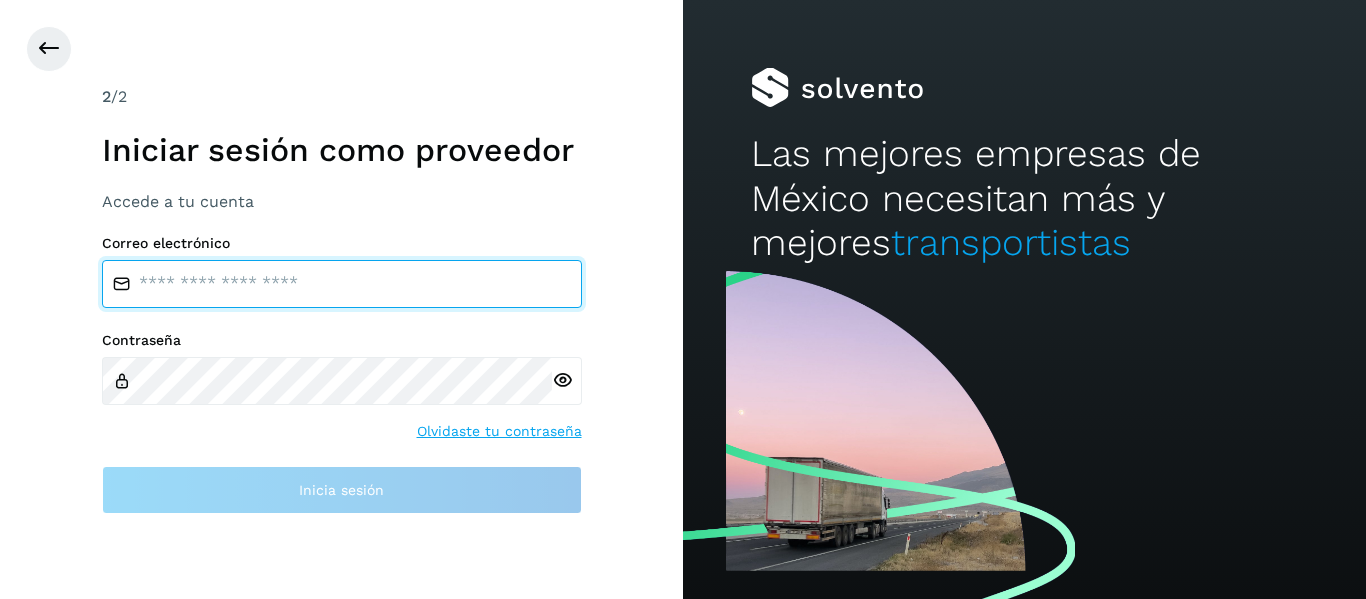 type on "**********" 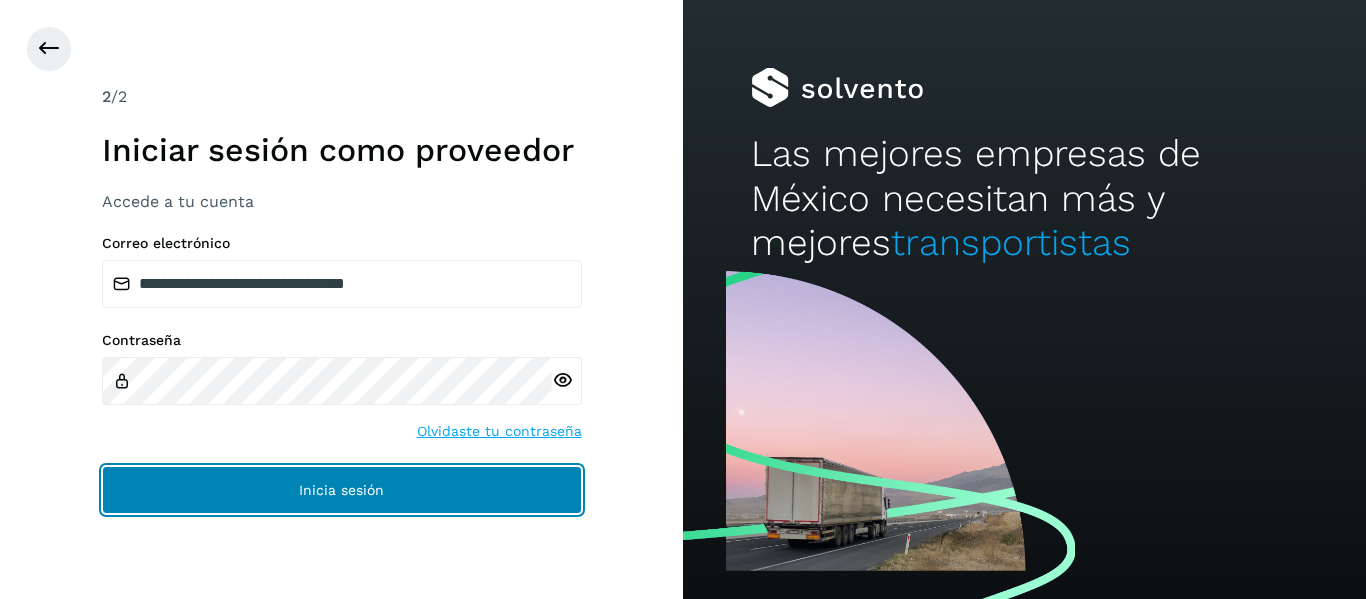 click on "Inicia sesión" at bounding box center (342, 490) 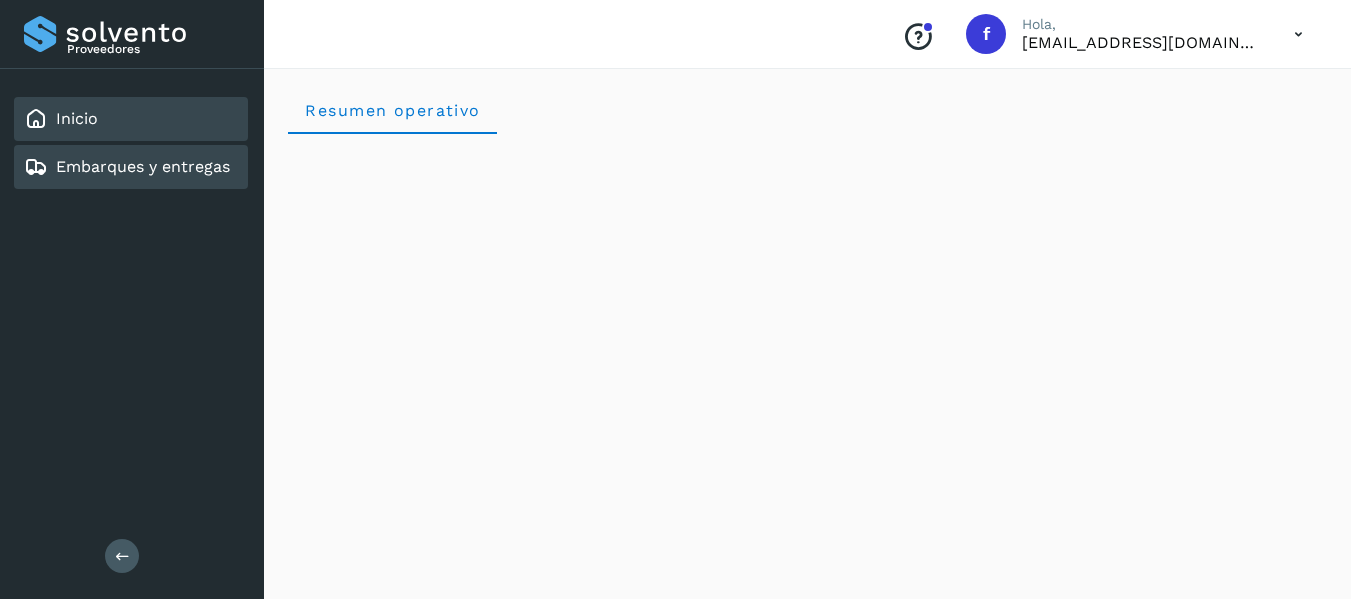 click on "Embarques y entregas" at bounding box center (127, 167) 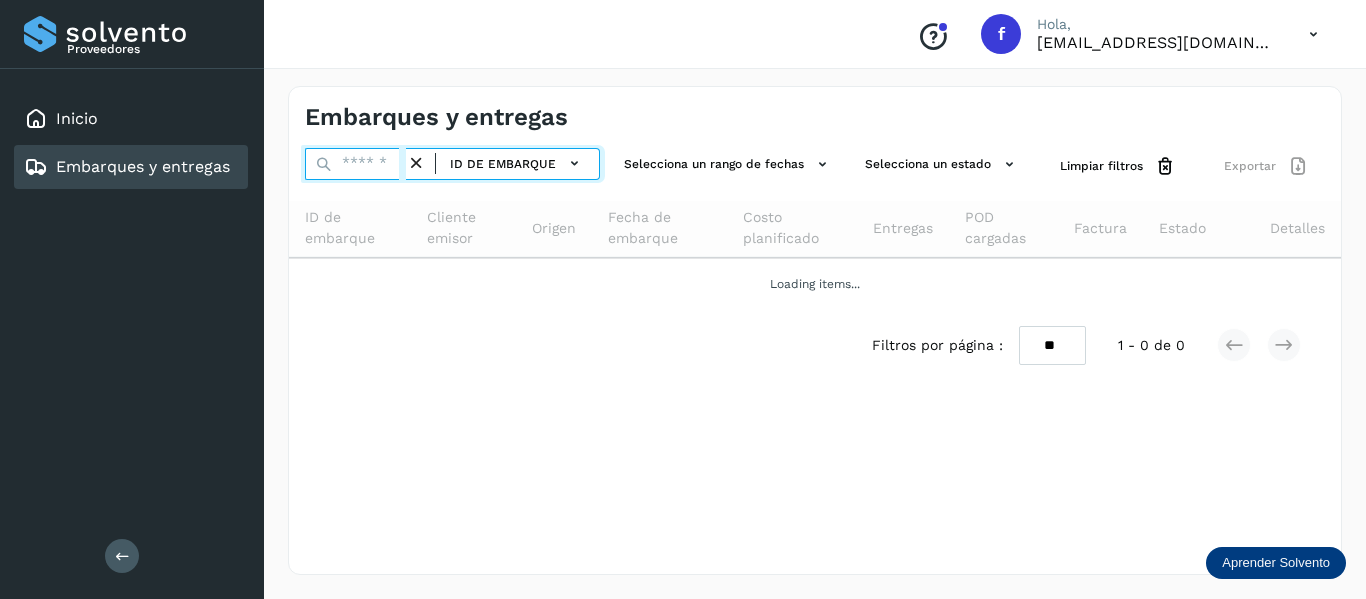 click at bounding box center (355, 164) 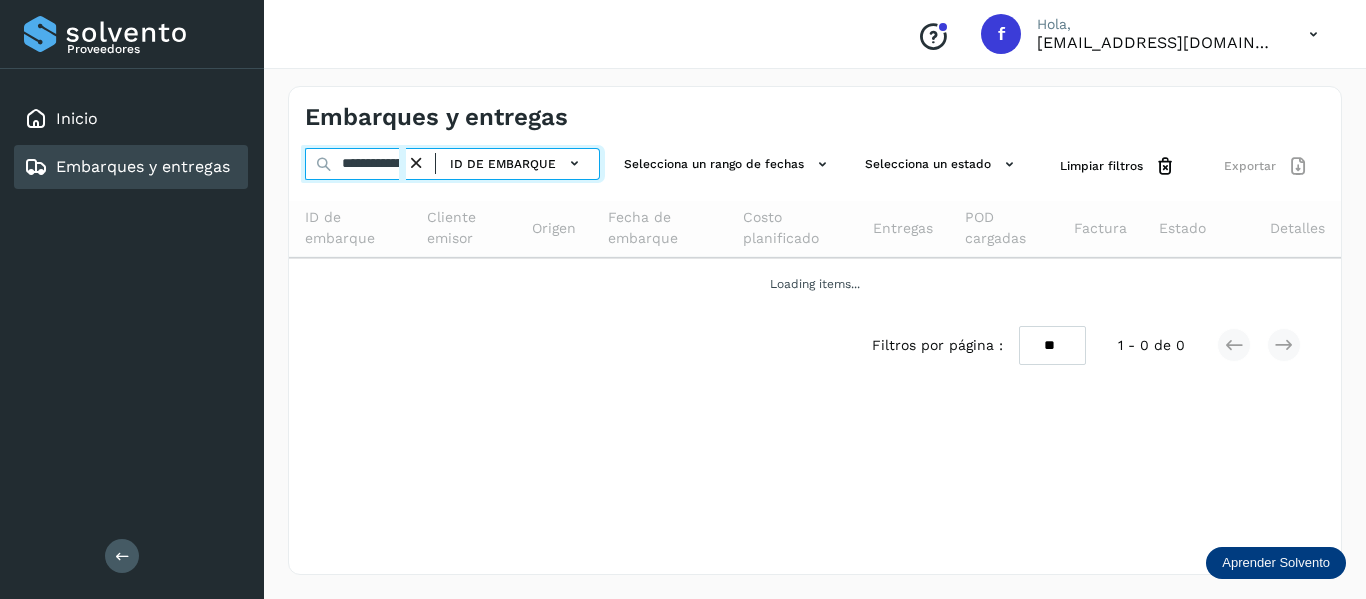 scroll, scrollTop: 0, scrollLeft: 71, axis: horizontal 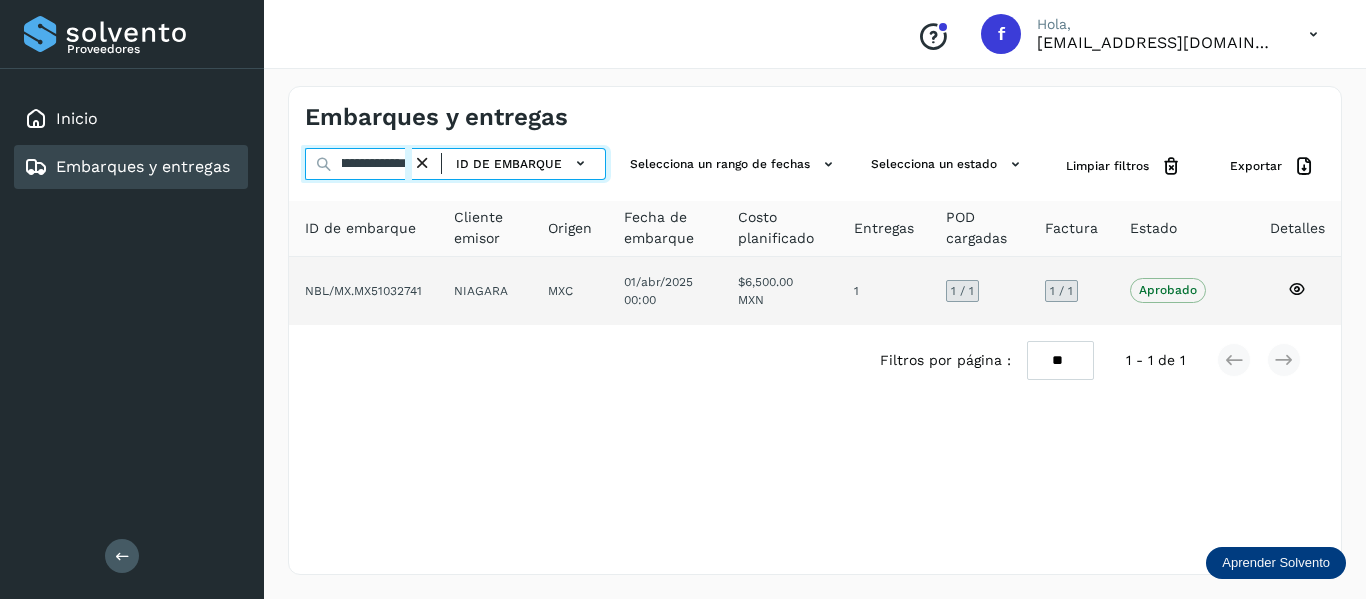 type on "**********" 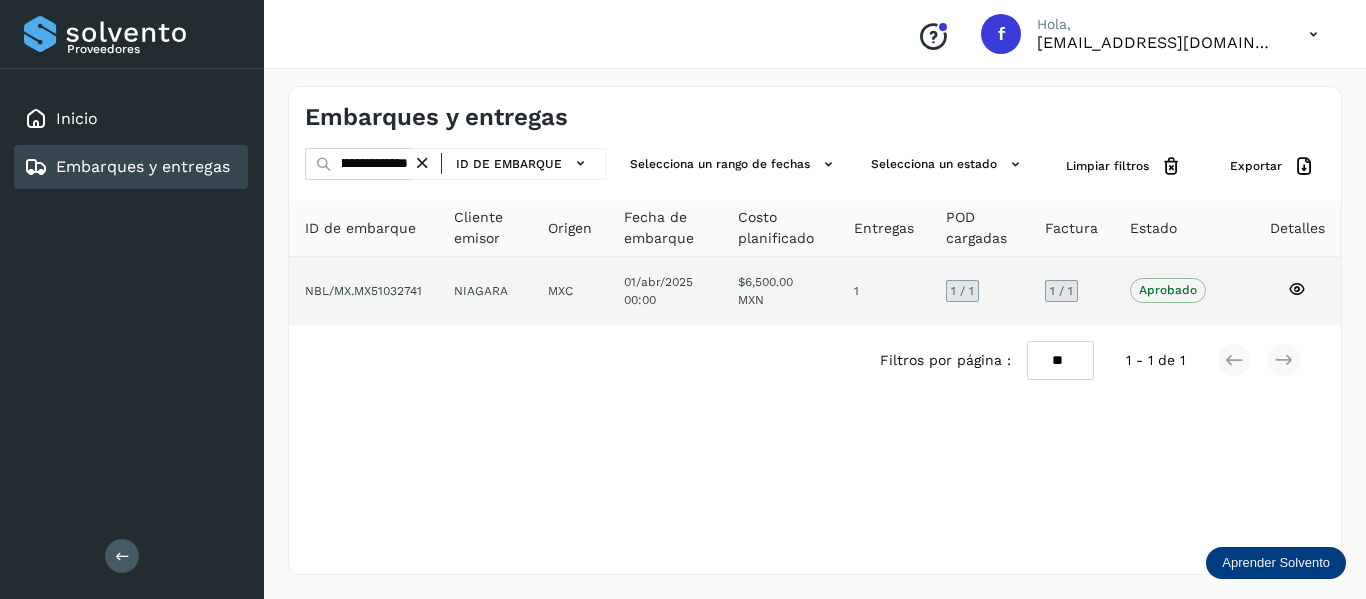 click on "Aprobado
Verifica el estado de la factura o entregas asociadas a este embarque" 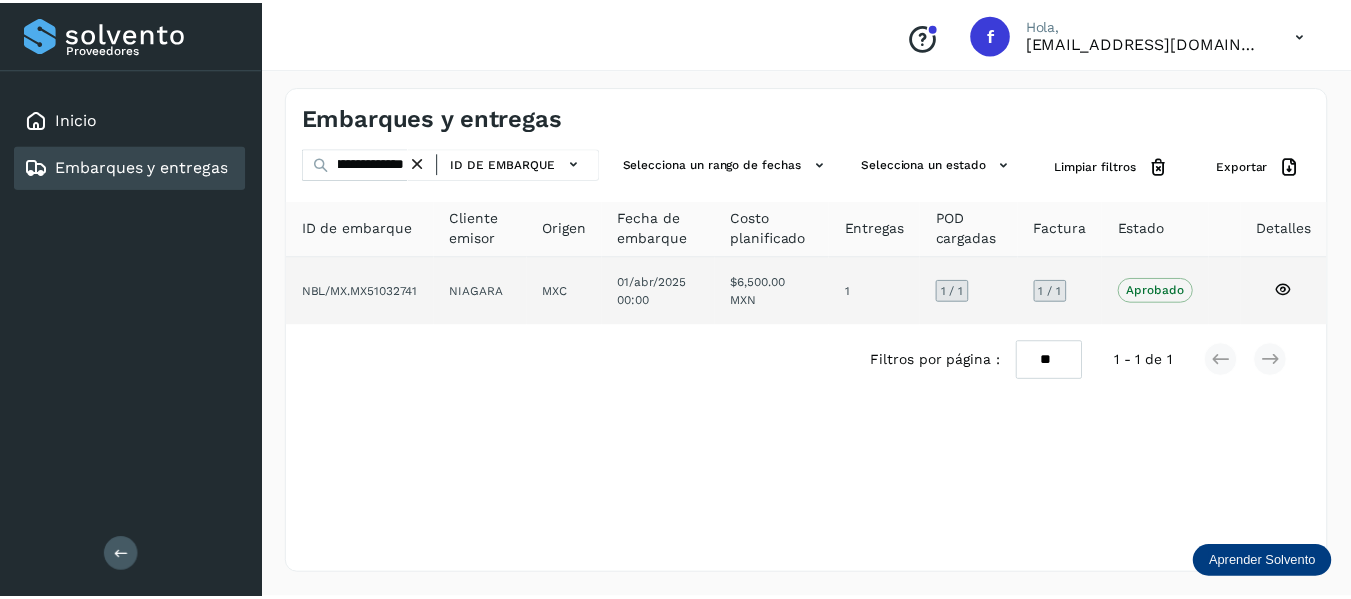 scroll, scrollTop: 0, scrollLeft: 0, axis: both 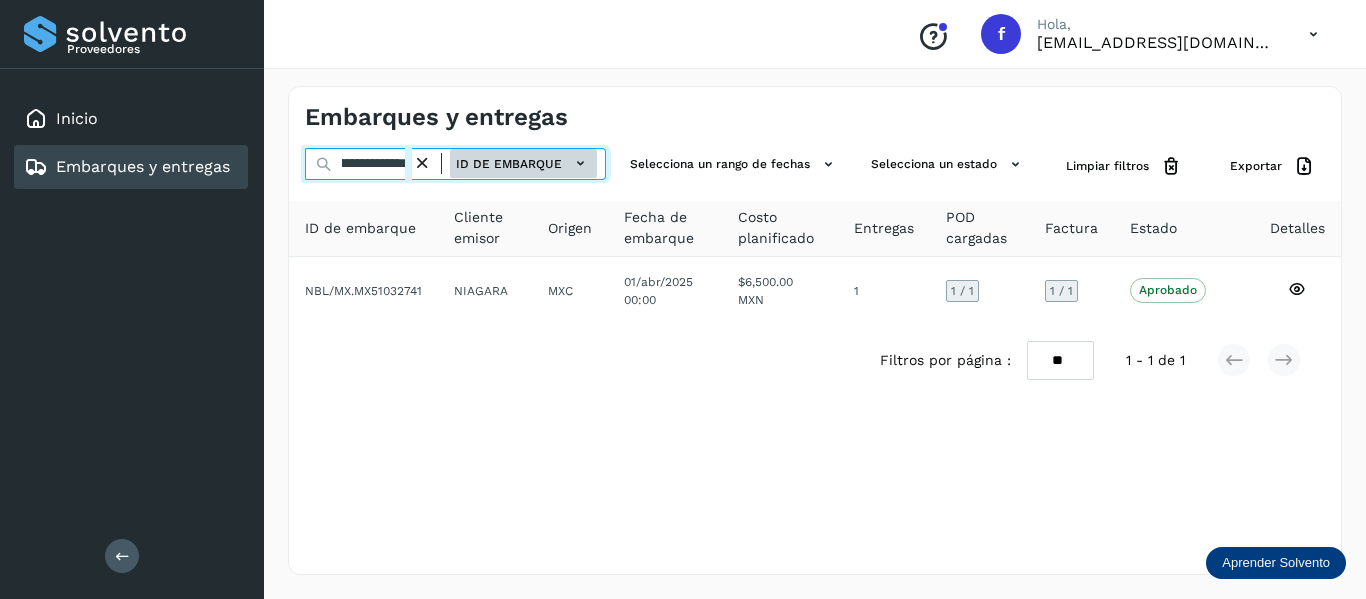 drag, startPoint x: 338, startPoint y: 162, endPoint x: 576, endPoint y: 168, distance: 238.07562 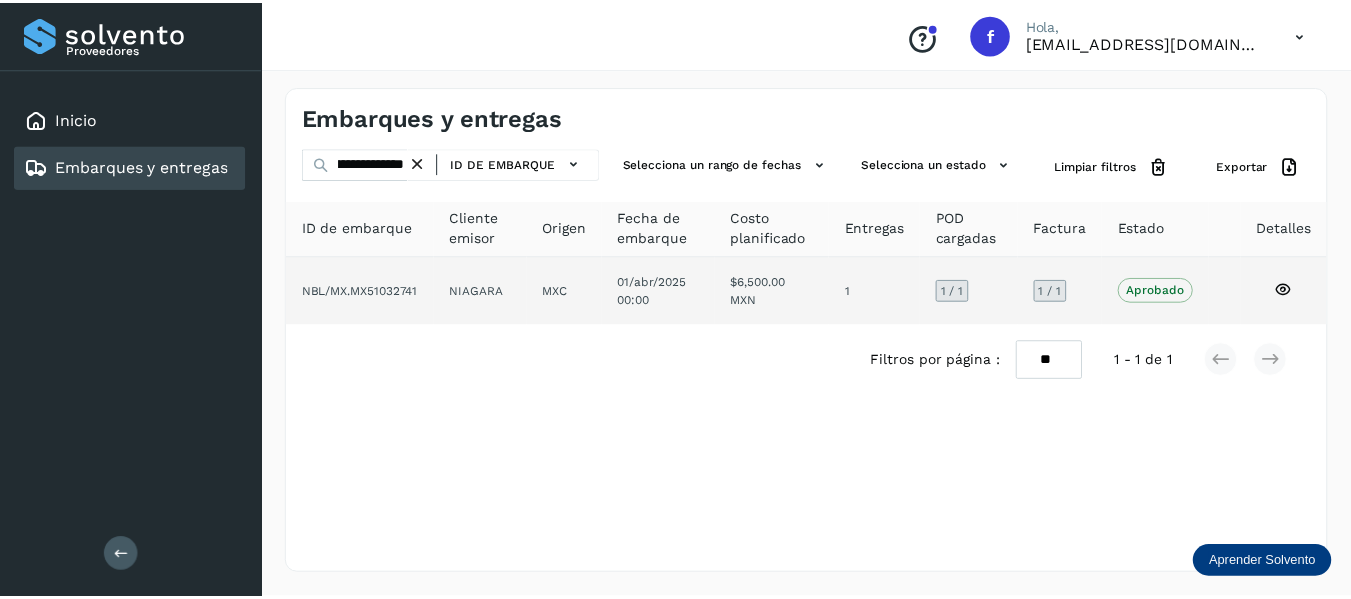 scroll, scrollTop: 0, scrollLeft: 0, axis: both 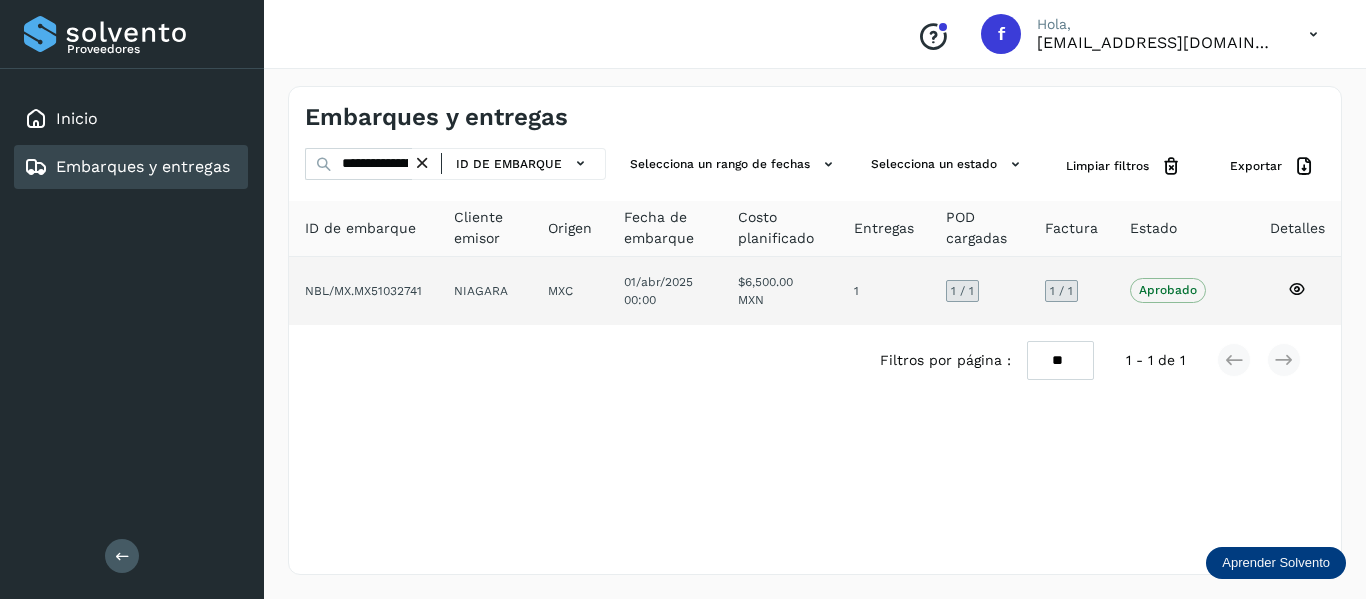 click 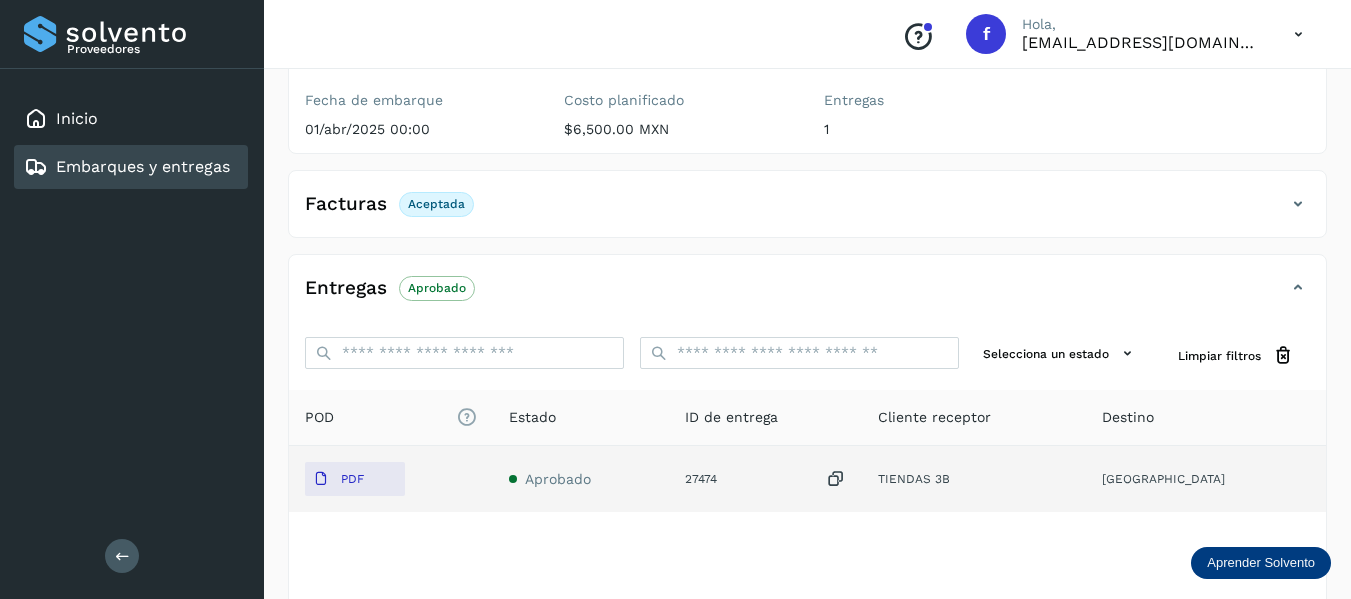 scroll, scrollTop: 48, scrollLeft: 0, axis: vertical 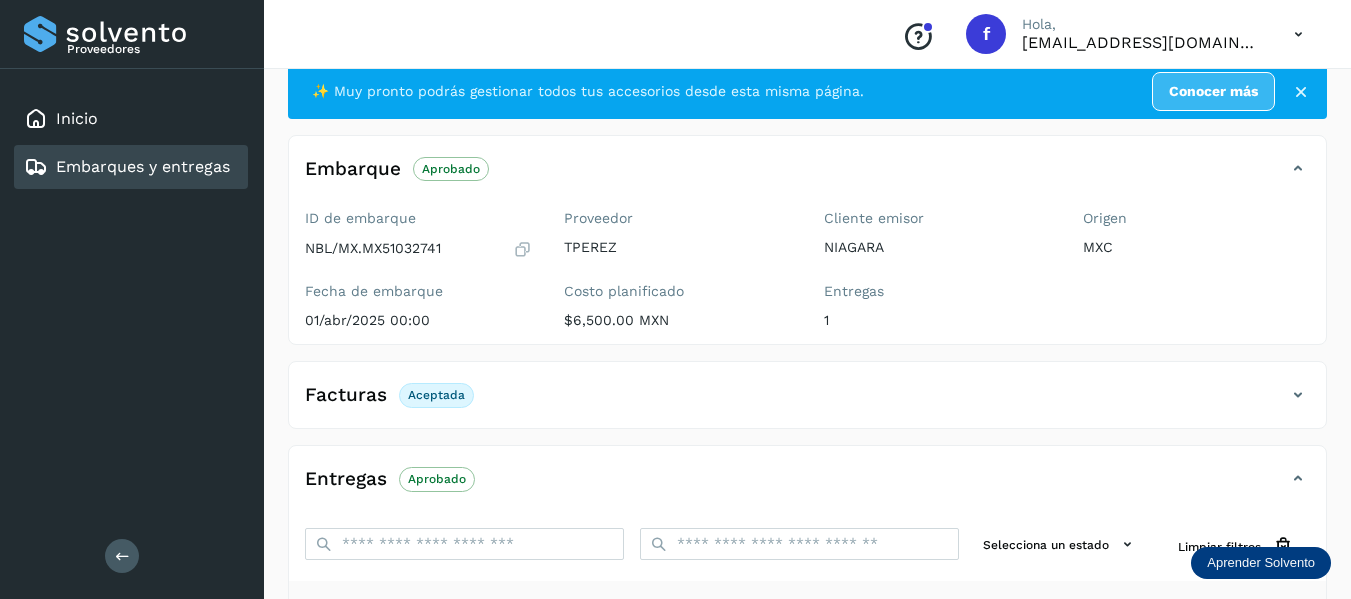 click at bounding box center (1298, 395) 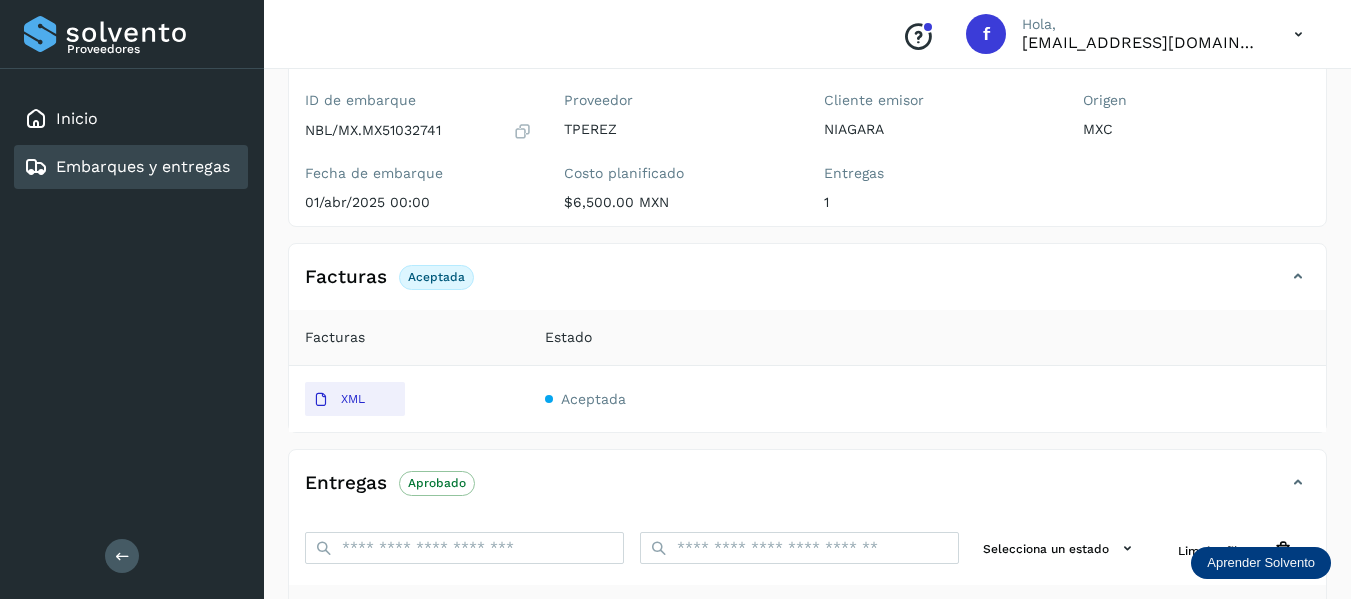 scroll, scrollTop: 348, scrollLeft: 0, axis: vertical 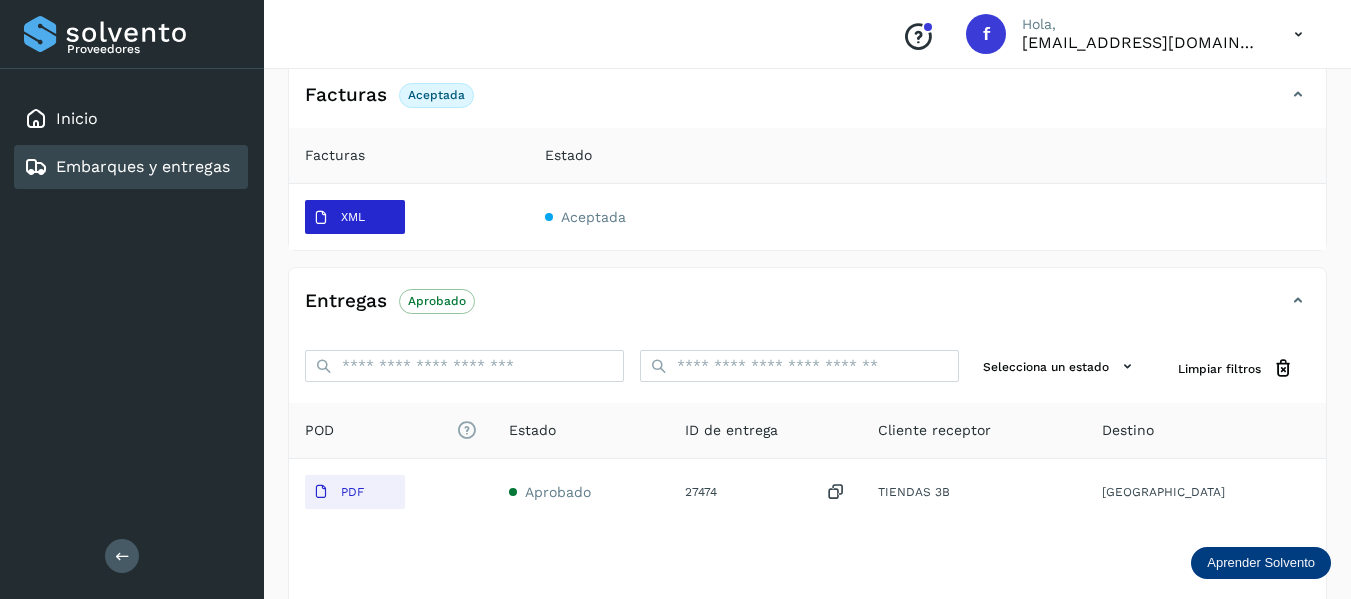 click on "XML" at bounding box center [353, 217] 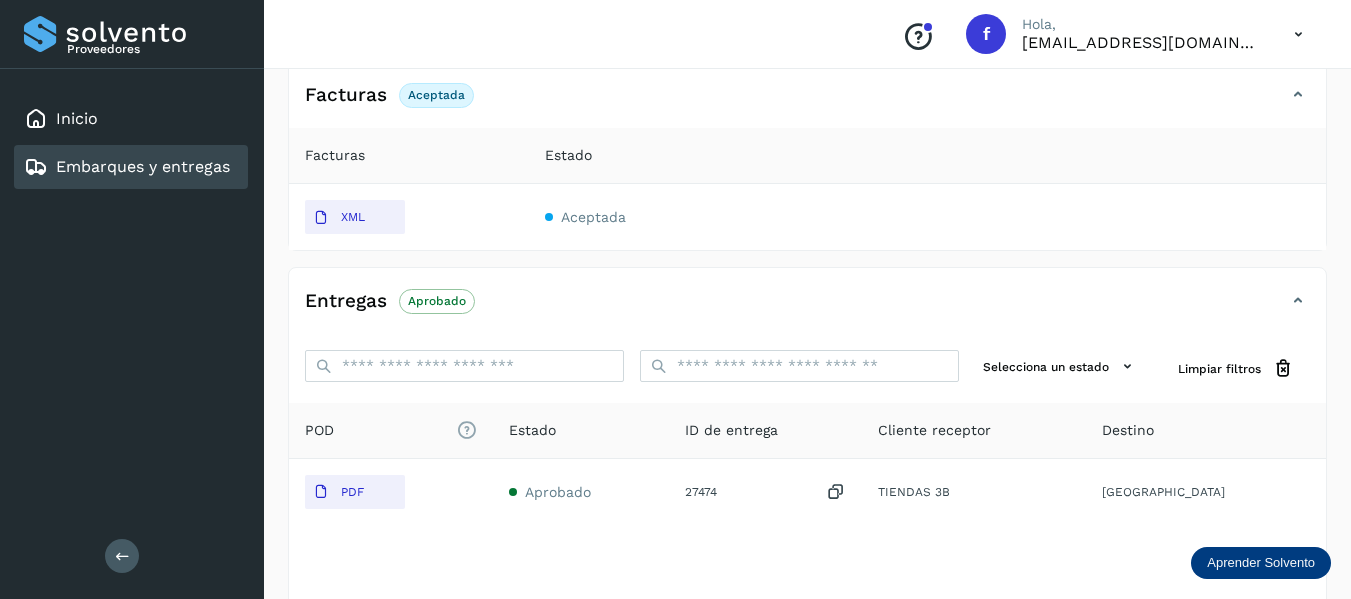 scroll, scrollTop: 0, scrollLeft: 0, axis: both 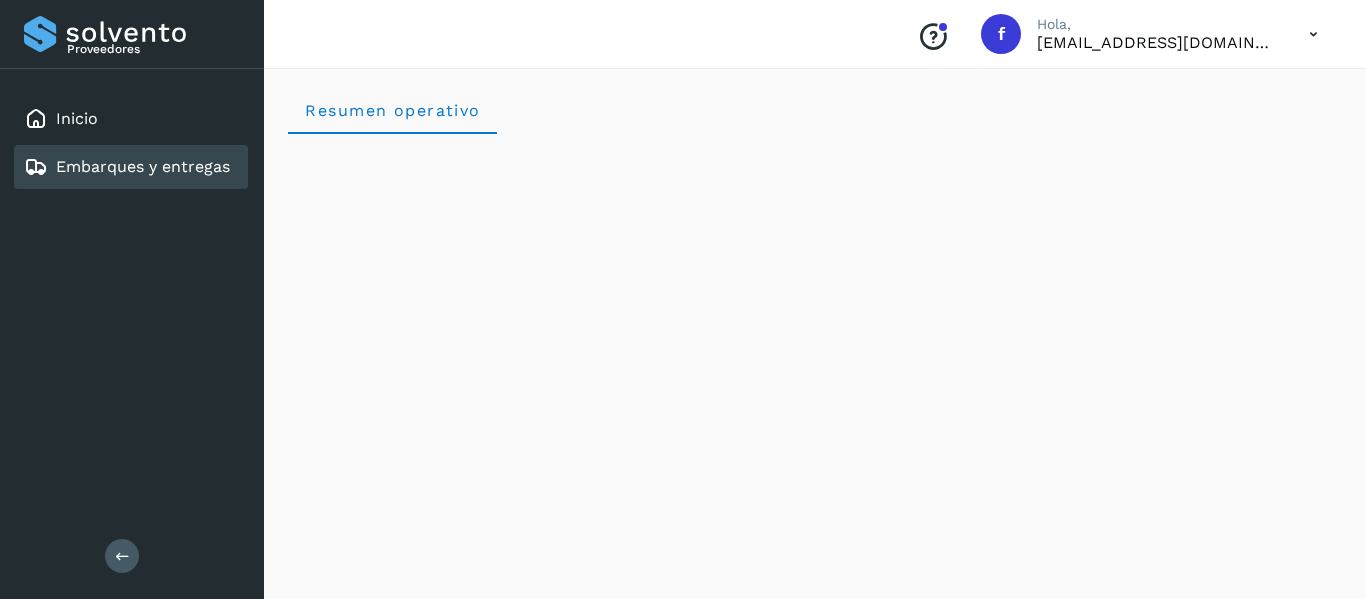 click on "Embarques y entregas" 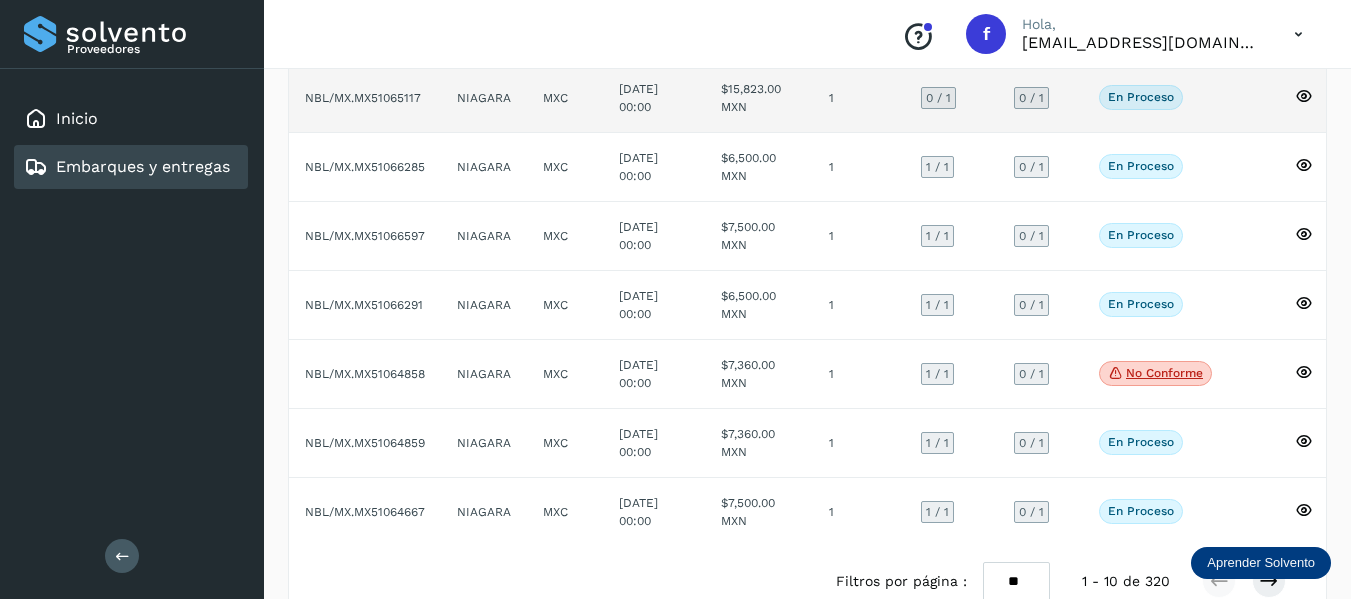 scroll, scrollTop: 300, scrollLeft: 0, axis: vertical 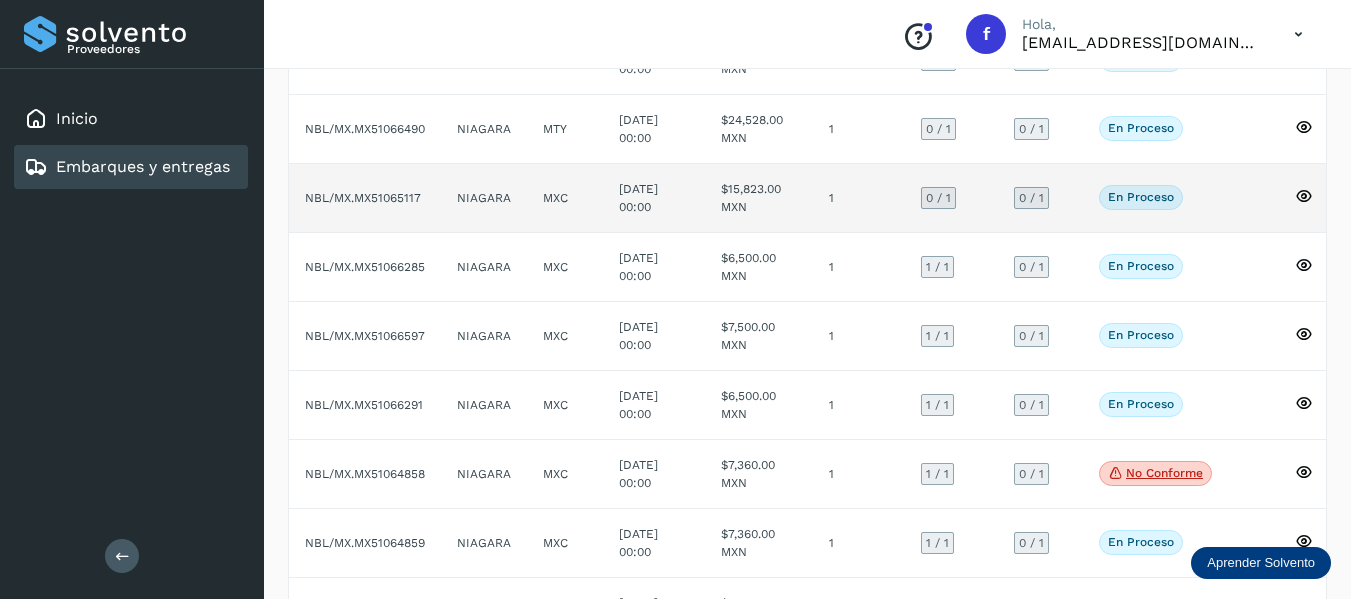 click 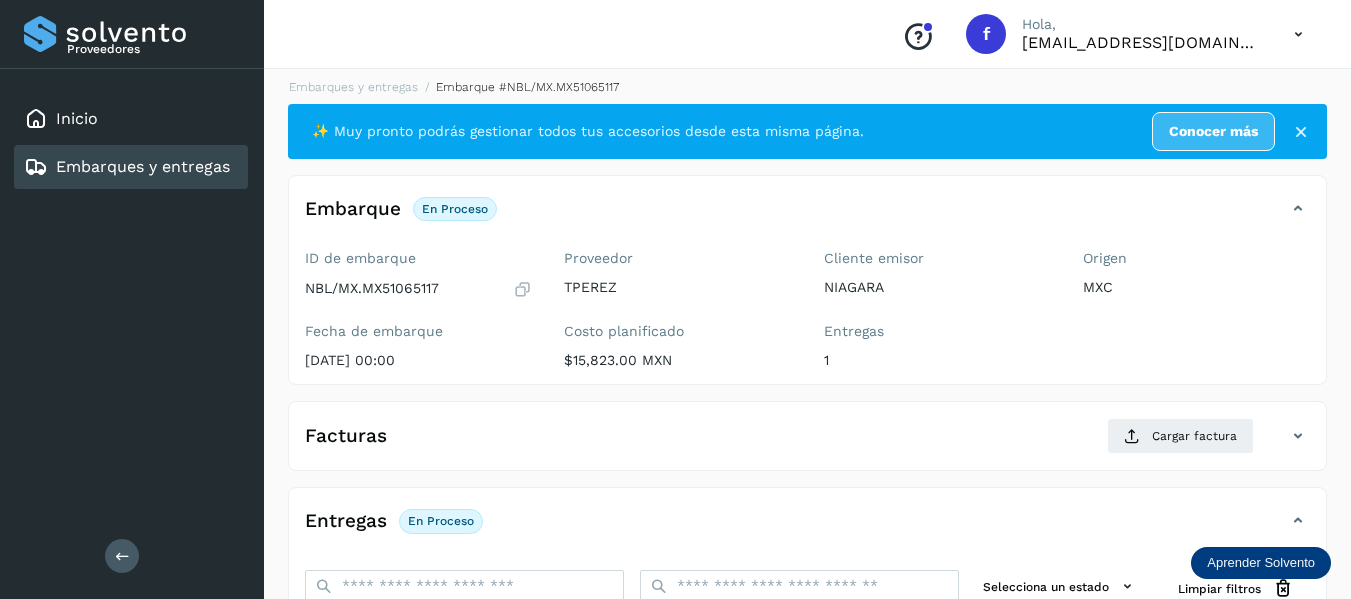 scroll, scrollTop: 0, scrollLeft: 0, axis: both 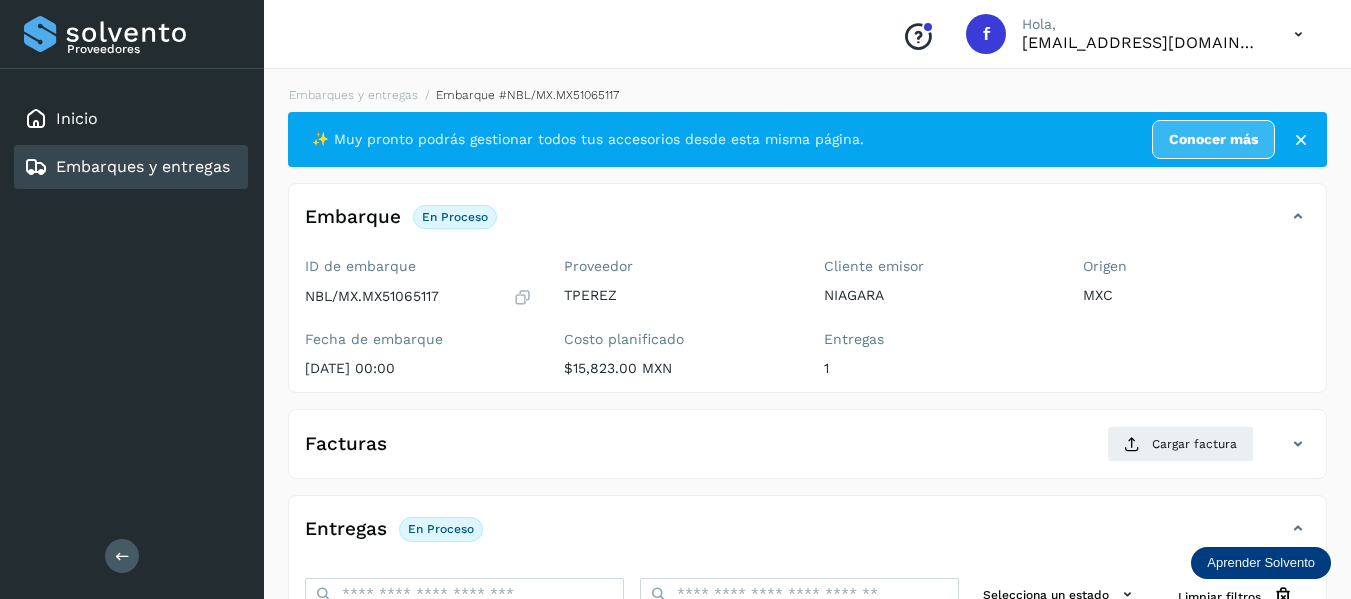 click at bounding box center (522, 297) 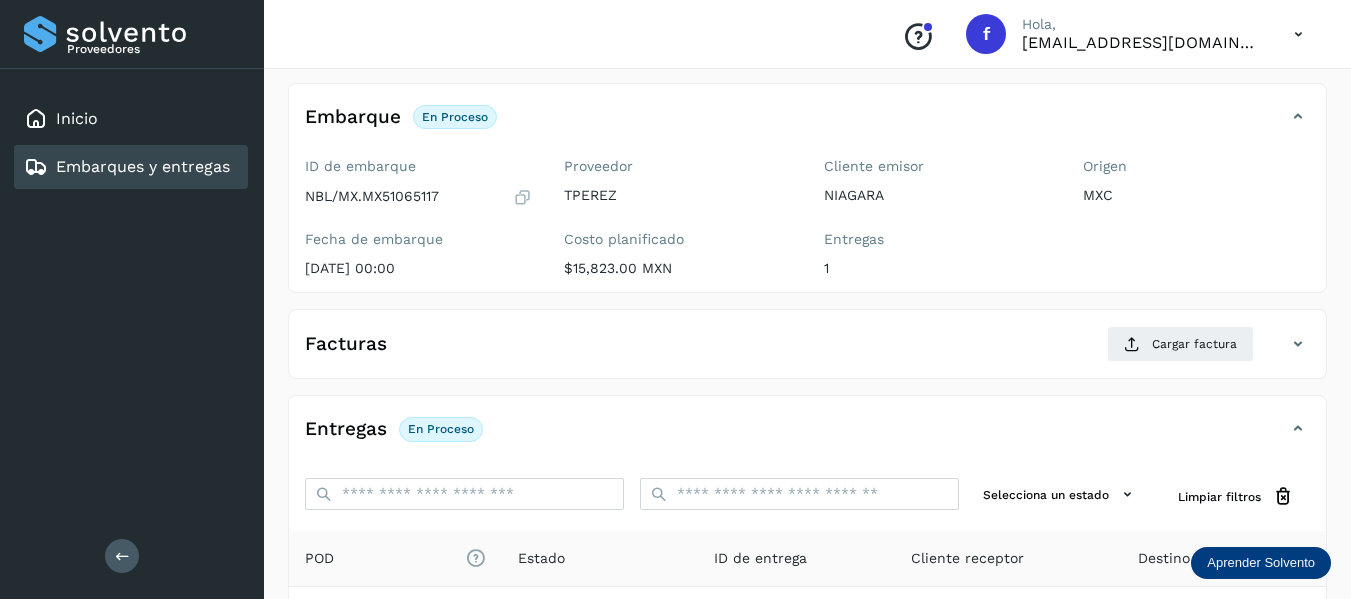 scroll, scrollTop: 350, scrollLeft: 0, axis: vertical 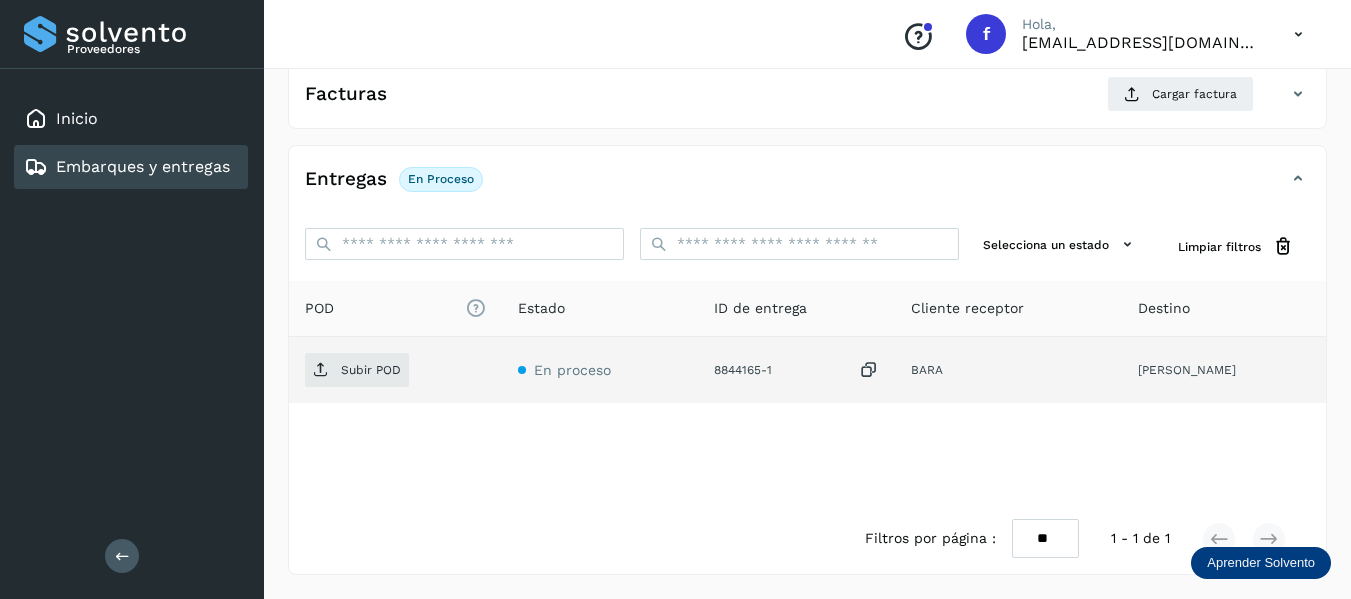 click at bounding box center [869, 370] 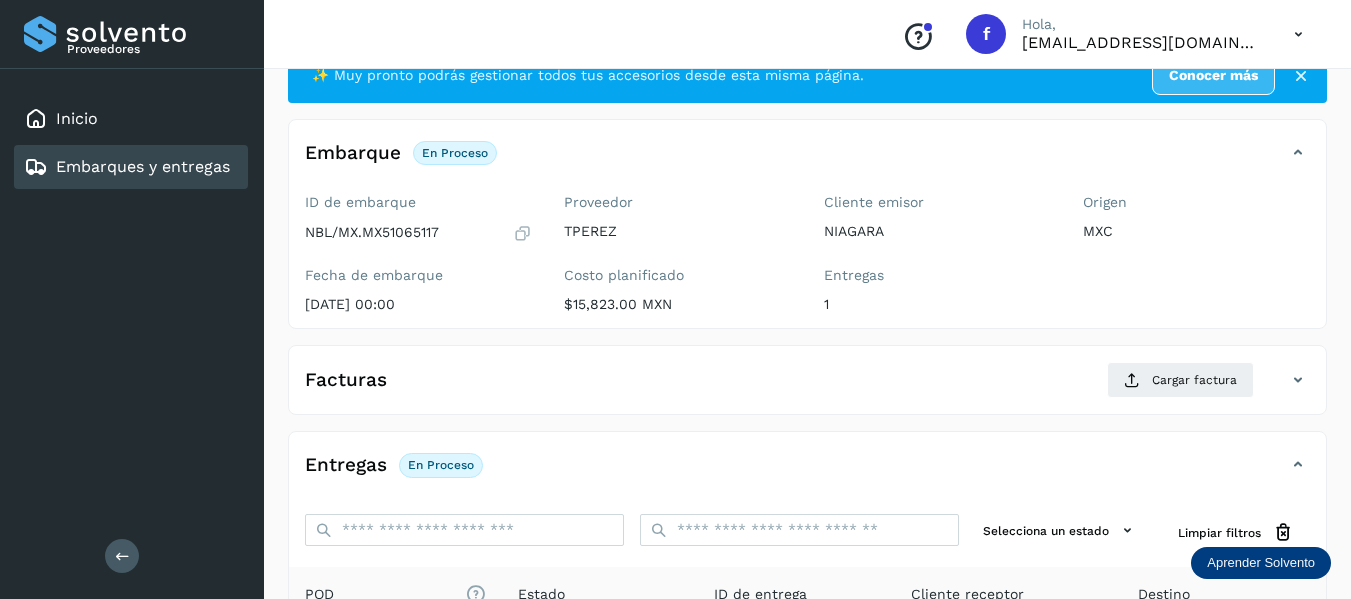 scroll, scrollTop: 50, scrollLeft: 0, axis: vertical 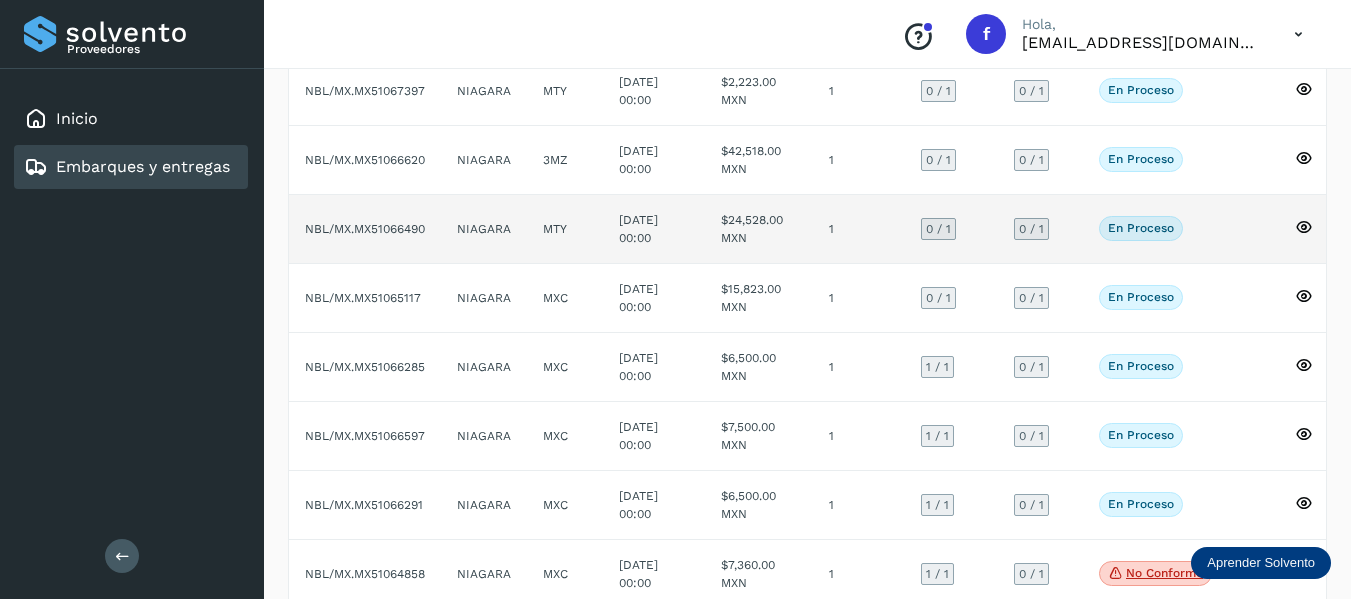 click 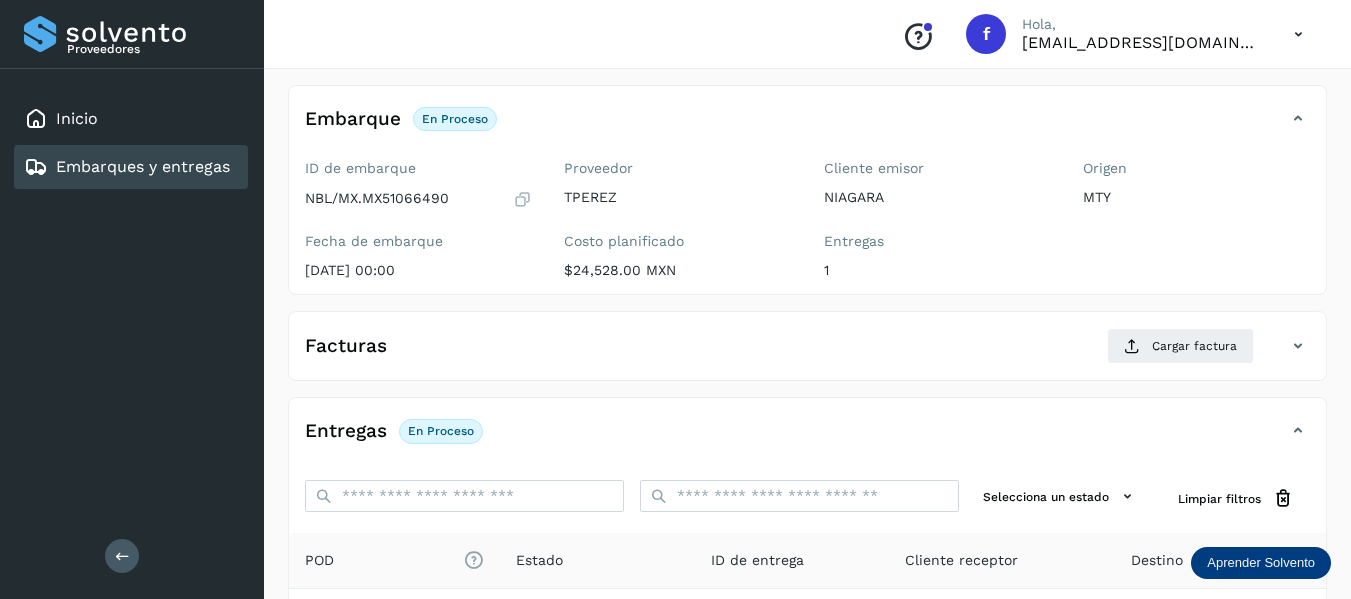 scroll, scrollTop: 50, scrollLeft: 0, axis: vertical 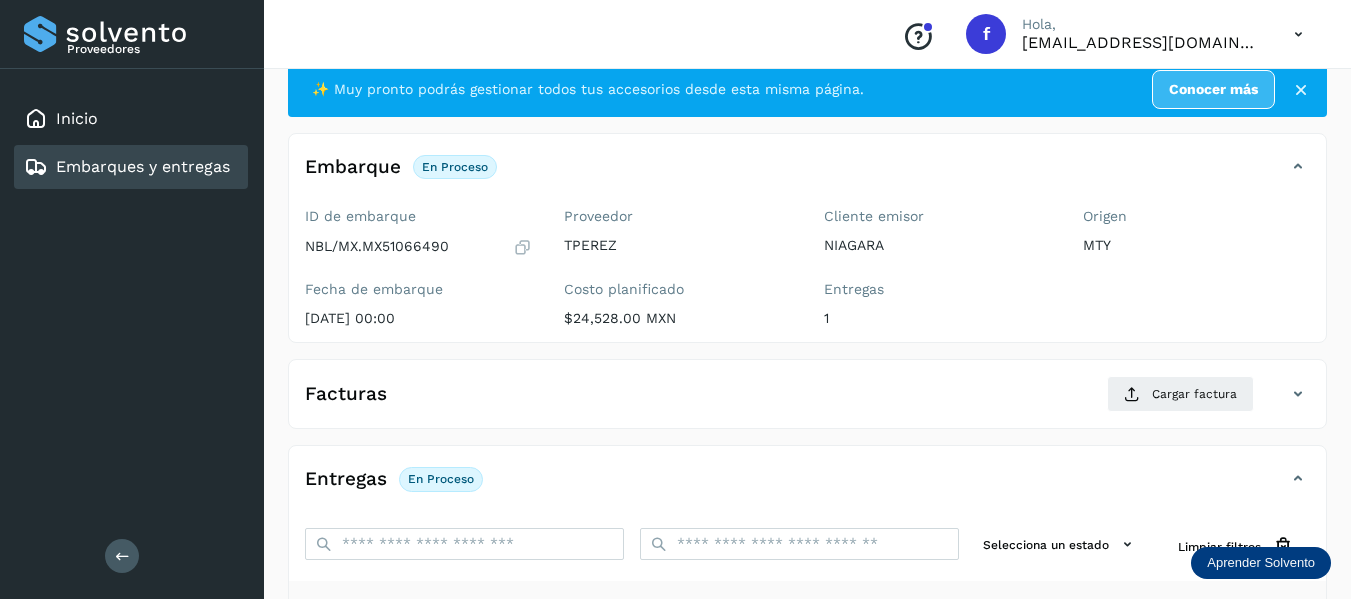 click at bounding box center (522, 247) 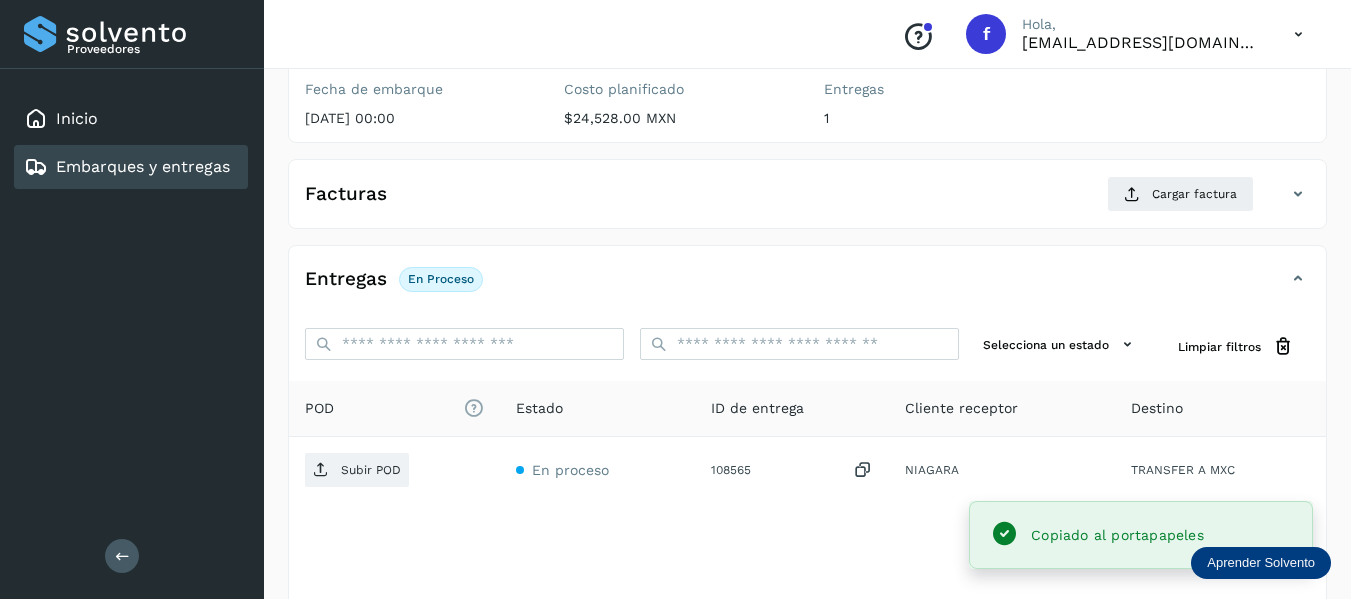 scroll, scrollTop: 350, scrollLeft: 0, axis: vertical 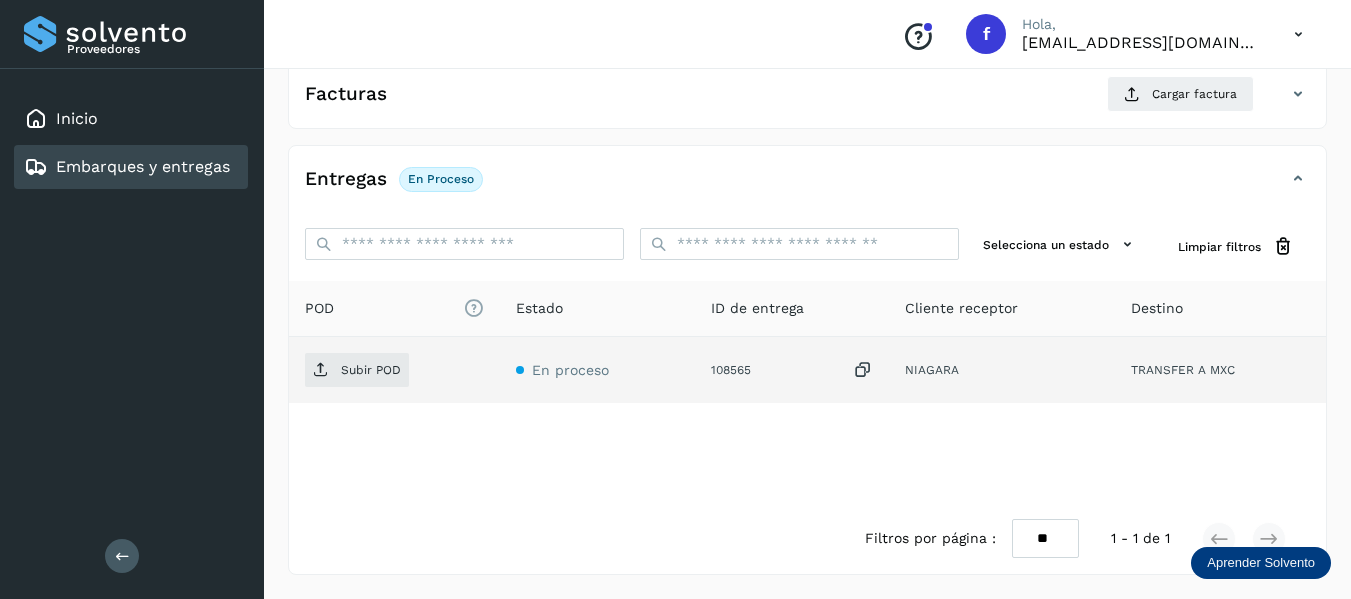 click at bounding box center (863, 370) 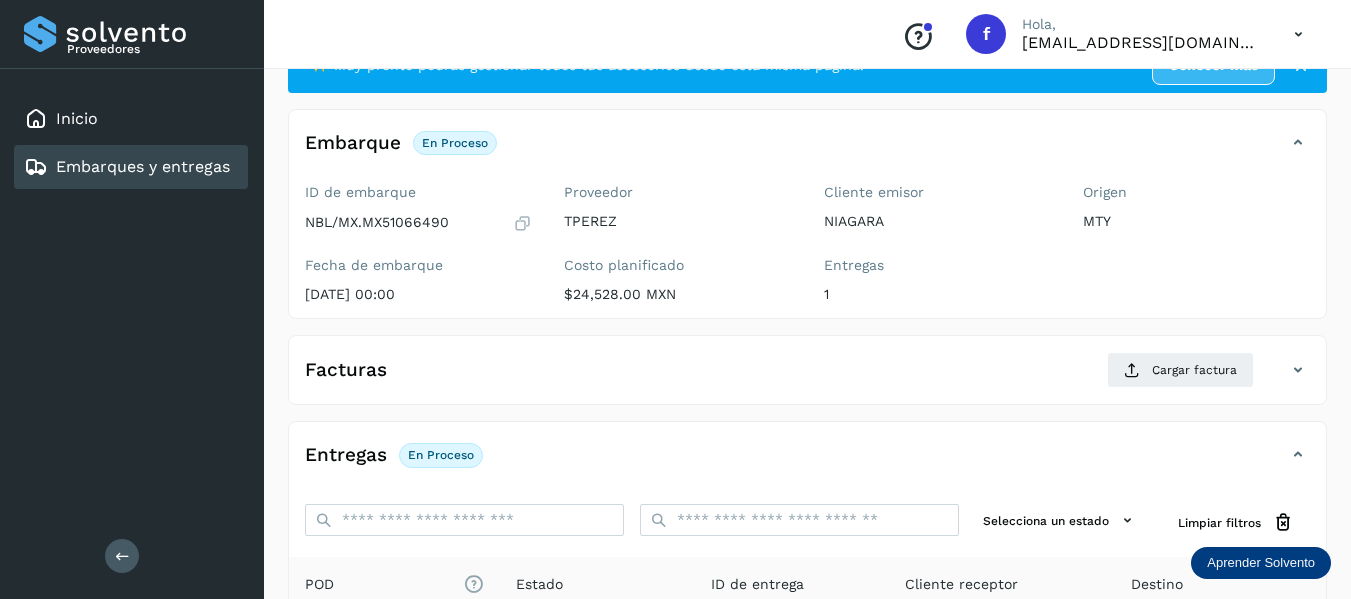scroll, scrollTop: 50, scrollLeft: 0, axis: vertical 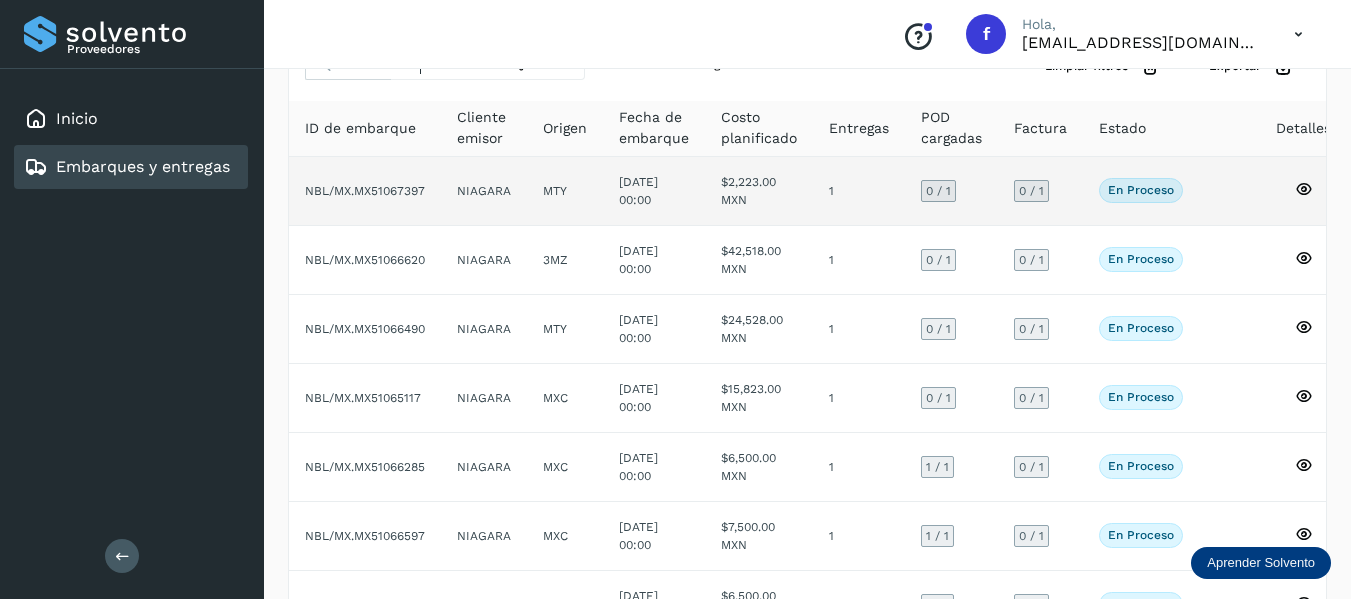 click 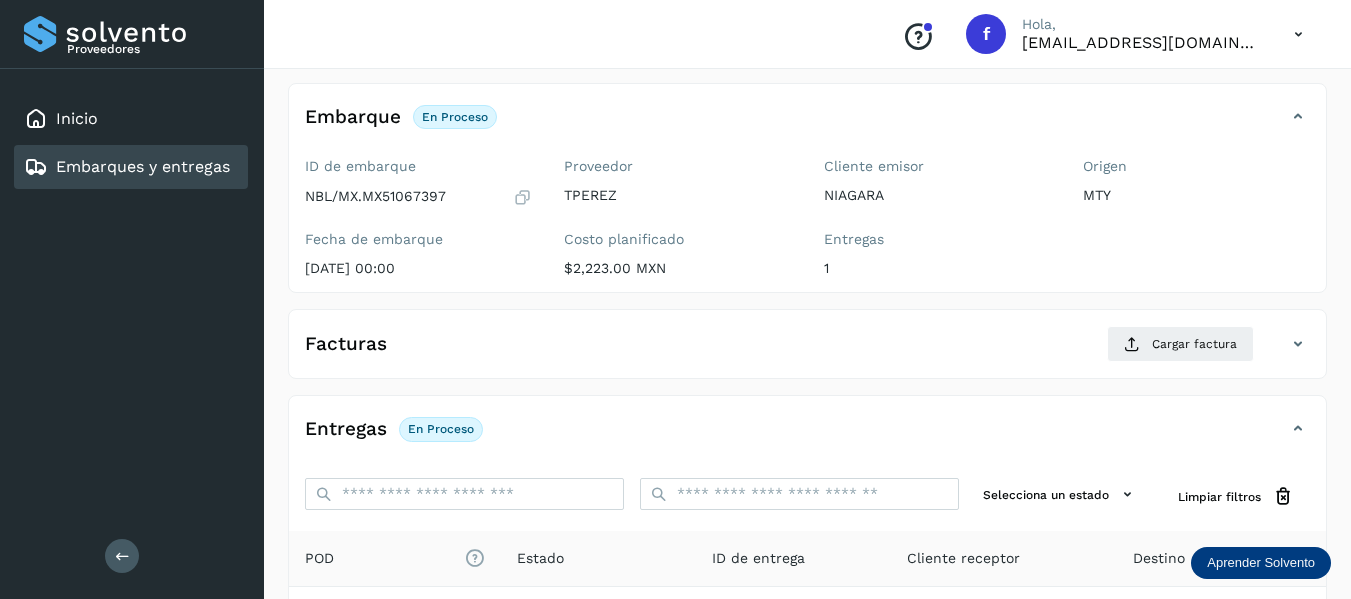 click at bounding box center [522, 197] 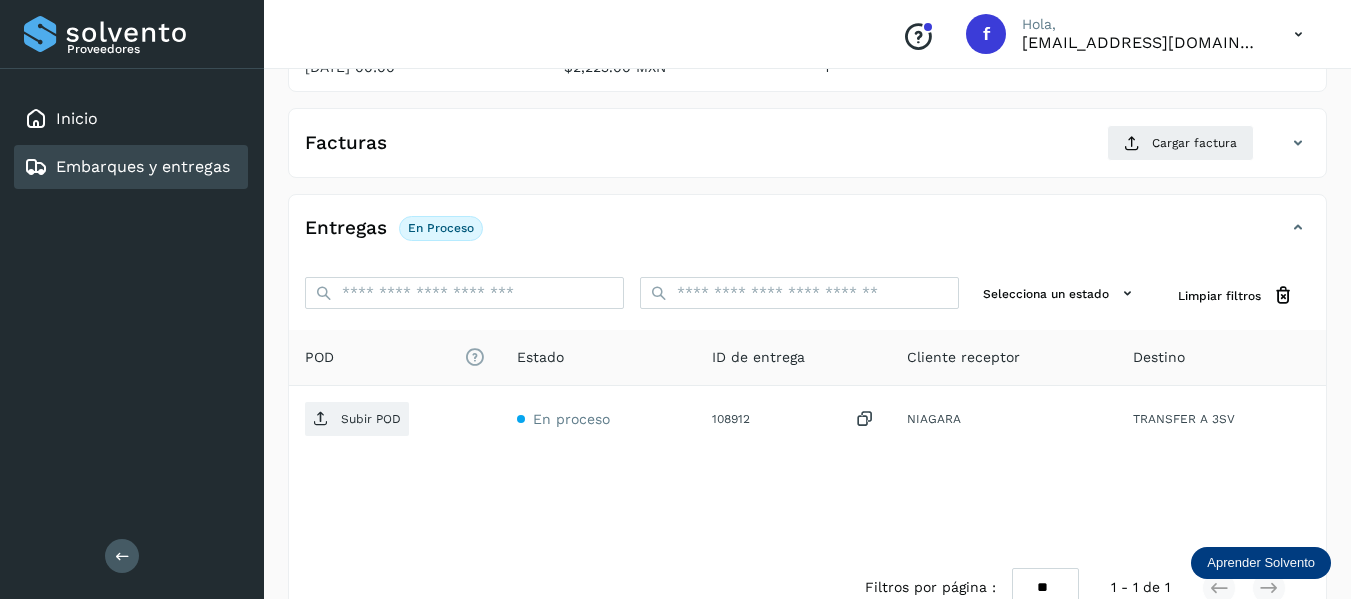 scroll, scrollTop: 350, scrollLeft: 0, axis: vertical 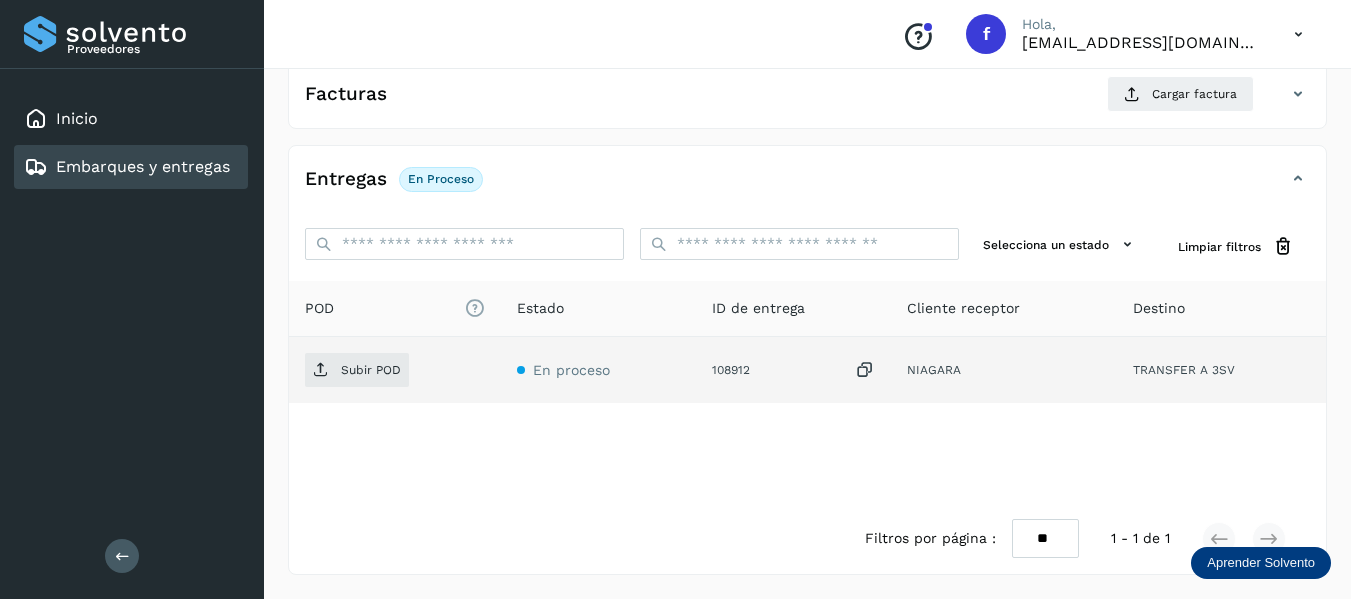 click at bounding box center (865, 370) 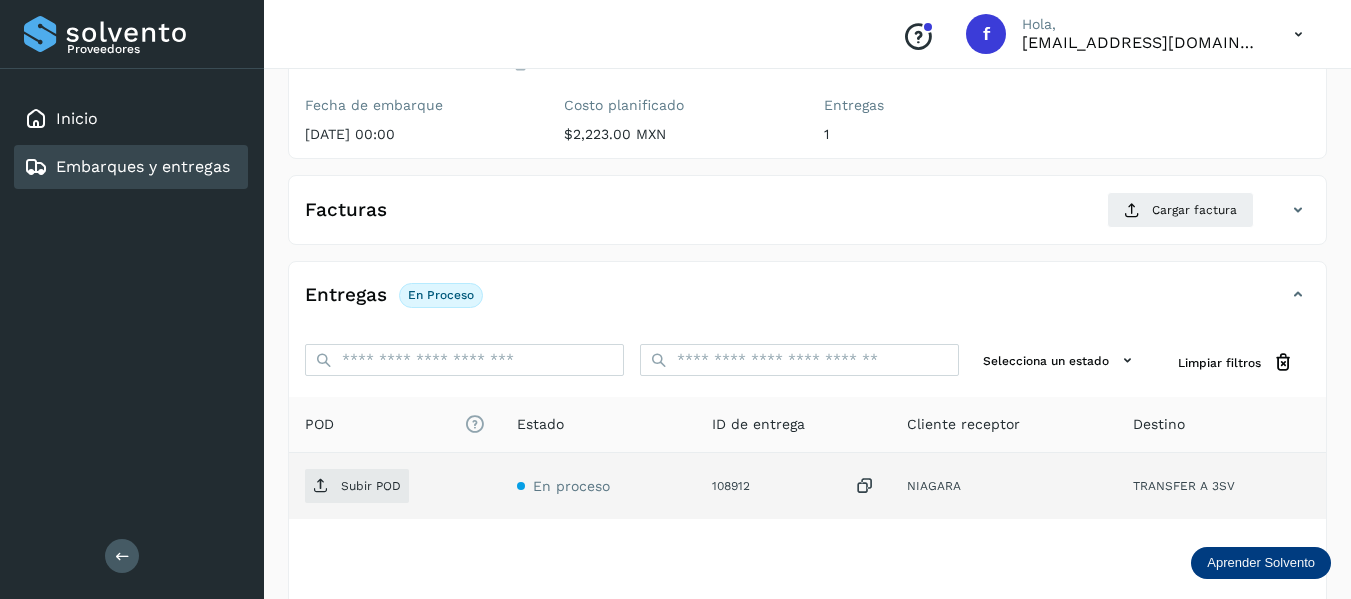 scroll, scrollTop: 50, scrollLeft: 0, axis: vertical 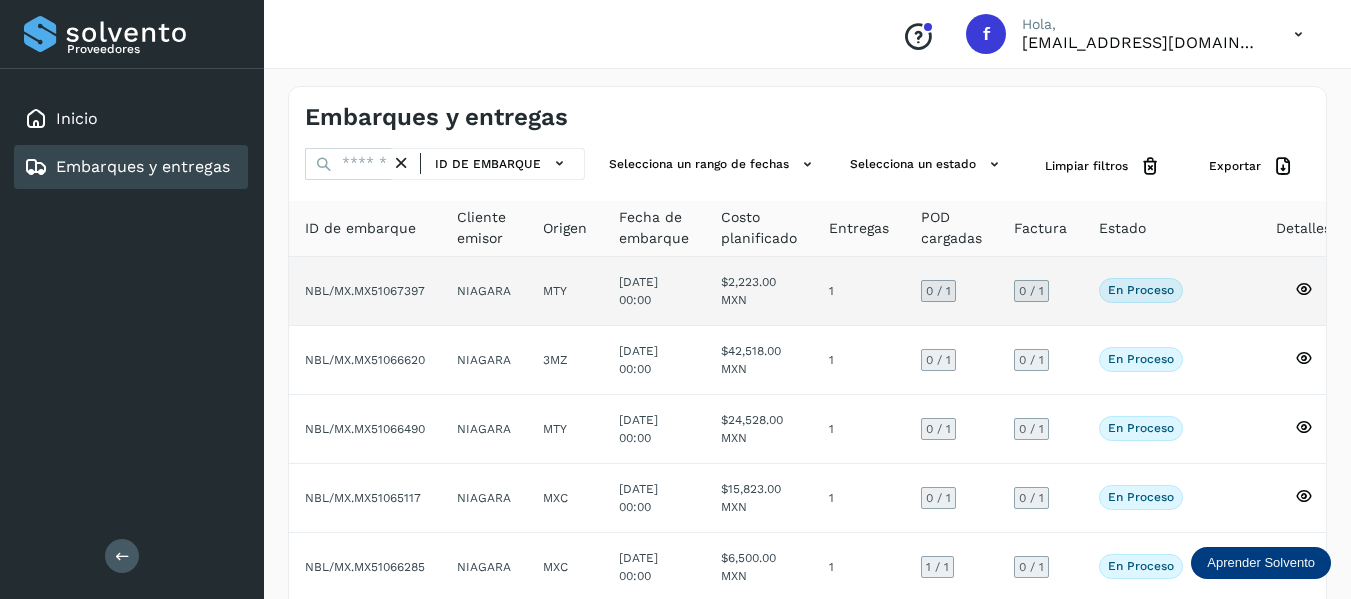 click on "En proceso
Verifica el estado de la factura o entregas asociadas a este embarque" 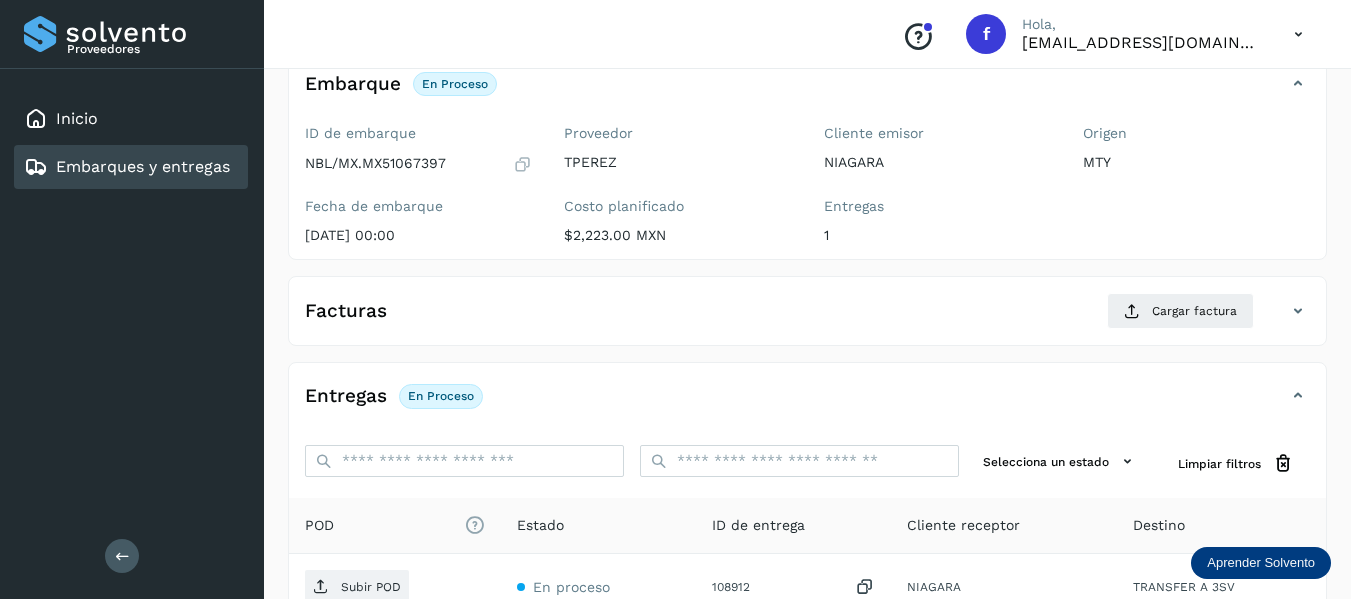 scroll, scrollTop: 100, scrollLeft: 0, axis: vertical 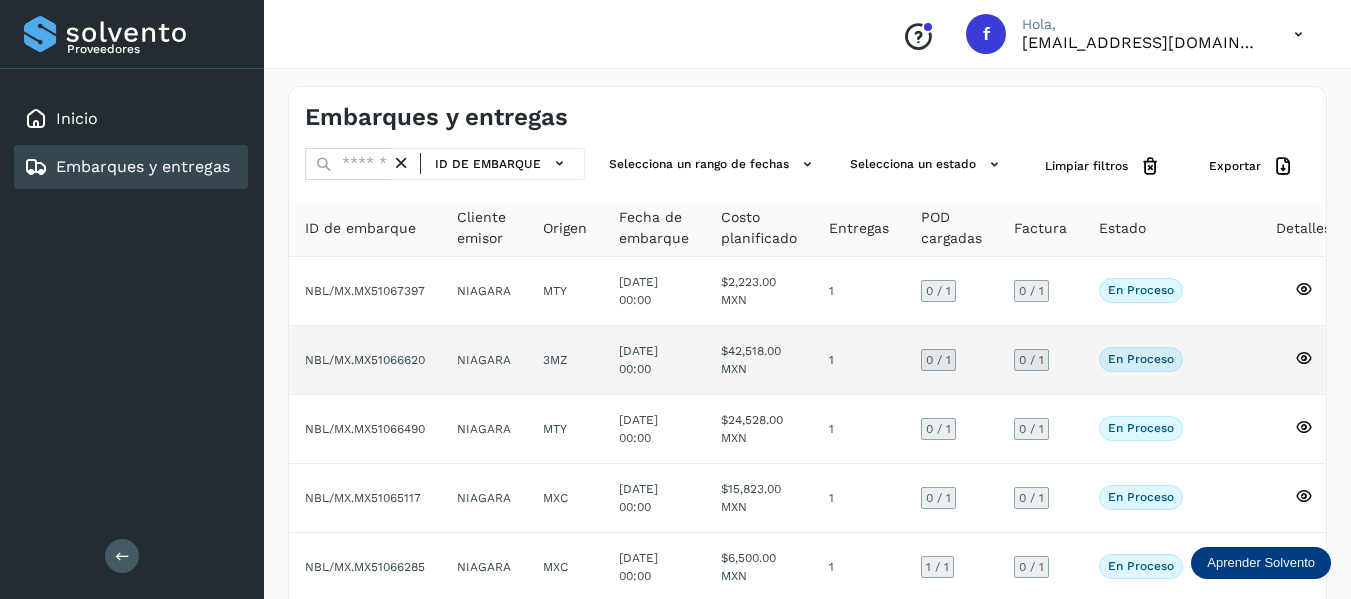 click 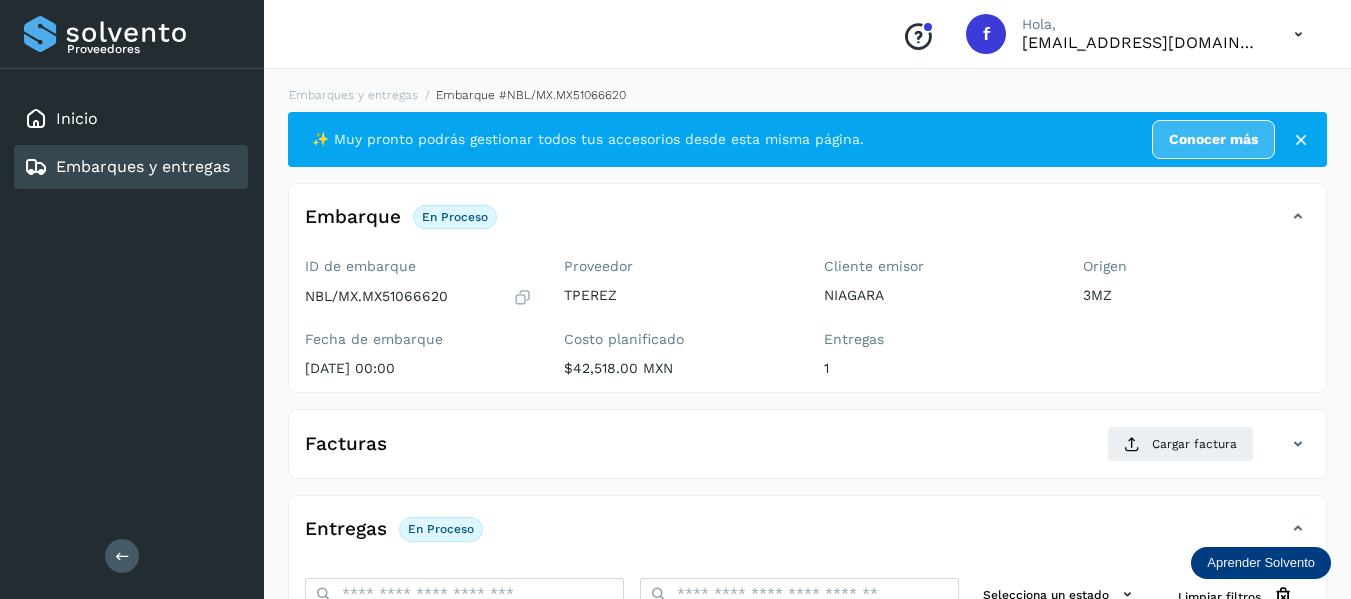 click at bounding box center (522, 297) 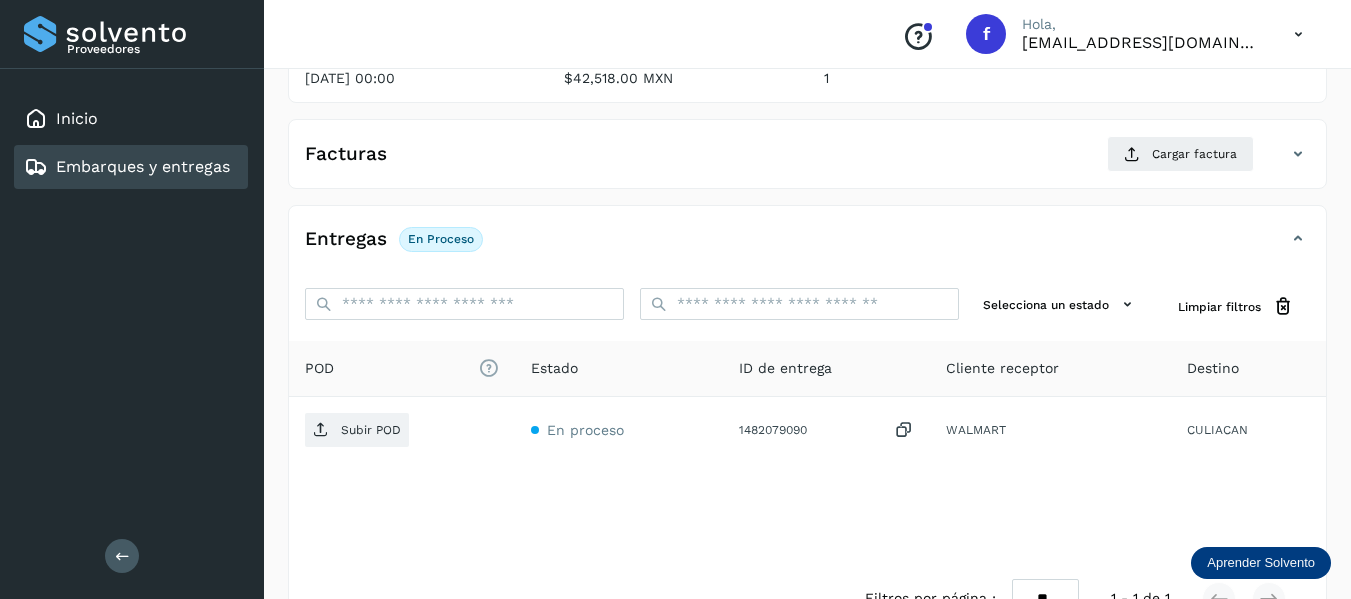 scroll, scrollTop: 300, scrollLeft: 0, axis: vertical 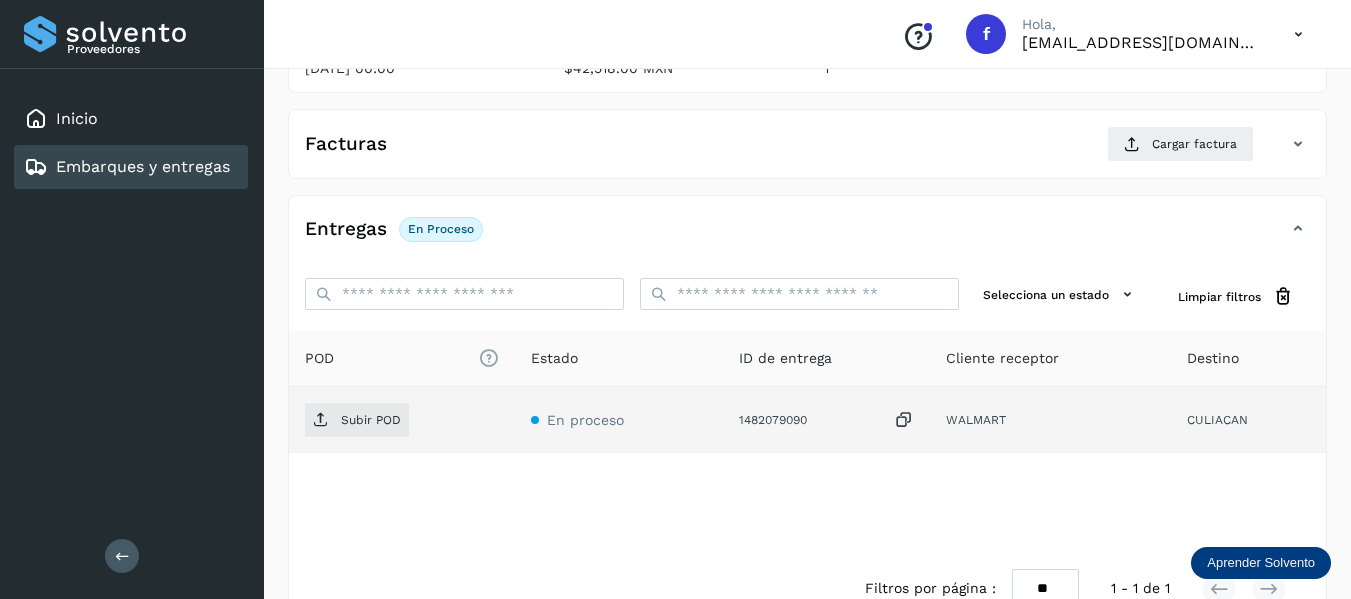 click at bounding box center (904, 420) 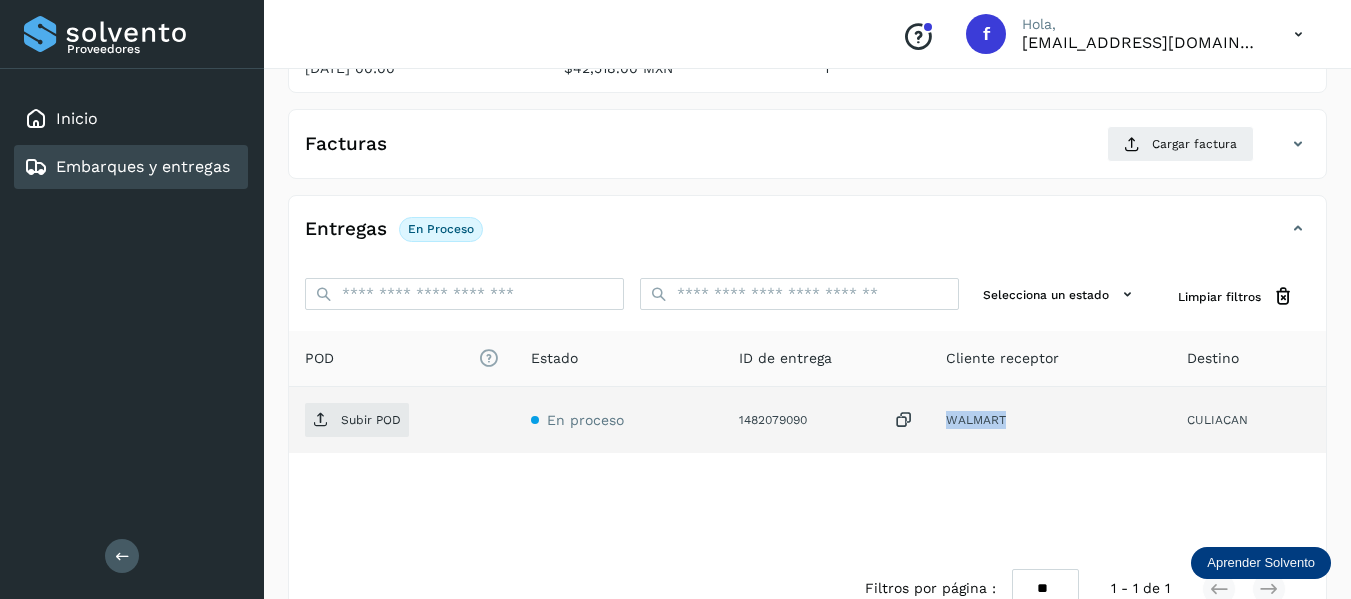 drag, startPoint x: 950, startPoint y: 420, endPoint x: 1014, endPoint y: 410, distance: 64.77654 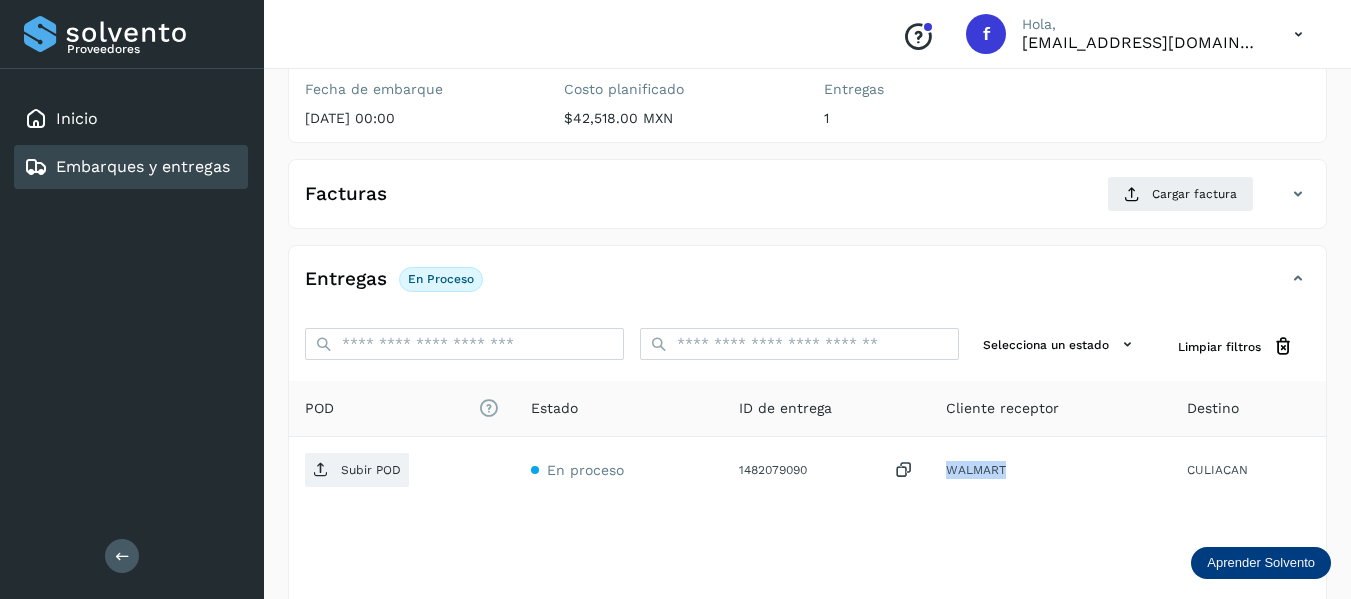 scroll, scrollTop: 150, scrollLeft: 0, axis: vertical 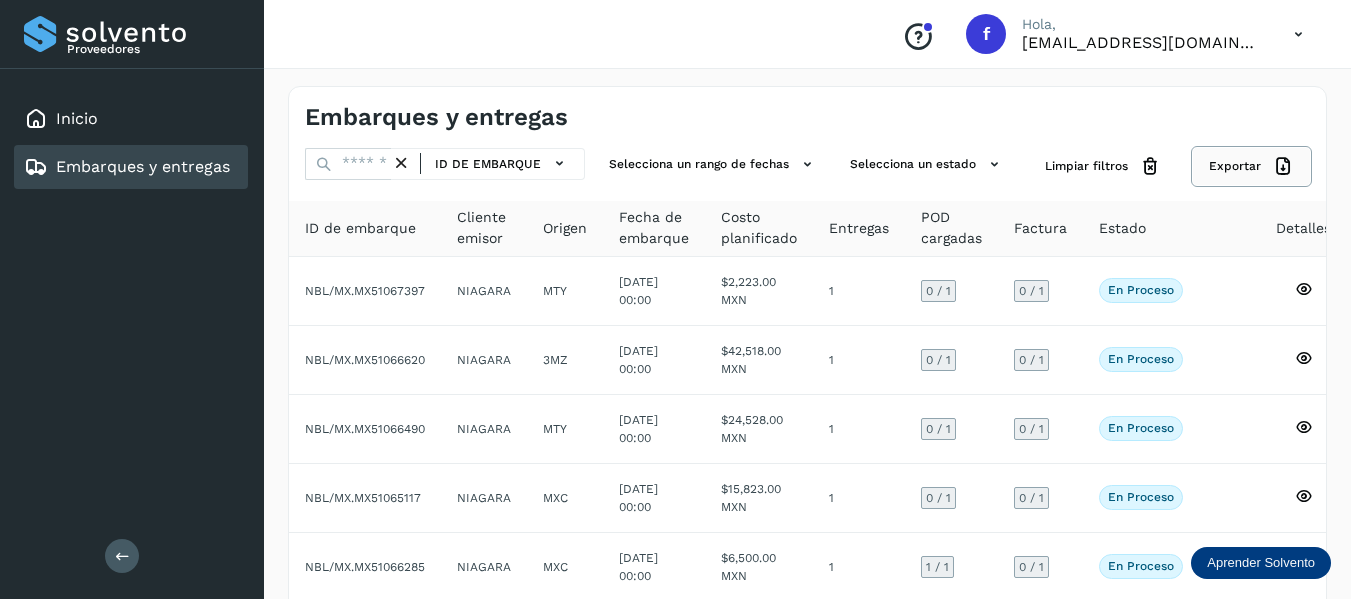 click 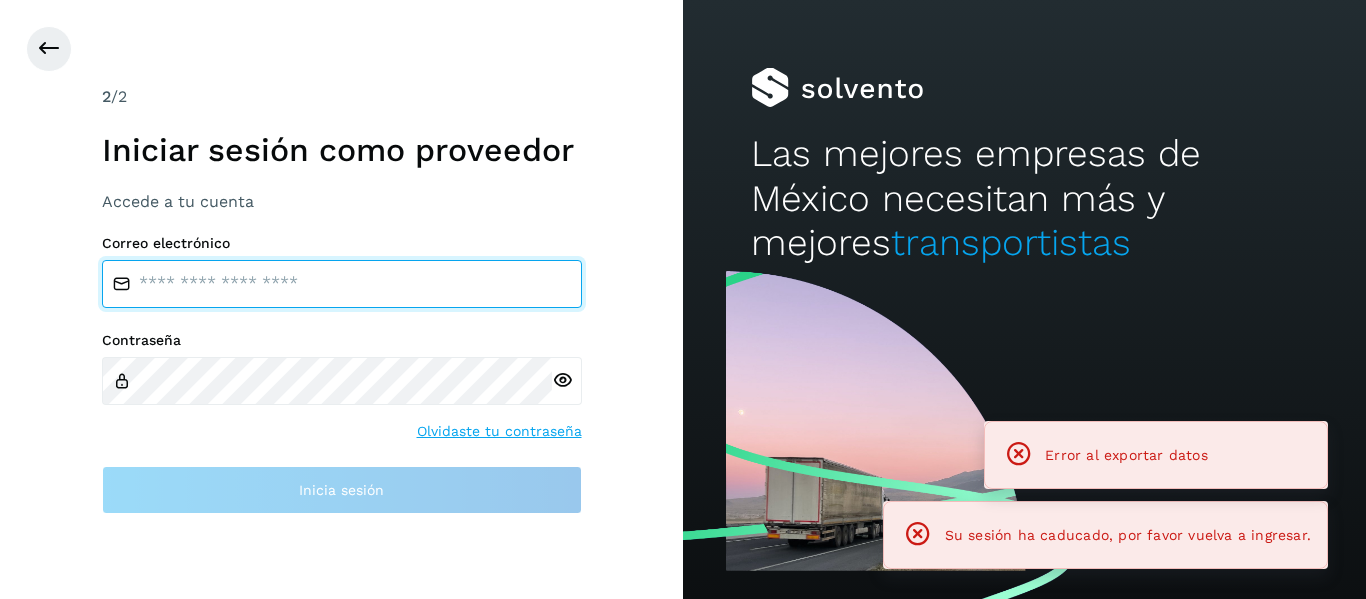 type on "**********" 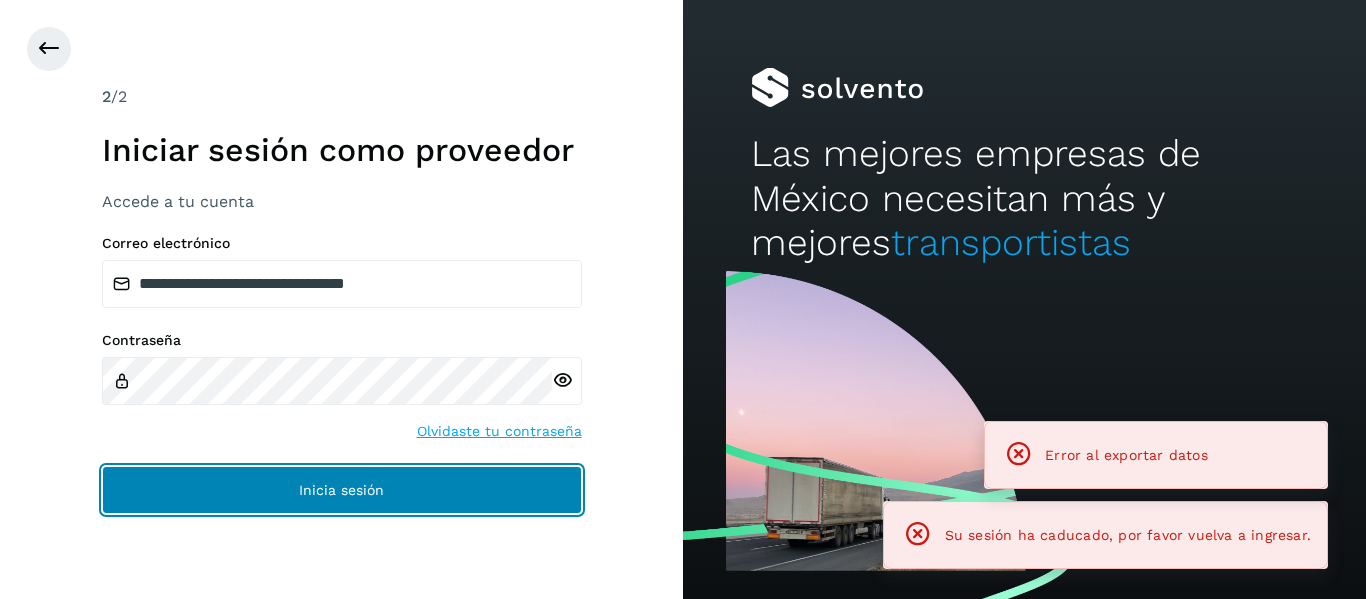 click on "Inicia sesión" 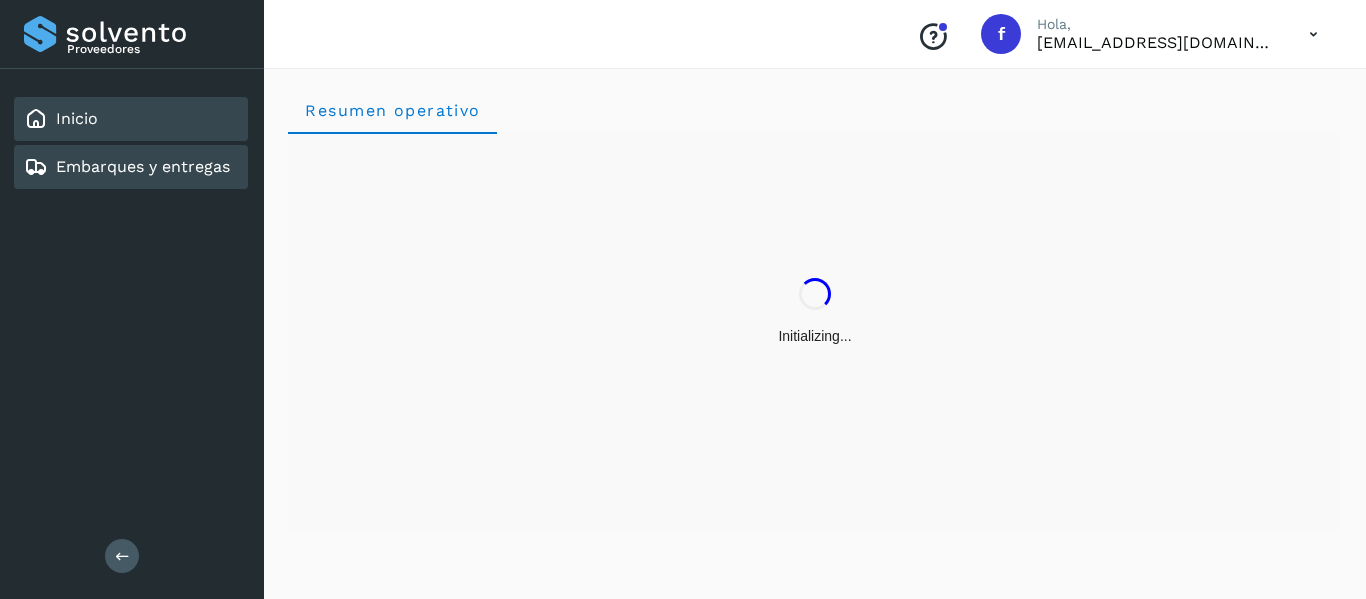 click on "Embarques y entregas" 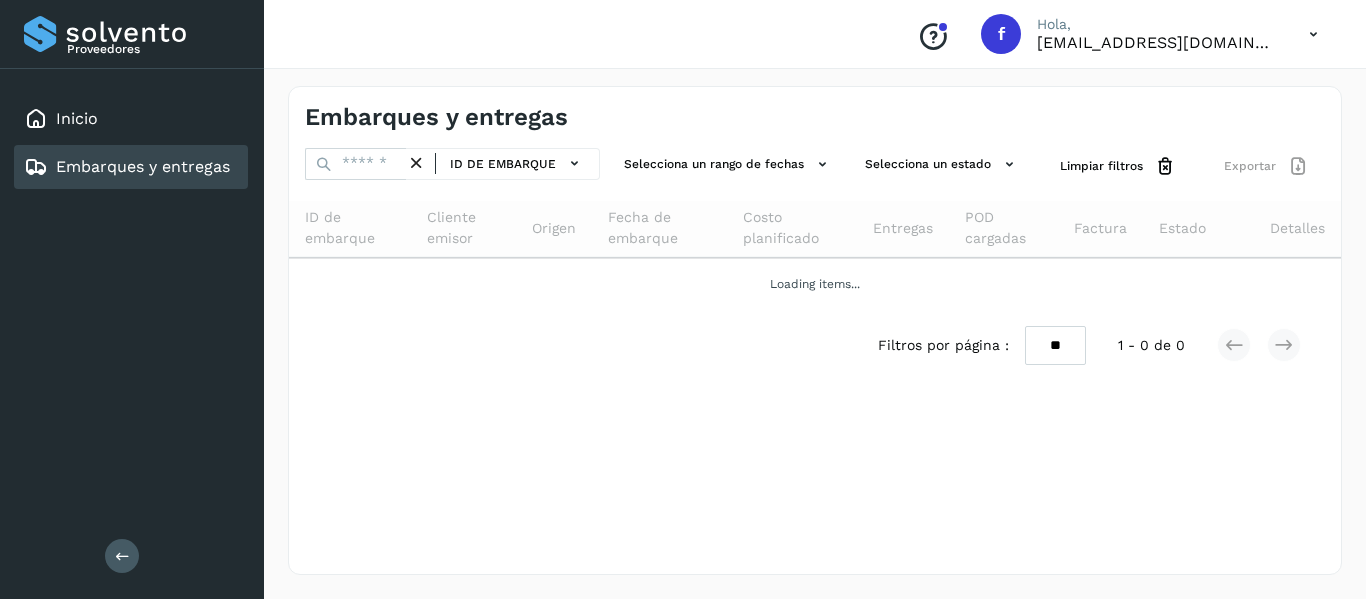 click on "Embarques y entregas" 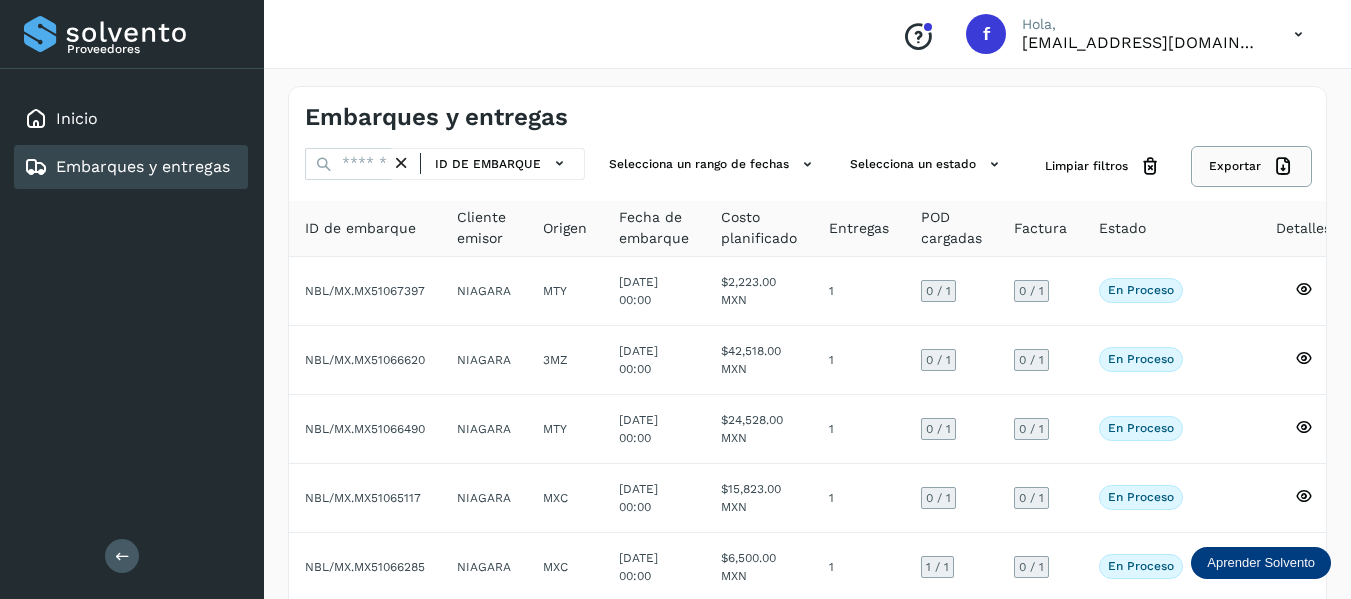 click 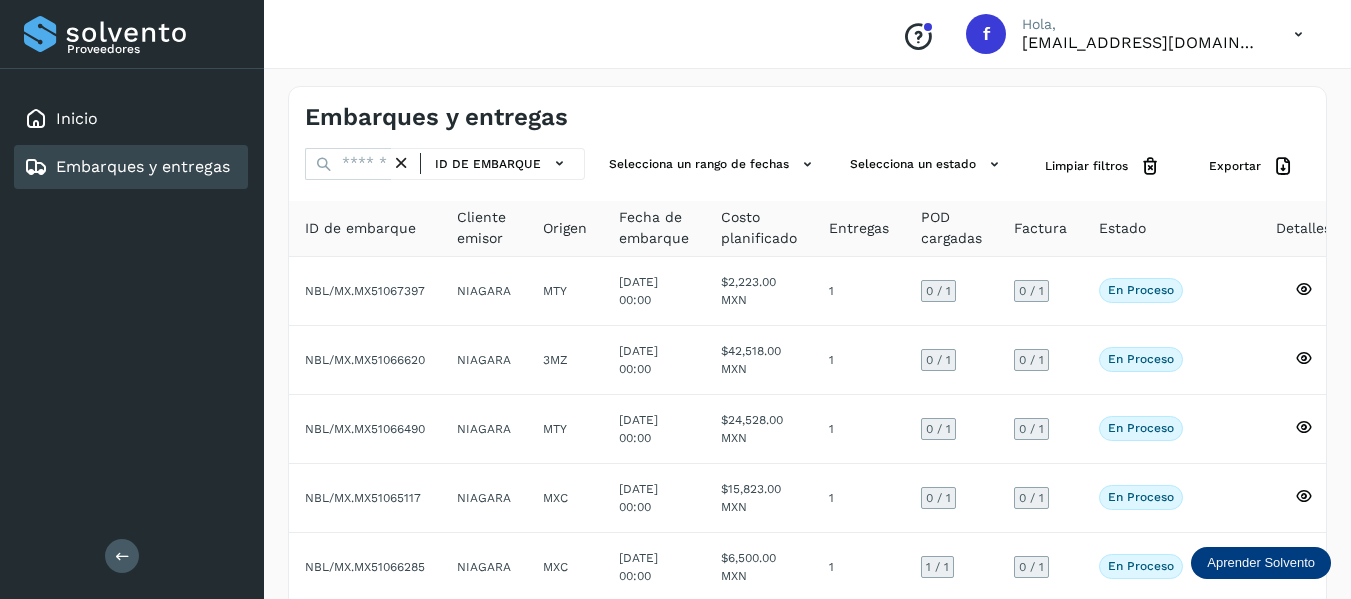 click on "Embarques y entregas" at bounding box center [807, 109] 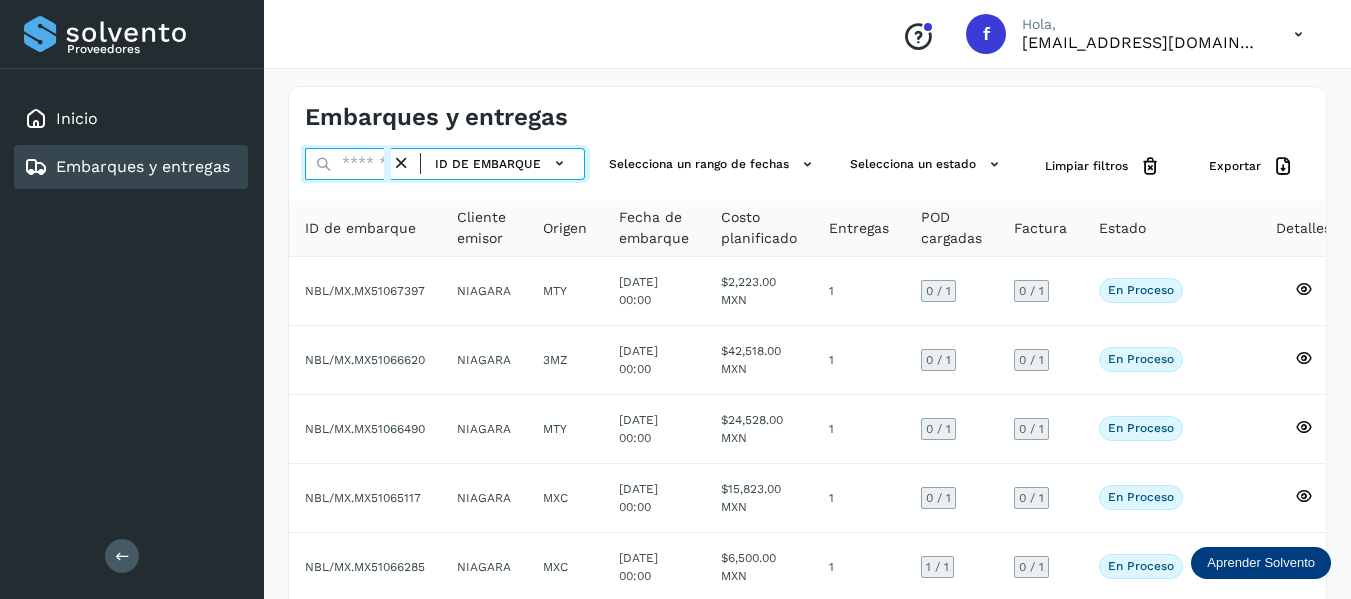 click at bounding box center (348, 164) 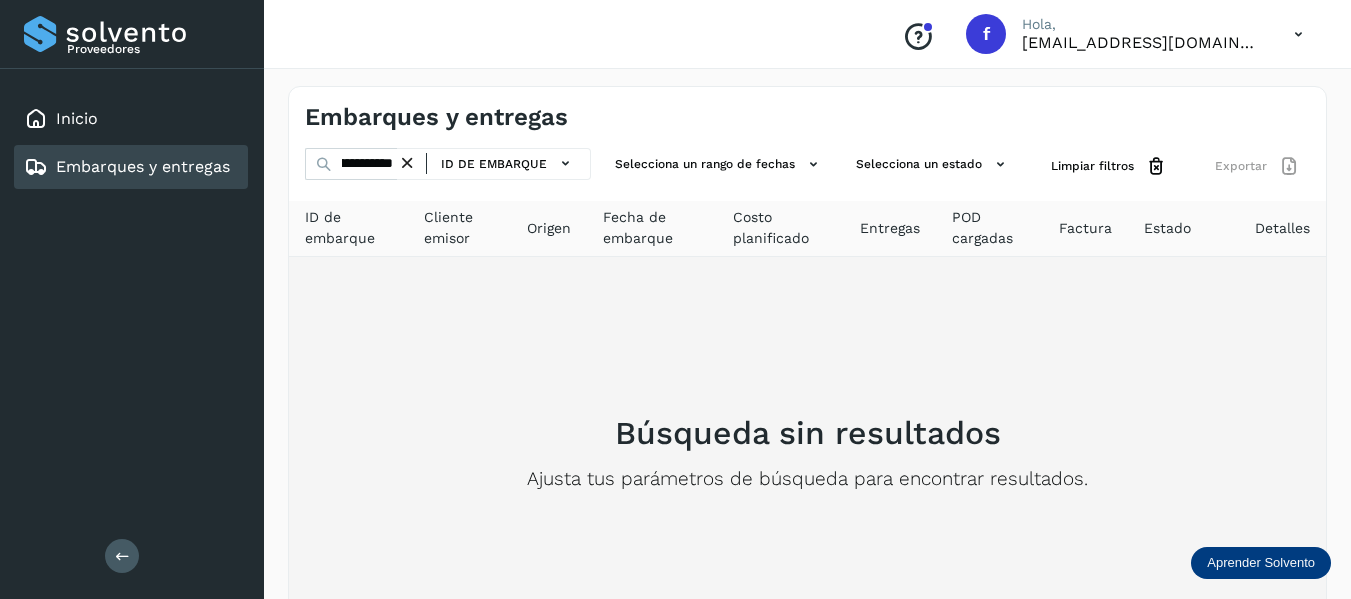 scroll, scrollTop: 0, scrollLeft: 0, axis: both 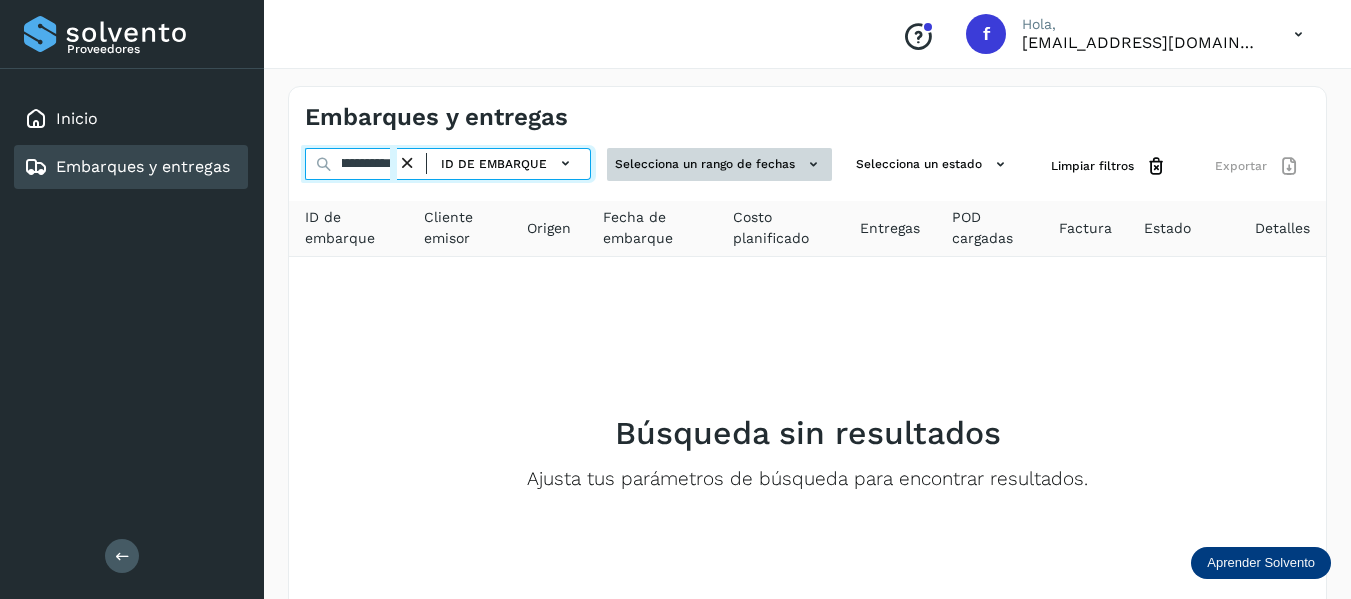 drag, startPoint x: 333, startPoint y: 167, endPoint x: 611, endPoint y: 167, distance: 278 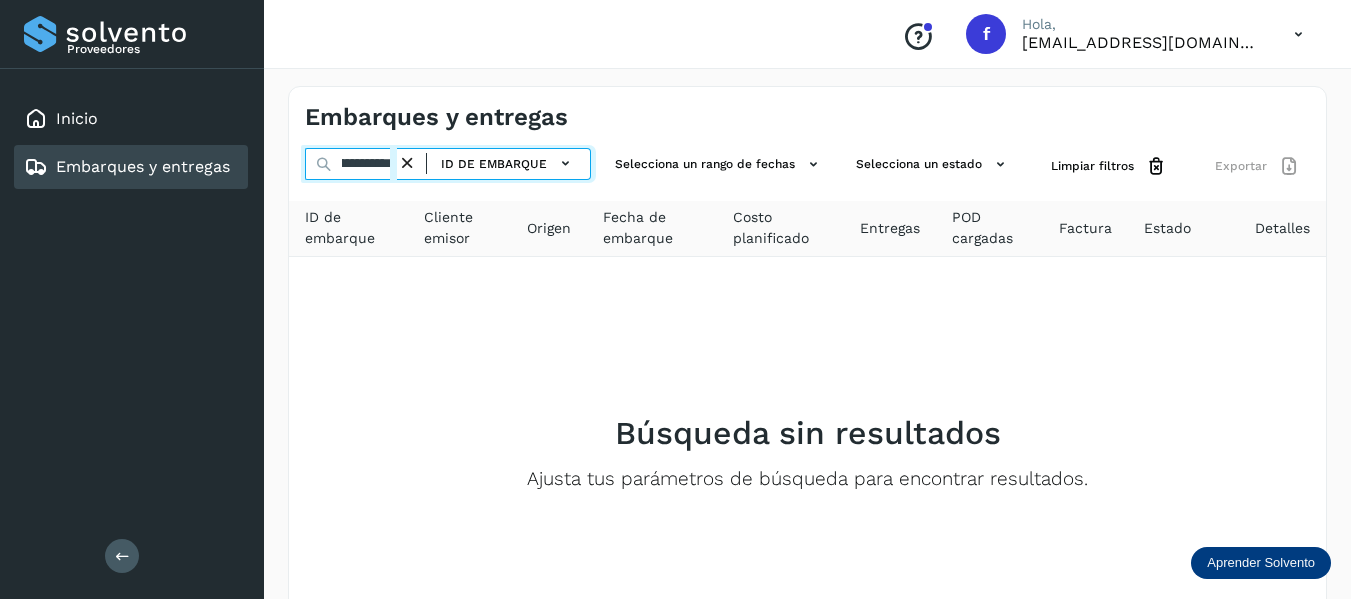 paste 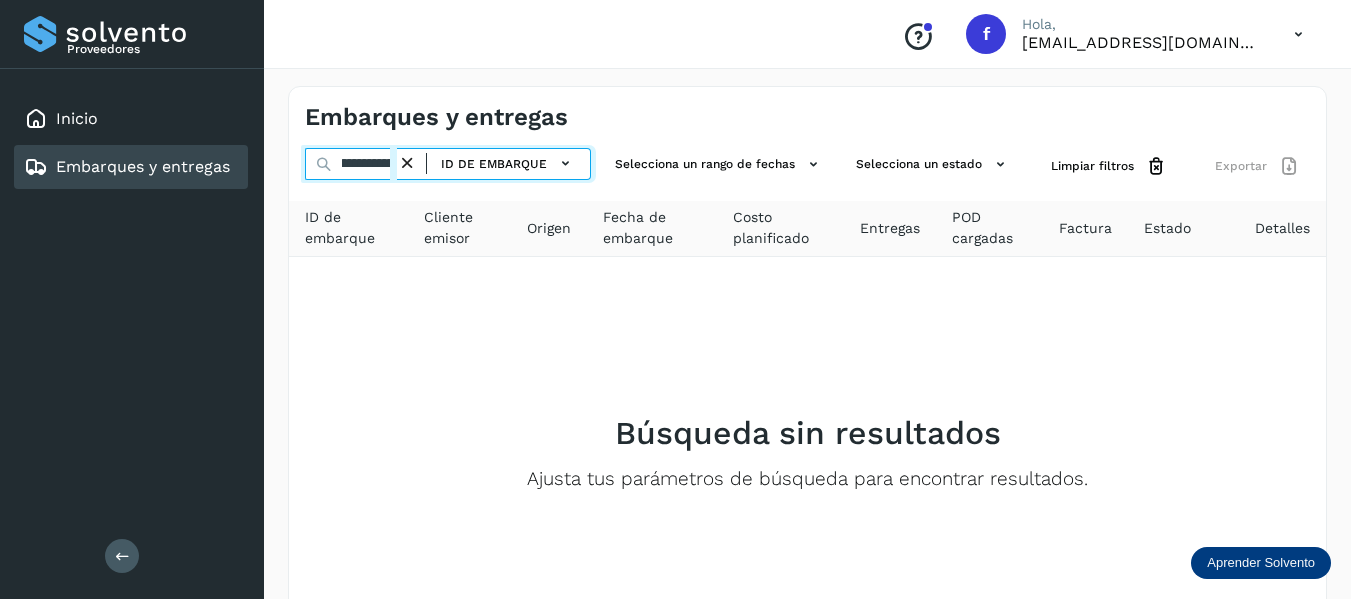 scroll, scrollTop: 0, scrollLeft: 0, axis: both 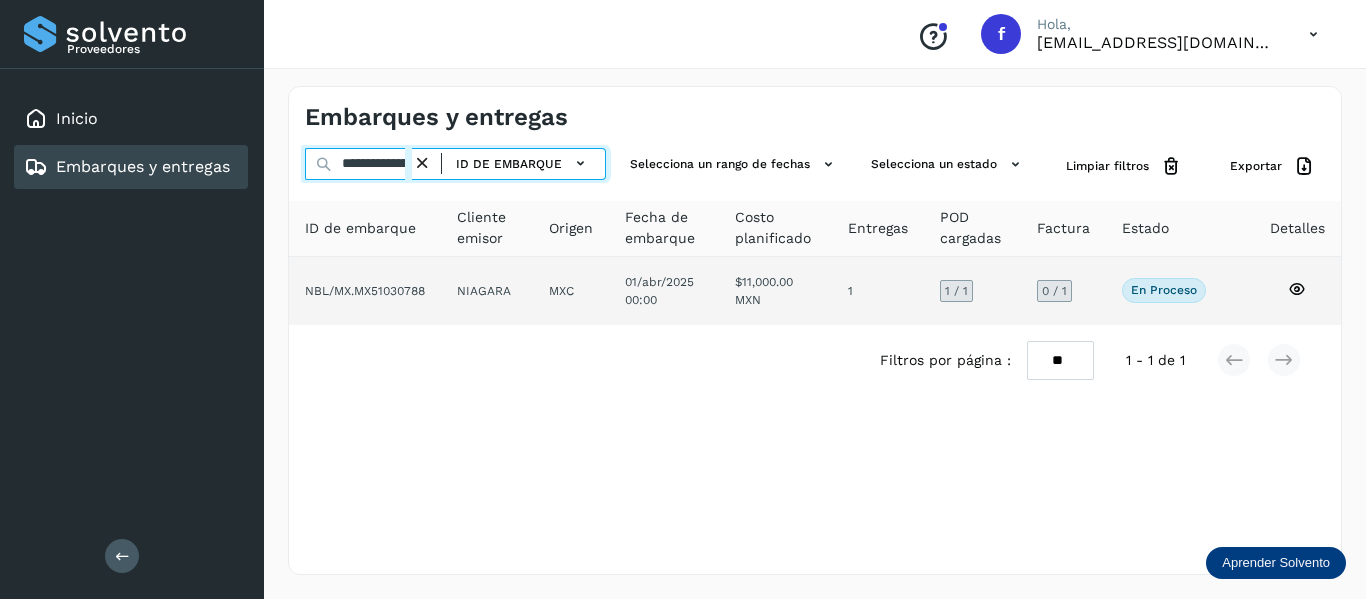 type on "**********" 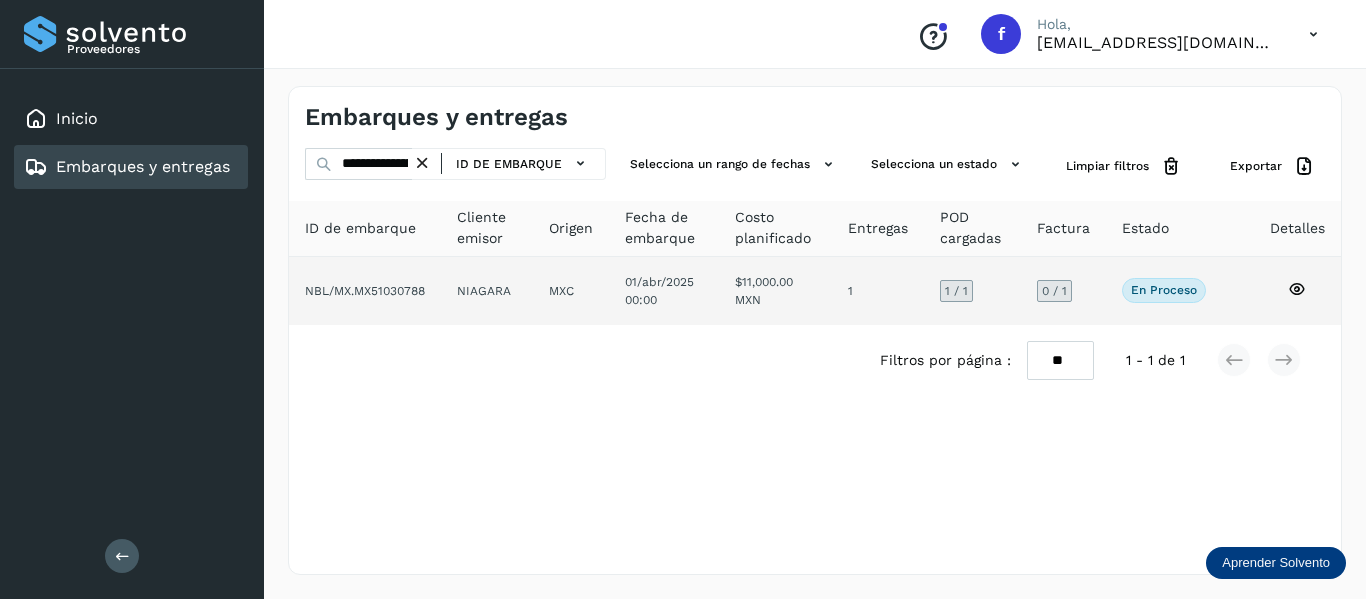 click 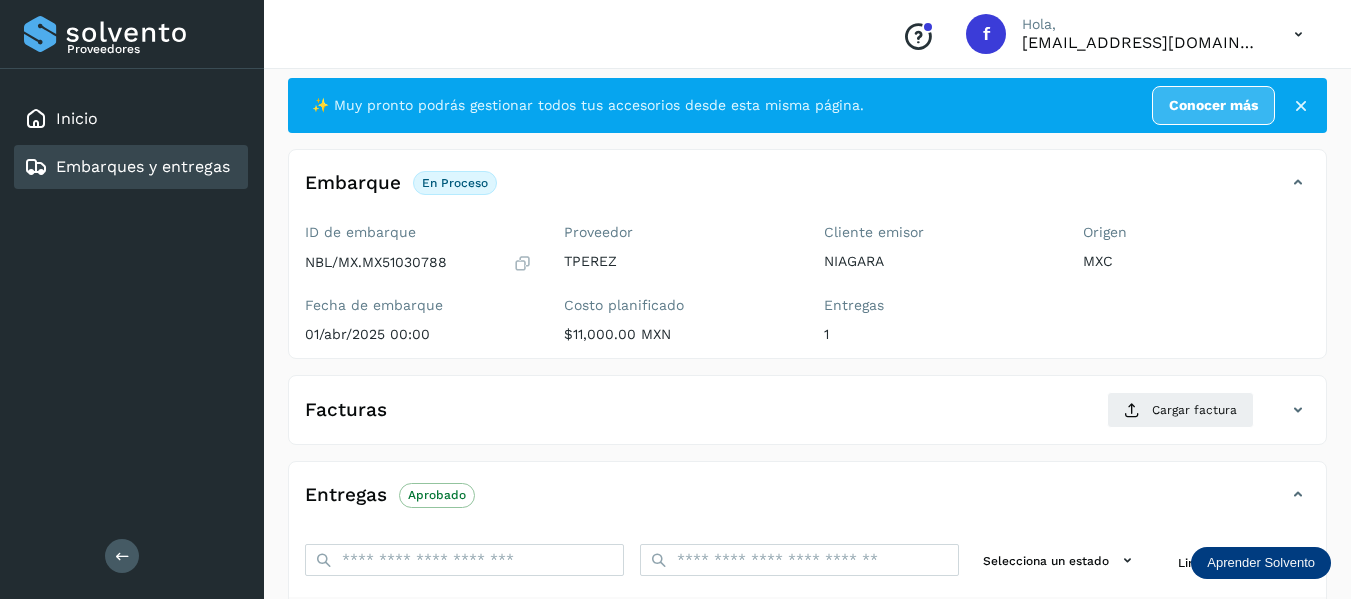 scroll, scrollTop: 0, scrollLeft: 0, axis: both 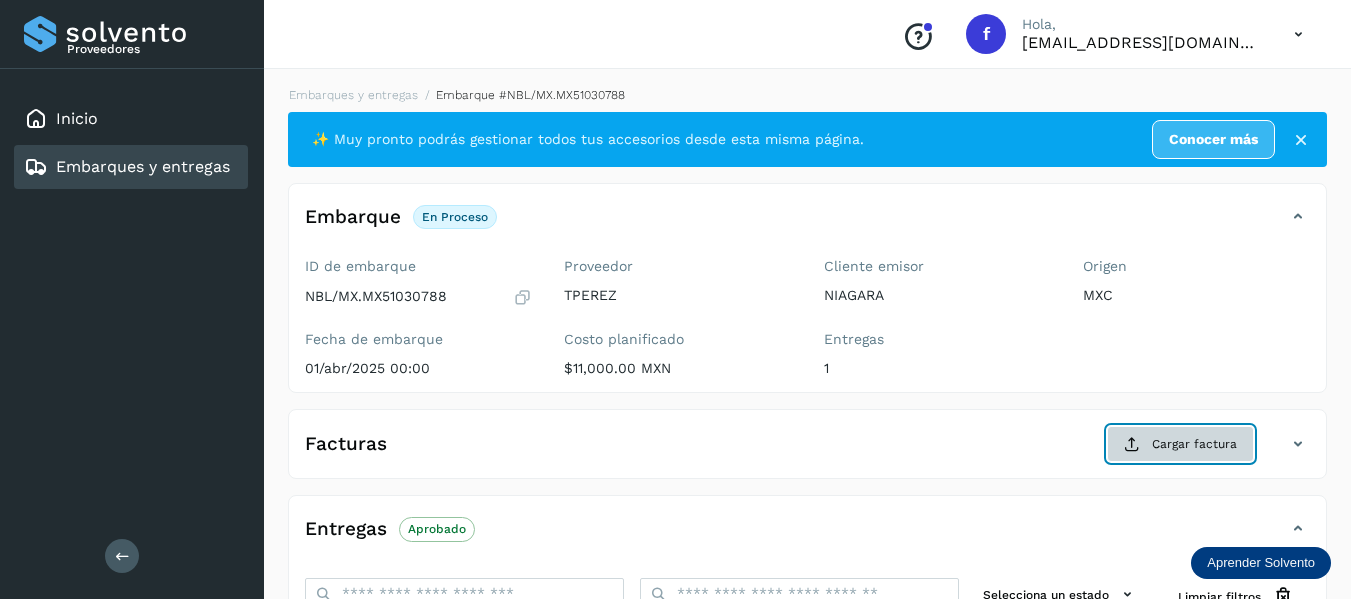 click at bounding box center [1132, 444] 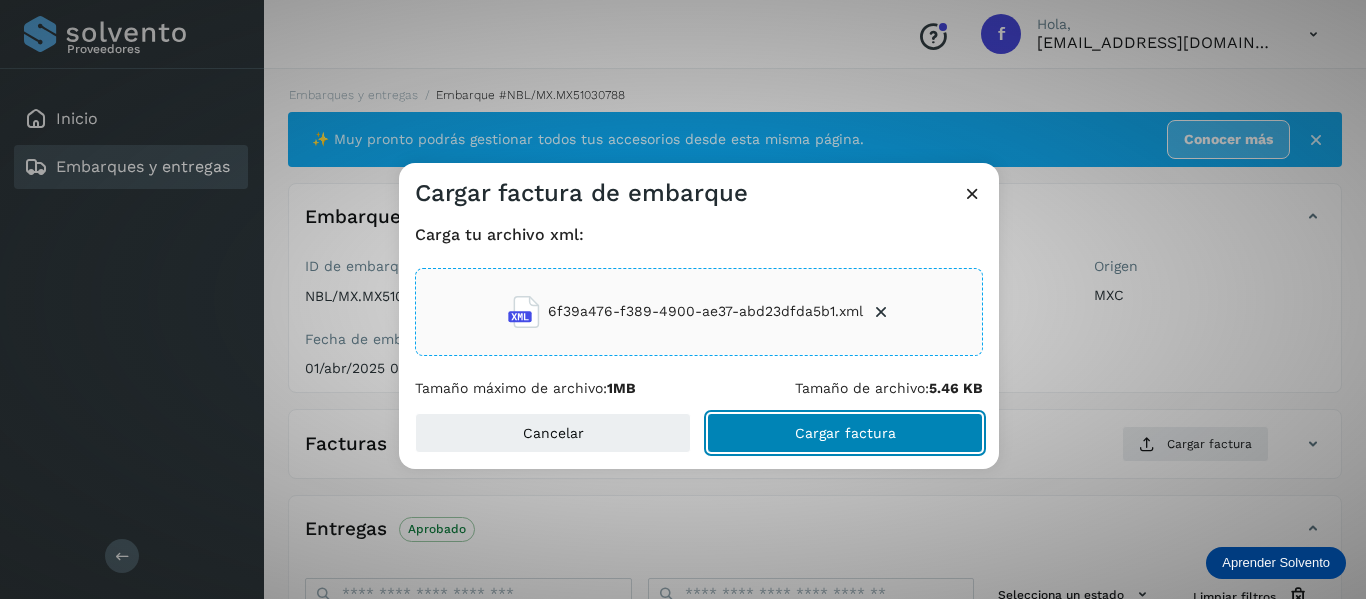 click on "Cargar factura" 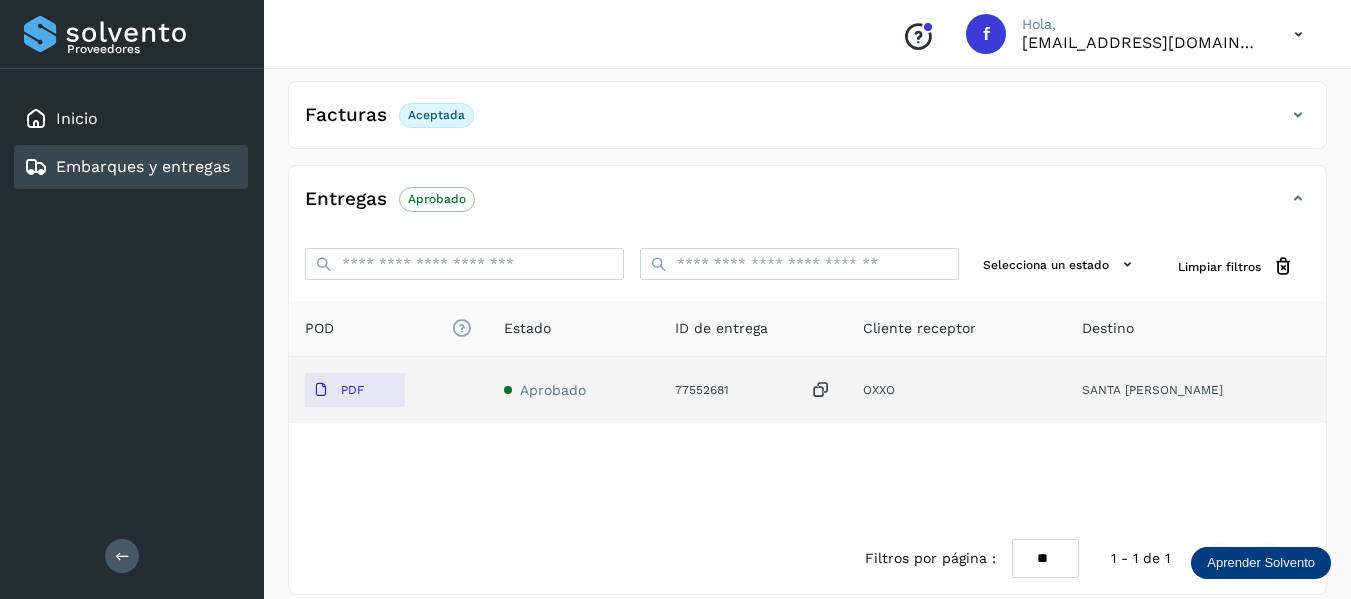 scroll, scrollTop: 348, scrollLeft: 0, axis: vertical 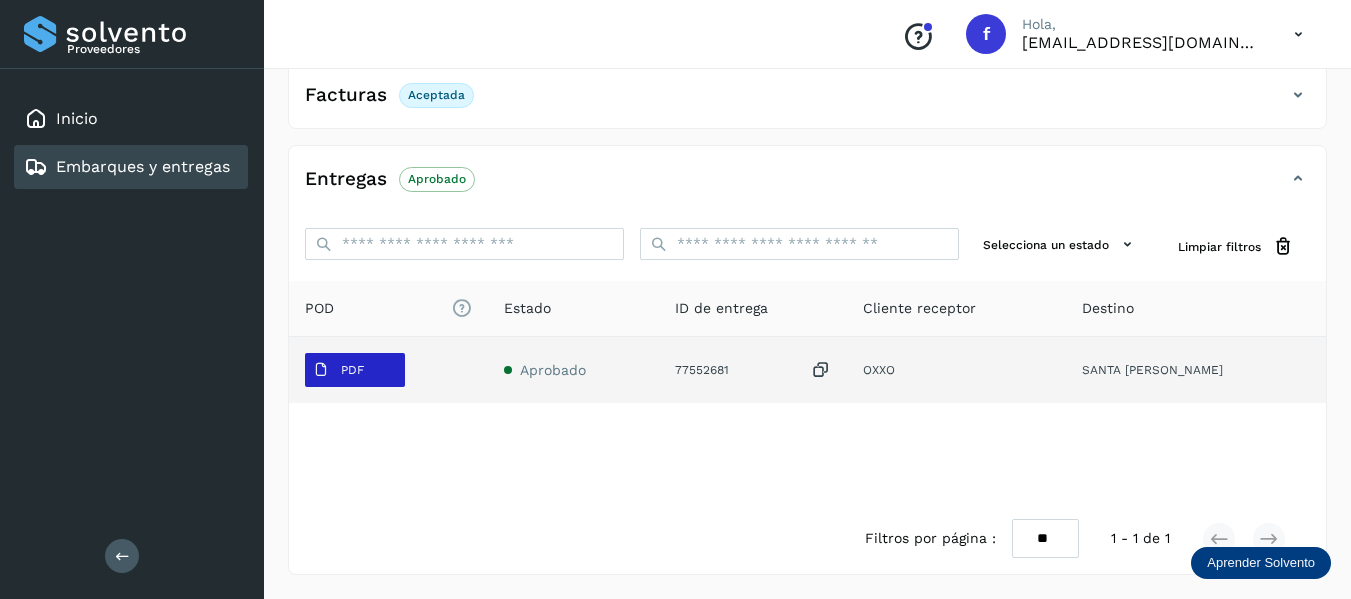 click on "PDF" at bounding box center (338, 370) 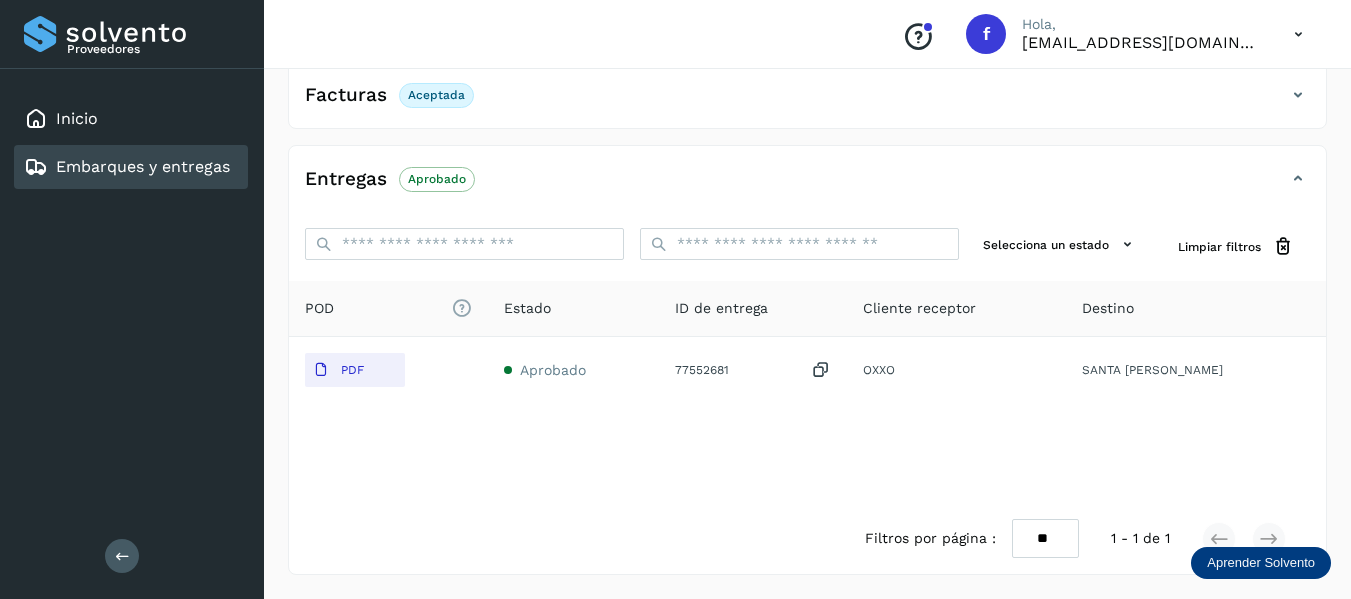 type 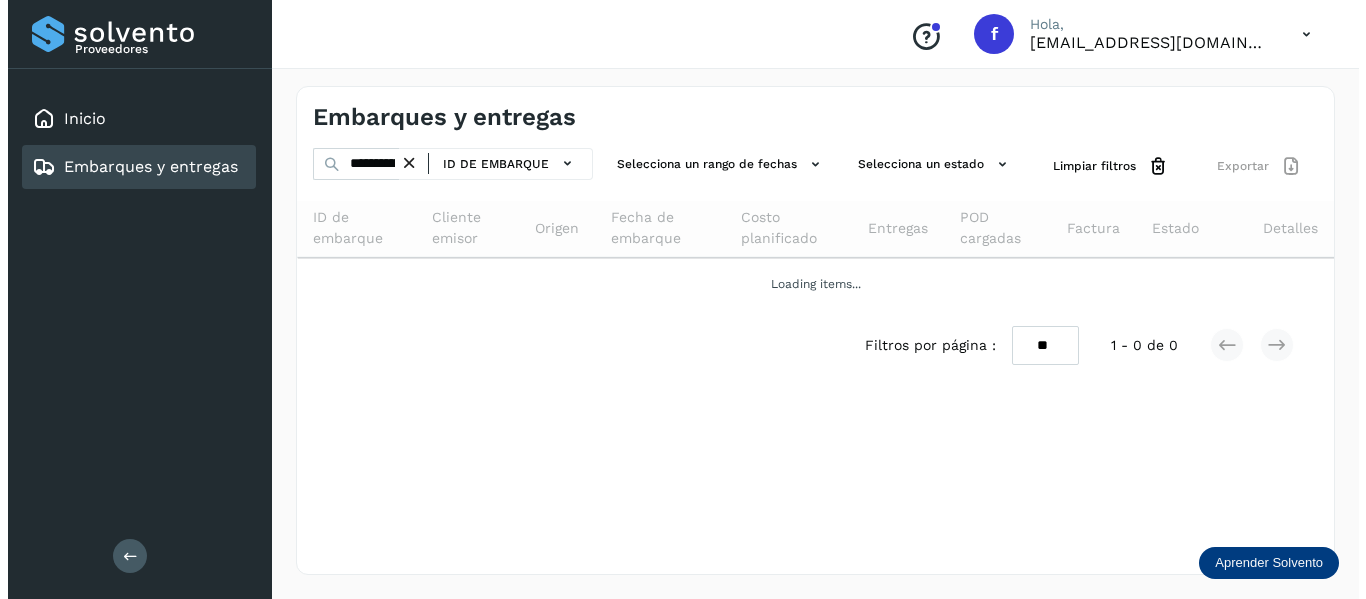 scroll, scrollTop: 0, scrollLeft: 0, axis: both 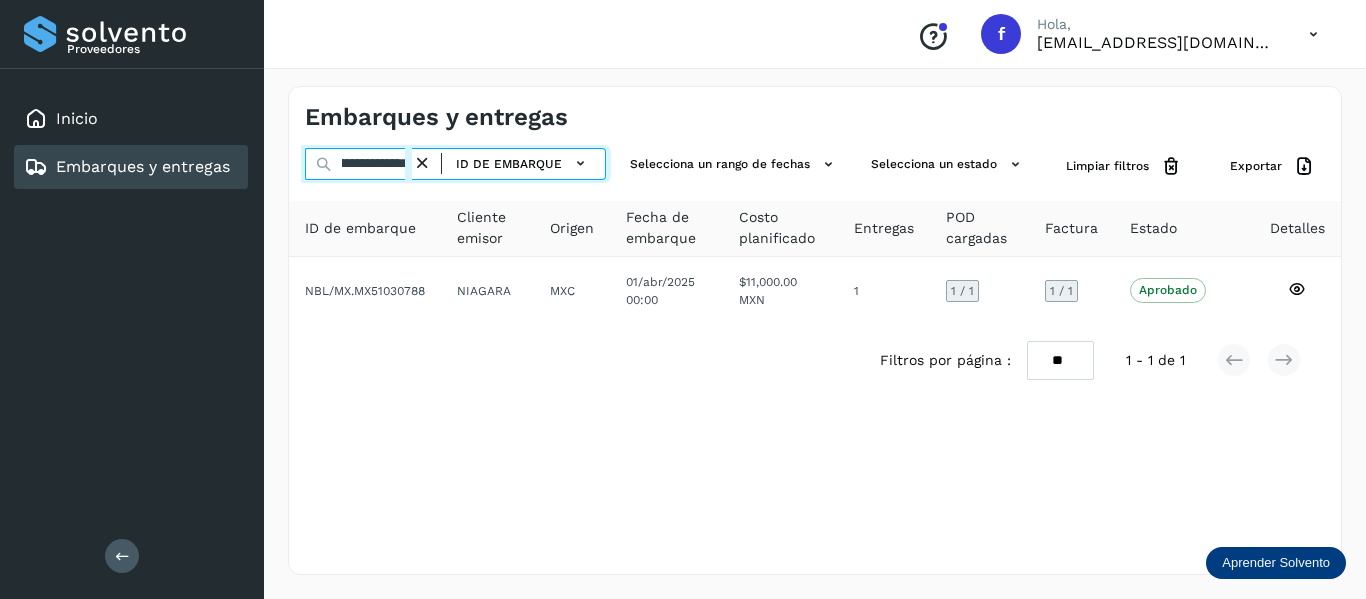 drag, startPoint x: 340, startPoint y: 159, endPoint x: 598, endPoint y: 188, distance: 259.62473 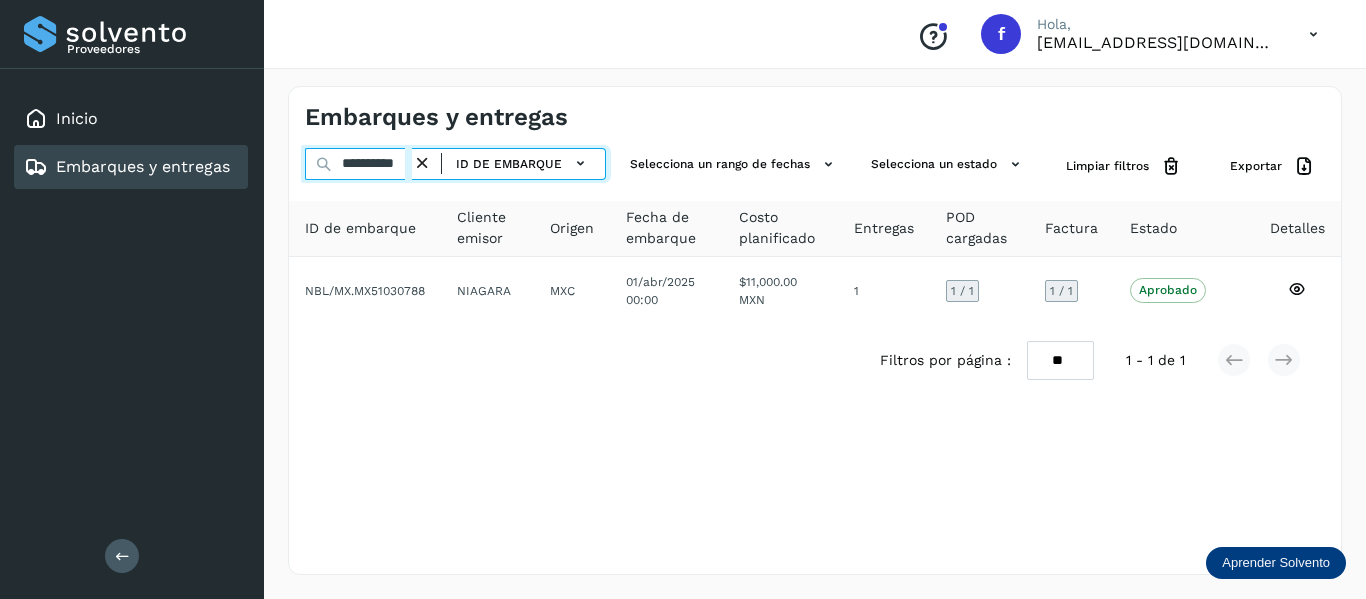 scroll, scrollTop: 0, scrollLeft: 18, axis: horizontal 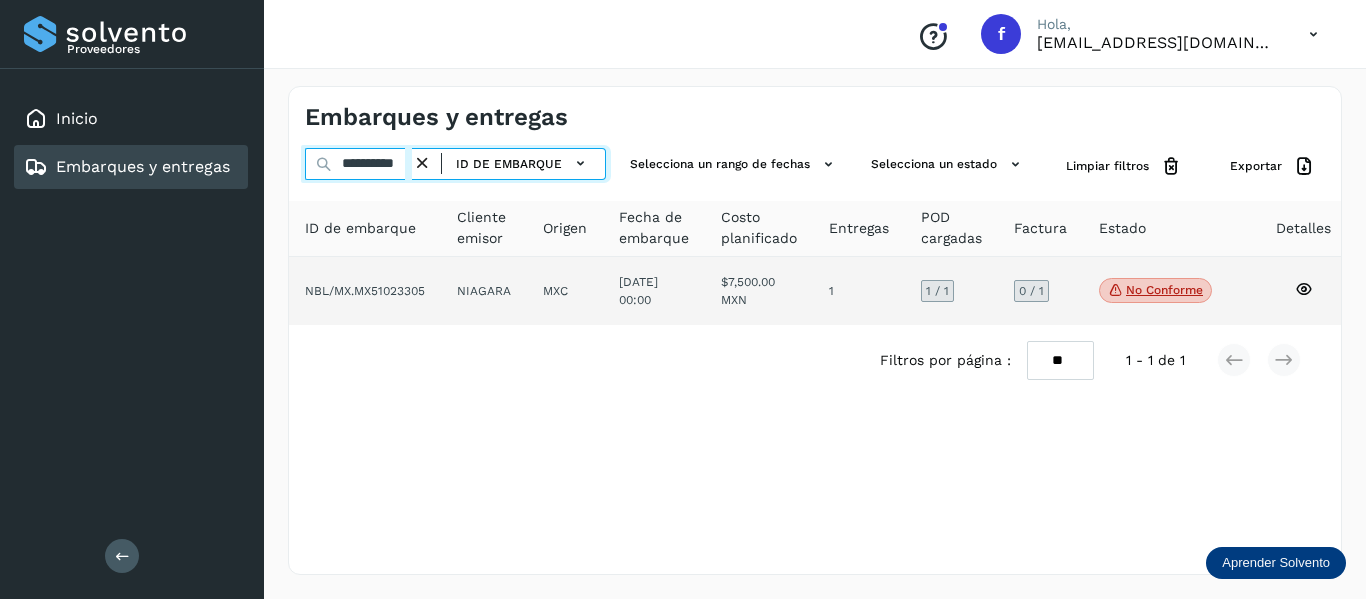 type on "**********" 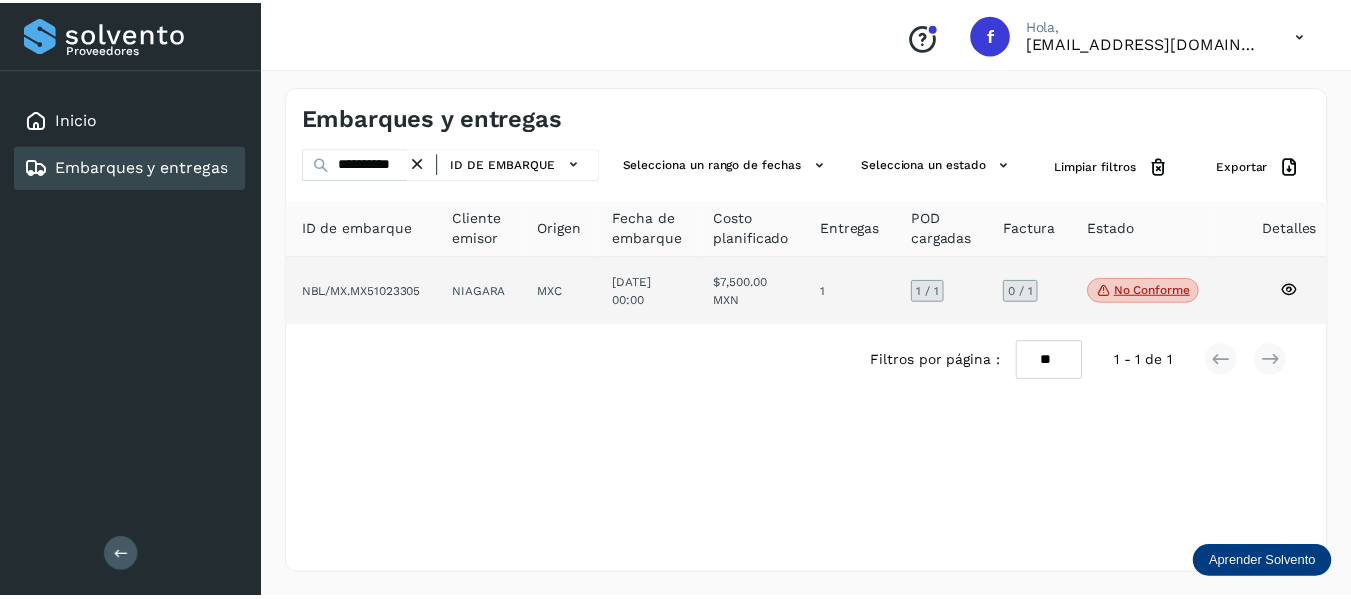 scroll, scrollTop: 0, scrollLeft: 0, axis: both 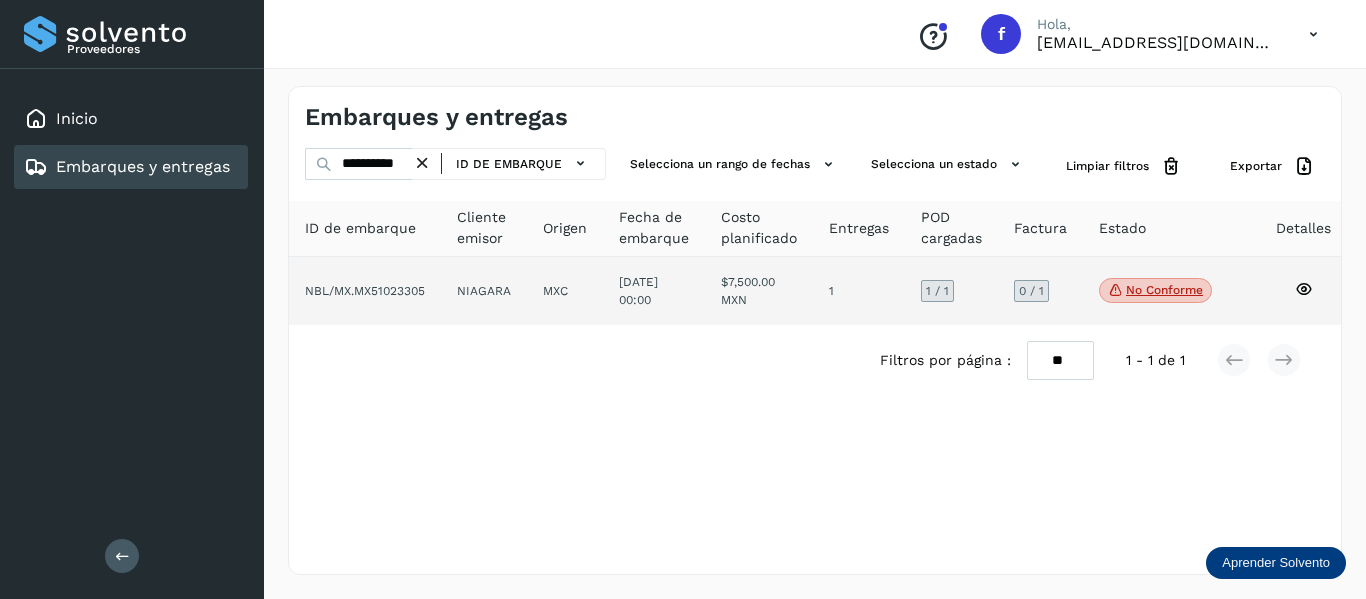 click 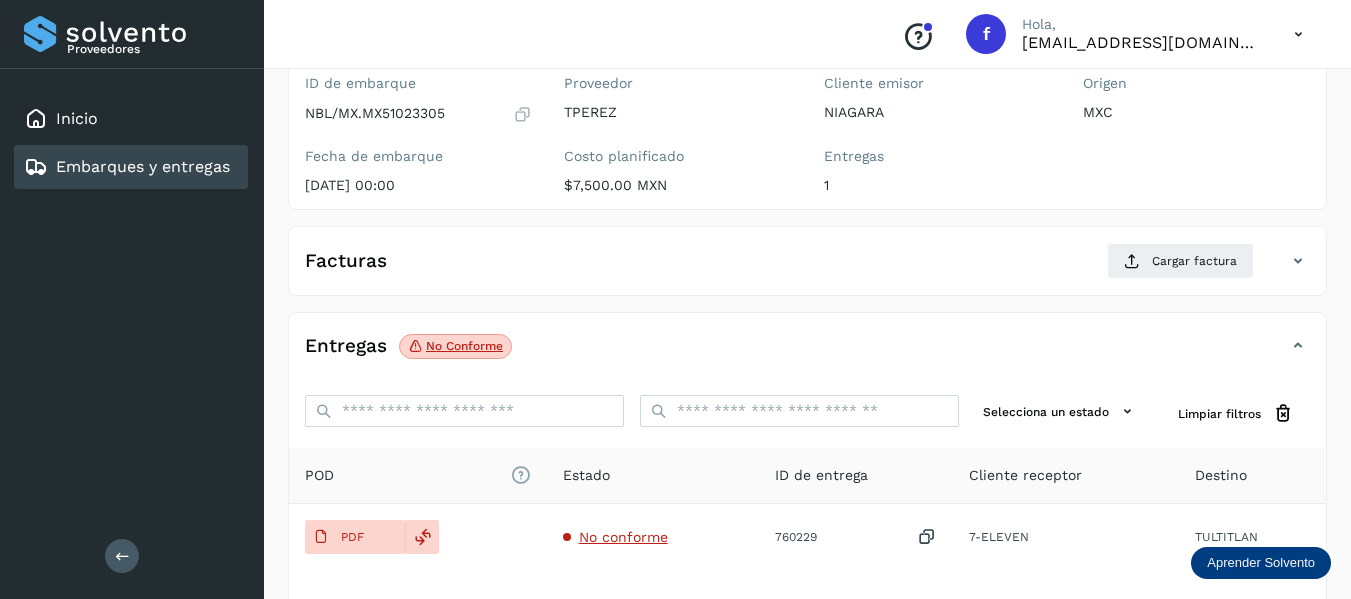 scroll, scrollTop: 200, scrollLeft: 0, axis: vertical 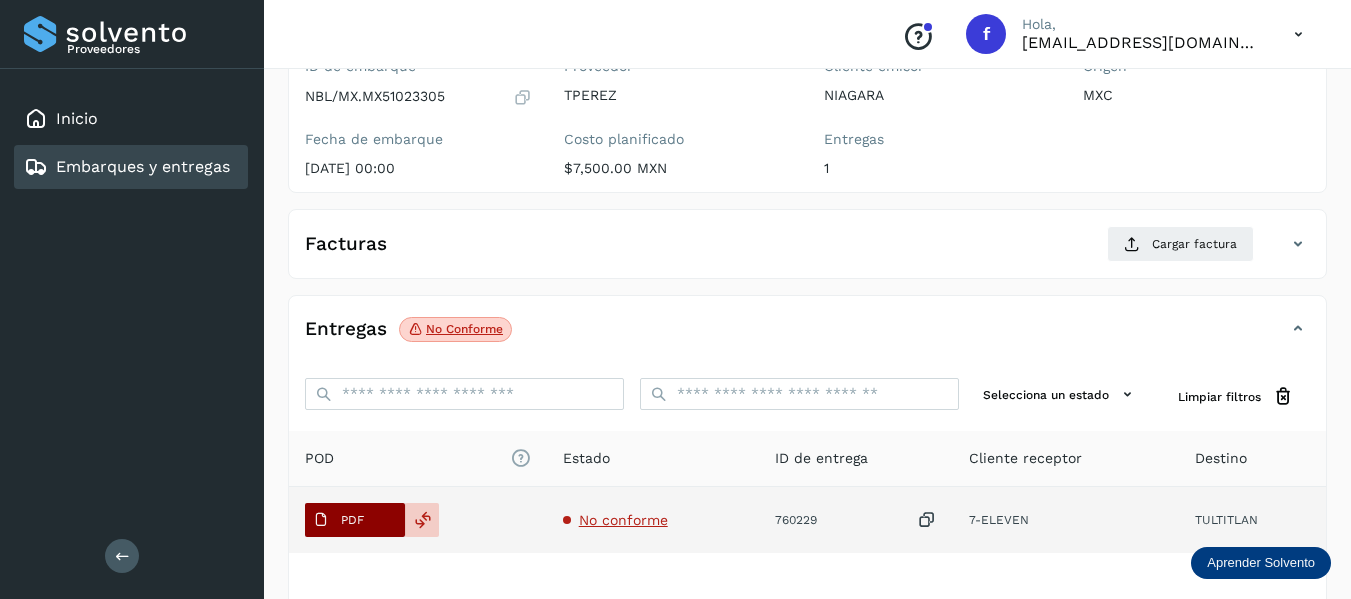 click on "PDF" at bounding box center [338, 520] 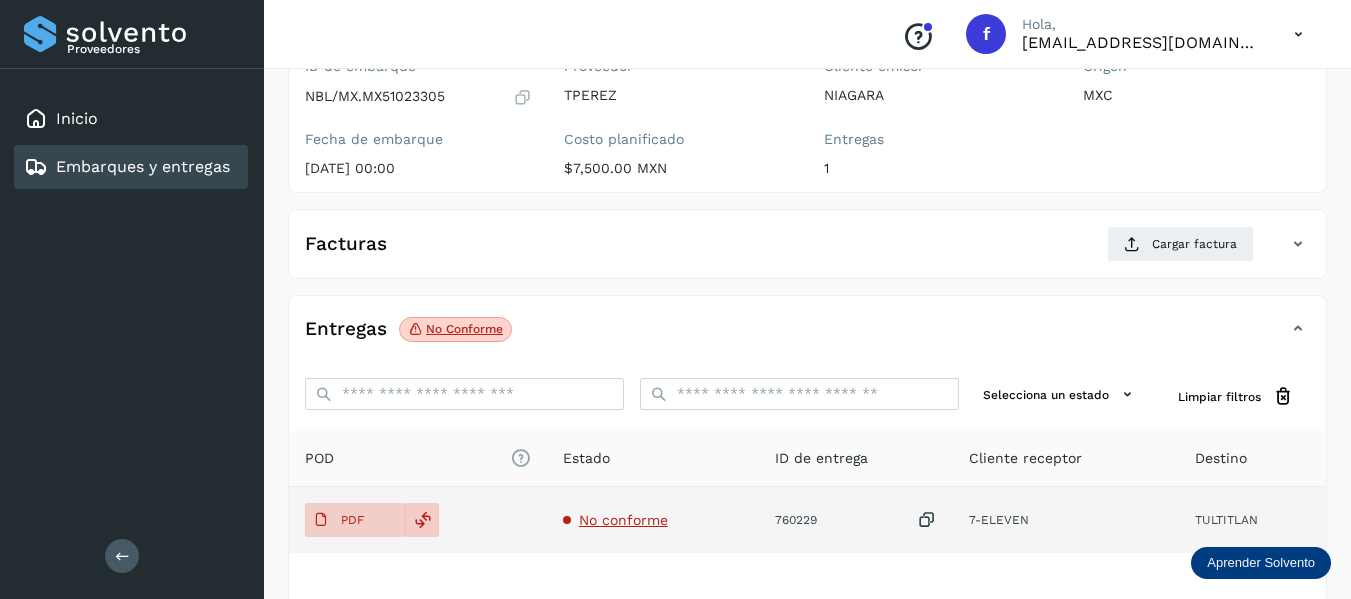 click on "No conforme" at bounding box center [623, 520] 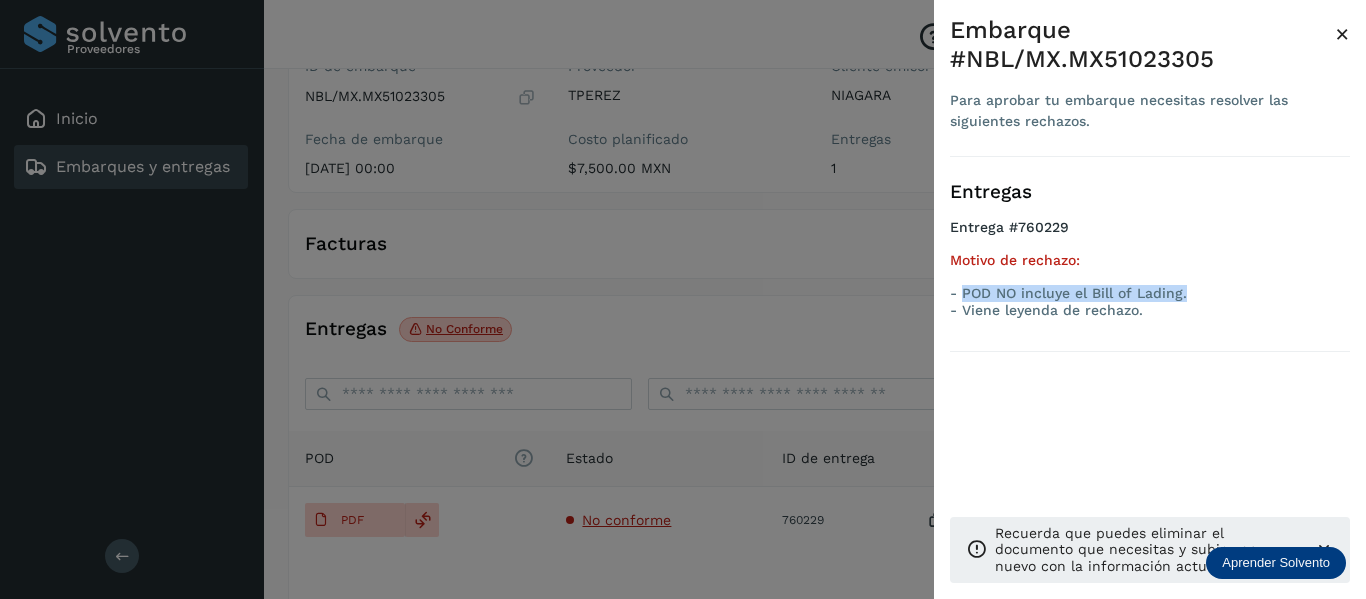 drag, startPoint x: 961, startPoint y: 290, endPoint x: 1186, endPoint y: 291, distance: 225.00223 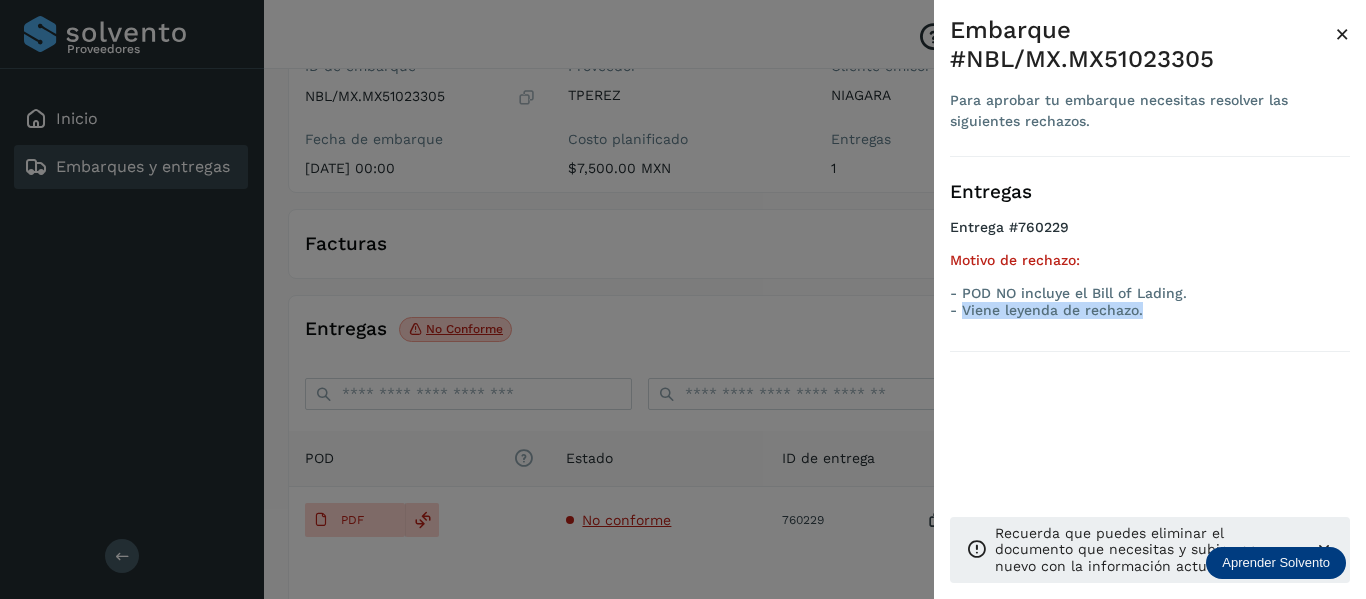drag, startPoint x: 964, startPoint y: 310, endPoint x: 1158, endPoint y: 302, distance: 194.16487 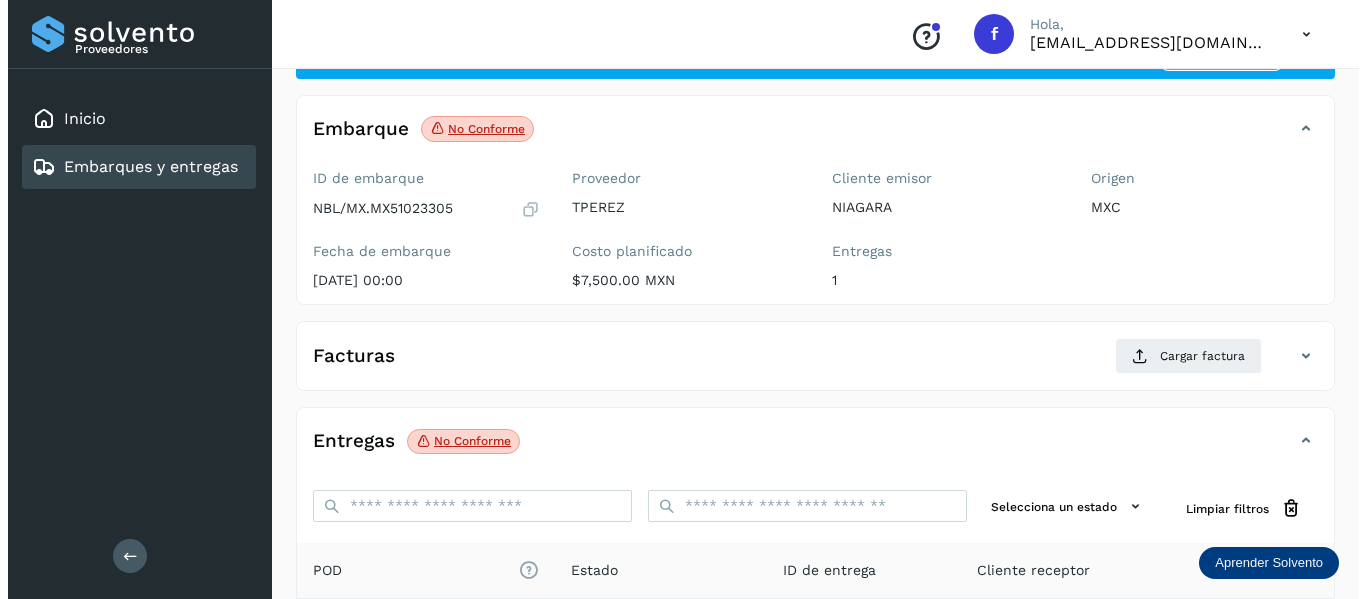 scroll, scrollTop: 0, scrollLeft: 0, axis: both 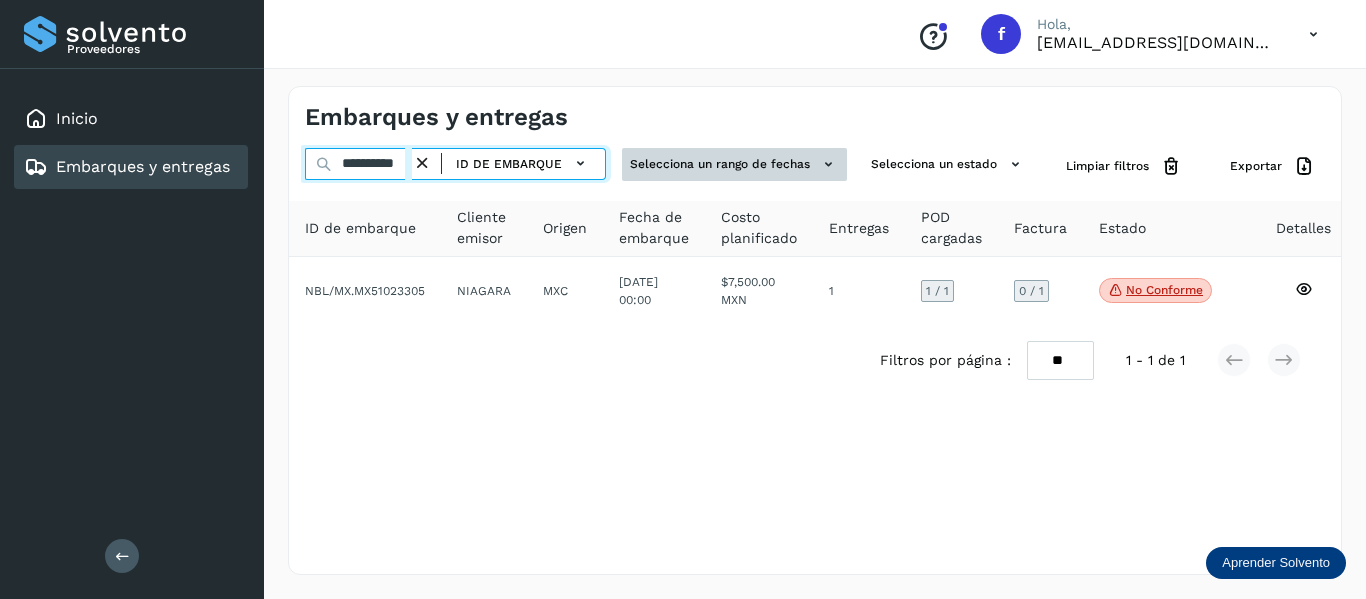 drag, startPoint x: 339, startPoint y: 157, endPoint x: 649, endPoint y: 178, distance: 310.71048 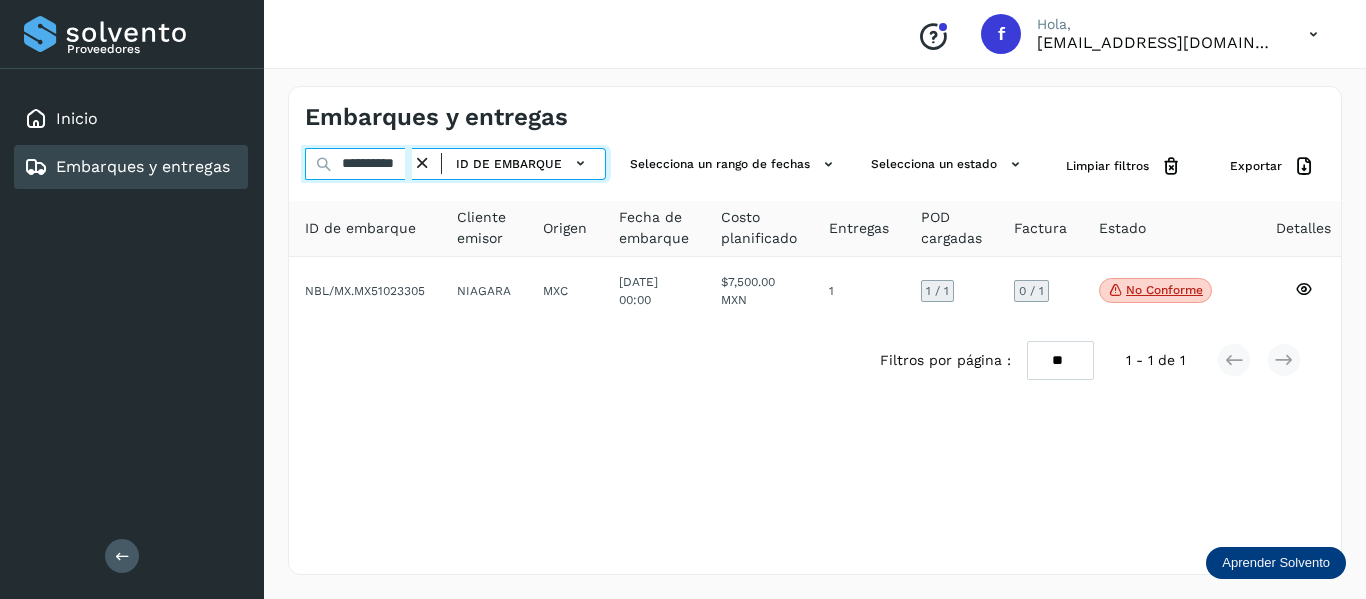 paste 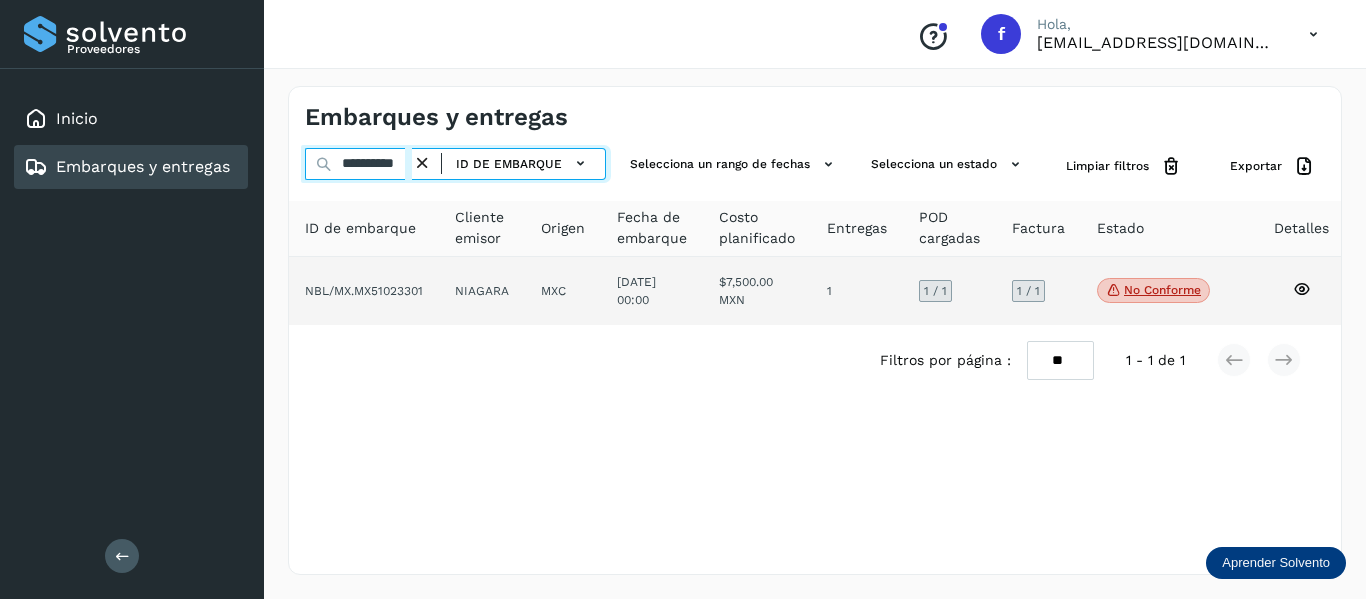 type on "**********" 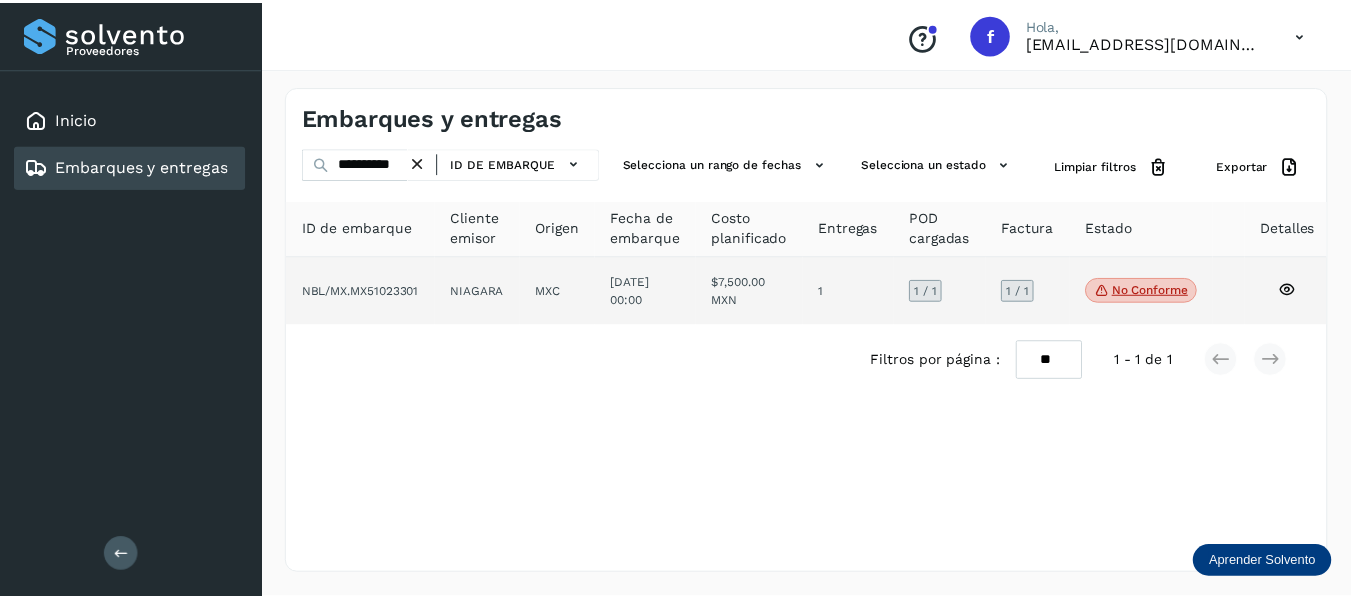 scroll, scrollTop: 0, scrollLeft: 0, axis: both 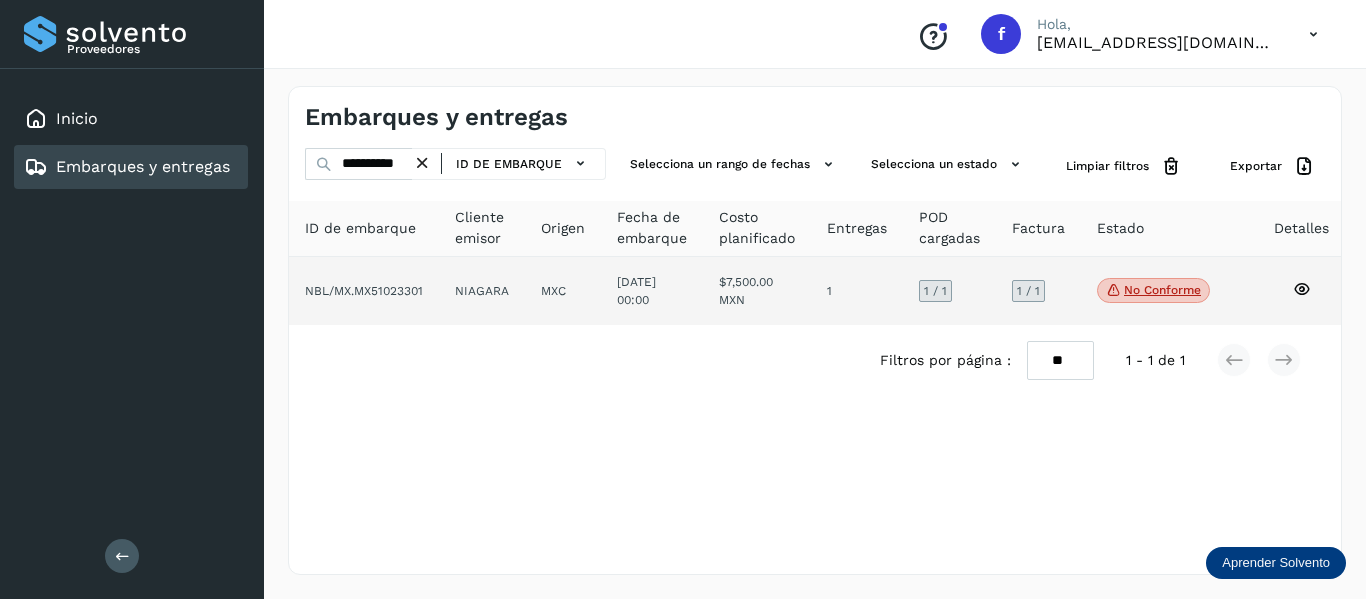 click 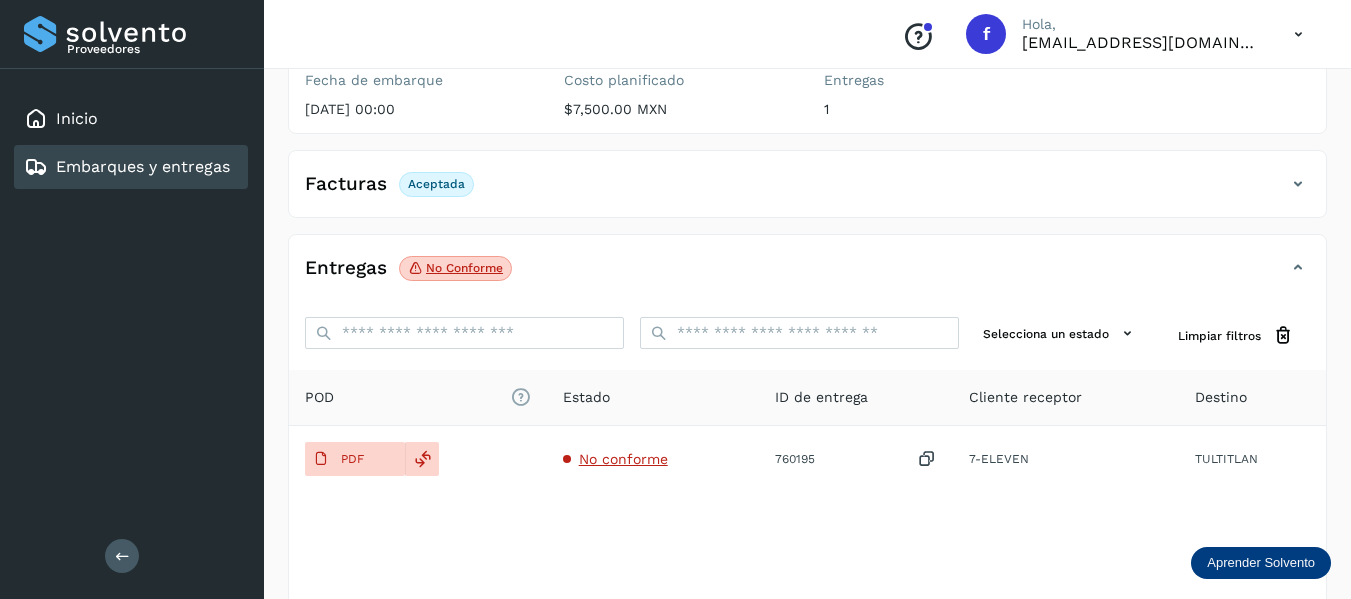 scroll, scrollTop: 300, scrollLeft: 0, axis: vertical 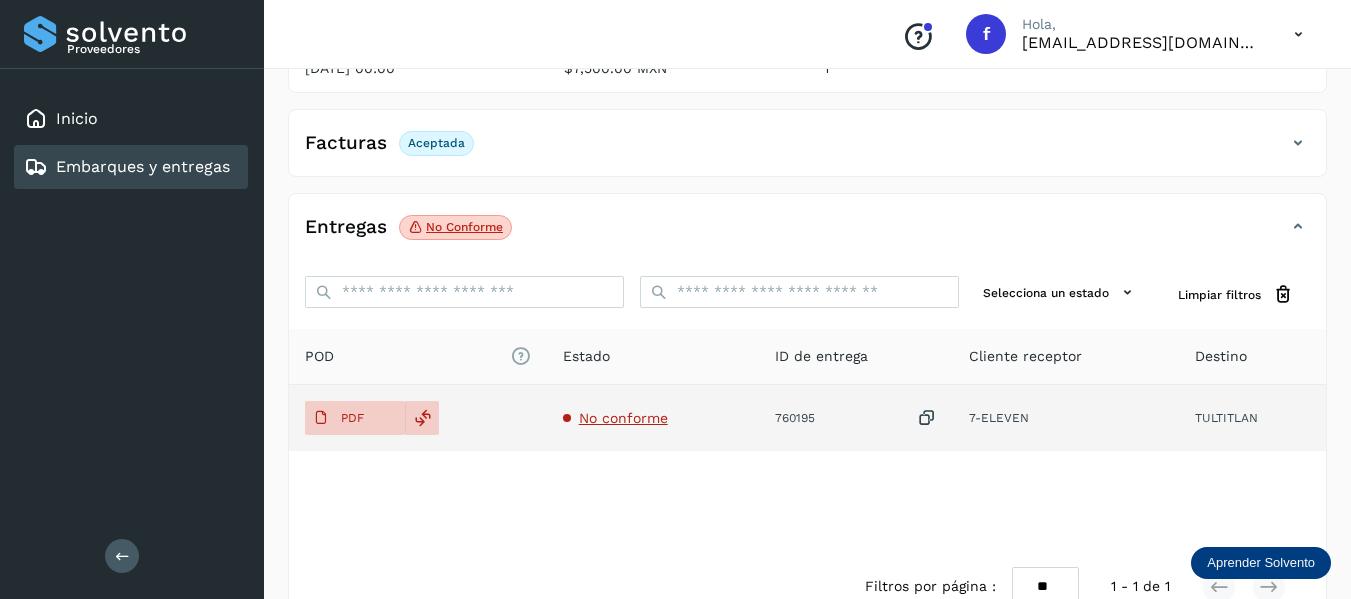 click on "No conforme" 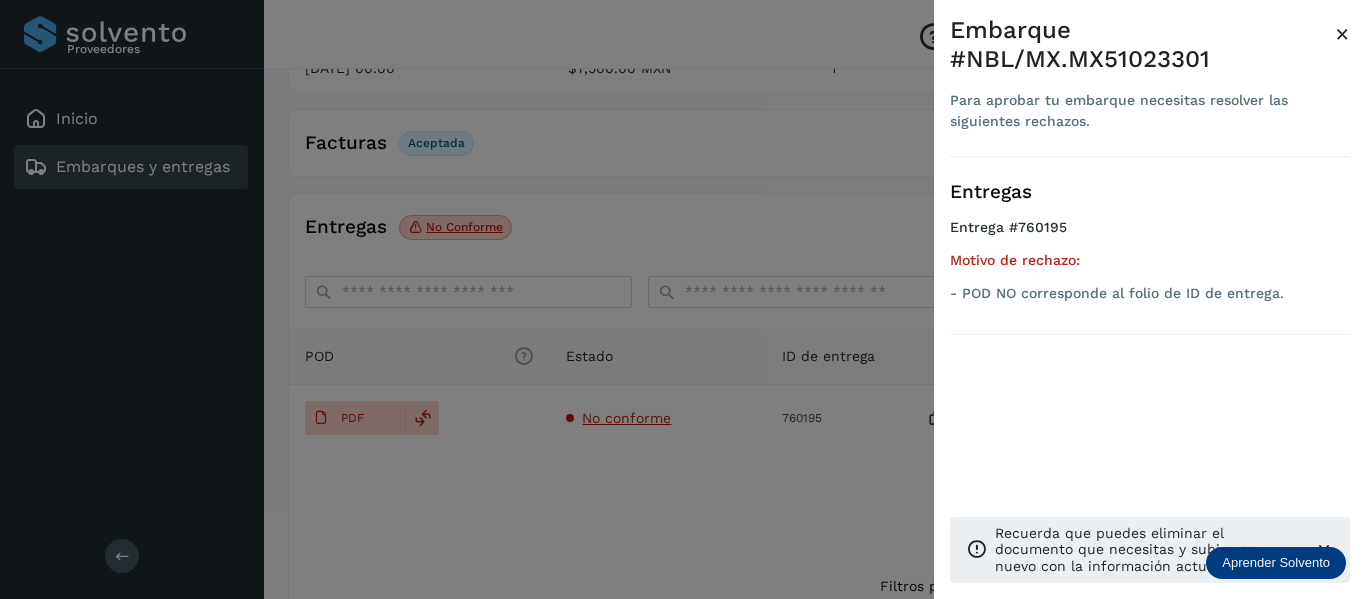 click at bounding box center (683, 299) 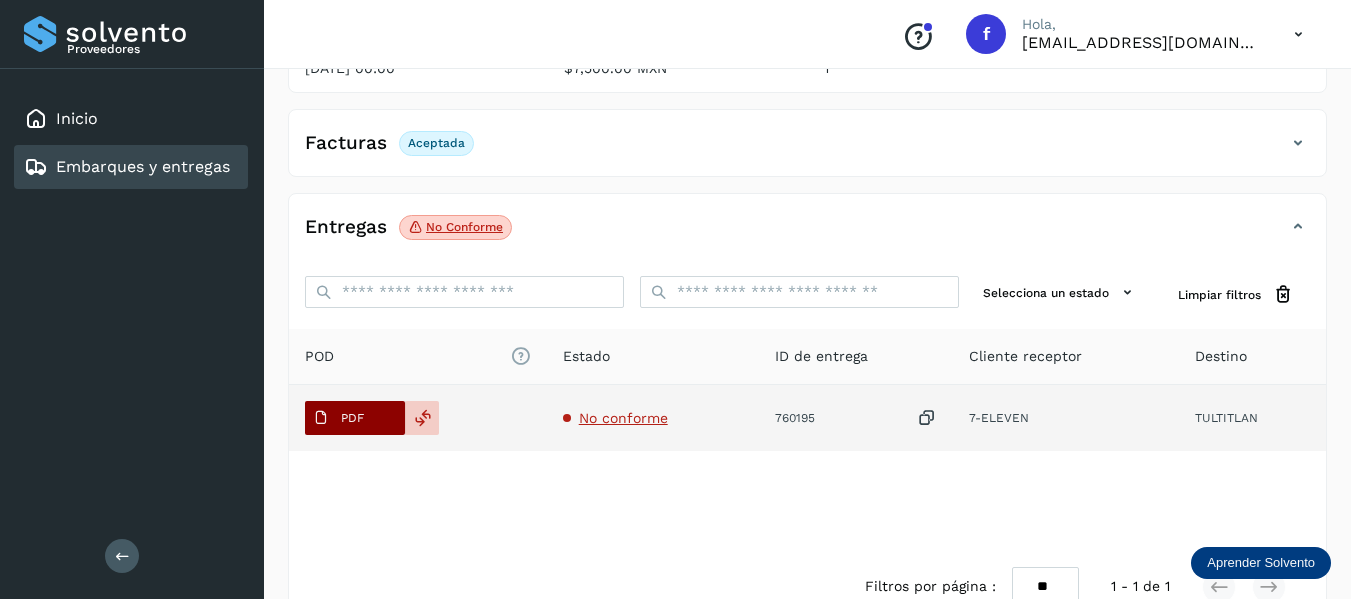 click on "PDF" at bounding box center (355, 418) 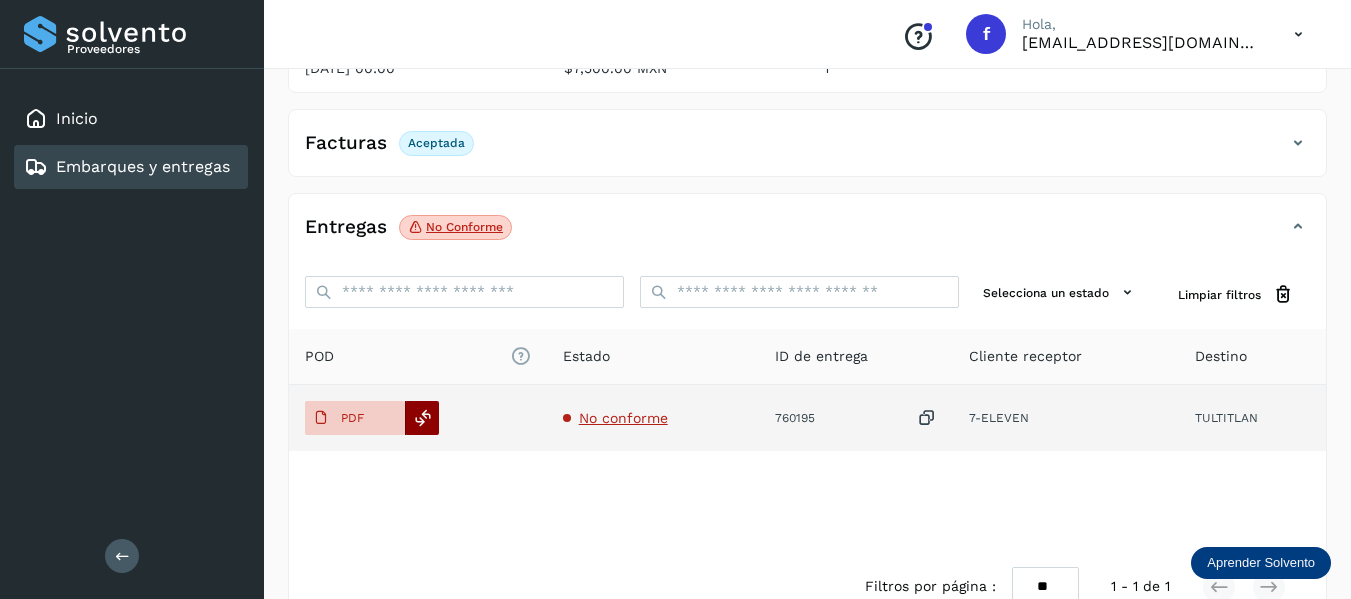 click at bounding box center [423, 418] 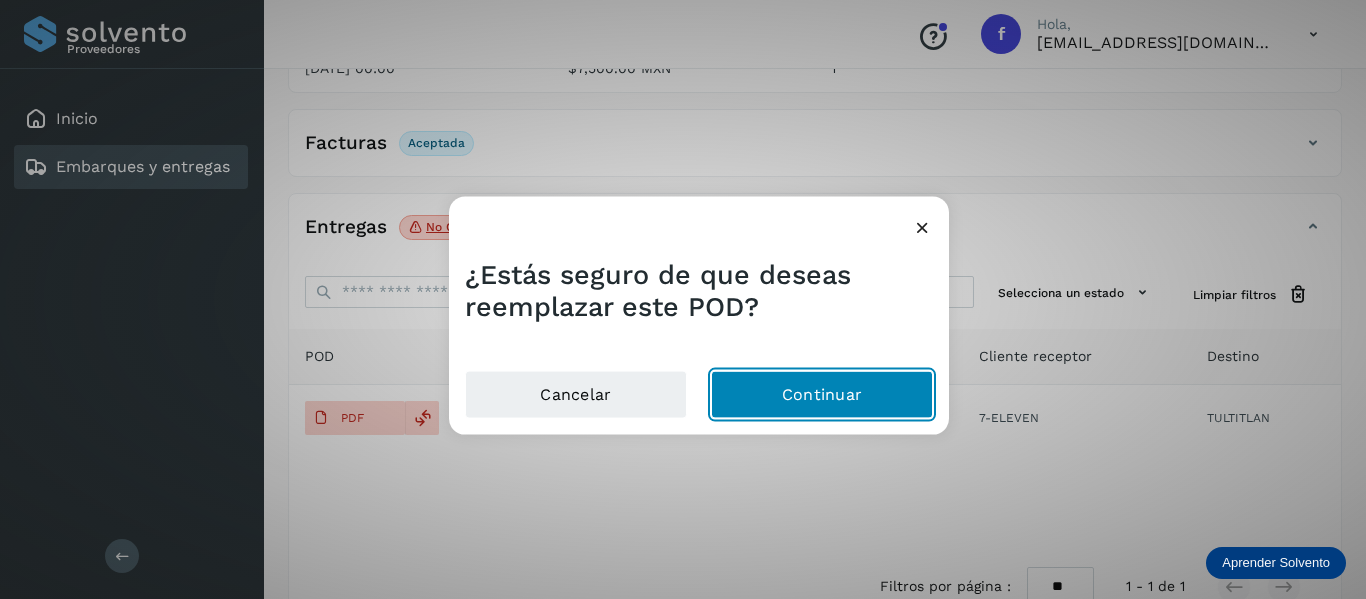 click on "Continuar" 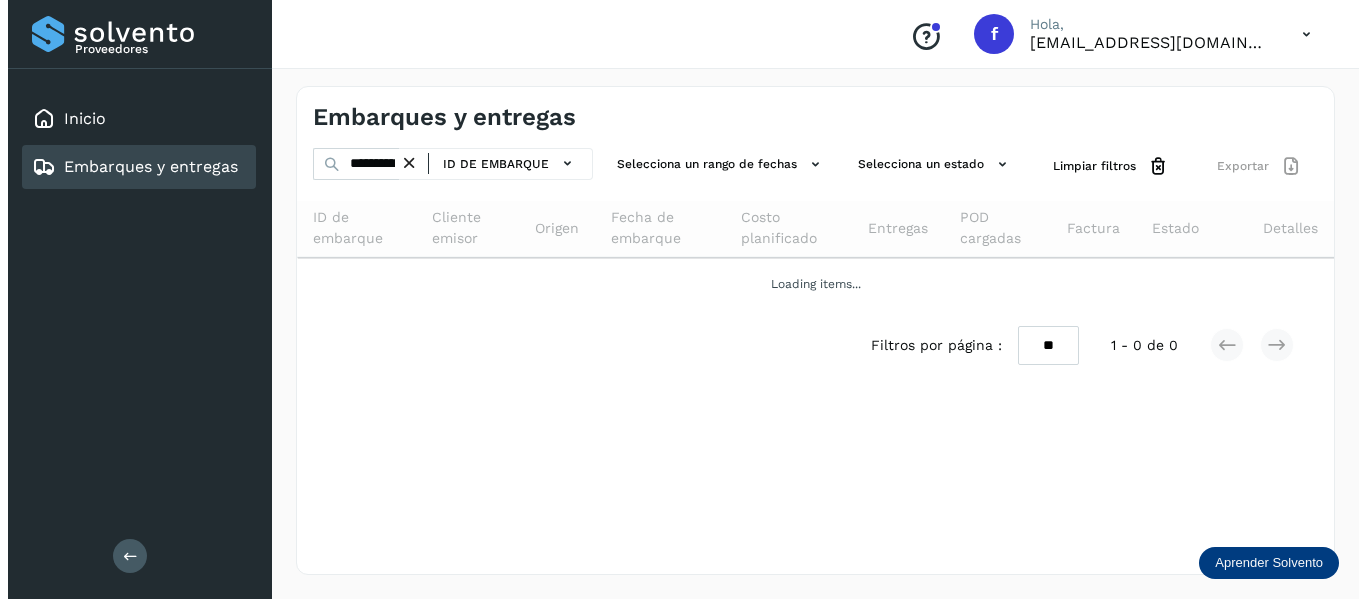 scroll, scrollTop: 0, scrollLeft: 0, axis: both 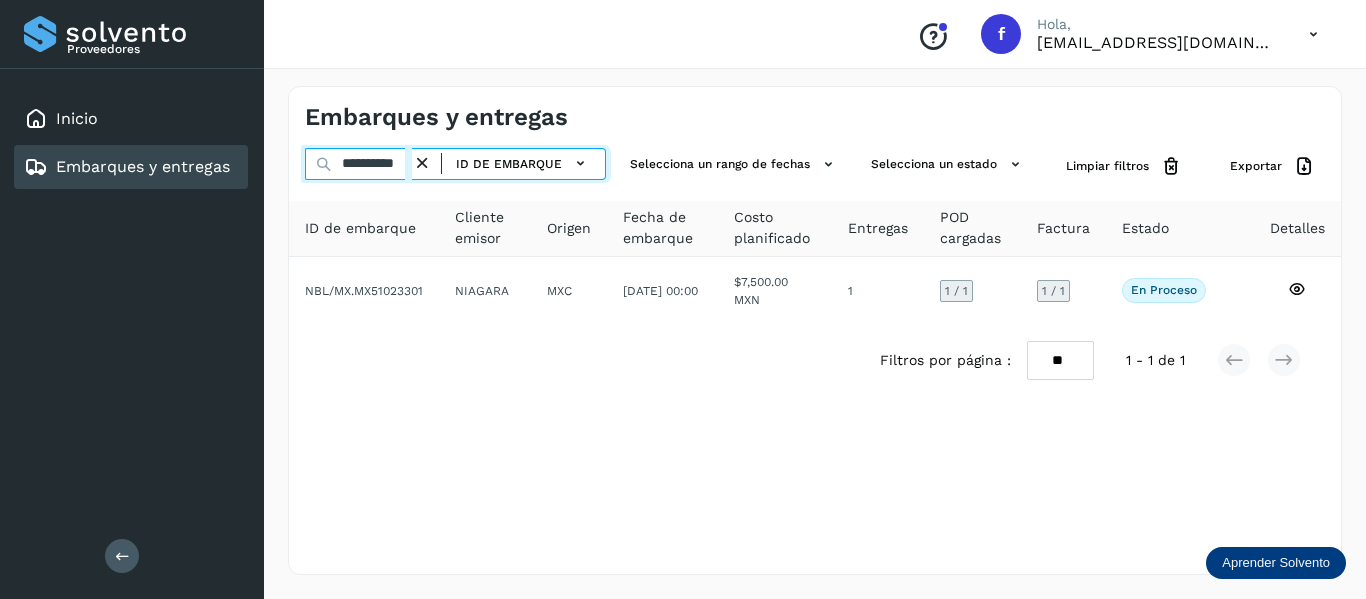 drag, startPoint x: 341, startPoint y: 163, endPoint x: 547, endPoint y: 204, distance: 210.04047 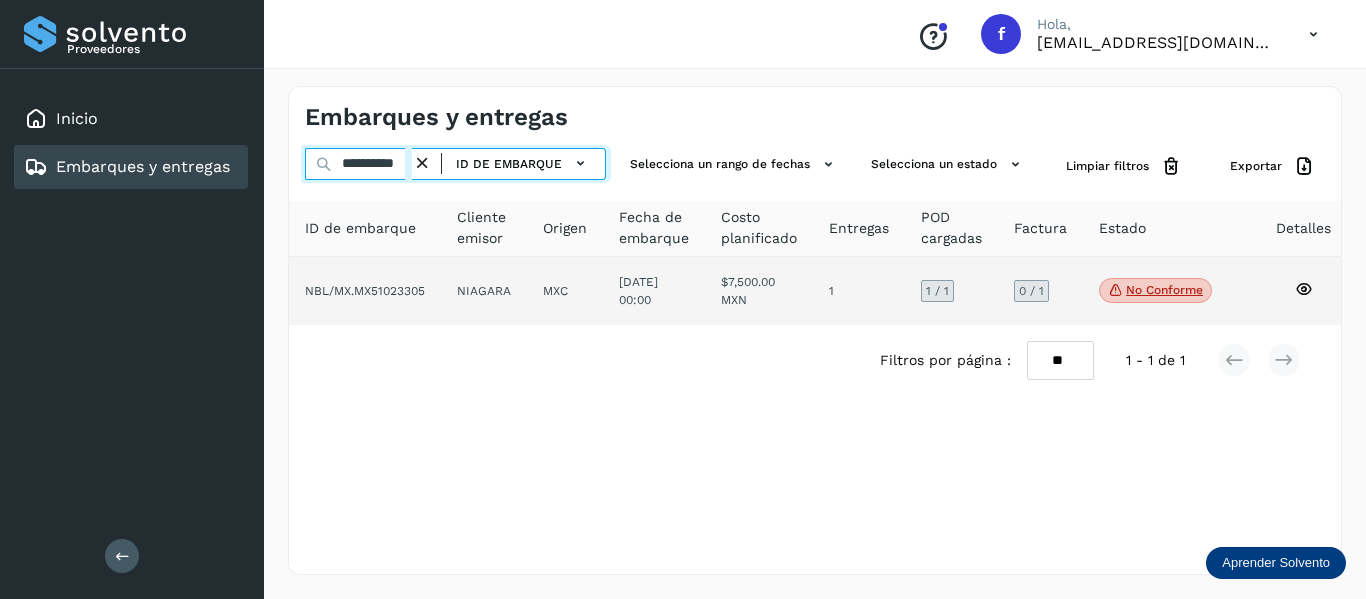 type on "**********" 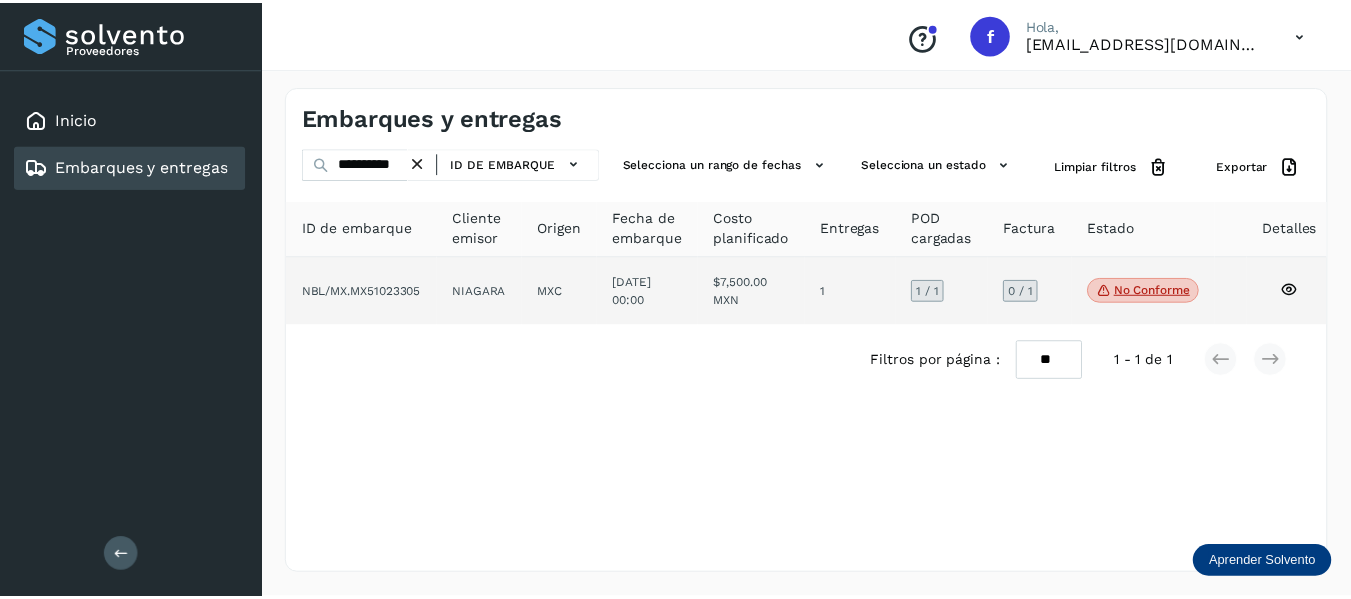 scroll, scrollTop: 0, scrollLeft: 0, axis: both 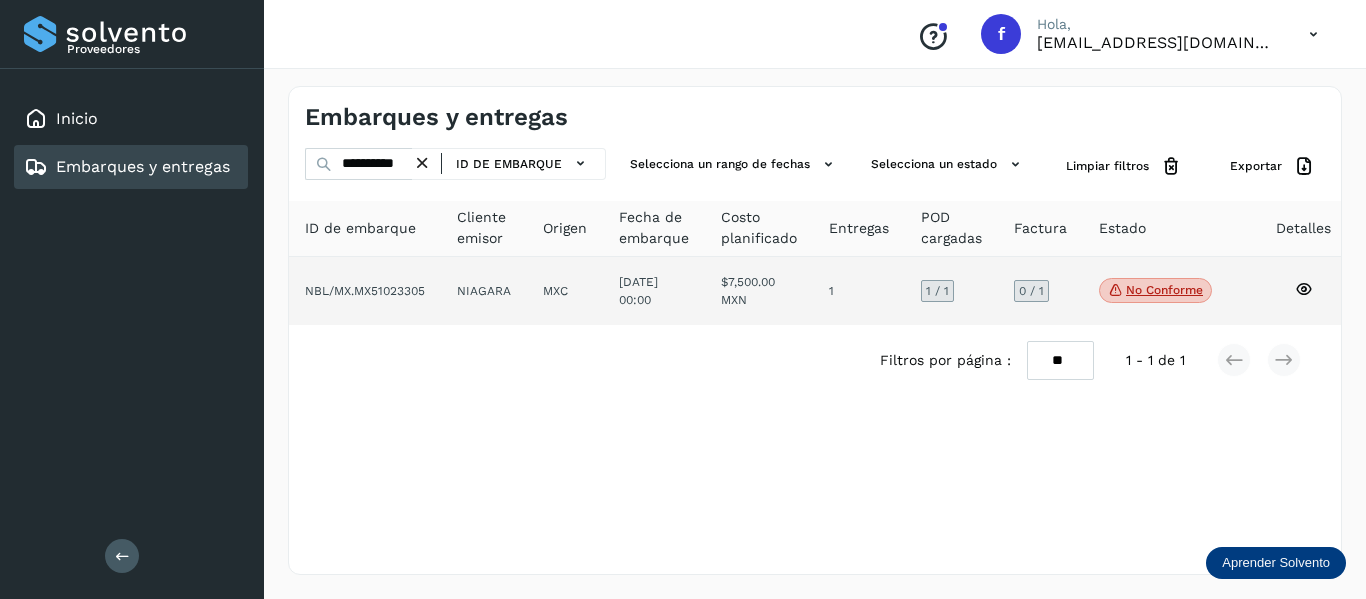 click 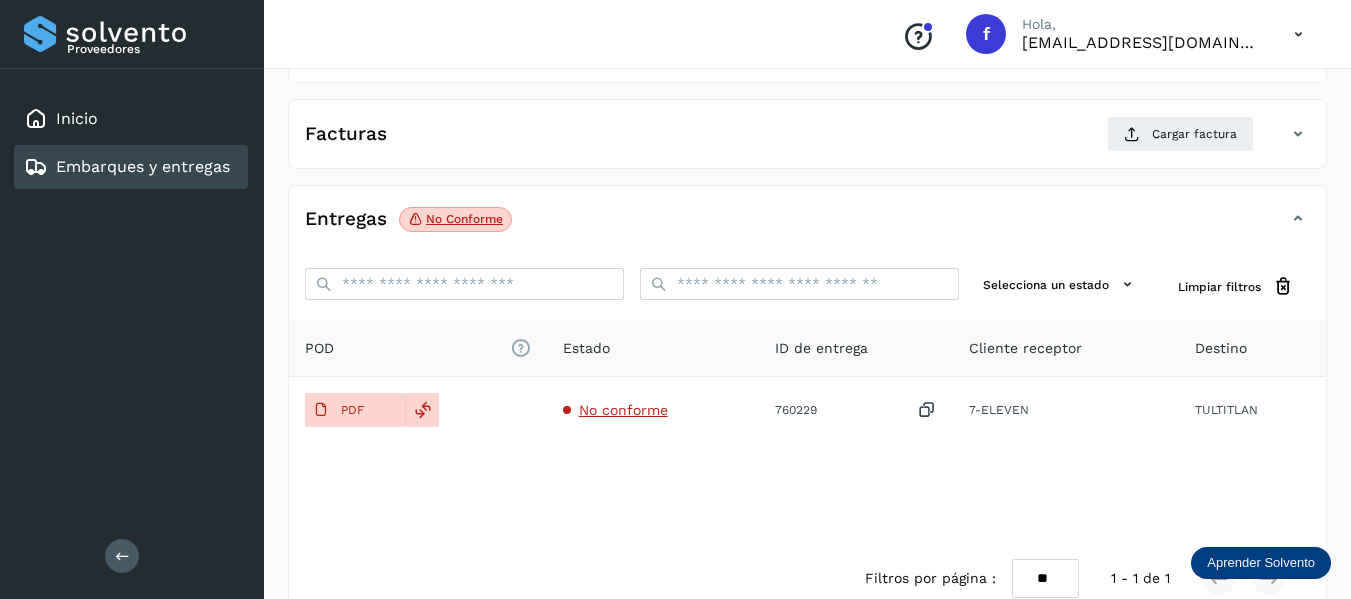 scroll, scrollTop: 350, scrollLeft: 0, axis: vertical 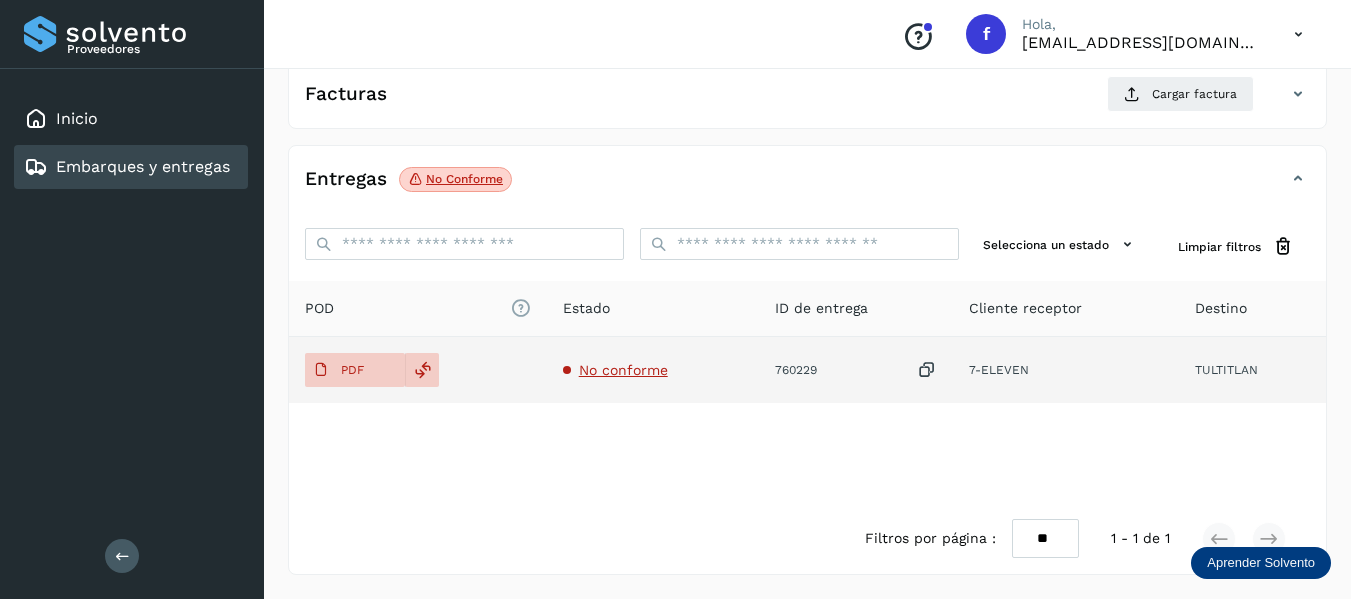 click on "No conforme" at bounding box center [623, 370] 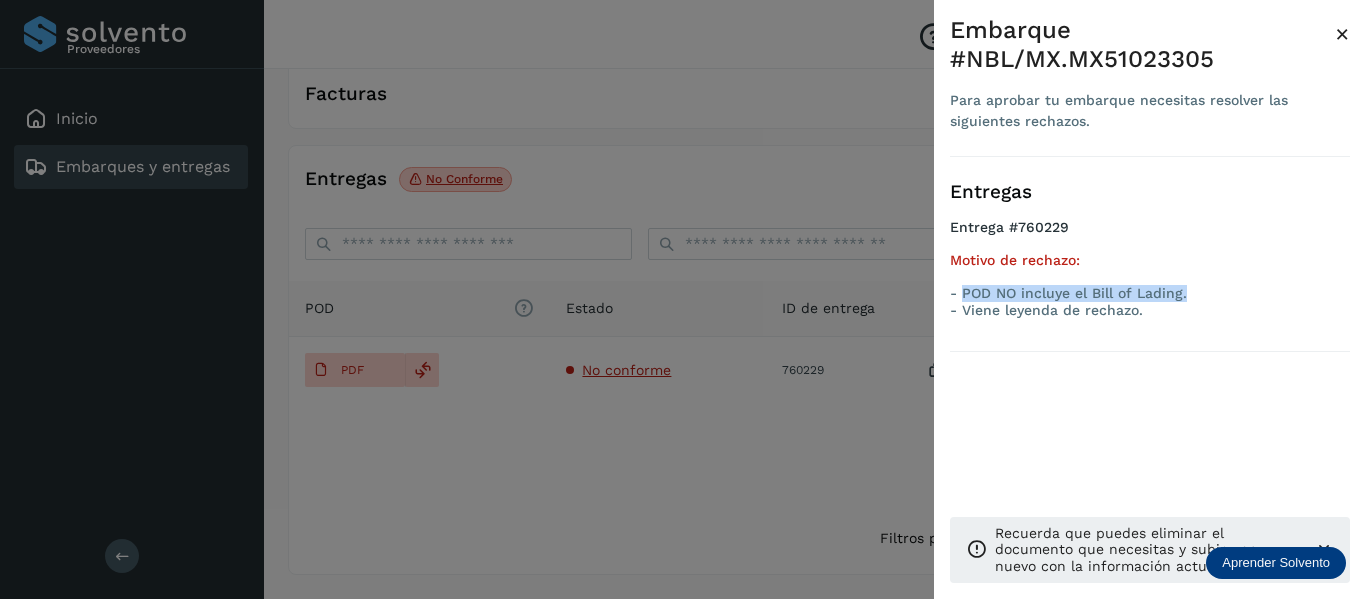 drag, startPoint x: 963, startPoint y: 291, endPoint x: 1204, endPoint y: 290, distance: 241.00208 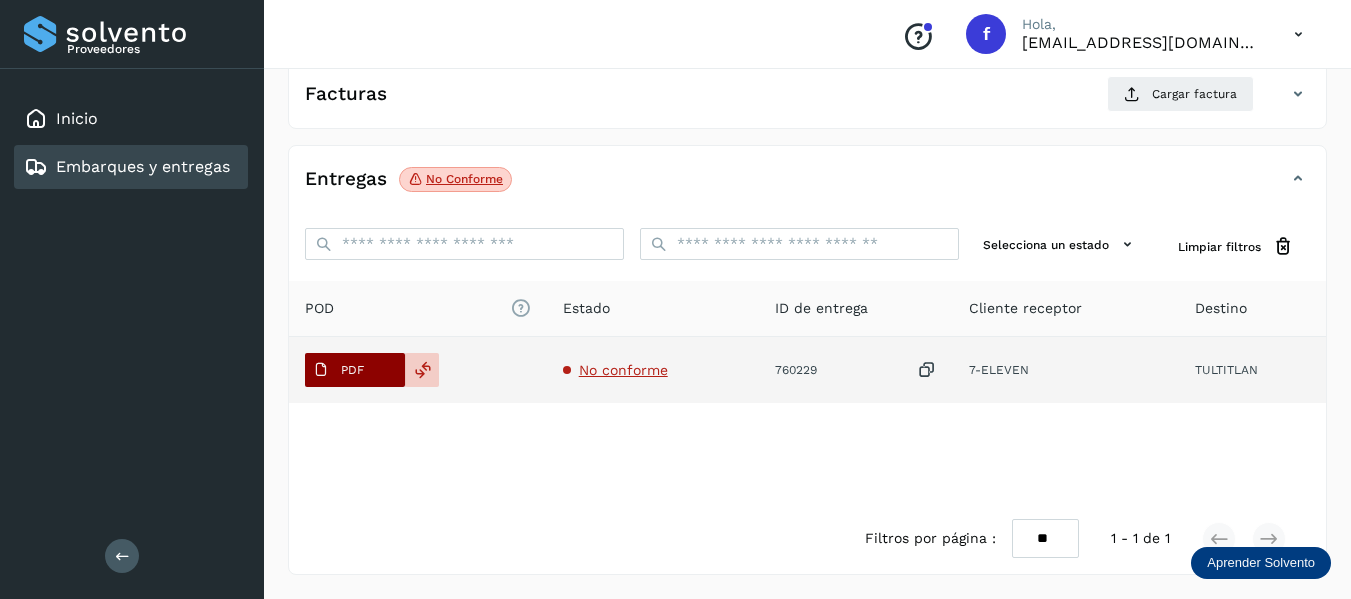 click on "PDF" at bounding box center (352, 370) 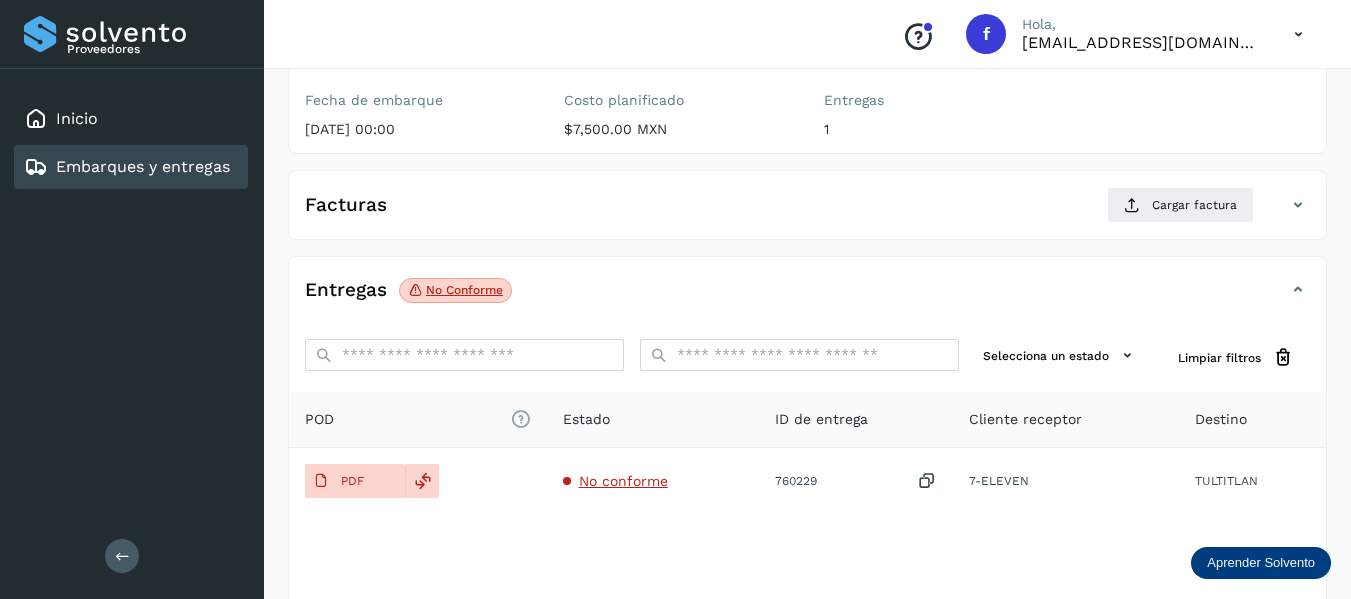 scroll, scrollTop: 50, scrollLeft: 0, axis: vertical 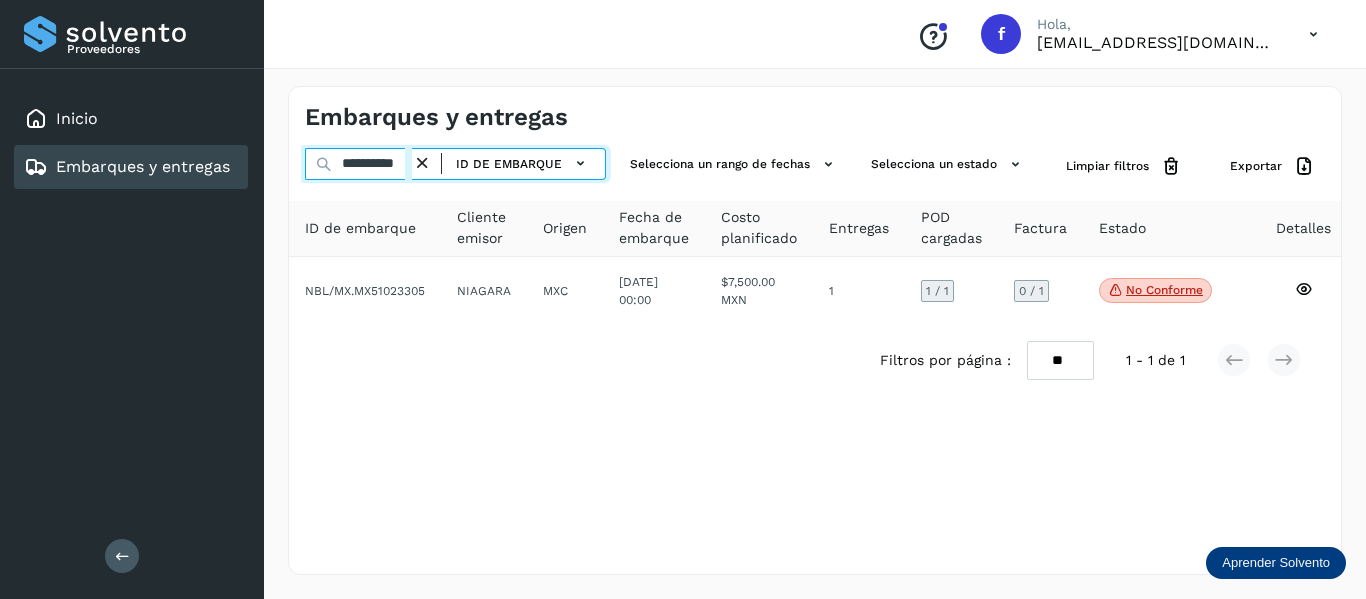 drag, startPoint x: 339, startPoint y: 173, endPoint x: 636, endPoint y: 368, distance: 355.29425 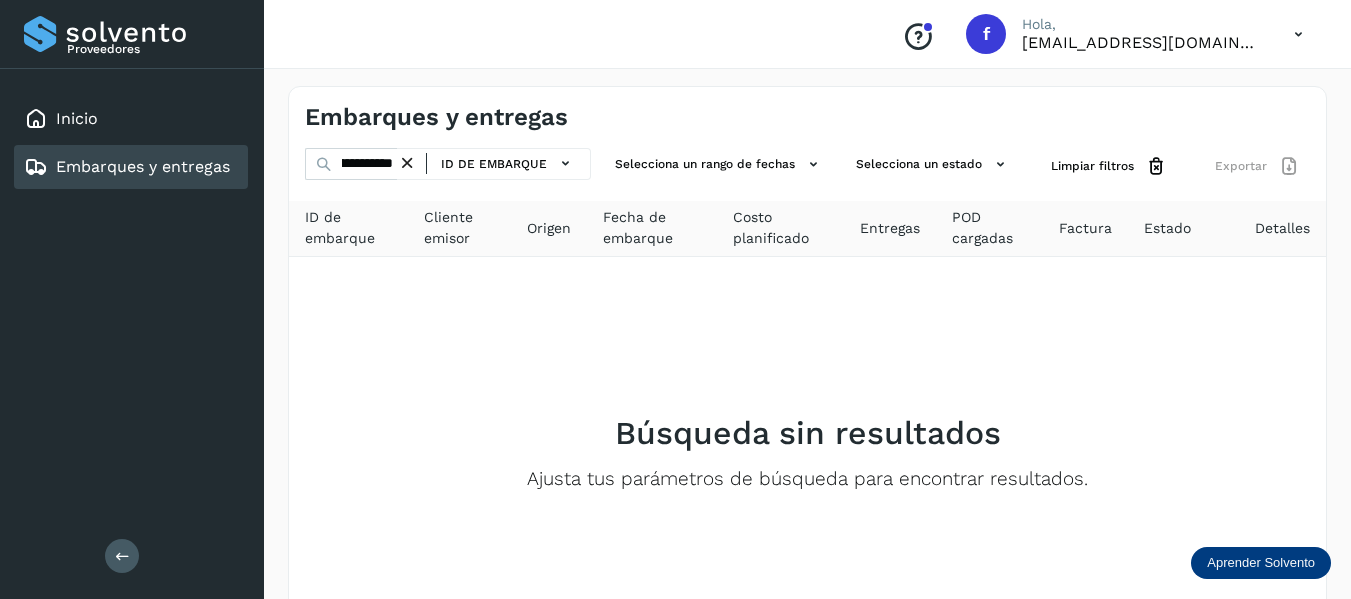 scroll, scrollTop: 0, scrollLeft: 0, axis: both 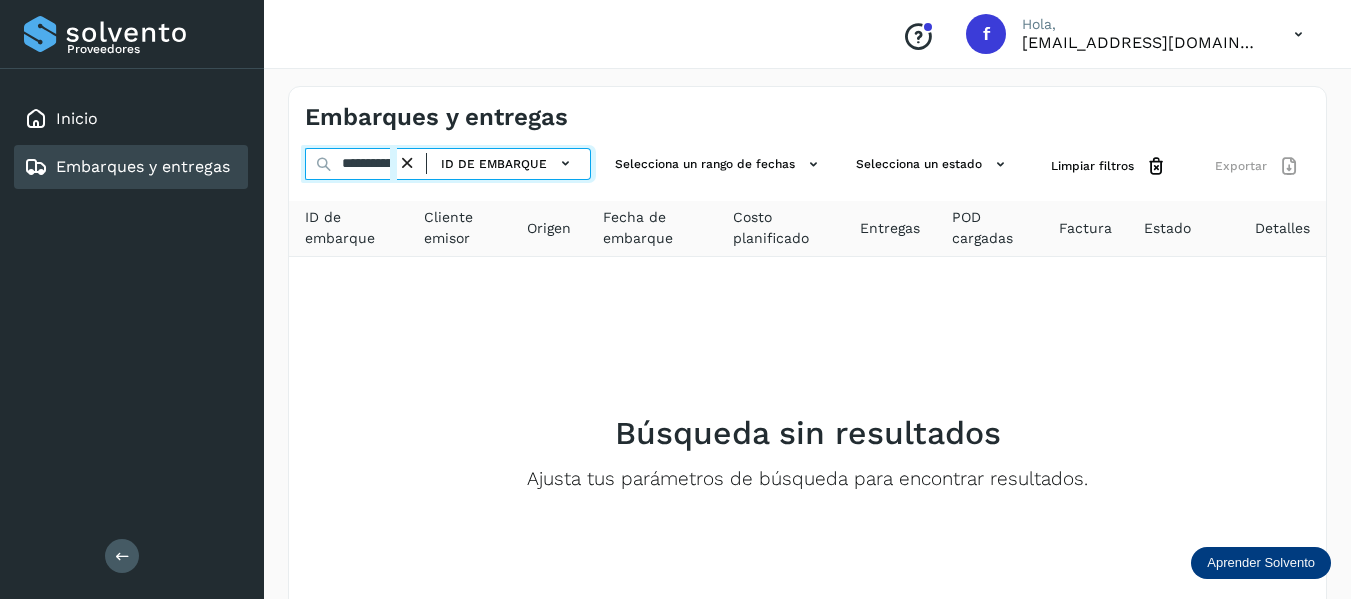 drag, startPoint x: 375, startPoint y: 167, endPoint x: 172, endPoint y: 176, distance: 203.1994 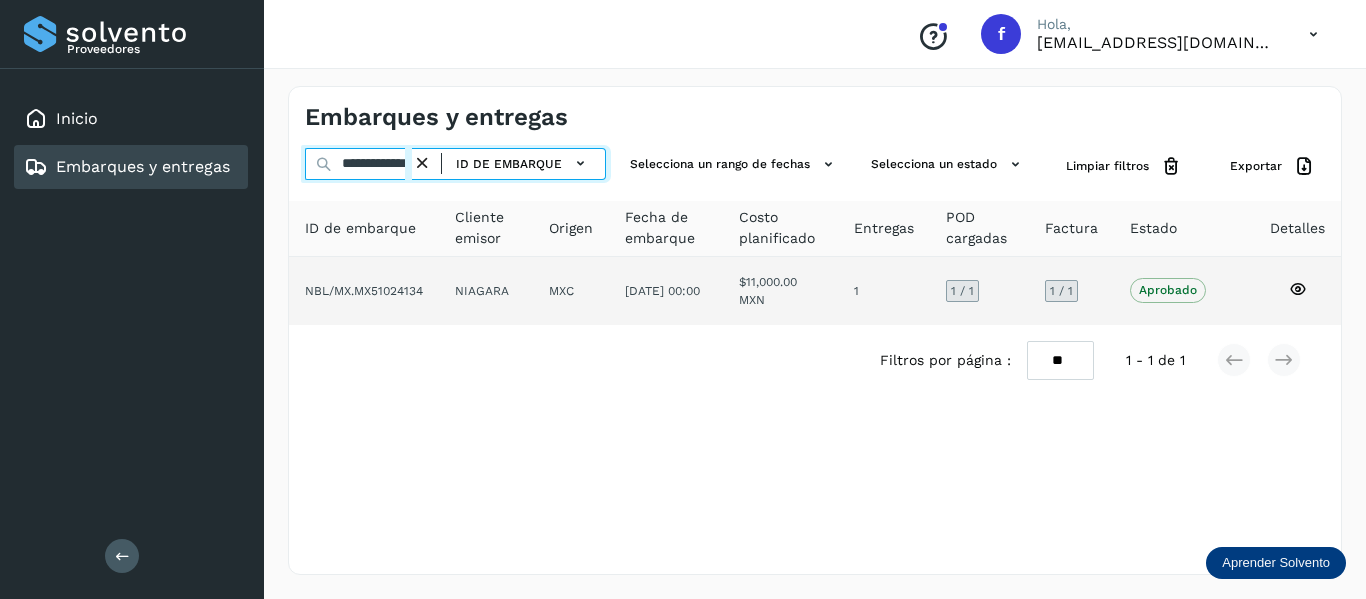 type on "**********" 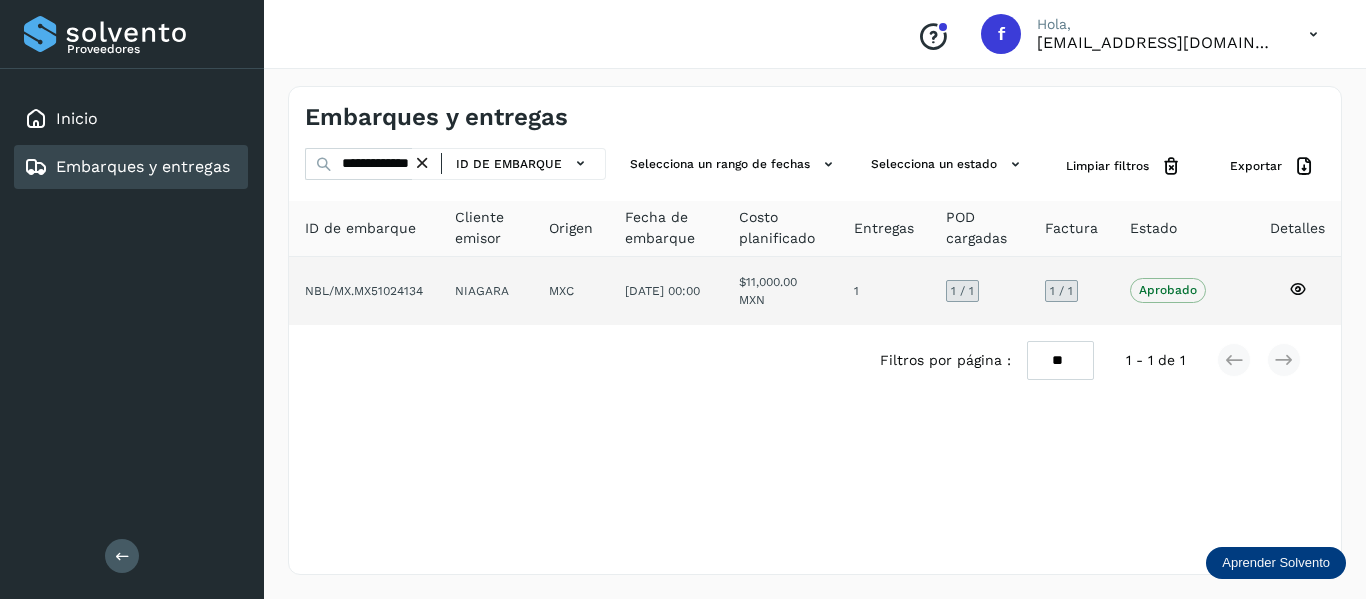 click 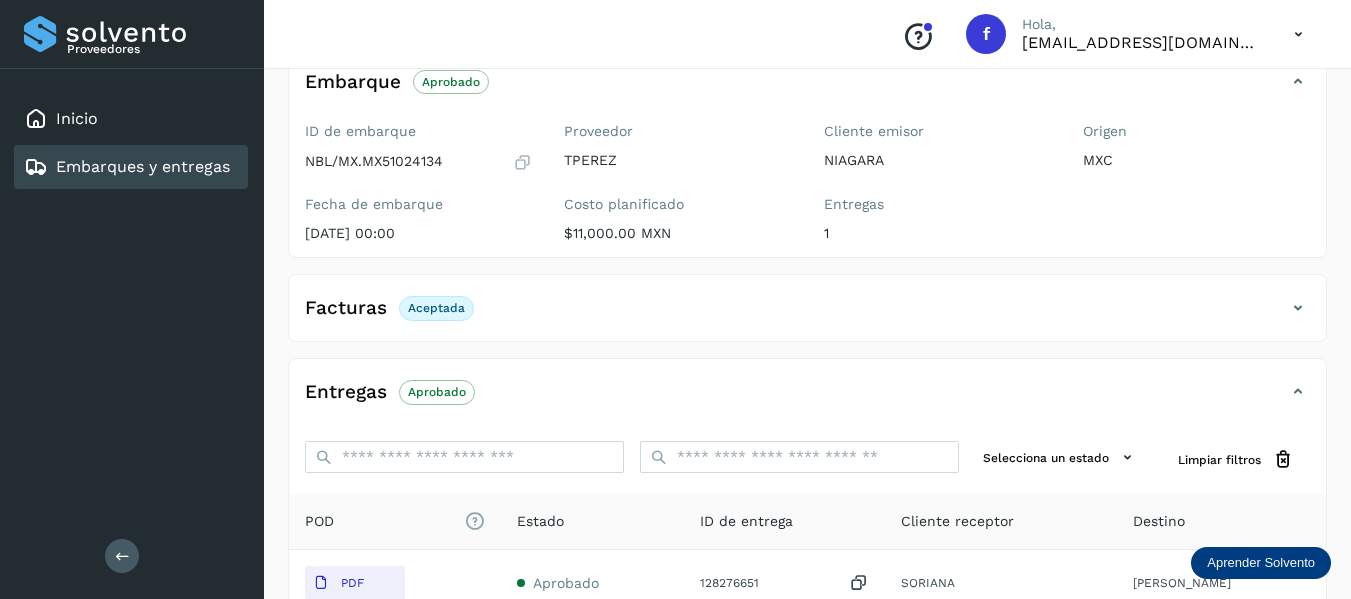 scroll, scrollTop: 100, scrollLeft: 0, axis: vertical 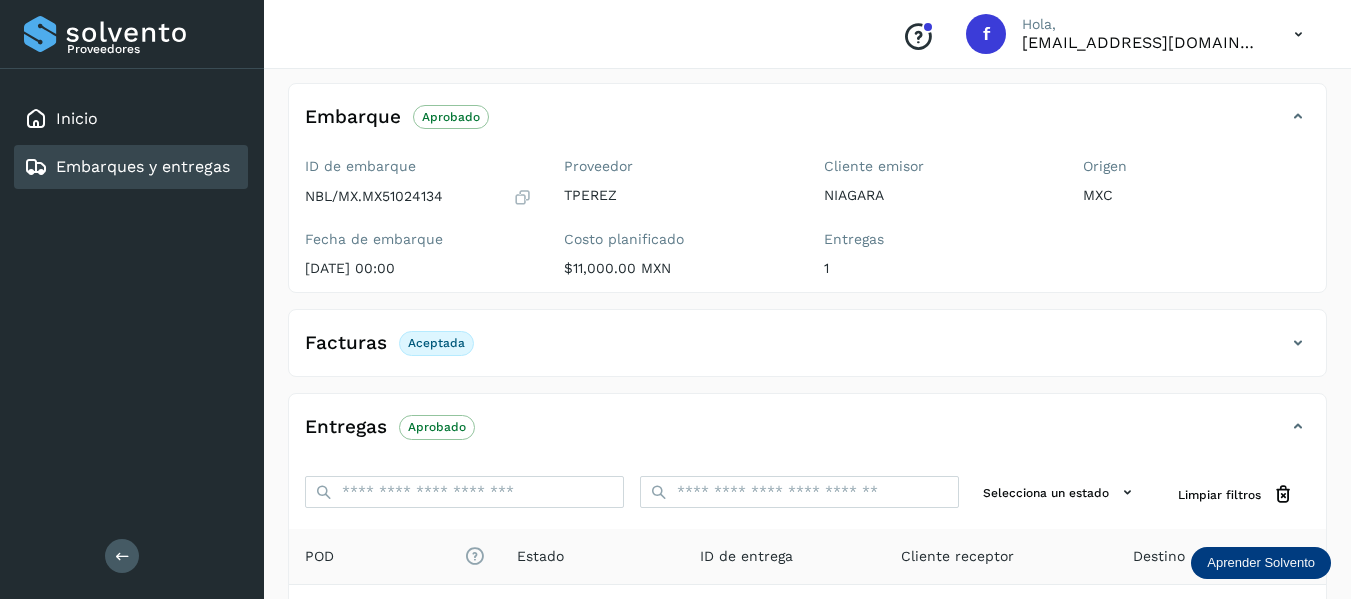 click on "Facturas Aceptada" 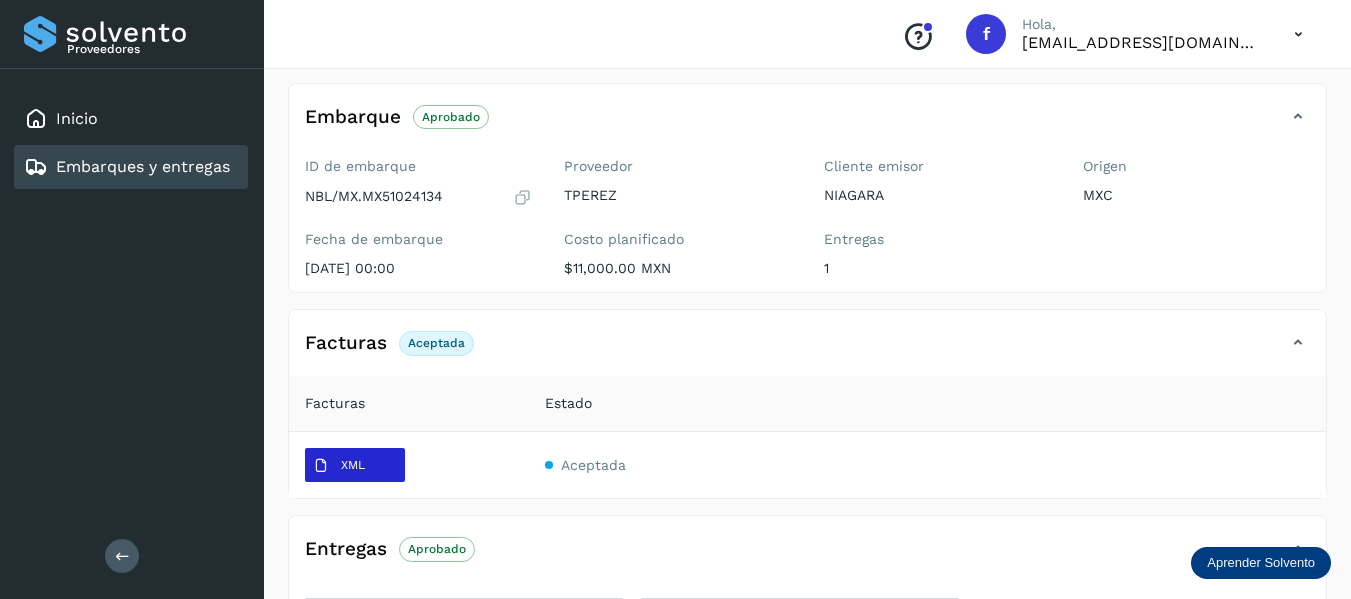 click on "XML" at bounding box center (355, 465) 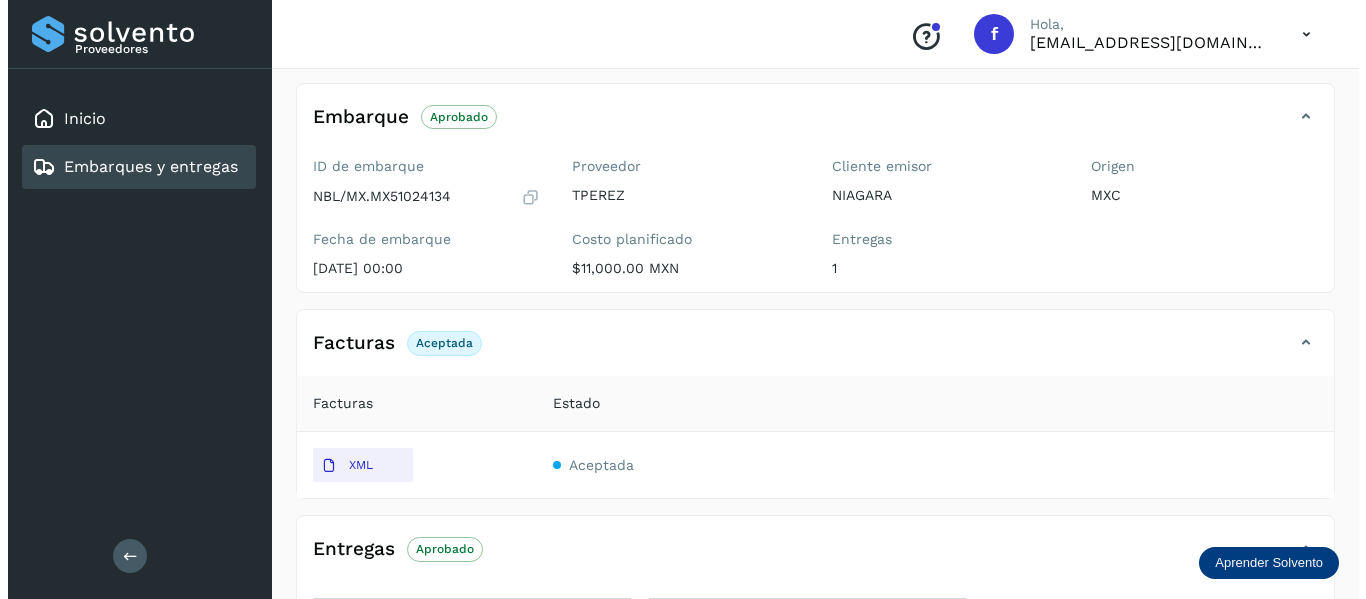 scroll, scrollTop: 0, scrollLeft: 0, axis: both 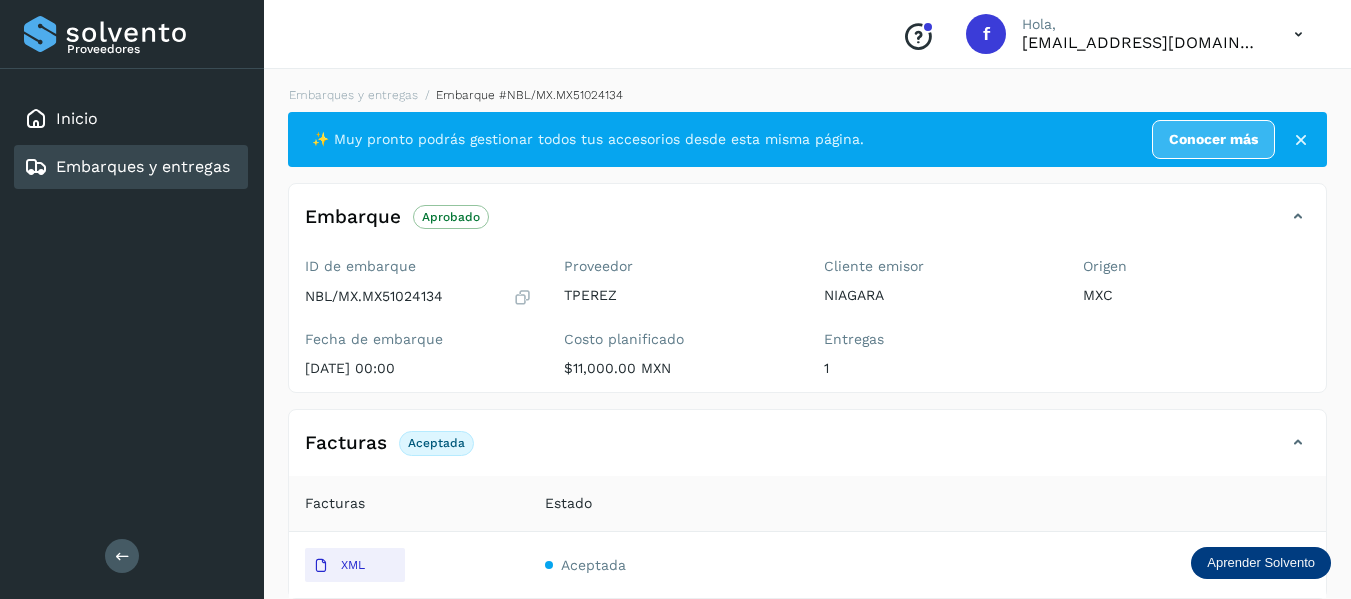 type 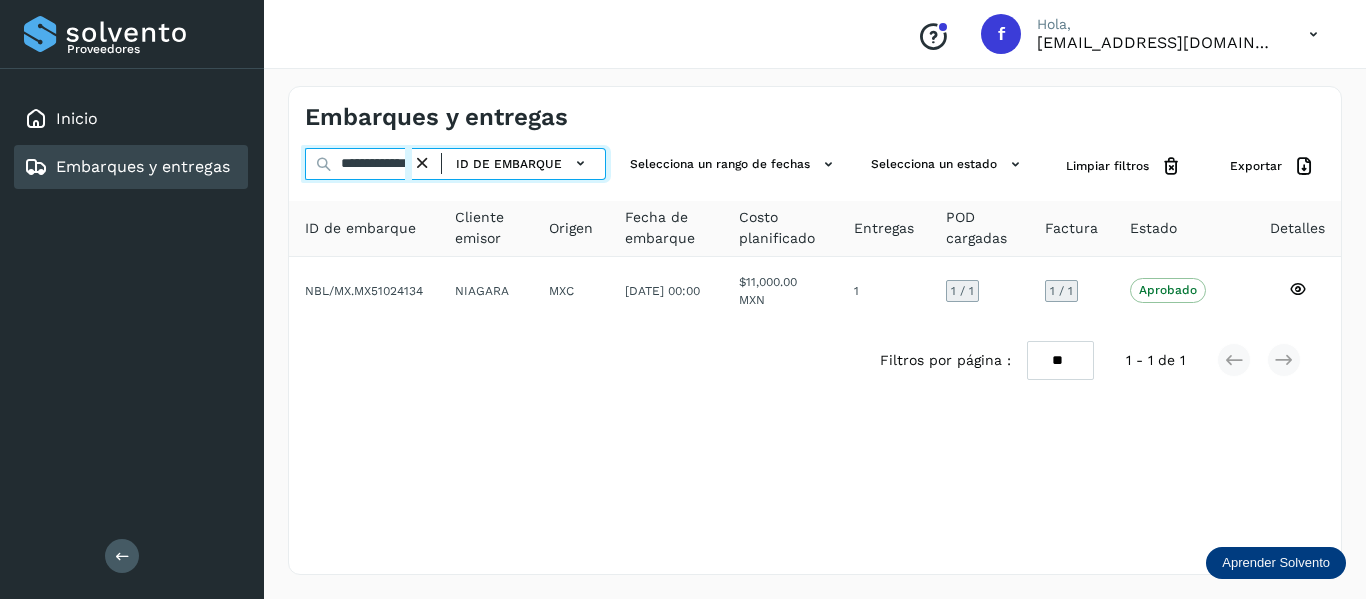 drag, startPoint x: 336, startPoint y: 161, endPoint x: 760, endPoint y: 347, distance: 463.00323 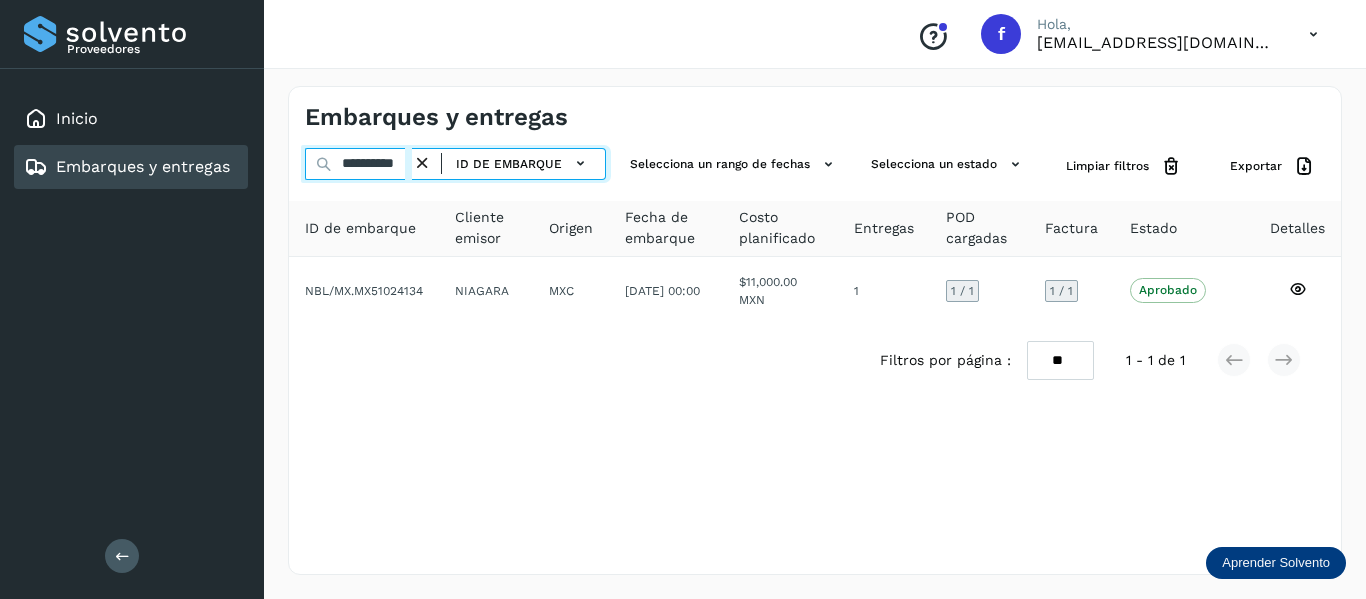 scroll, scrollTop: 0, scrollLeft: 18, axis: horizontal 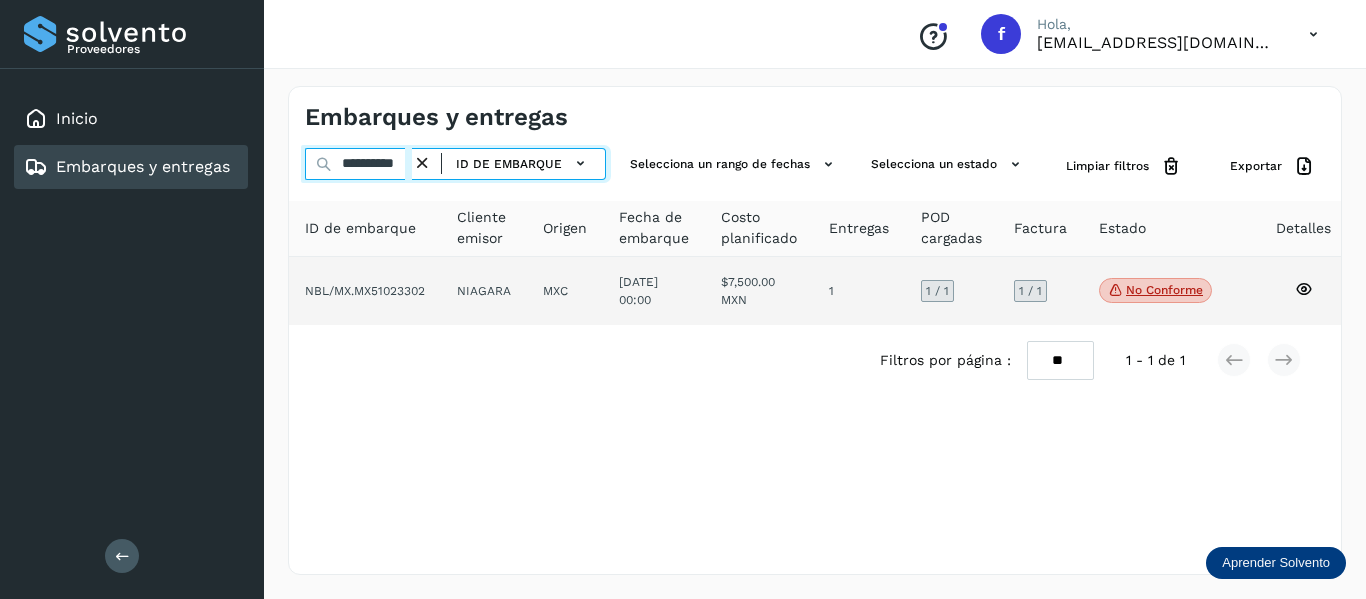 type on "**********" 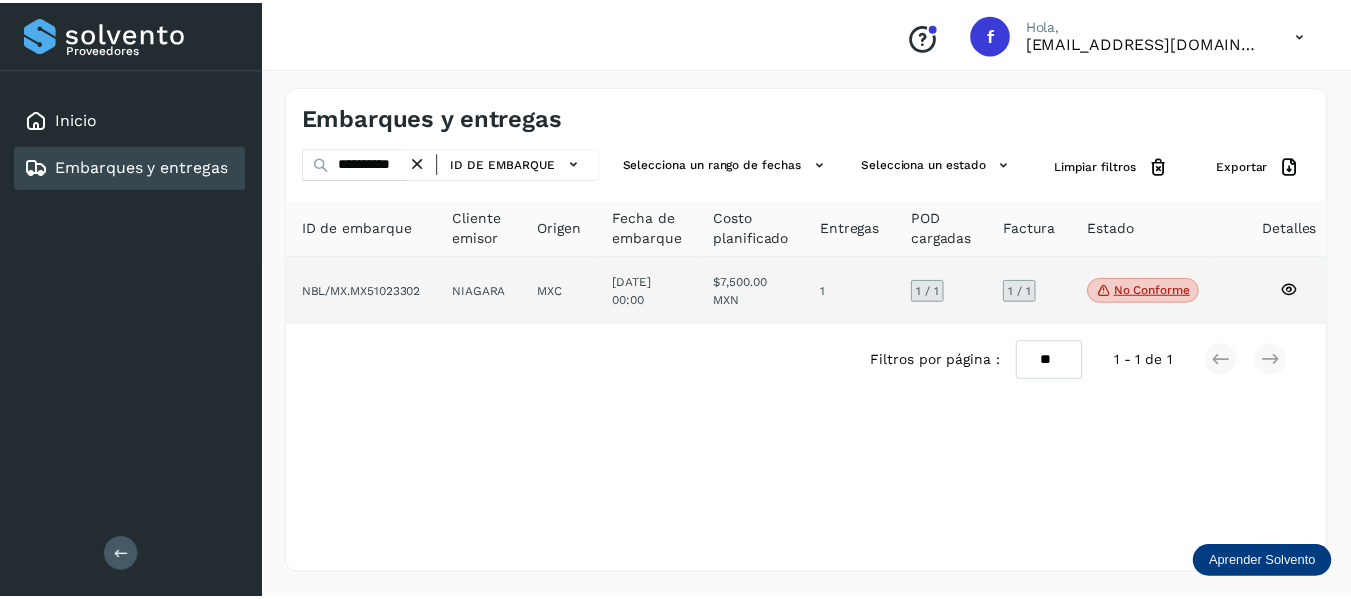 scroll, scrollTop: 0, scrollLeft: 0, axis: both 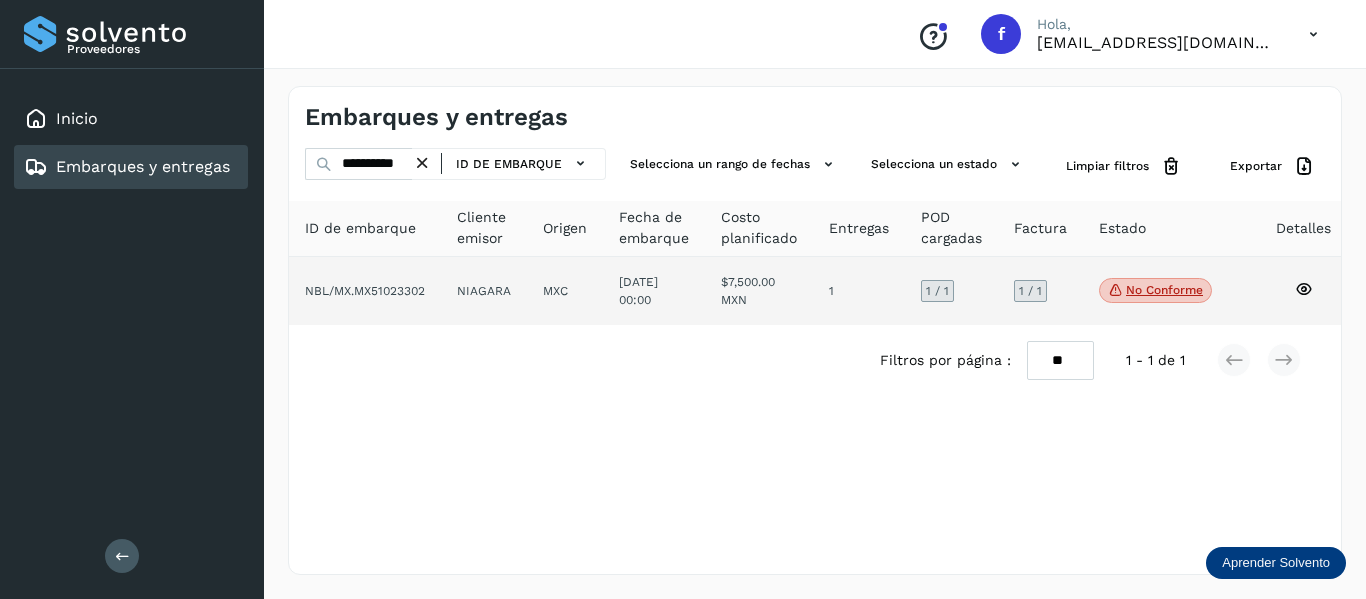 click on "No conforme
Verifica el estado de la factura o entregas asociadas a este embarque" 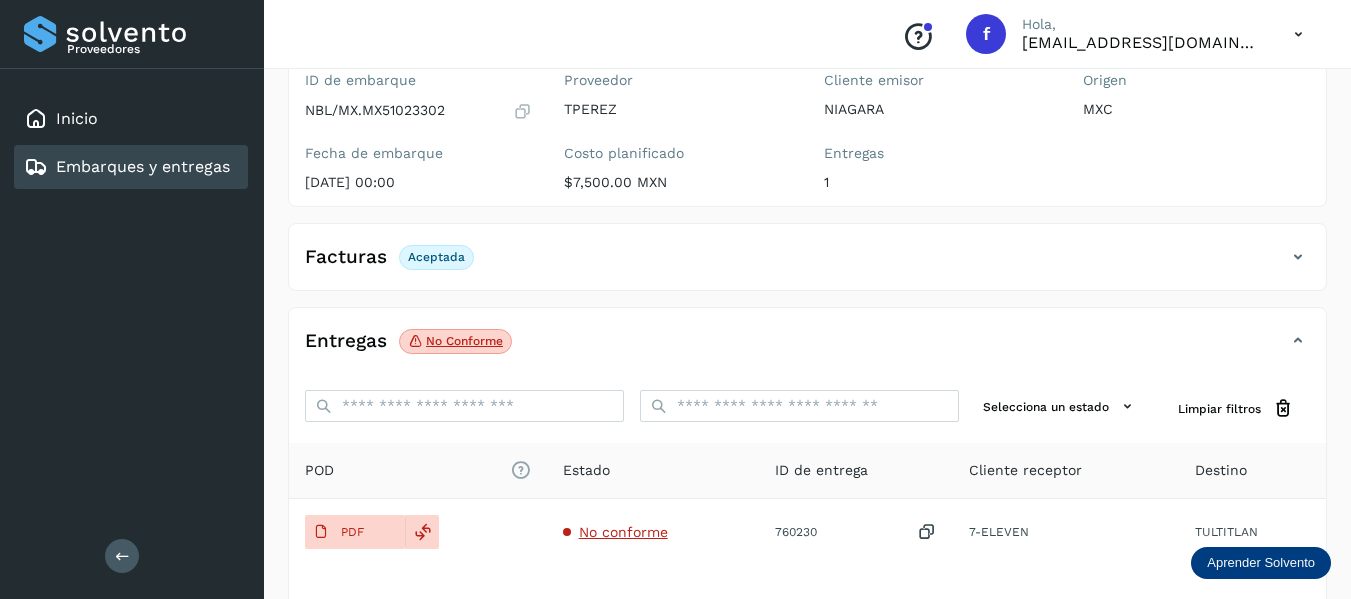 scroll, scrollTop: 200, scrollLeft: 0, axis: vertical 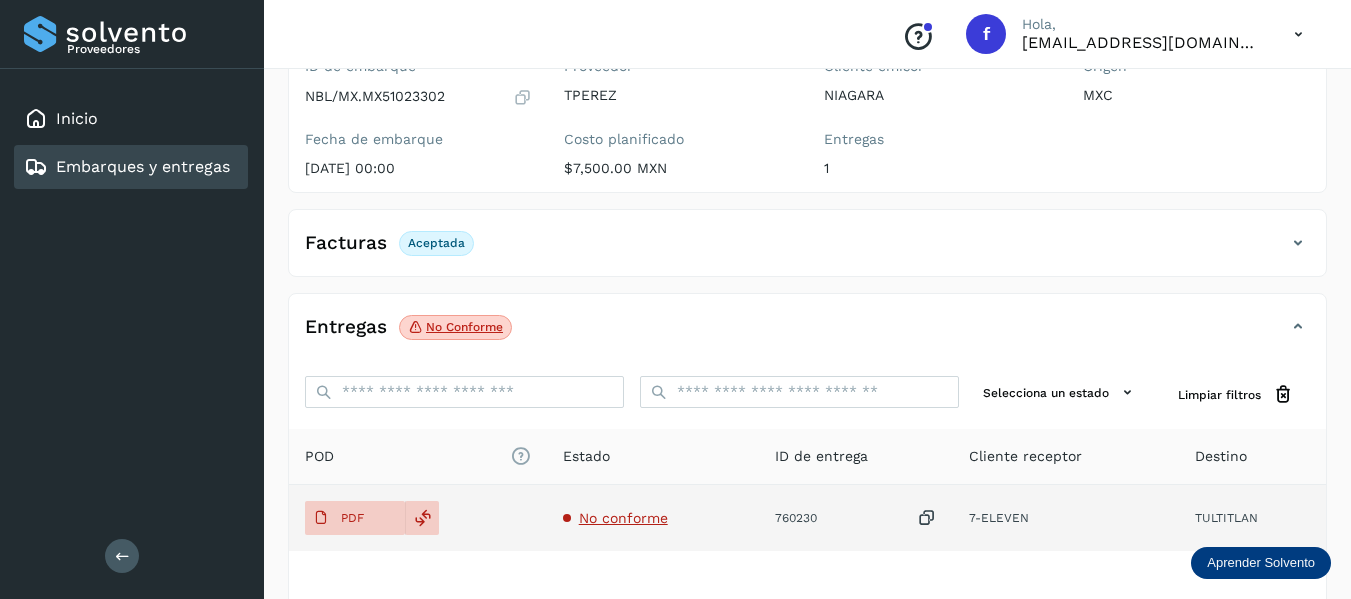 click on "No conforme" 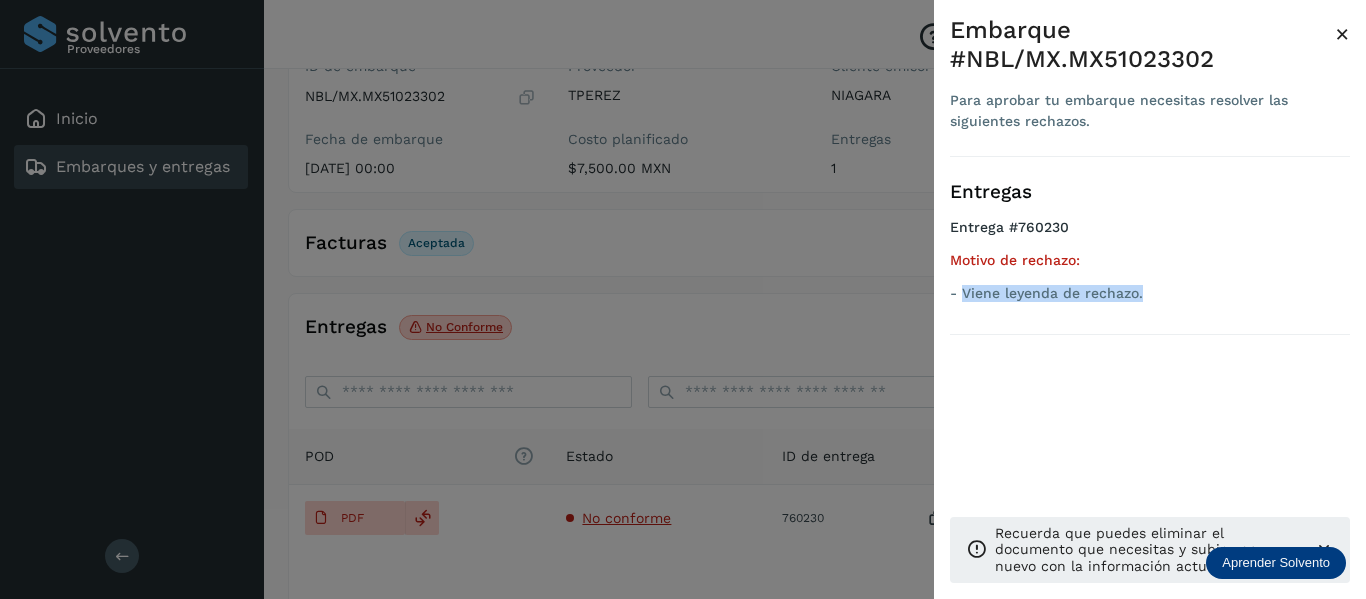 drag, startPoint x: 960, startPoint y: 294, endPoint x: 1166, endPoint y: 278, distance: 206.62042 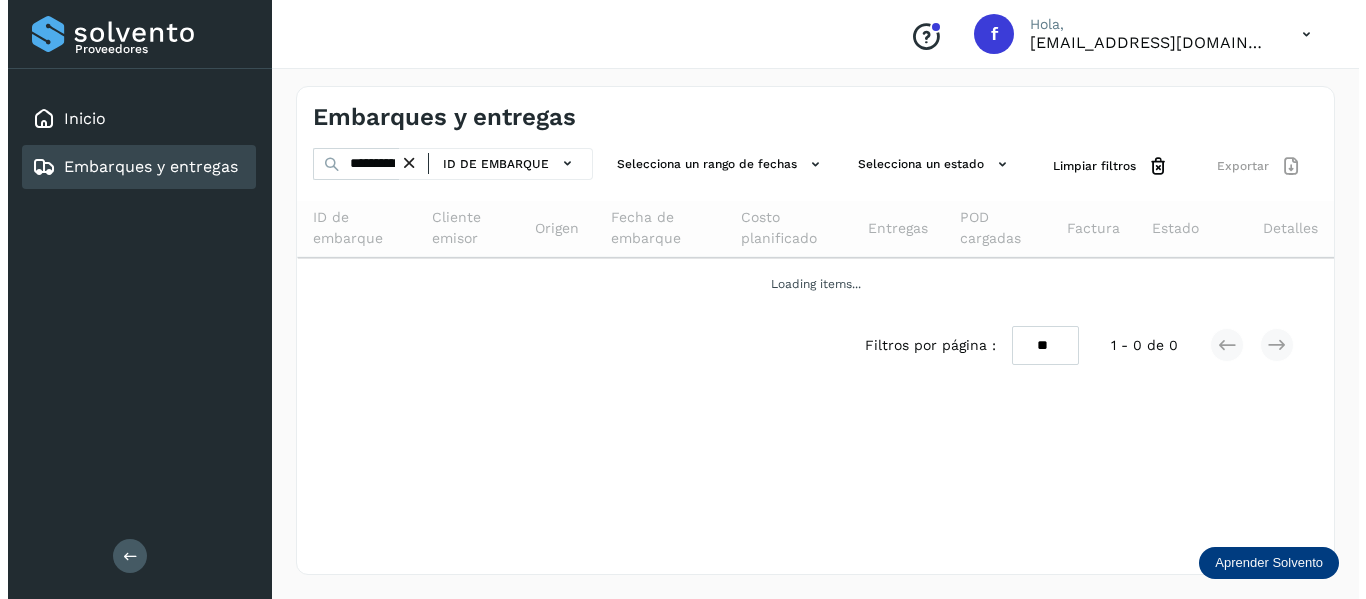 scroll, scrollTop: 0, scrollLeft: 0, axis: both 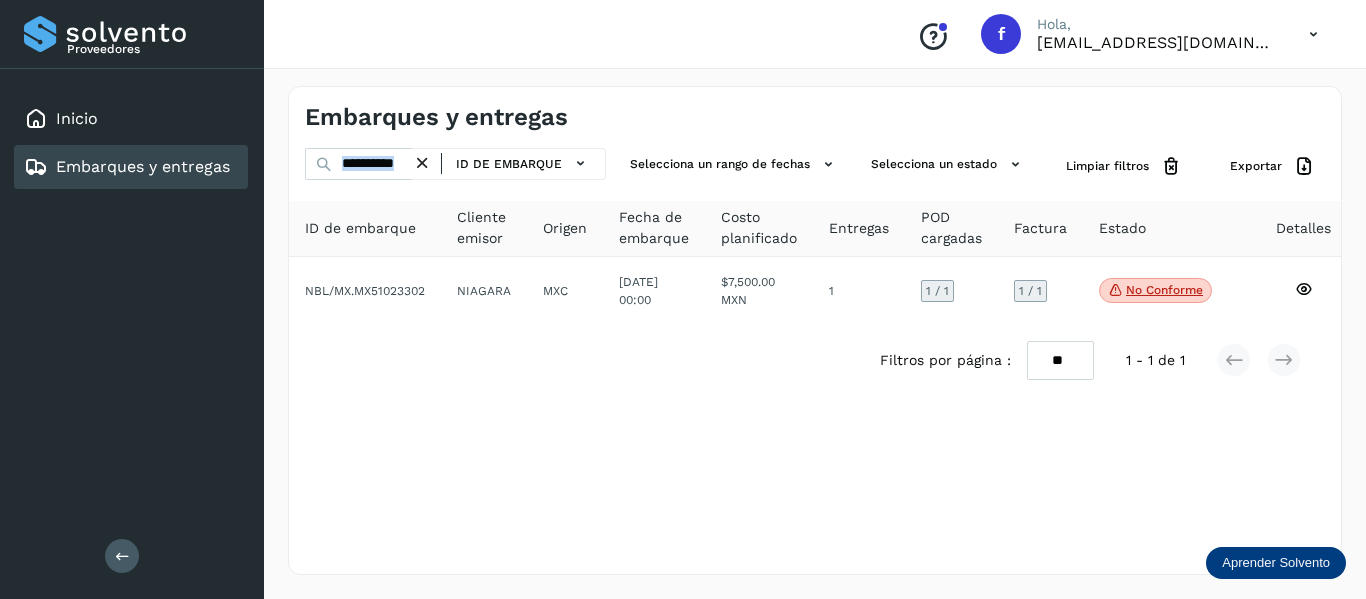 drag, startPoint x: 329, startPoint y: 159, endPoint x: 437, endPoint y: 166, distance: 108.226616 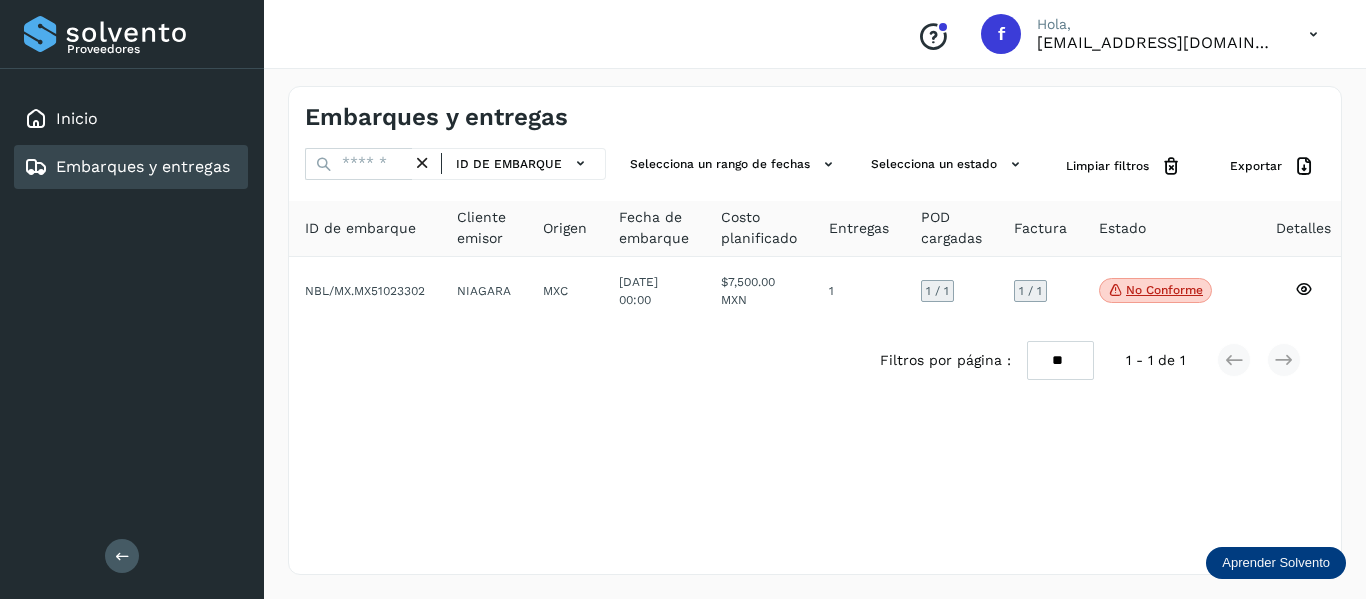 scroll, scrollTop: 0, scrollLeft: 0, axis: both 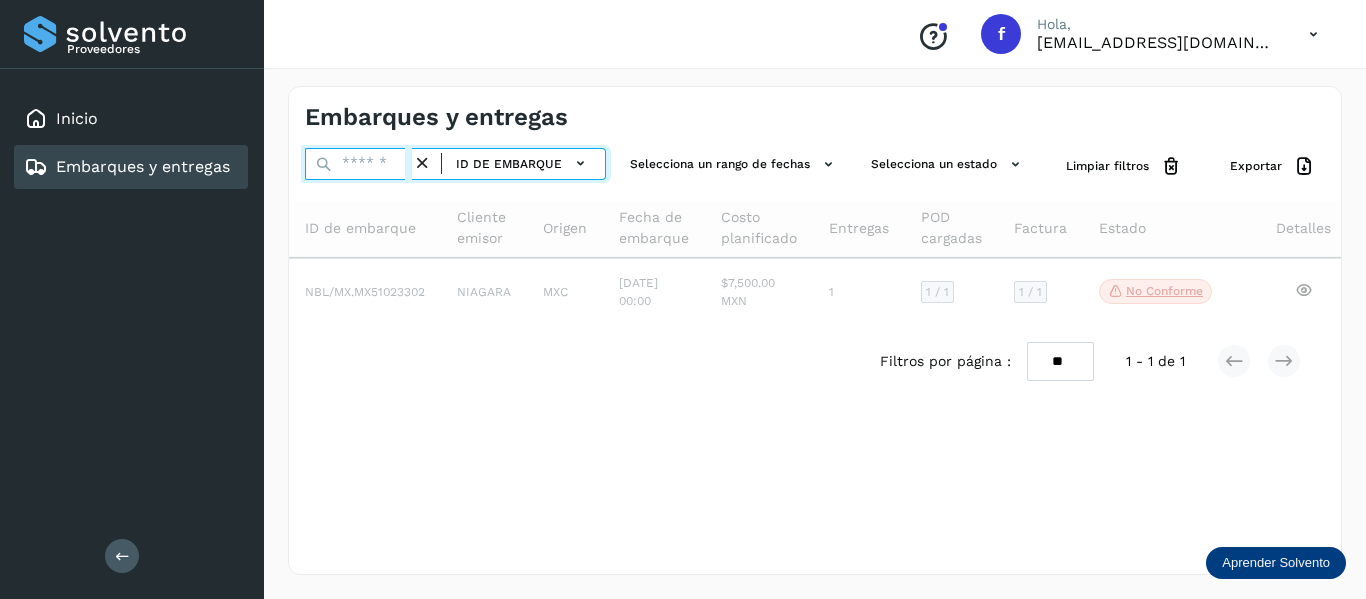 click at bounding box center (358, 164) 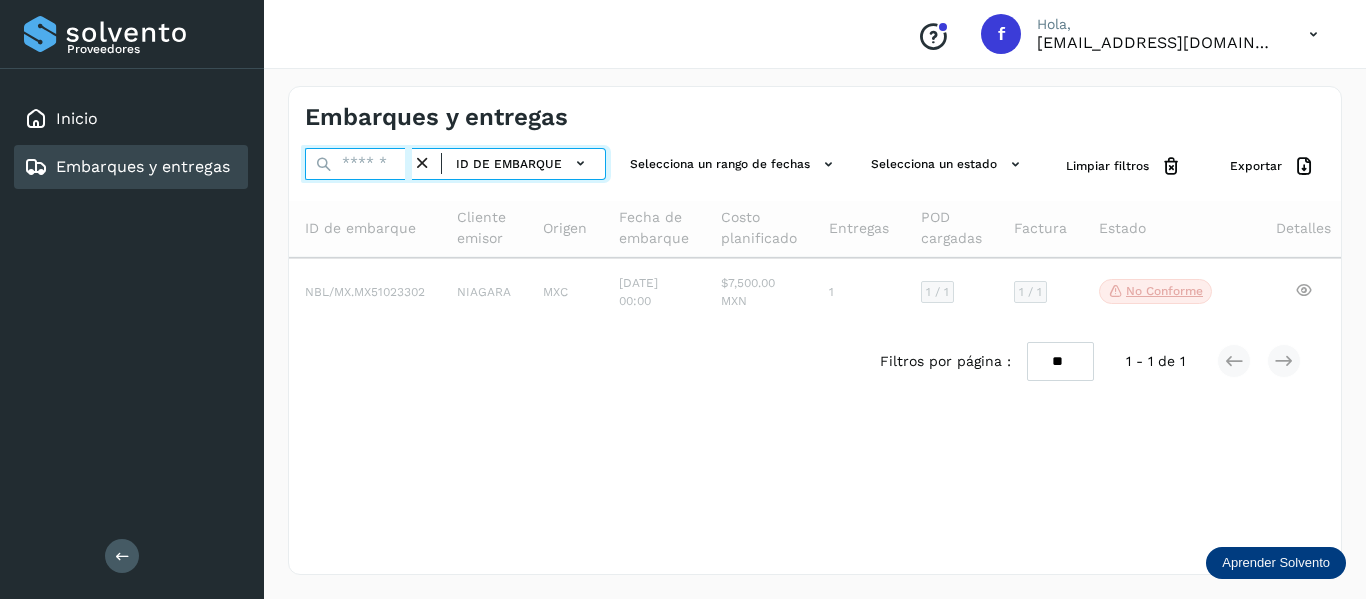 paste on "**********" 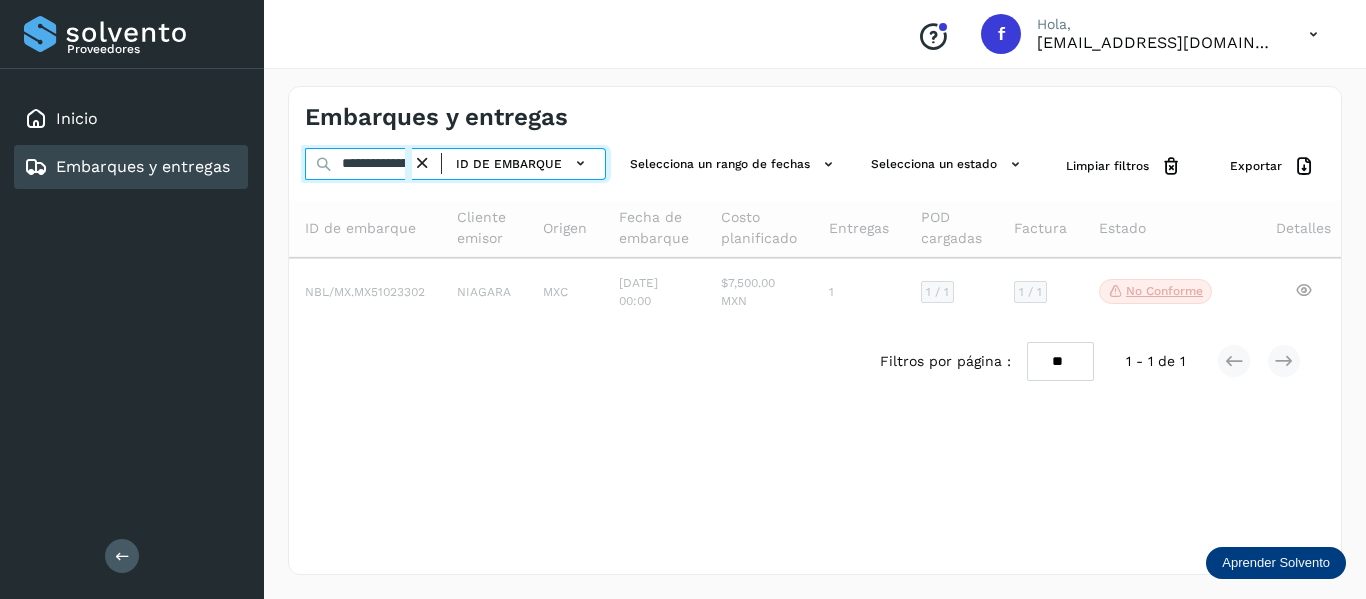 scroll, scrollTop: 0, scrollLeft: 71, axis: horizontal 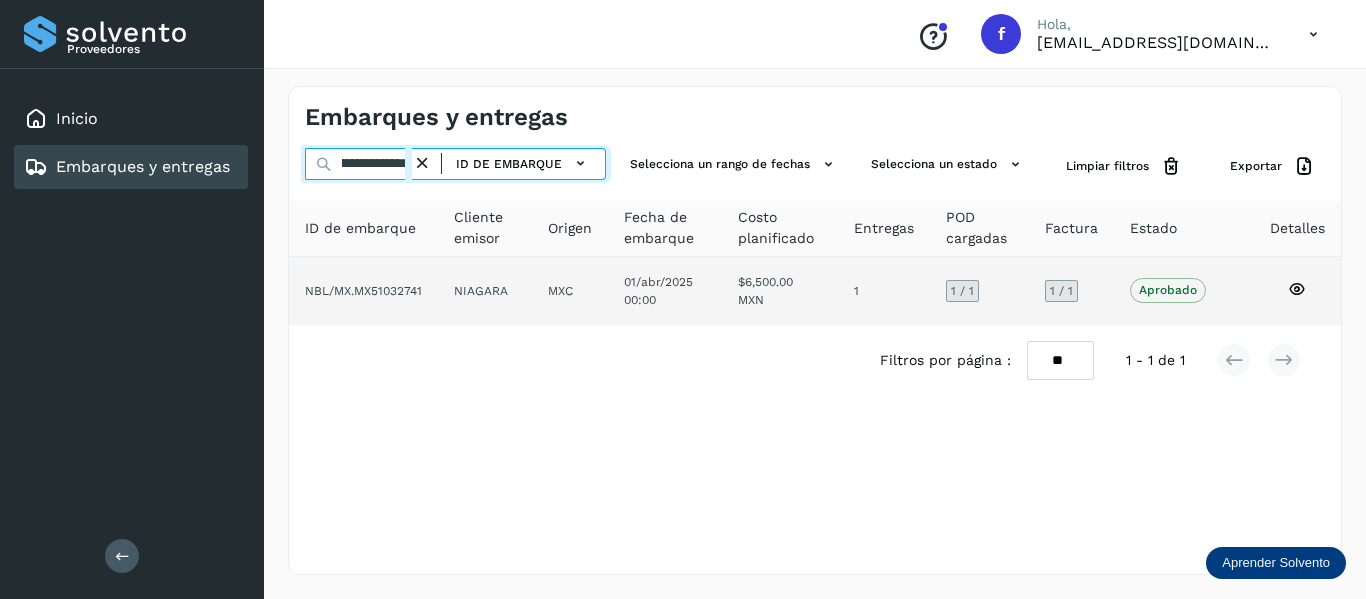 type on "**********" 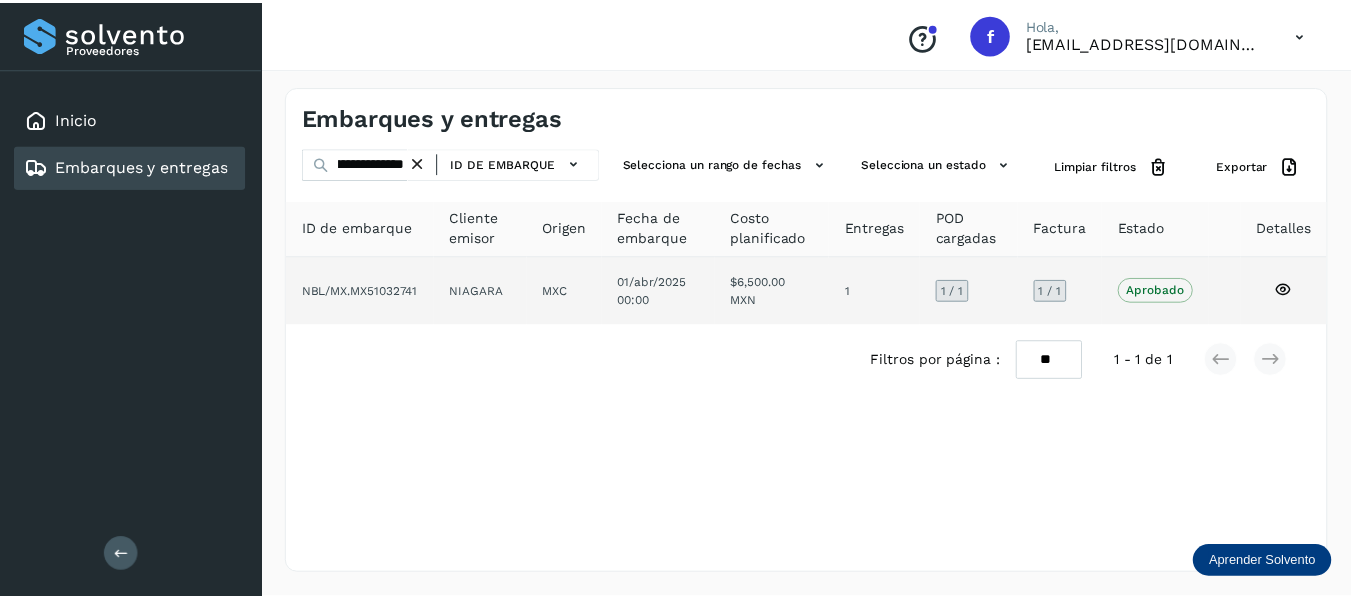 scroll, scrollTop: 0, scrollLeft: 0, axis: both 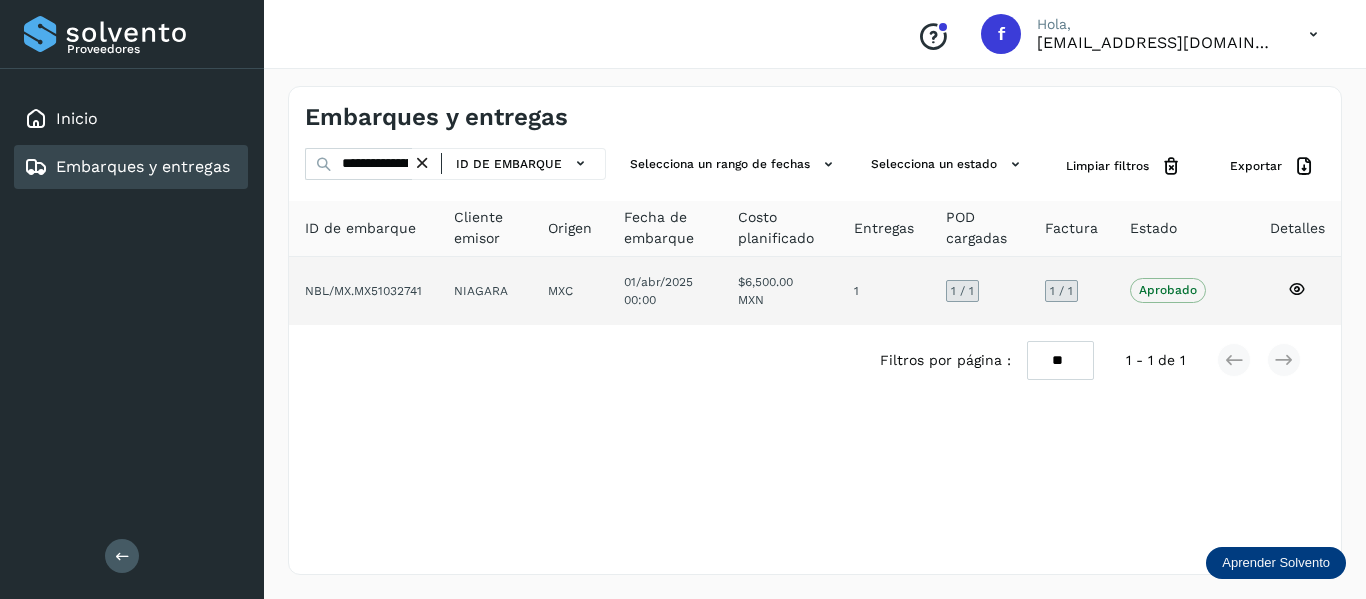 click on "Aprobado
Verifica el estado de la factura o entregas asociadas a este embarque" 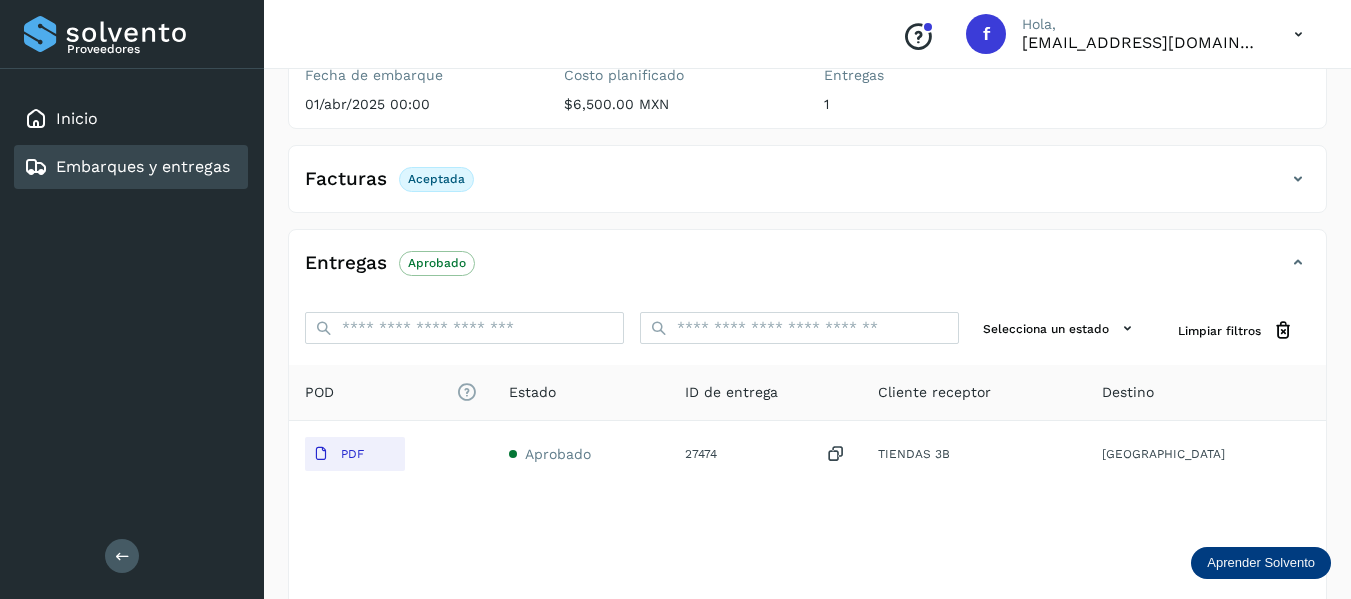 scroll, scrollTop: 348, scrollLeft: 0, axis: vertical 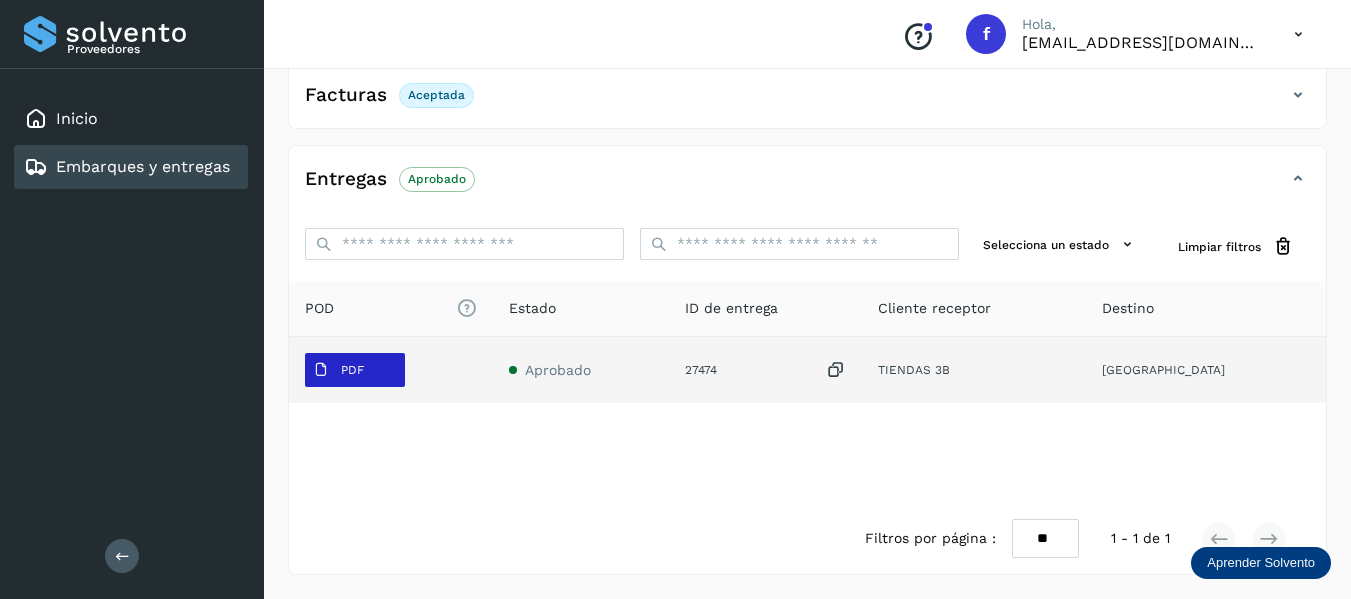 click on "PDF" at bounding box center [338, 370] 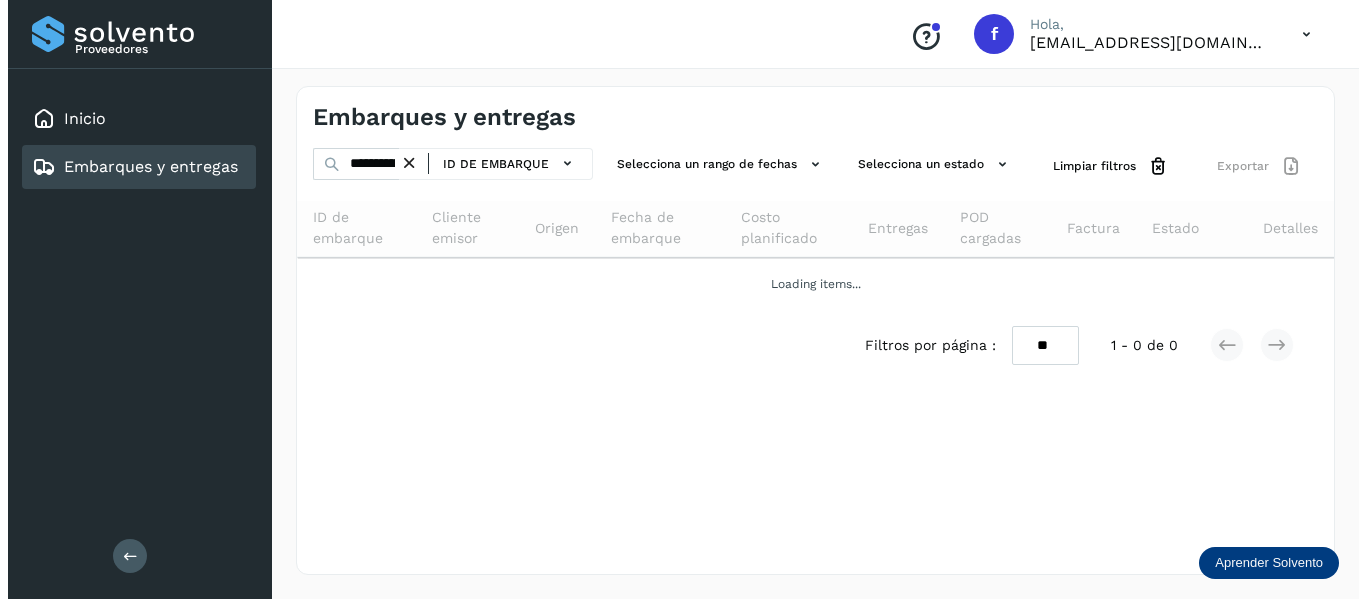 scroll, scrollTop: 0, scrollLeft: 0, axis: both 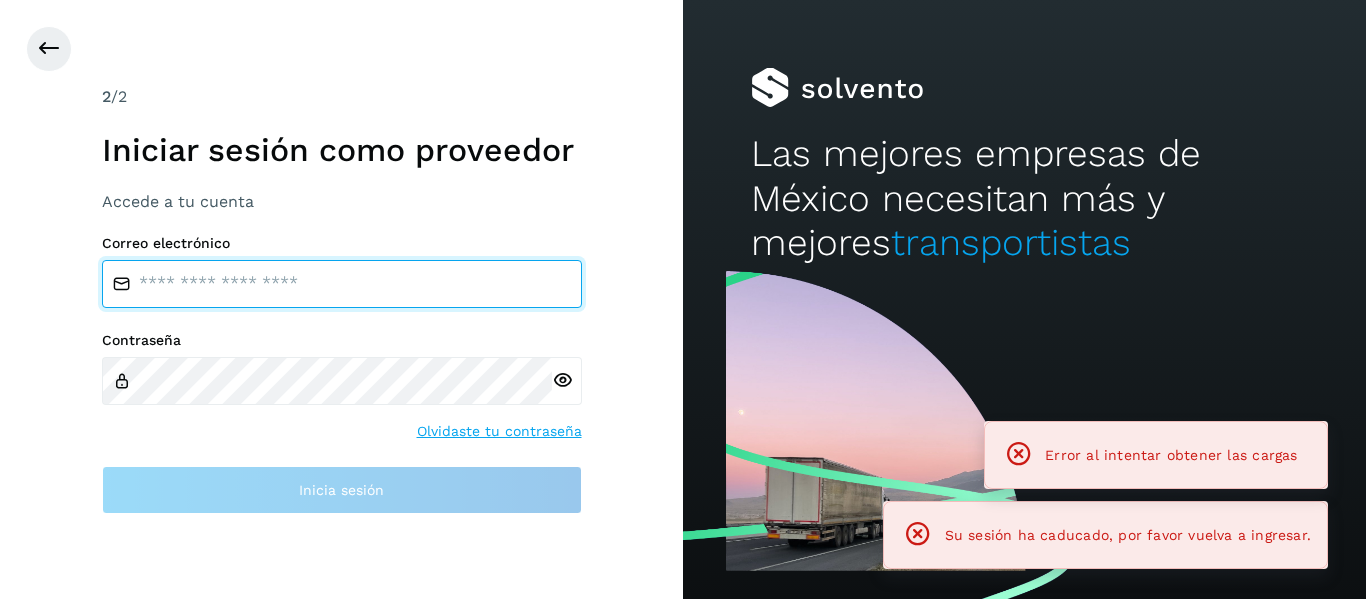 type on "**********" 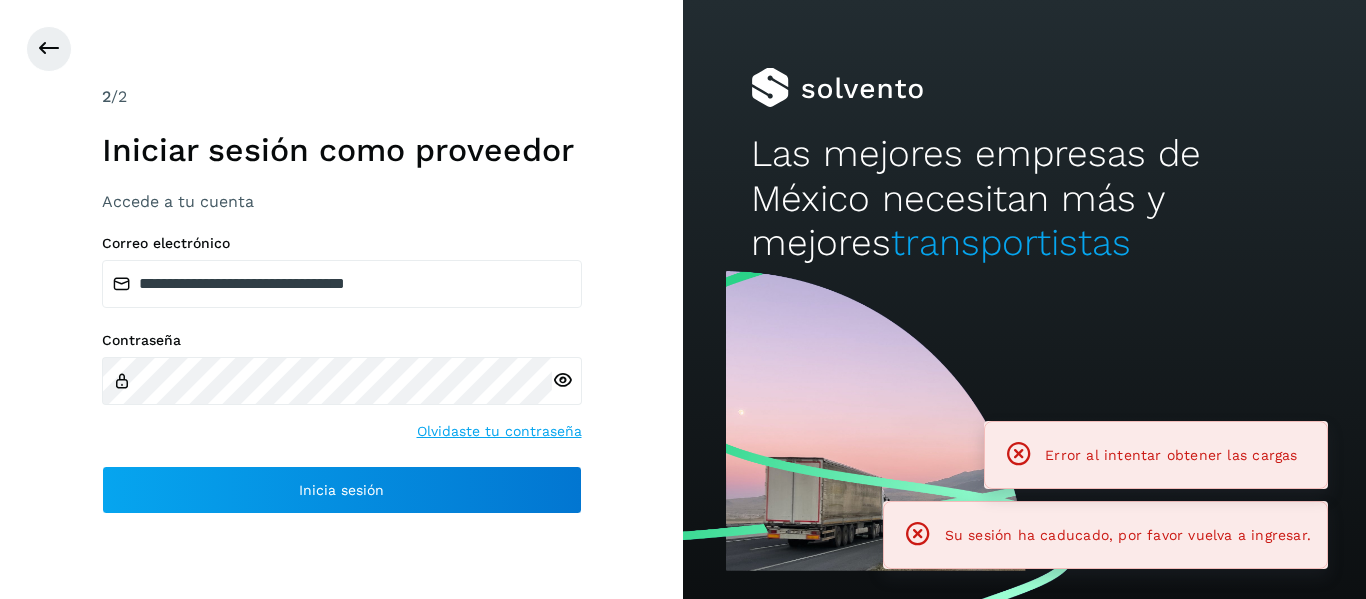 click on "Iniciar sesión como proveedor" at bounding box center [342, 150] 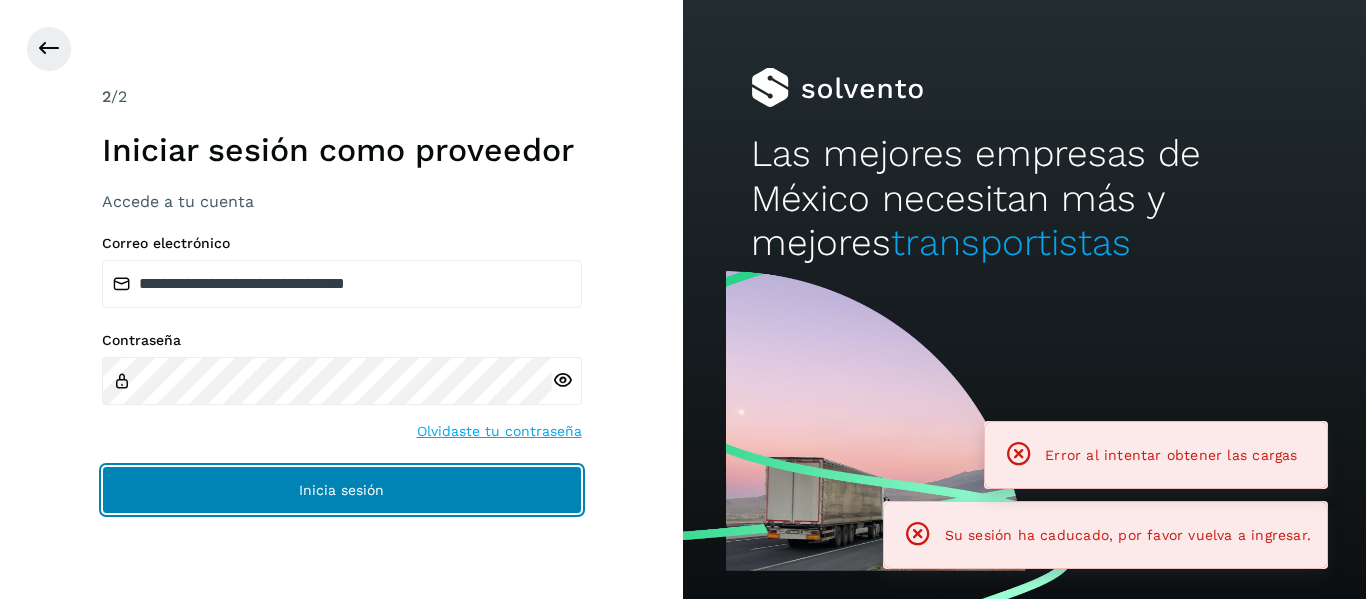 click on "Inicia sesión" at bounding box center (342, 490) 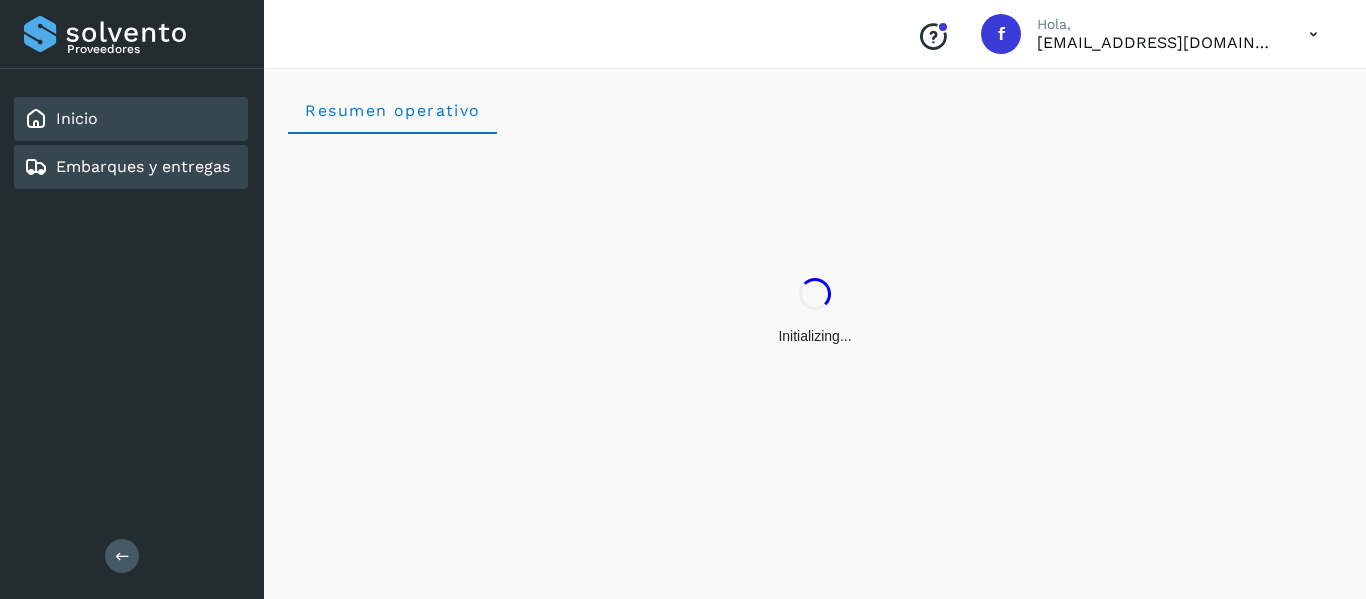 click on "Embarques y entregas" at bounding box center (143, 166) 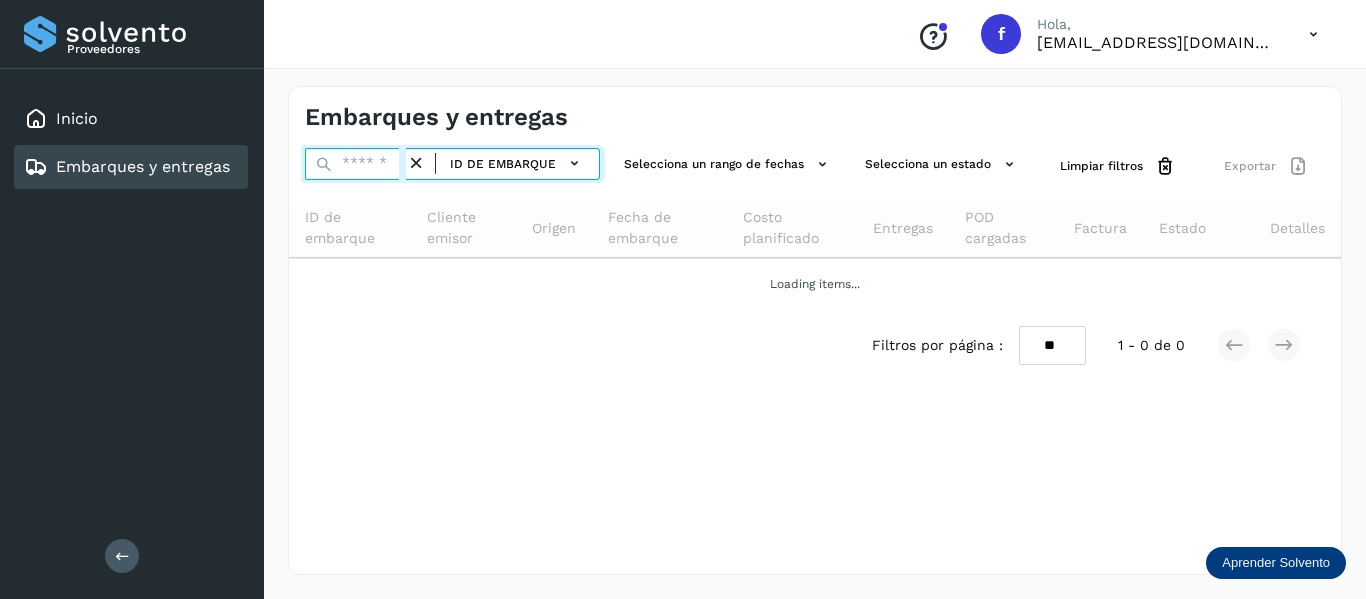 click at bounding box center (355, 164) 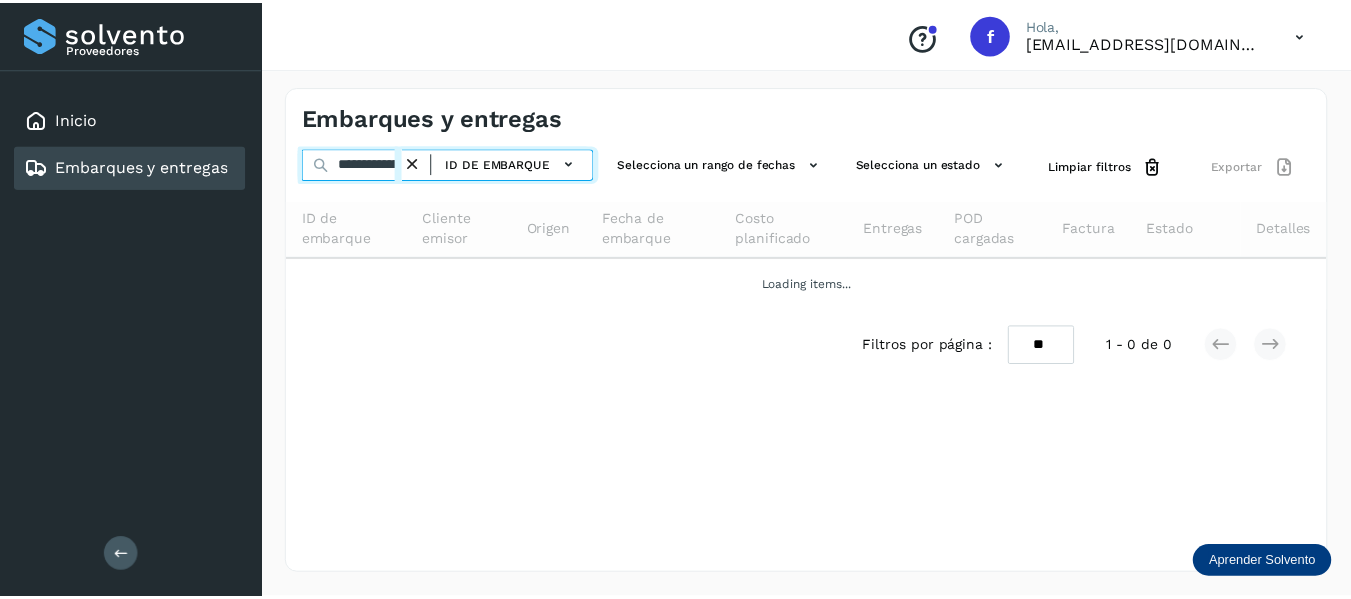 scroll, scrollTop: 0, scrollLeft: 77, axis: horizontal 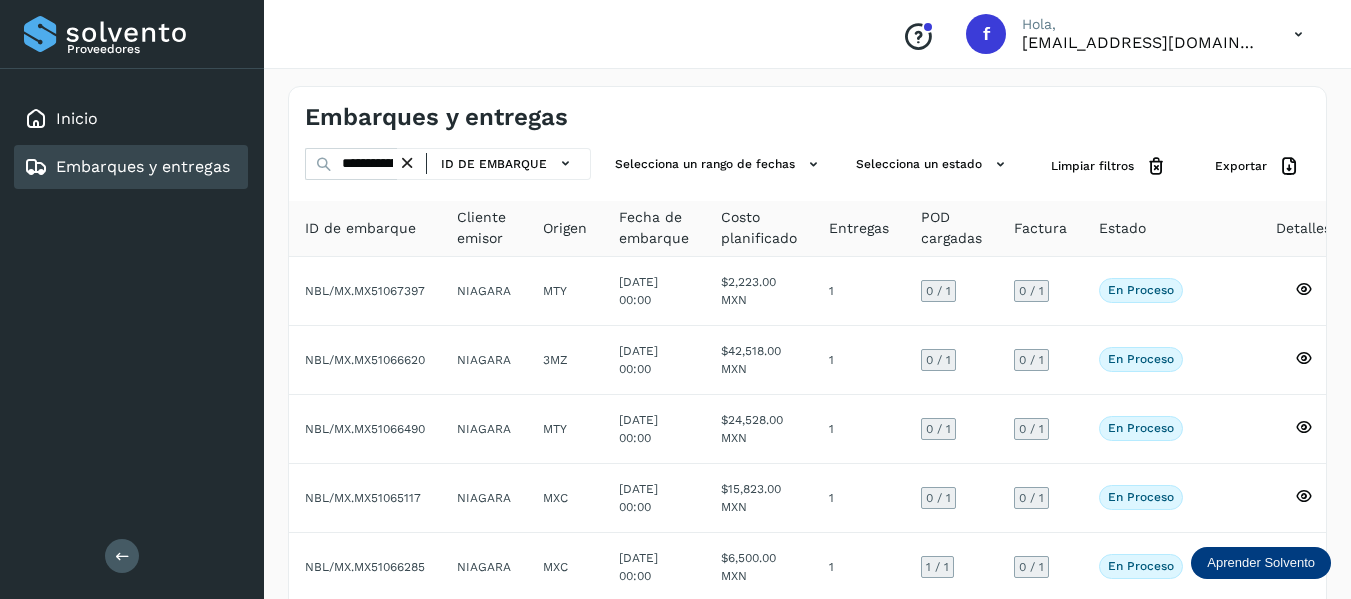 drag, startPoint x: 339, startPoint y: 158, endPoint x: 652, endPoint y: 133, distance: 313.99683 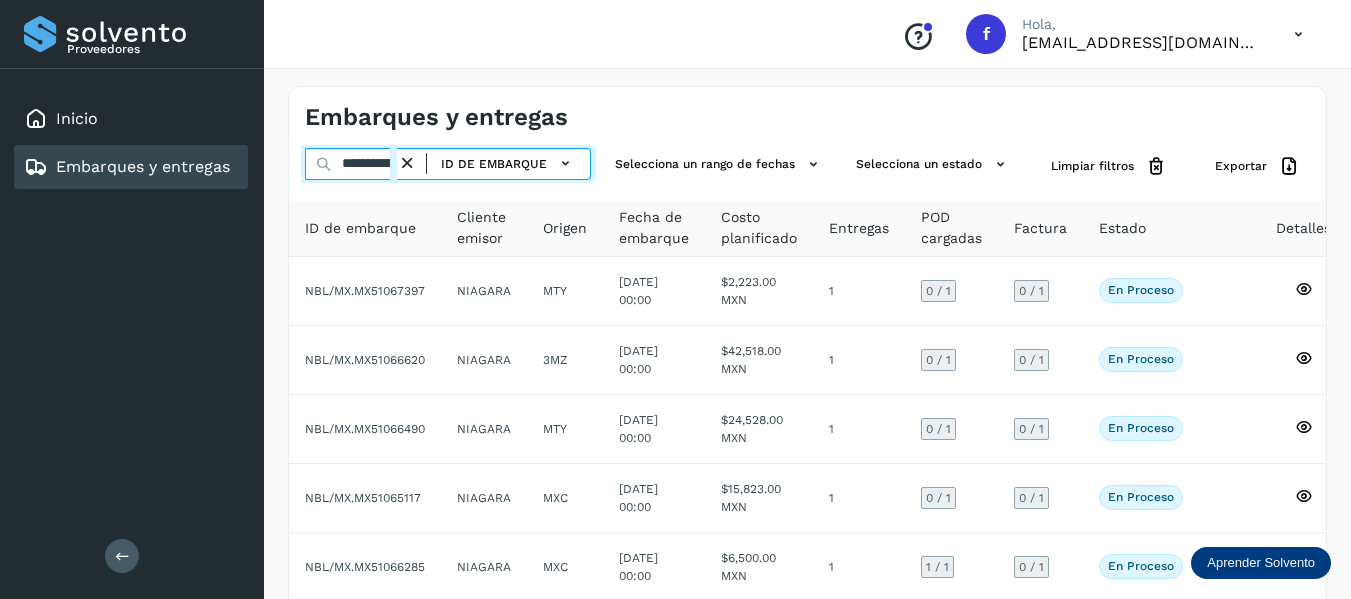 scroll, scrollTop: 0, scrollLeft: 92, axis: horizontal 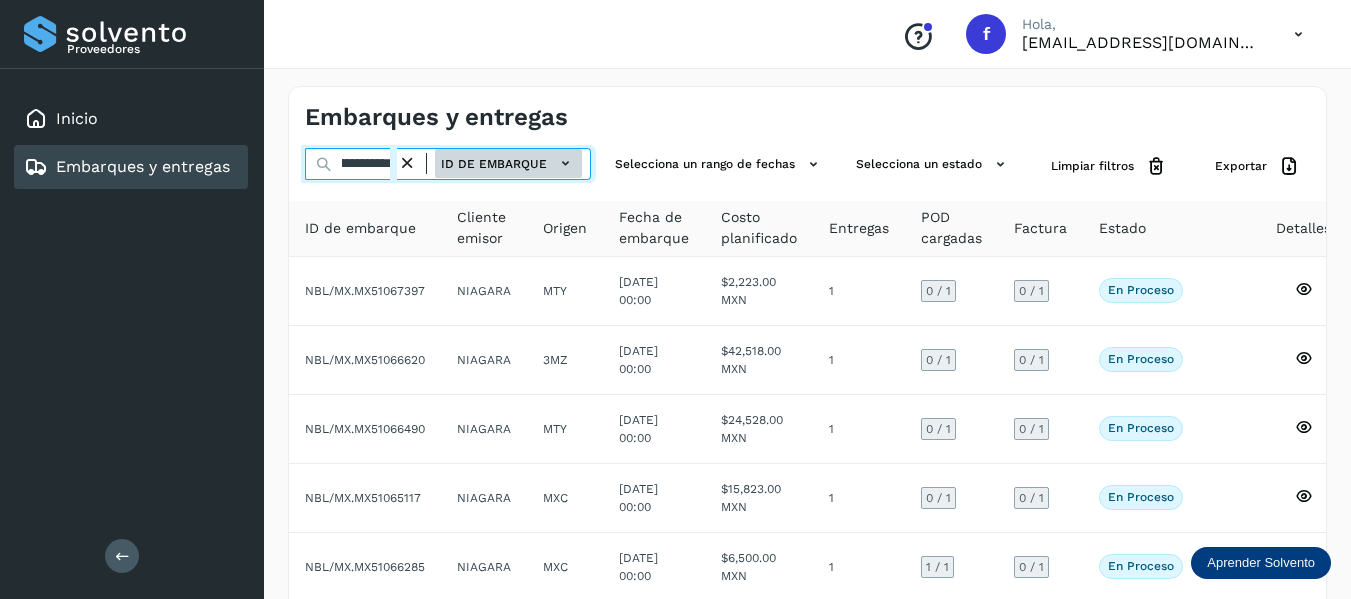 drag, startPoint x: 340, startPoint y: 170, endPoint x: 442, endPoint y: 178, distance: 102.31325 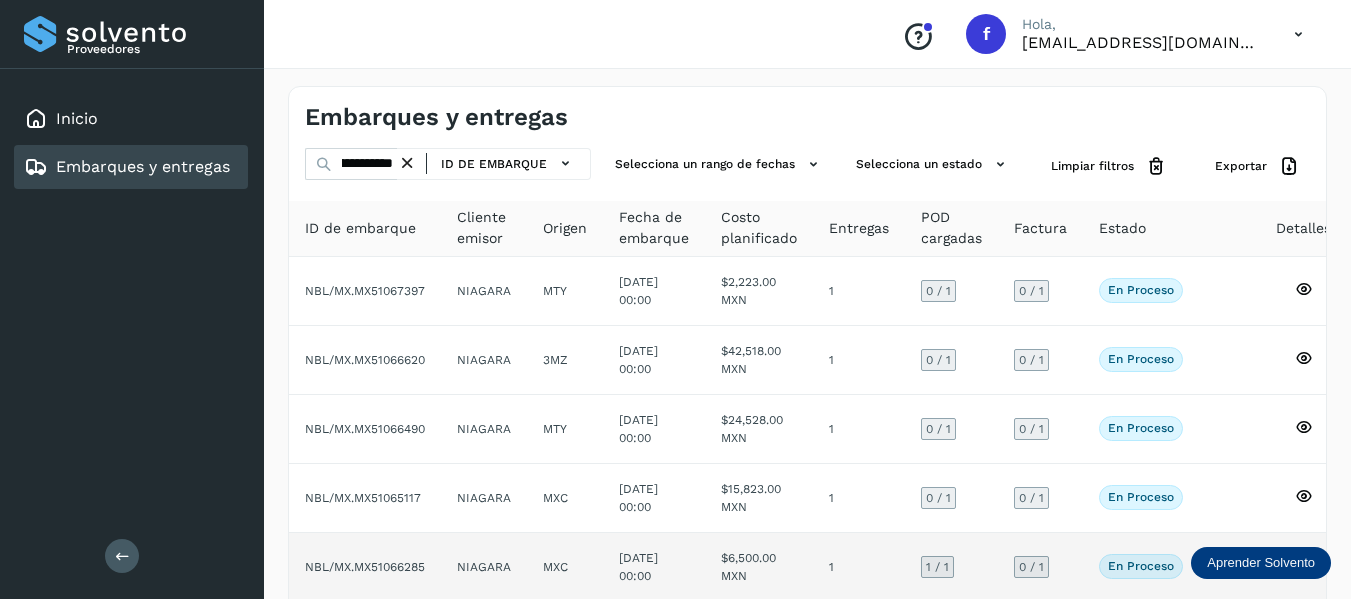 scroll, scrollTop: 0, scrollLeft: 0, axis: both 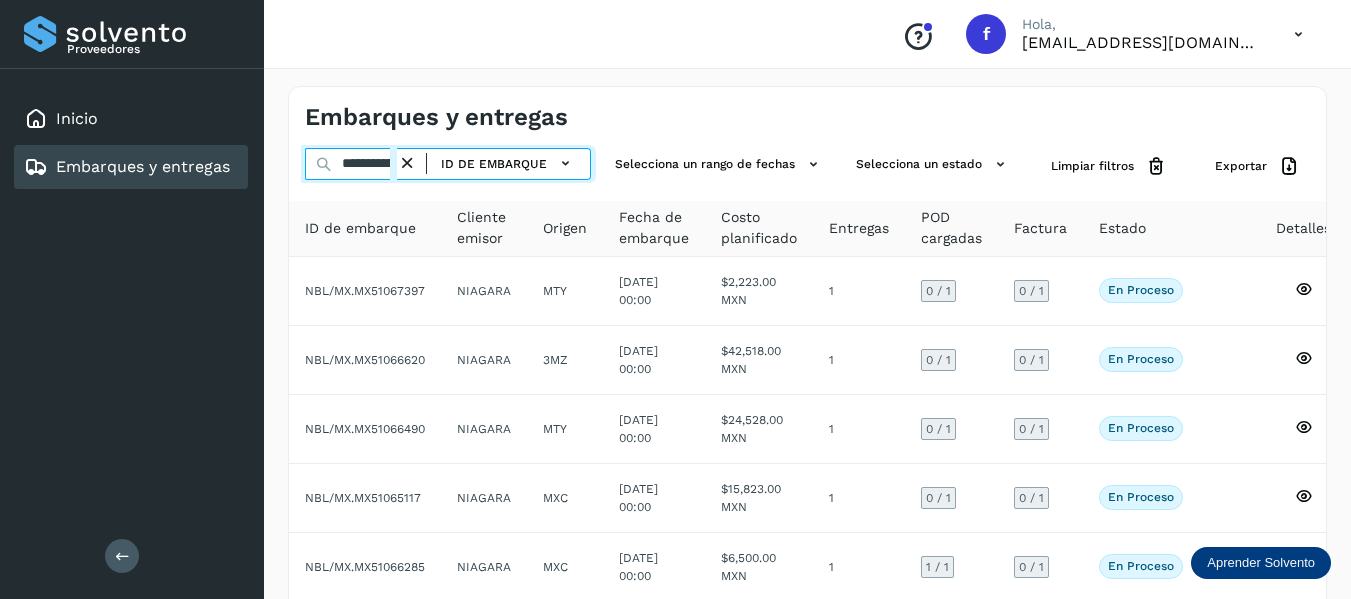 click on "**********" at bounding box center (351, 164) 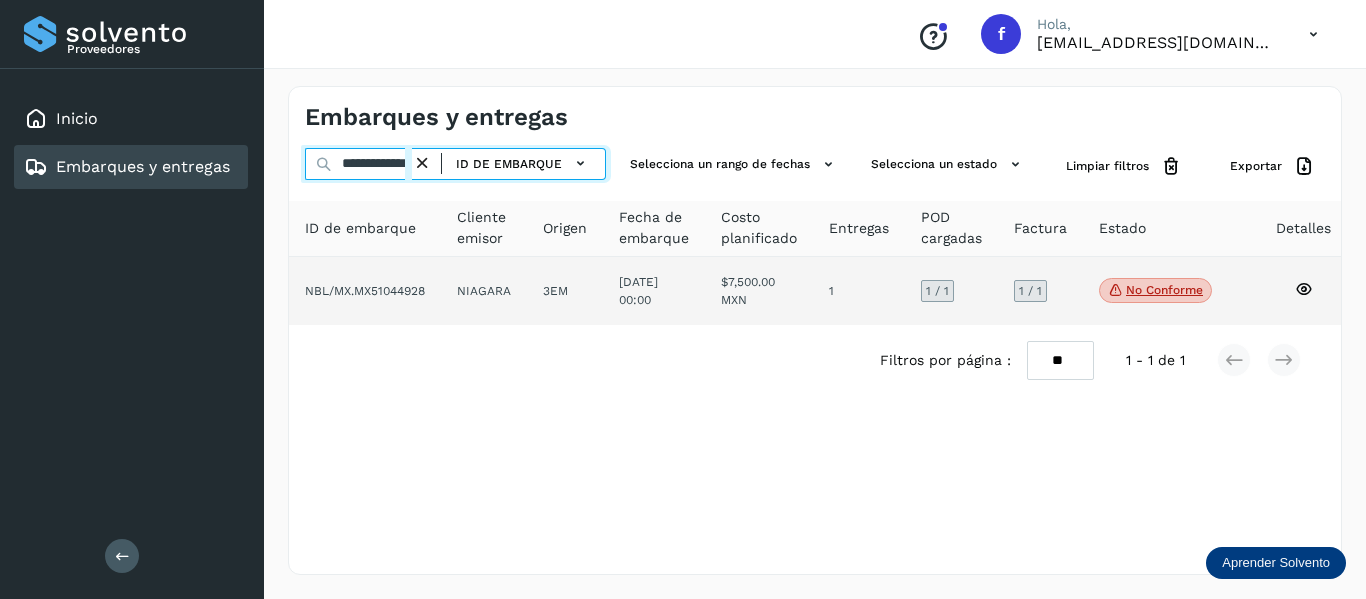 type on "**********" 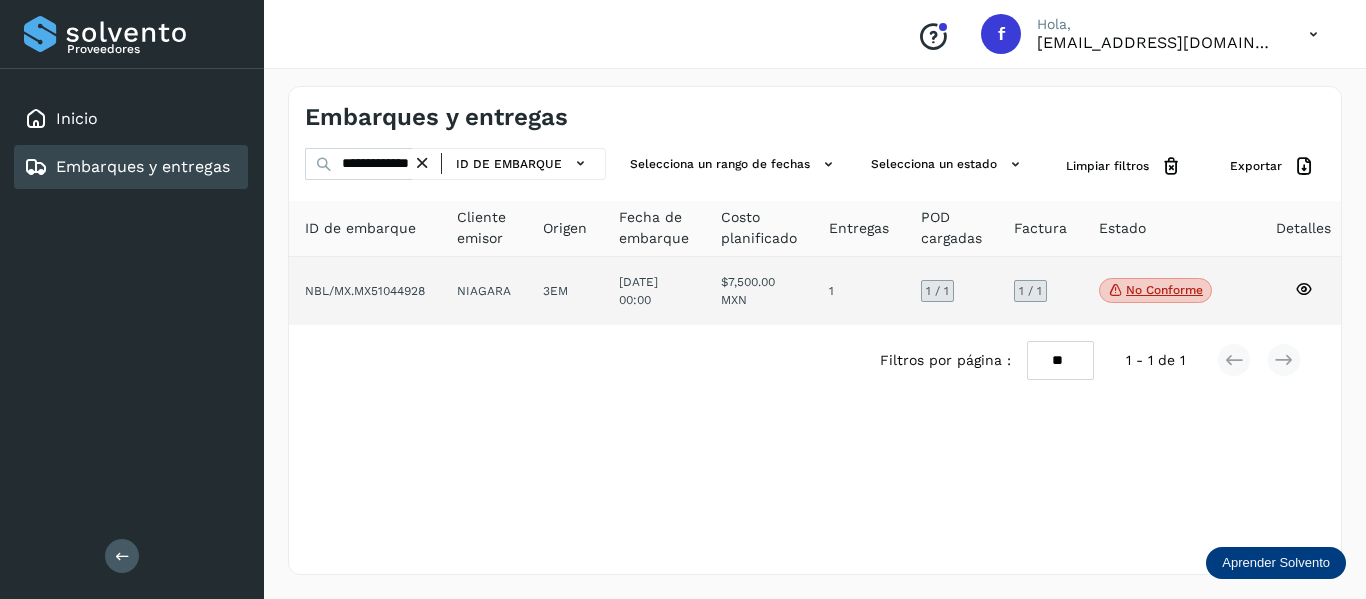 click 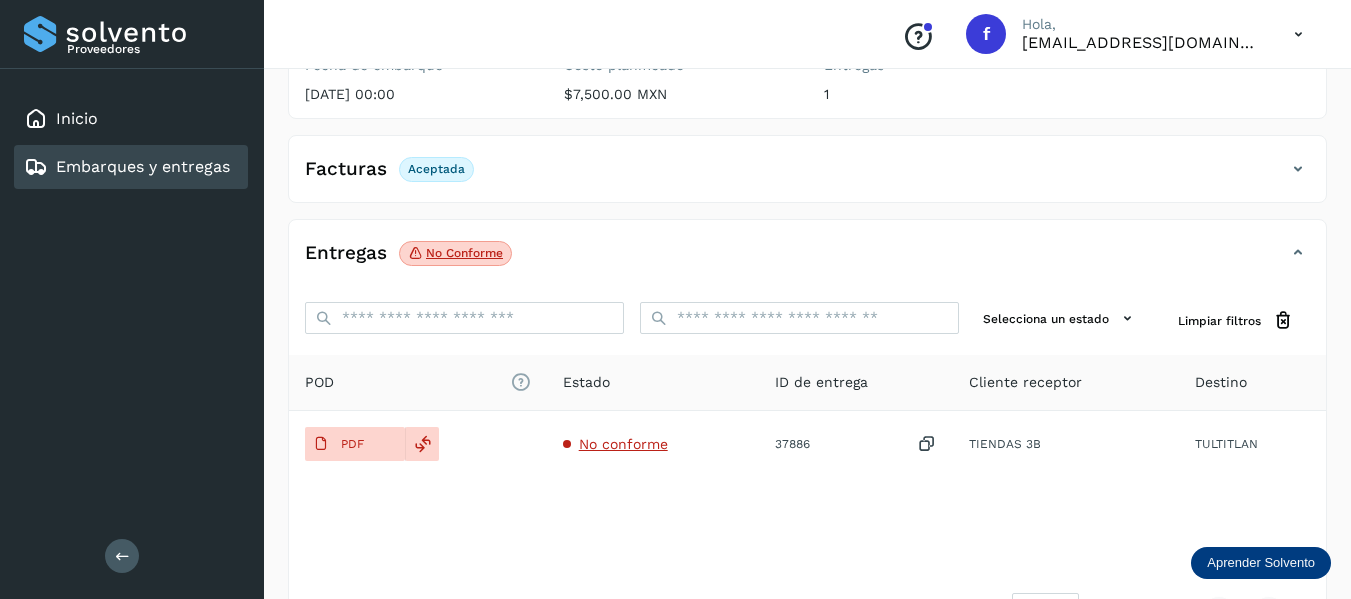 scroll, scrollTop: 348, scrollLeft: 0, axis: vertical 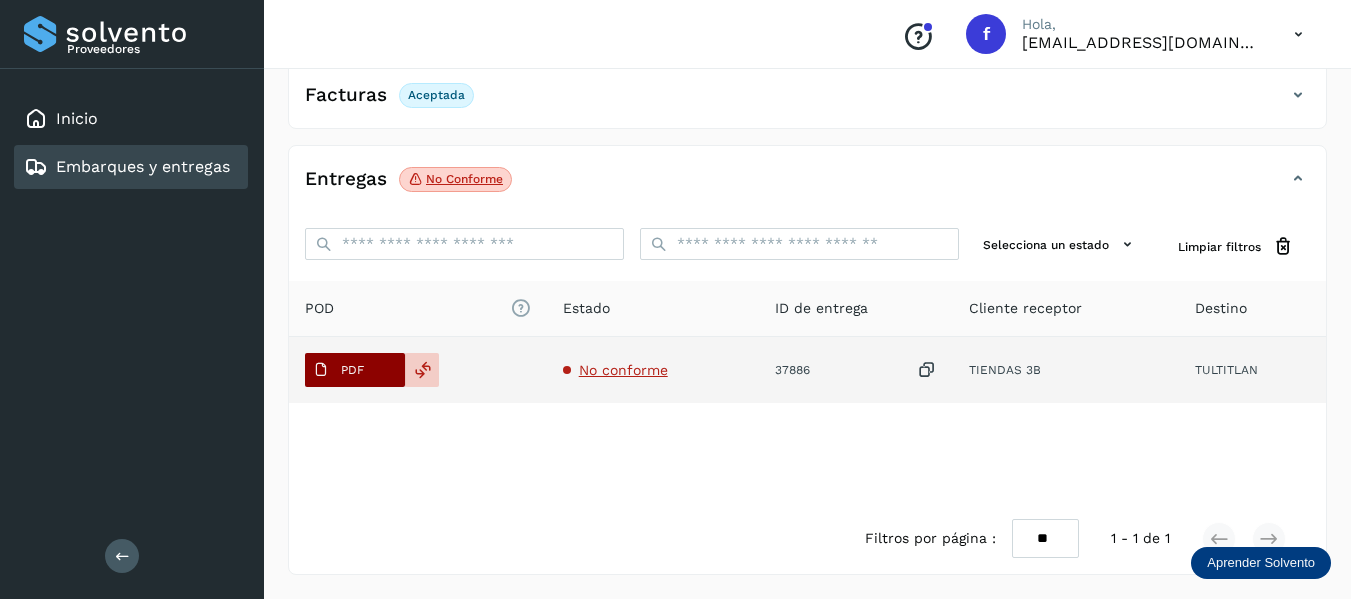 click on "PDF" at bounding box center (355, 370) 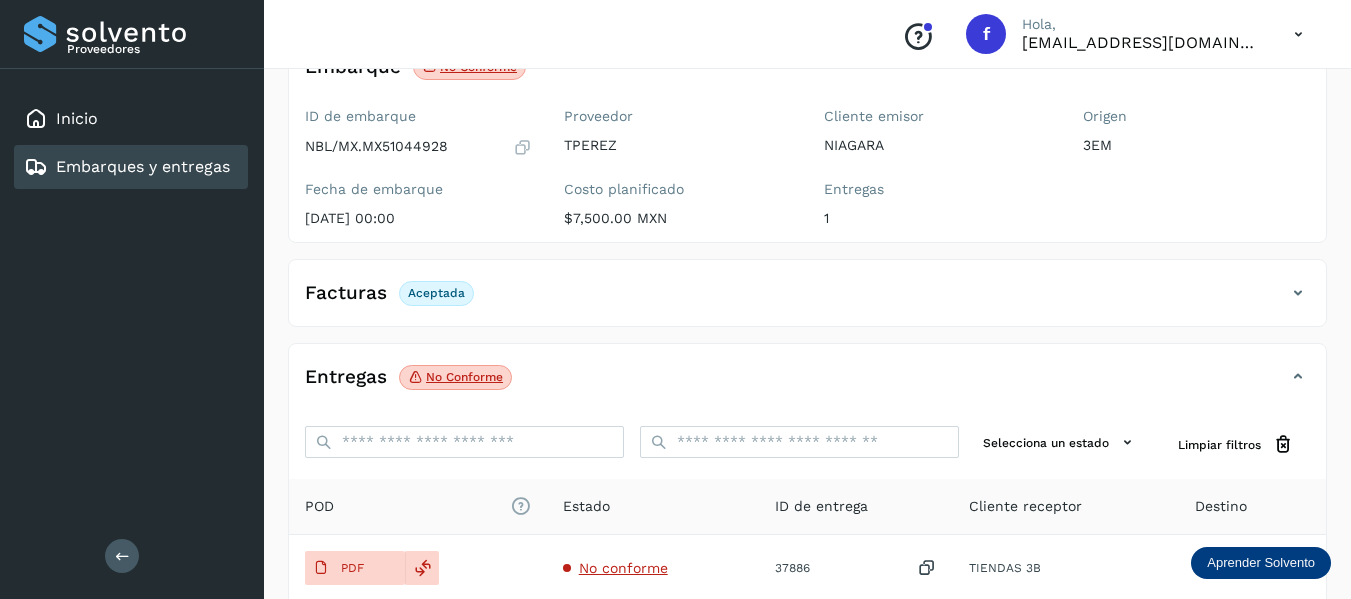 scroll, scrollTop: 148, scrollLeft: 0, axis: vertical 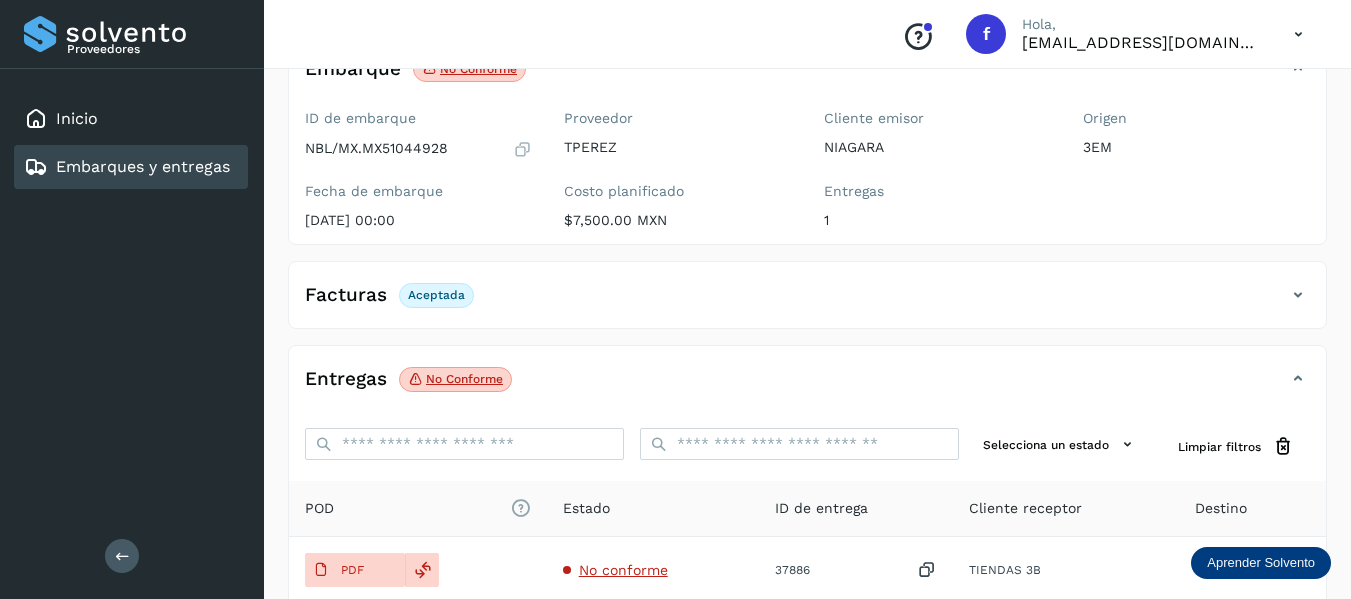 type 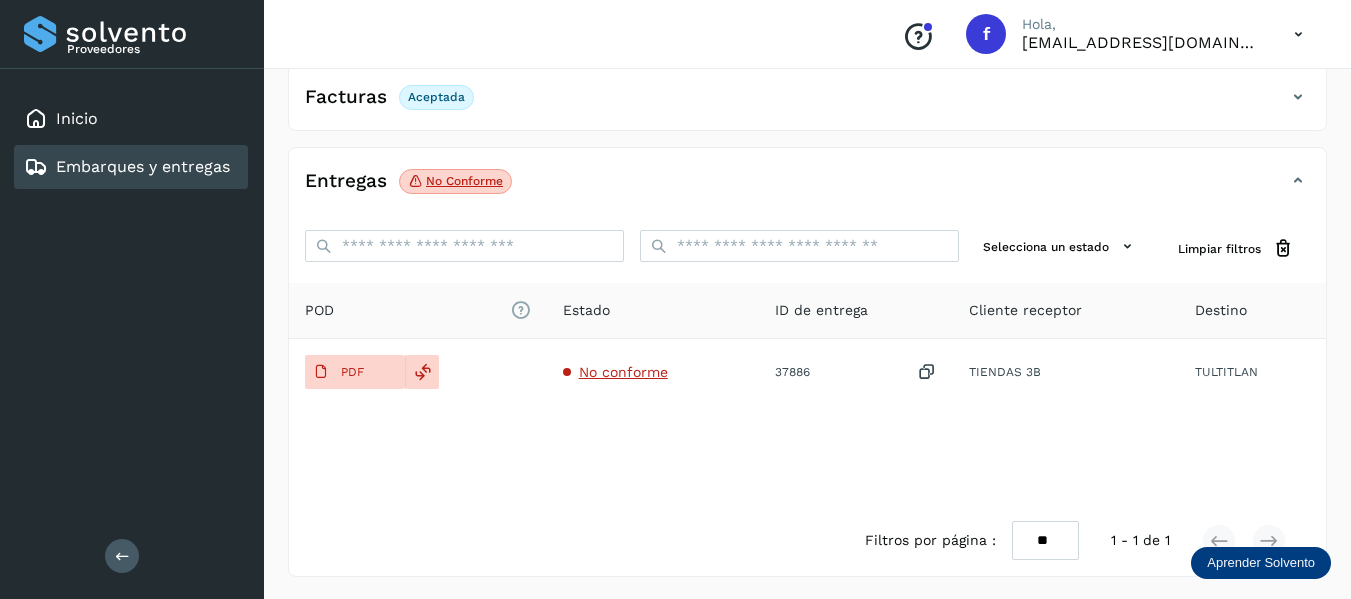 scroll, scrollTop: 348, scrollLeft: 0, axis: vertical 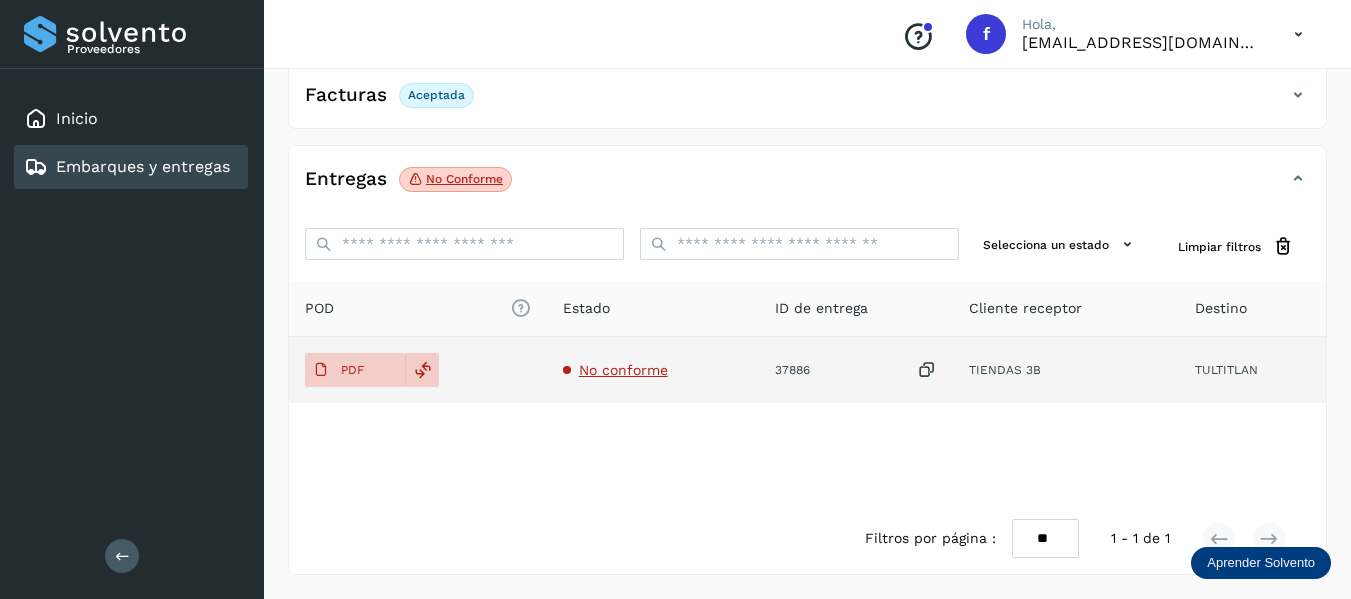 click on "No conforme" at bounding box center [623, 370] 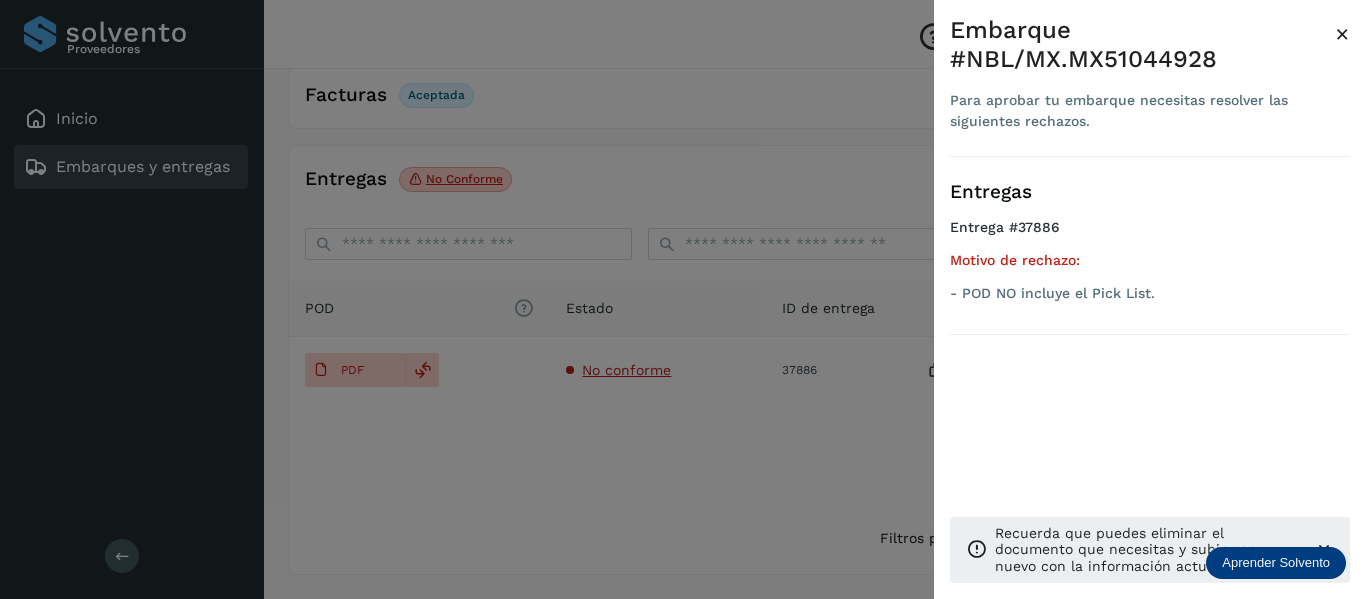 click on "×" at bounding box center (1342, 34) 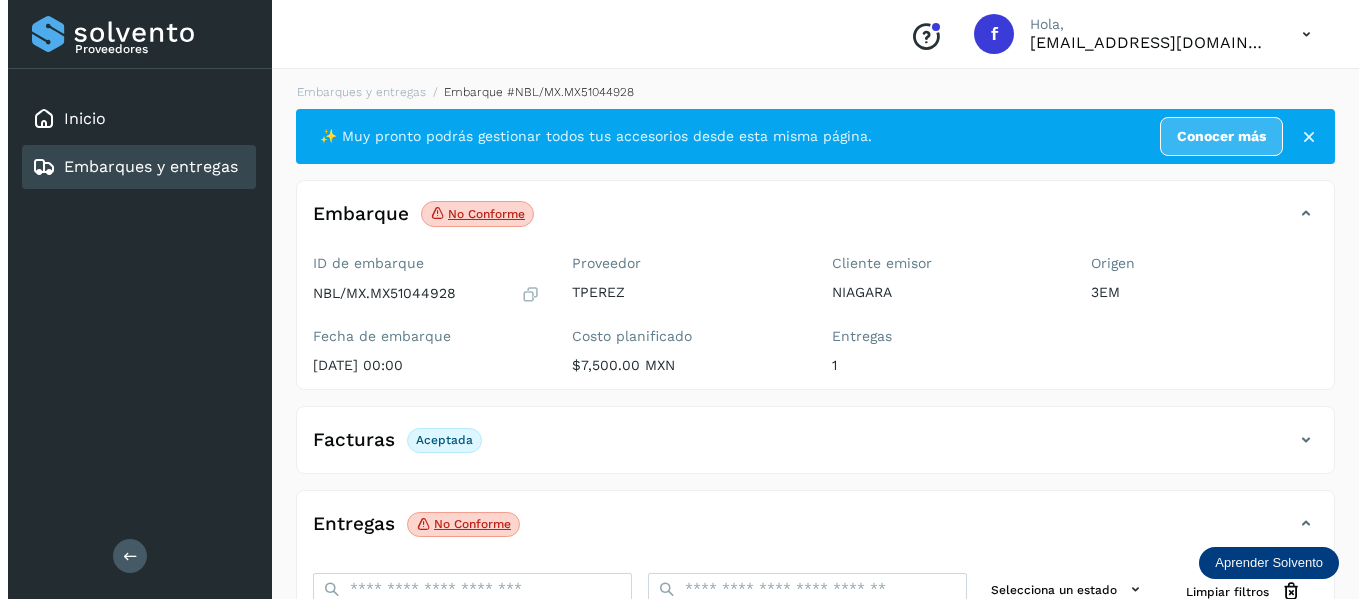 scroll, scrollTop: 0, scrollLeft: 0, axis: both 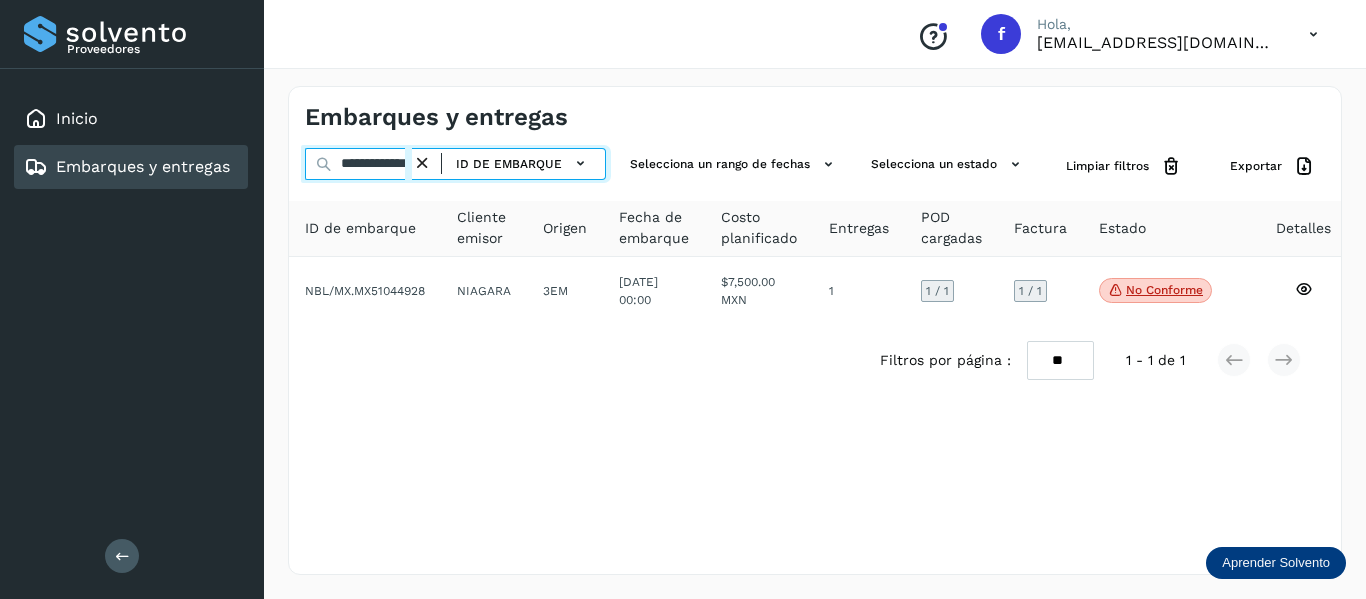 drag, startPoint x: 343, startPoint y: 165, endPoint x: 560, endPoint y: 207, distance: 221.02715 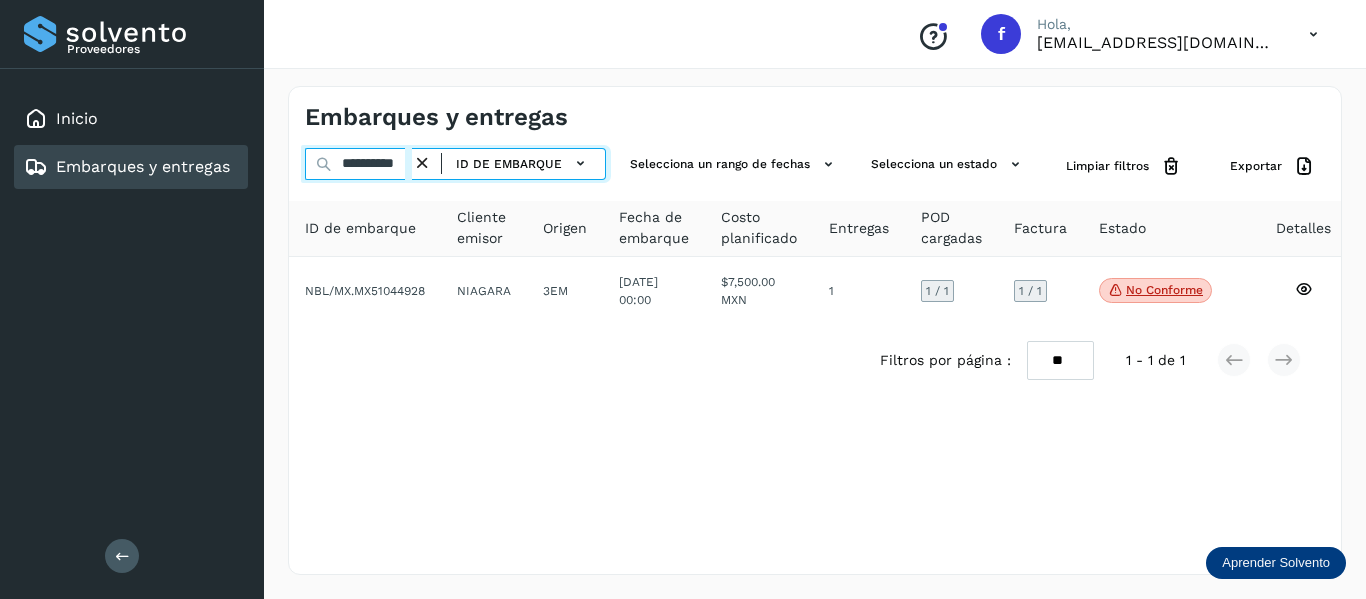 scroll, scrollTop: 0, scrollLeft: 18, axis: horizontal 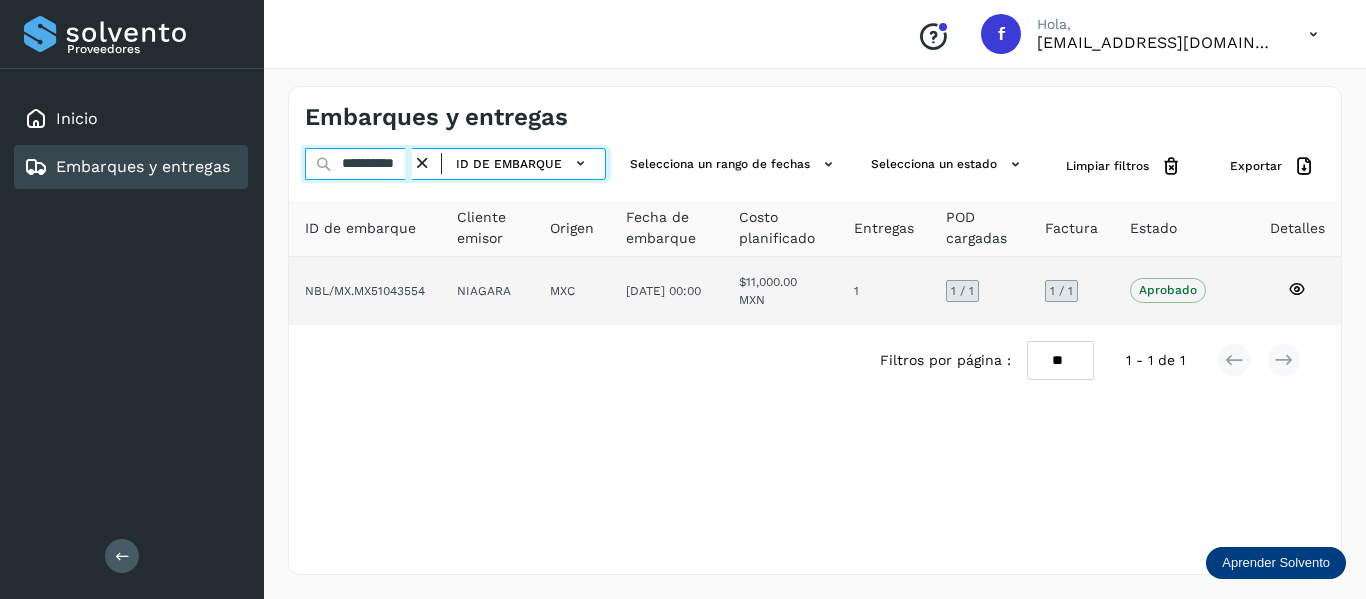 type on "**********" 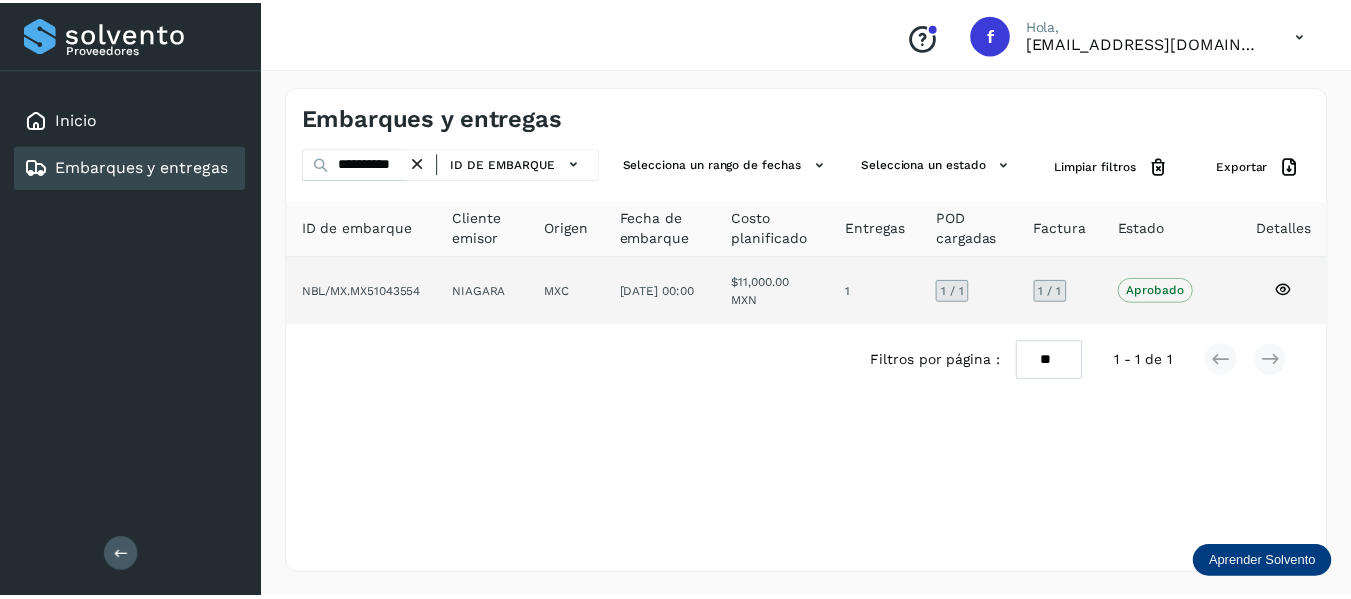 scroll, scrollTop: 0, scrollLeft: 0, axis: both 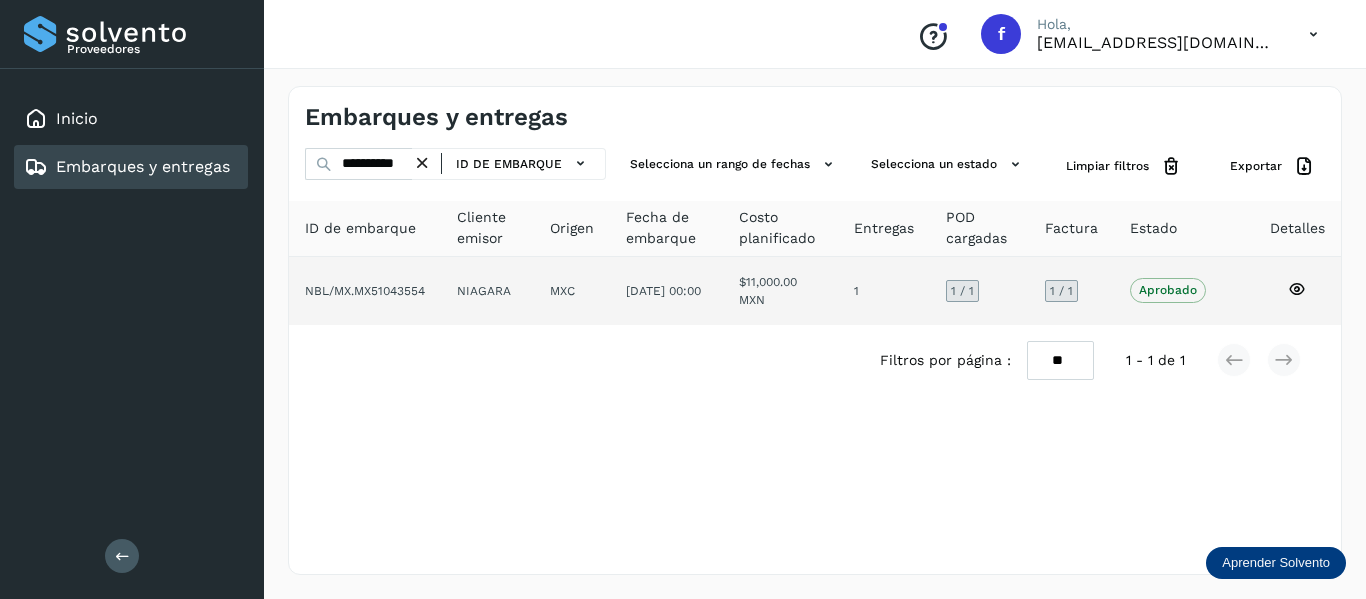 click 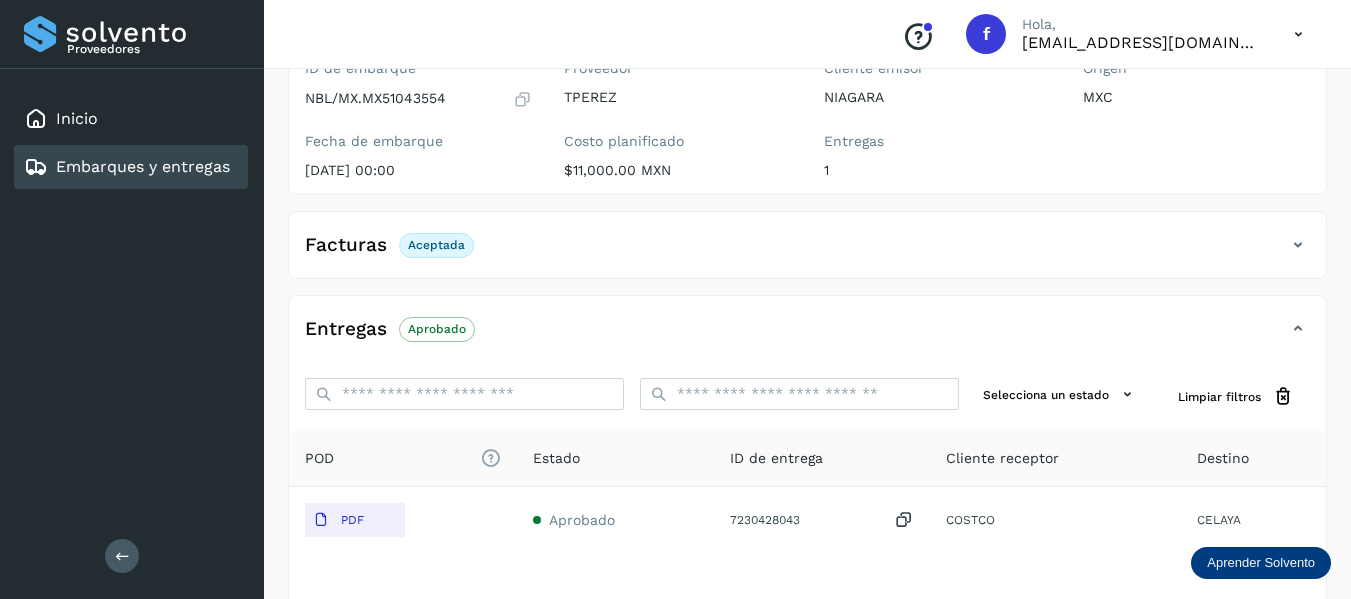 scroll, scrollTop: 300, scrollLeft: 0, axis: vertical 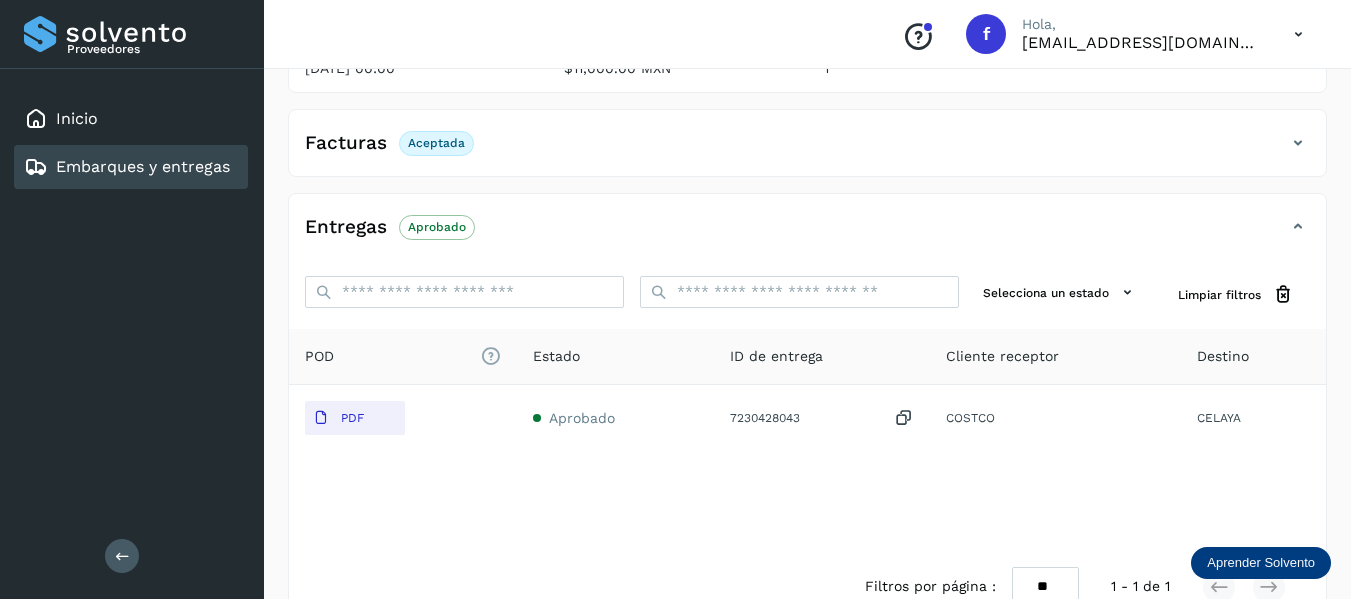 click on "Aceptada" 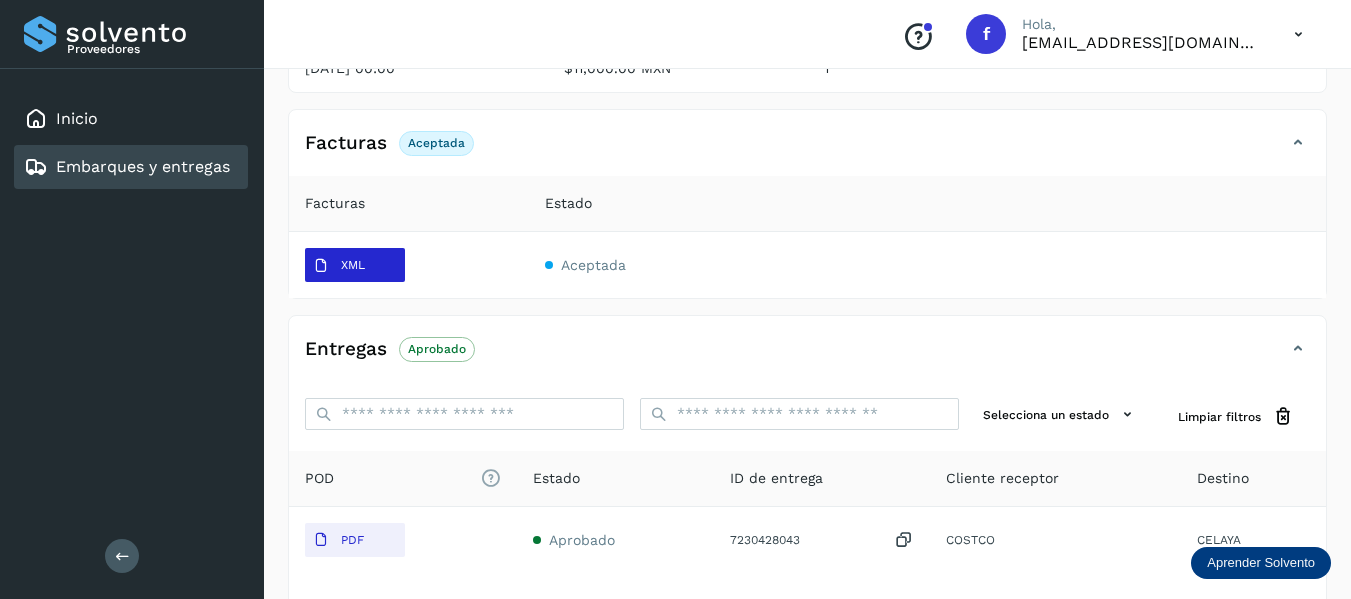 click on "XML" at bounding box center (339, 266) 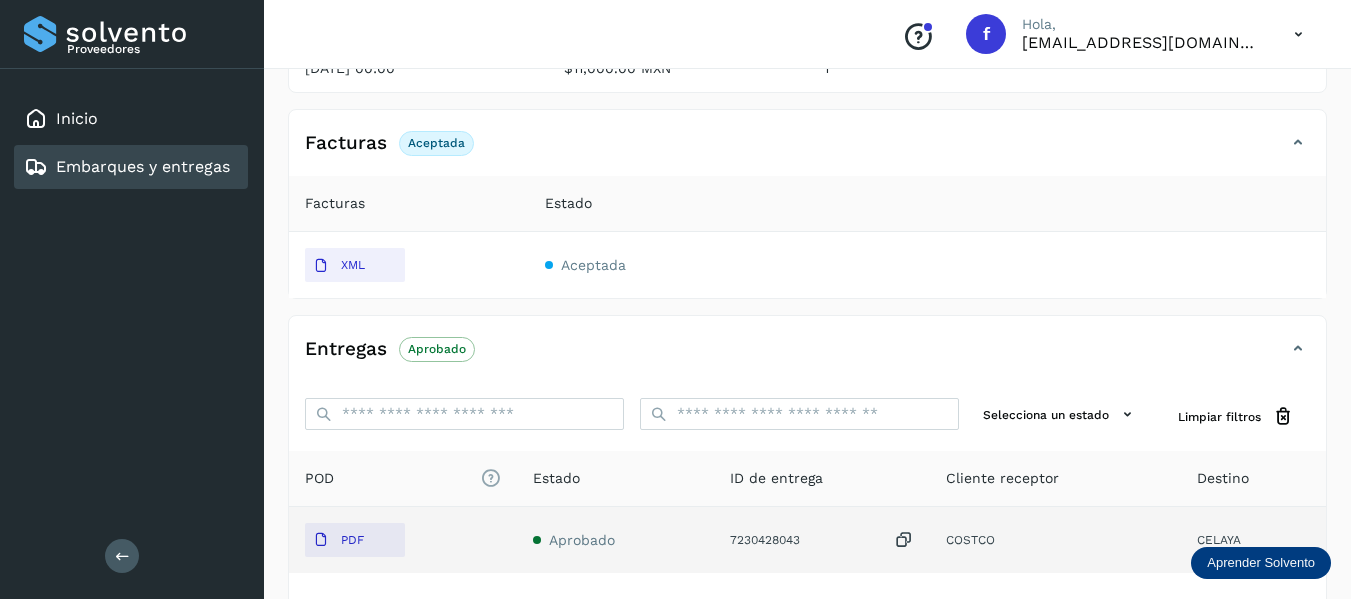 type 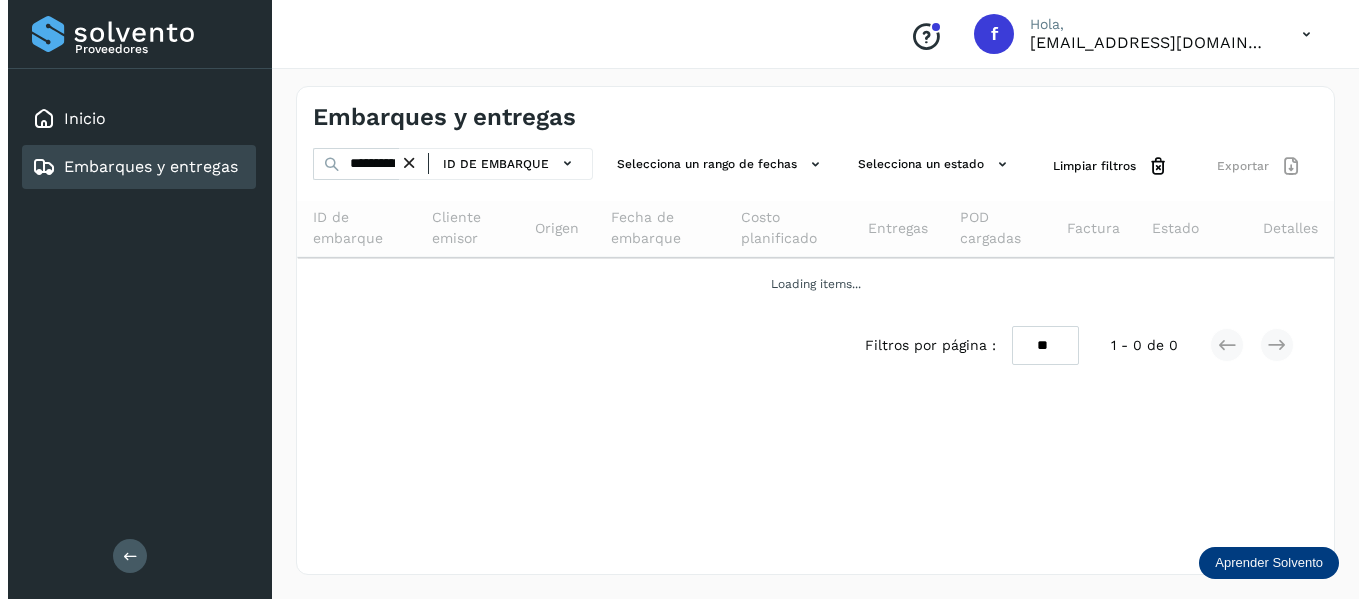 scroll, scrollTop: 0, scrollLeft: 0, axis: both 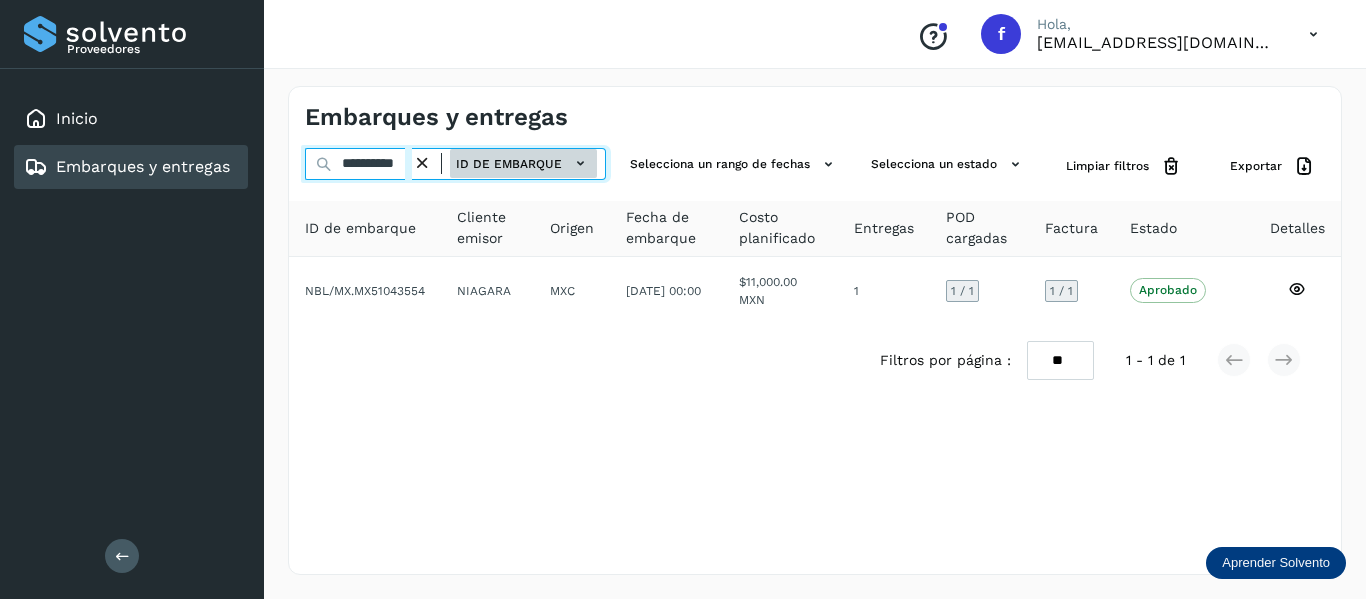 drag, startPoint x: 343, startPoint y: 166, endPoint x: 524, endPoint y: 172, distance: 181.09943 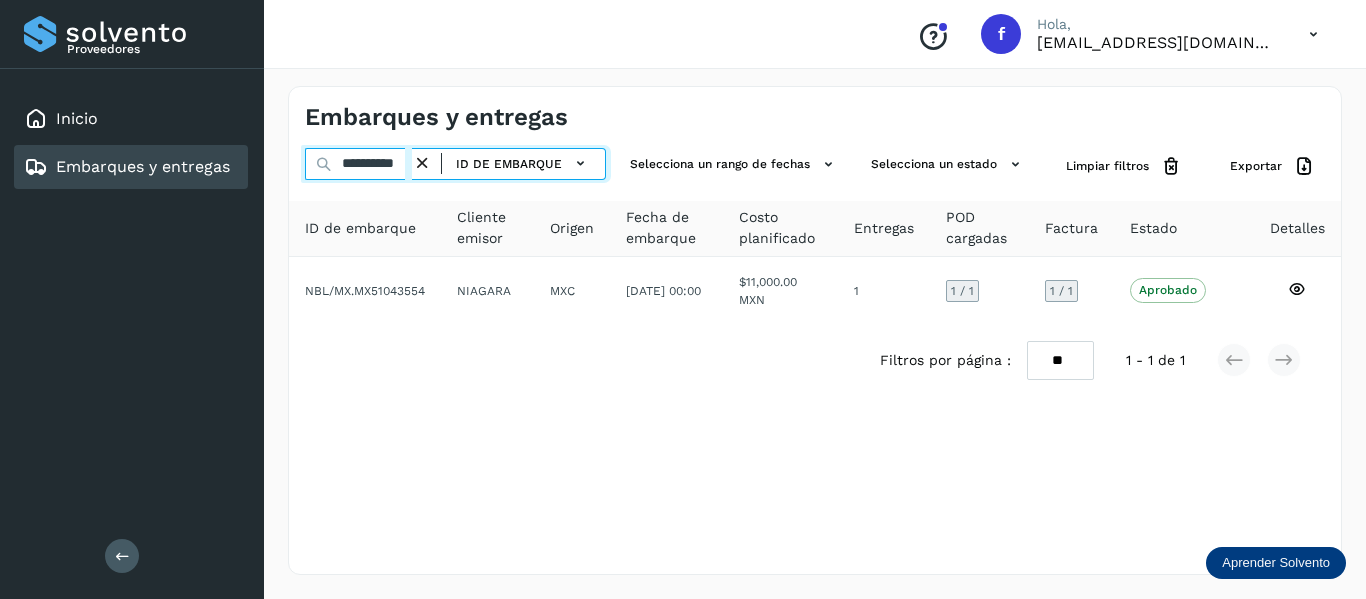paste on "*******" 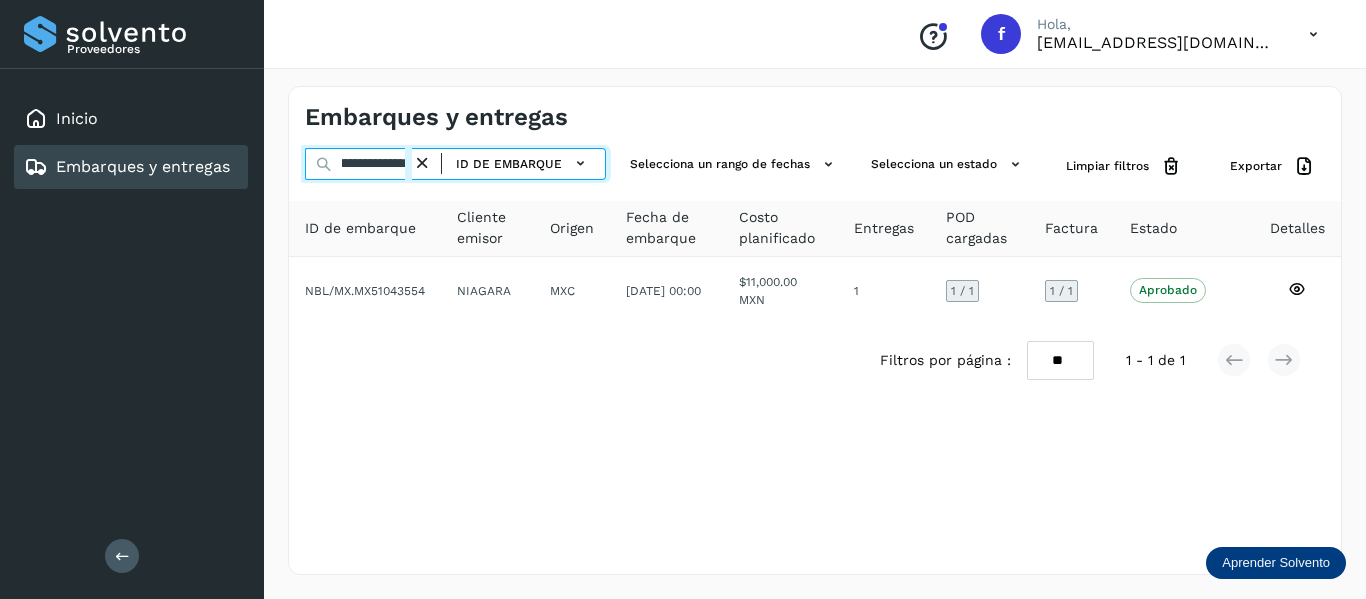 type on "**********" 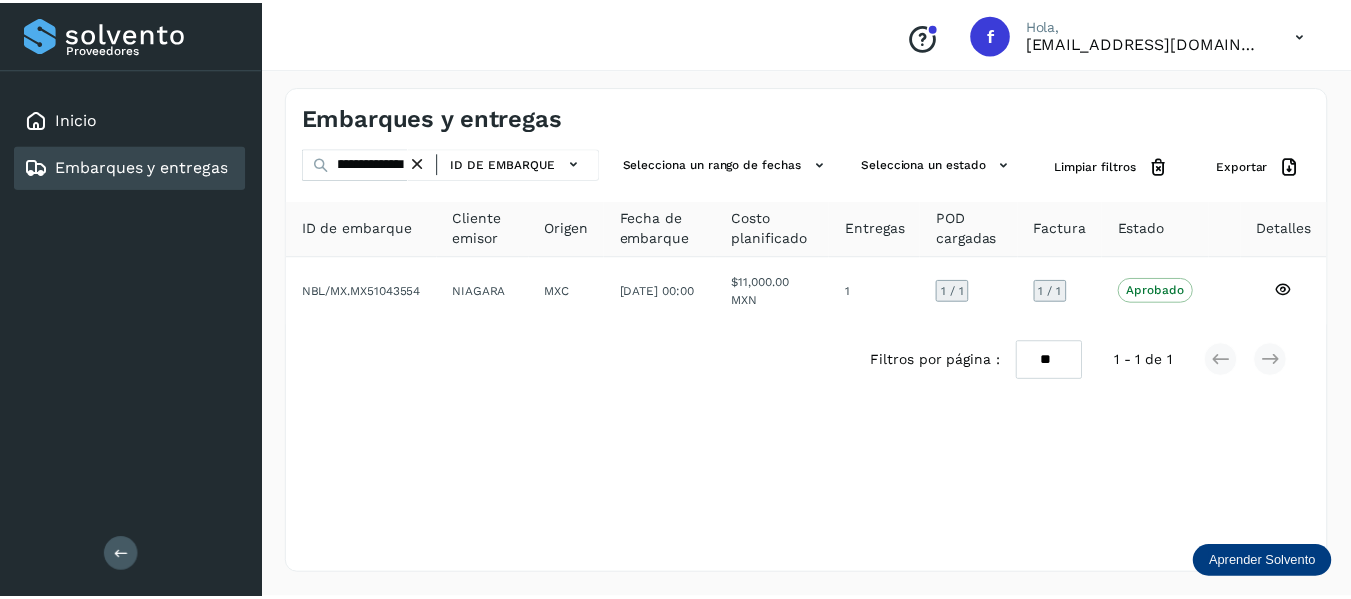 scroll, scrollTop: 0, scrollLeft: 0, axis: both 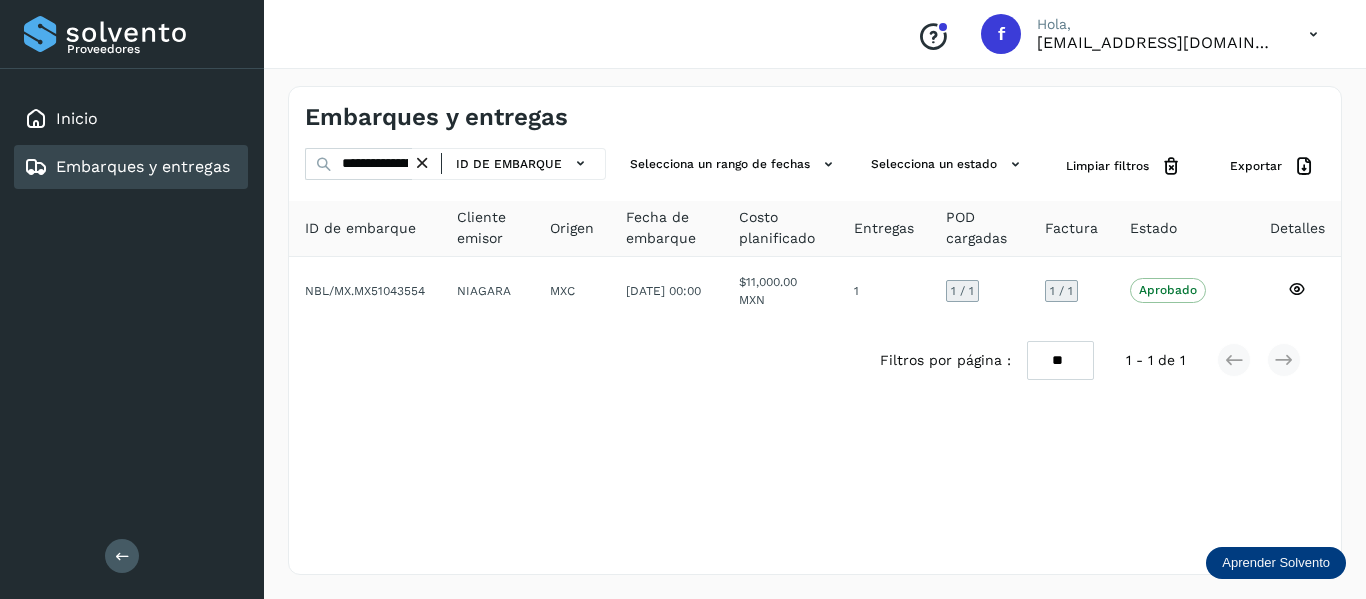 drag, startPoint x: 929, startPoint y: 460, endPoint x: 1038, endPoint y: 499, distance: 115.767006 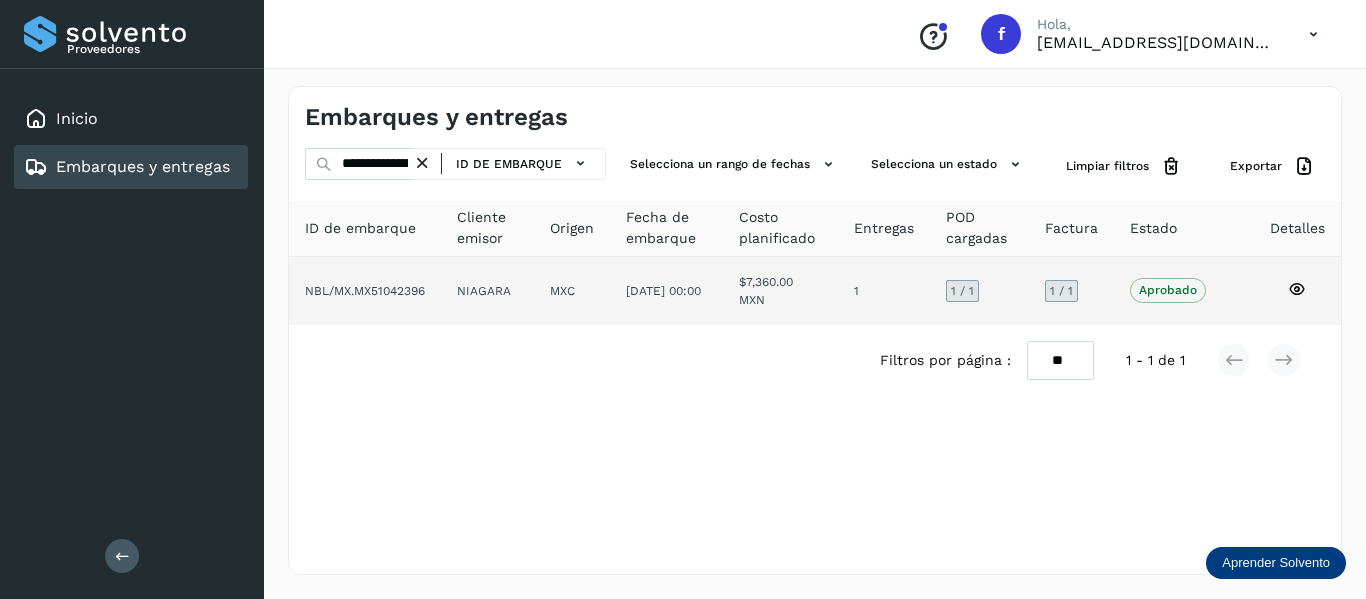 click 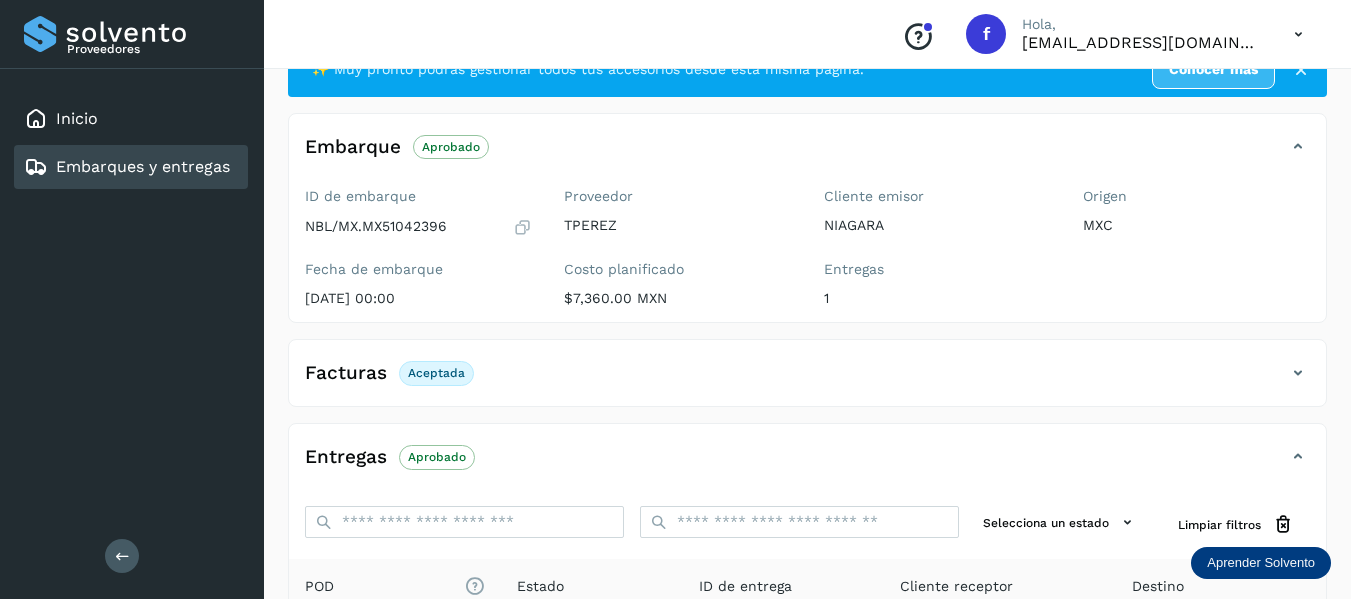 scroll, scrollTop: 100, scrollLeft: 0, axis: vertical 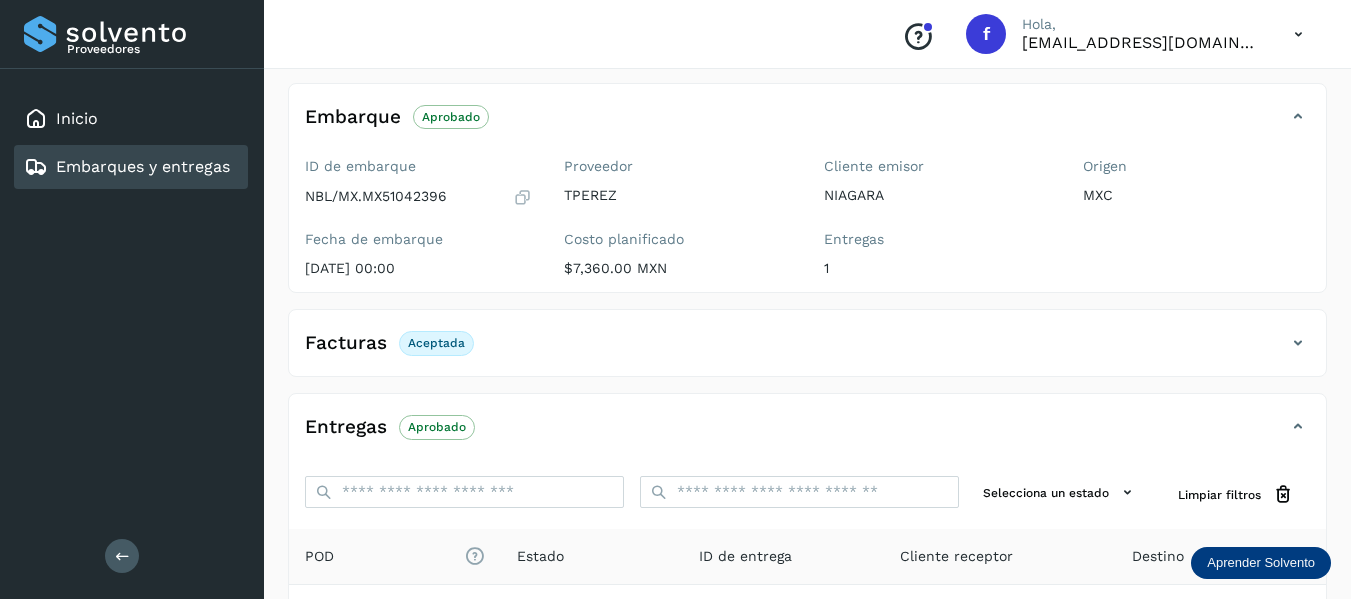 click on "Facturas Aceptada" 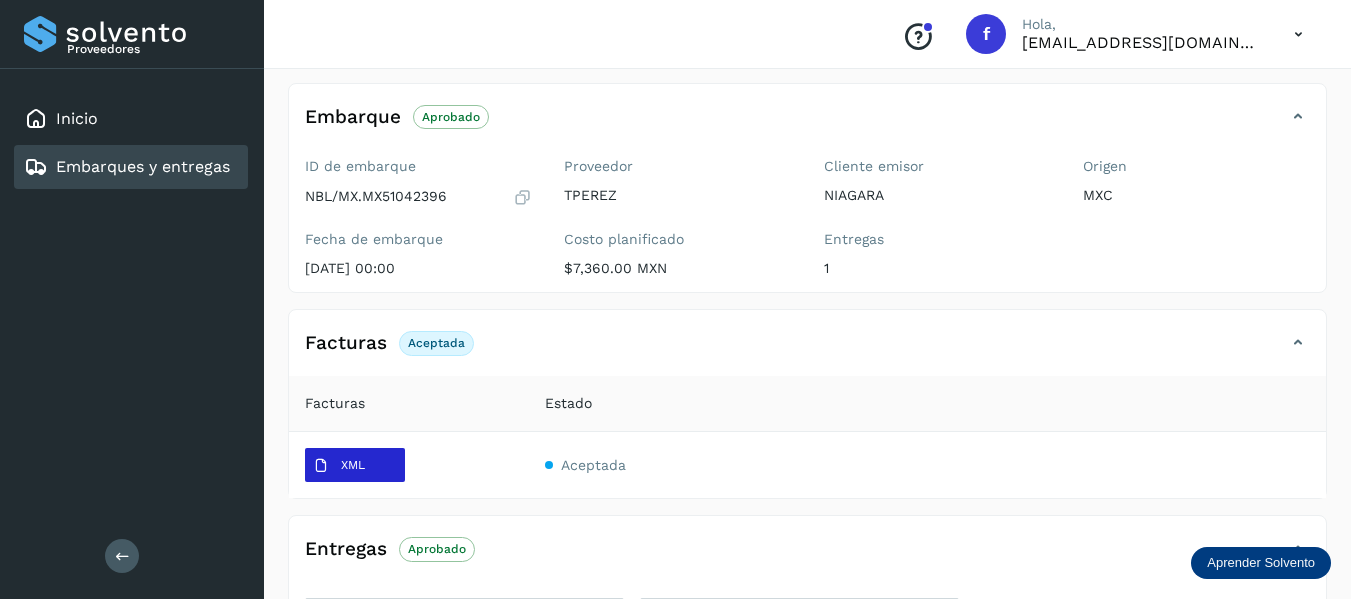 click on "XML" at bounding box center (353, 465) 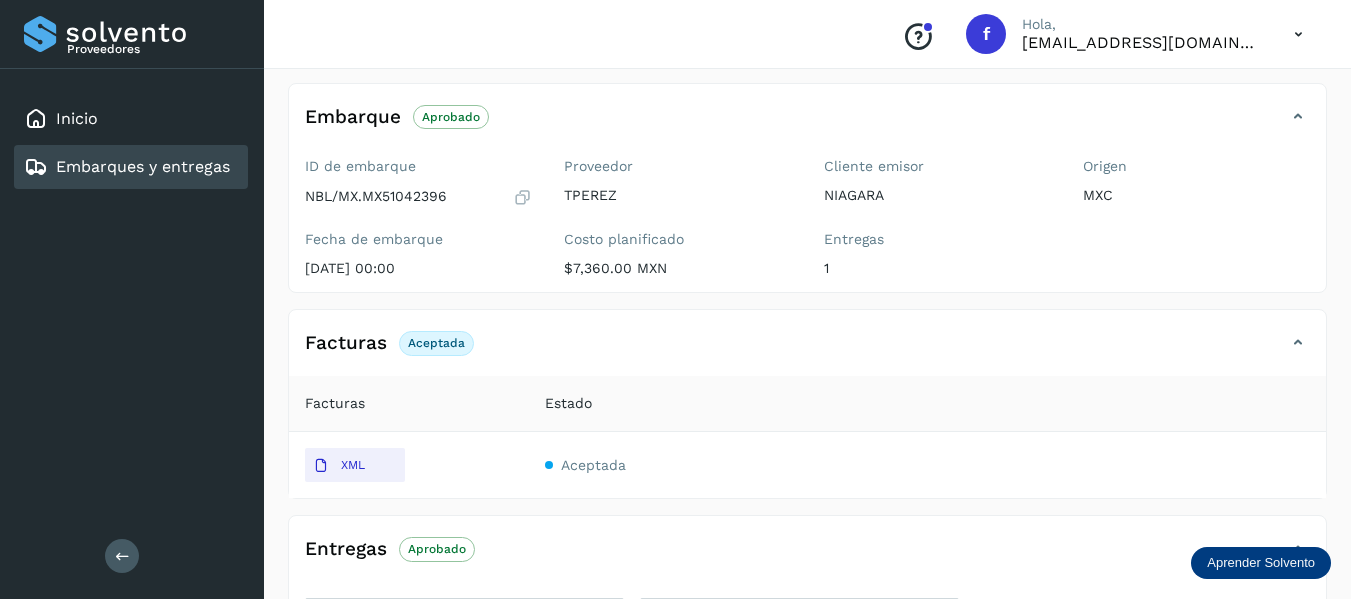 type 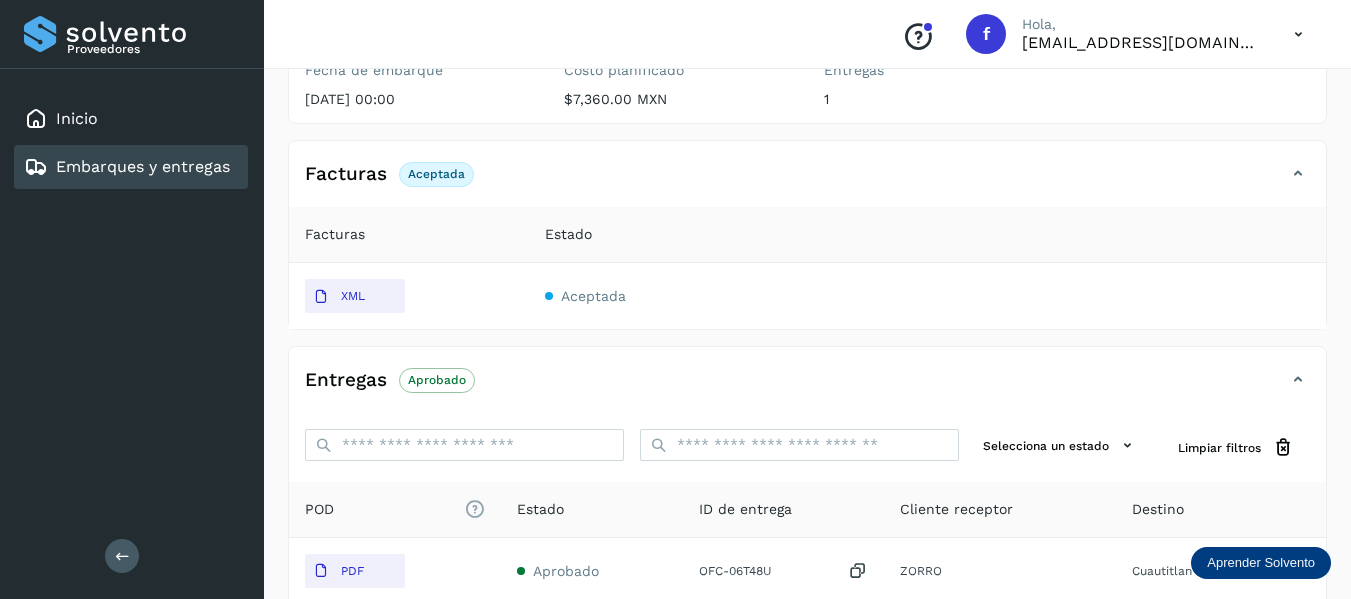 scroll, scrollTop: 400, scrollLeft: 0, axis: vertical 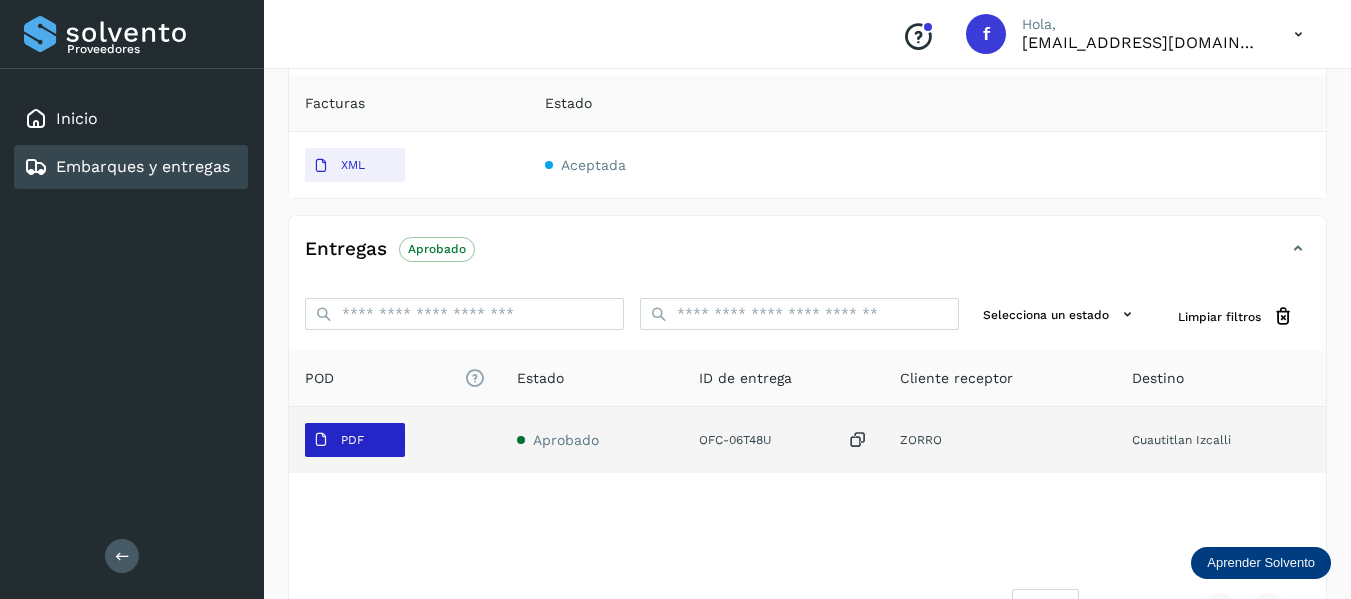 click on "PDF" at bounding box center [338, 440] 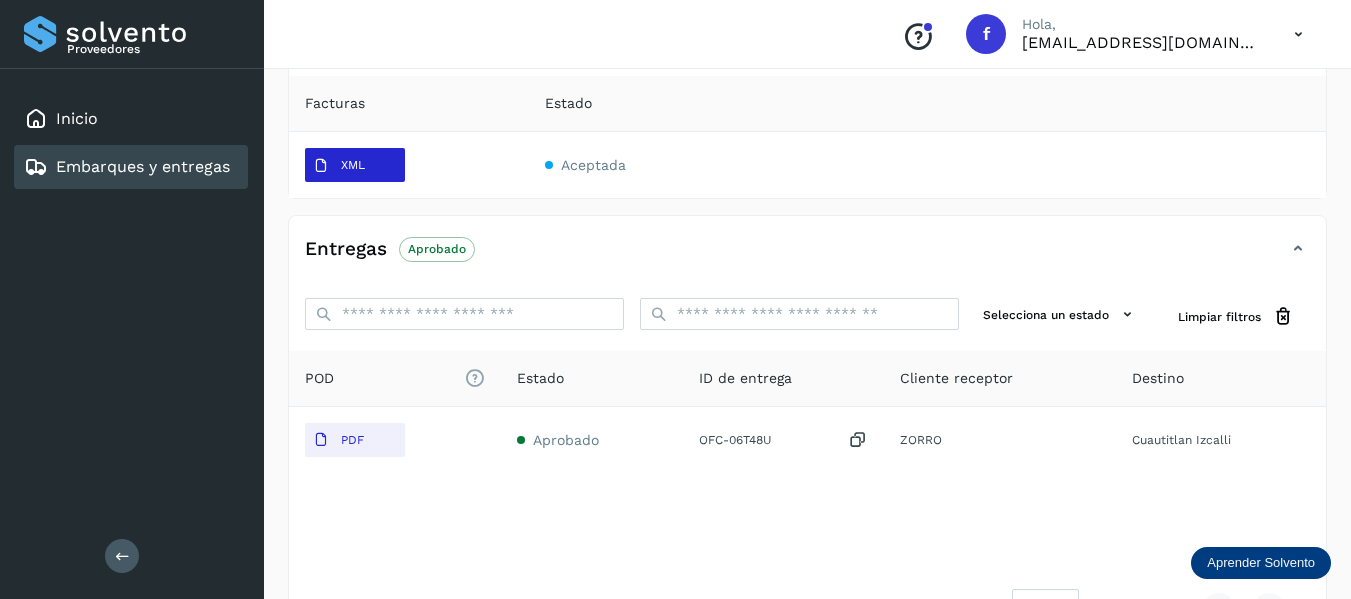 click on "XML" at bounding box center (339, 166) 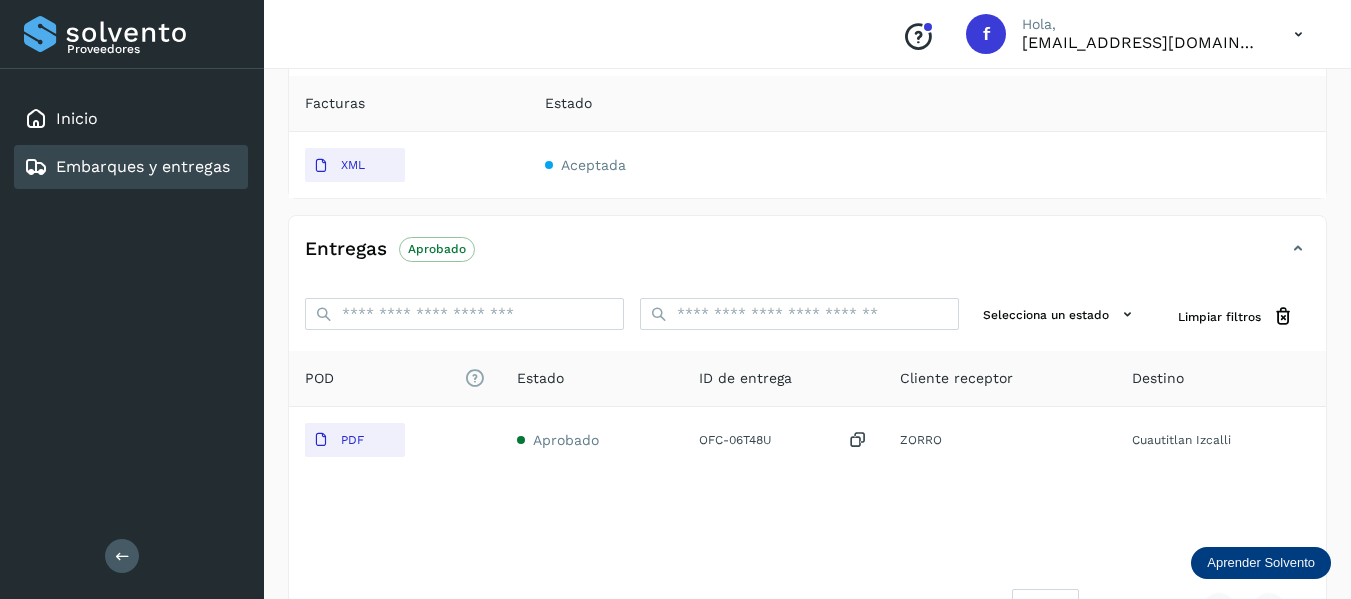 scroll, scrollTop: 200, scrollLeft: 0, axis: vertical 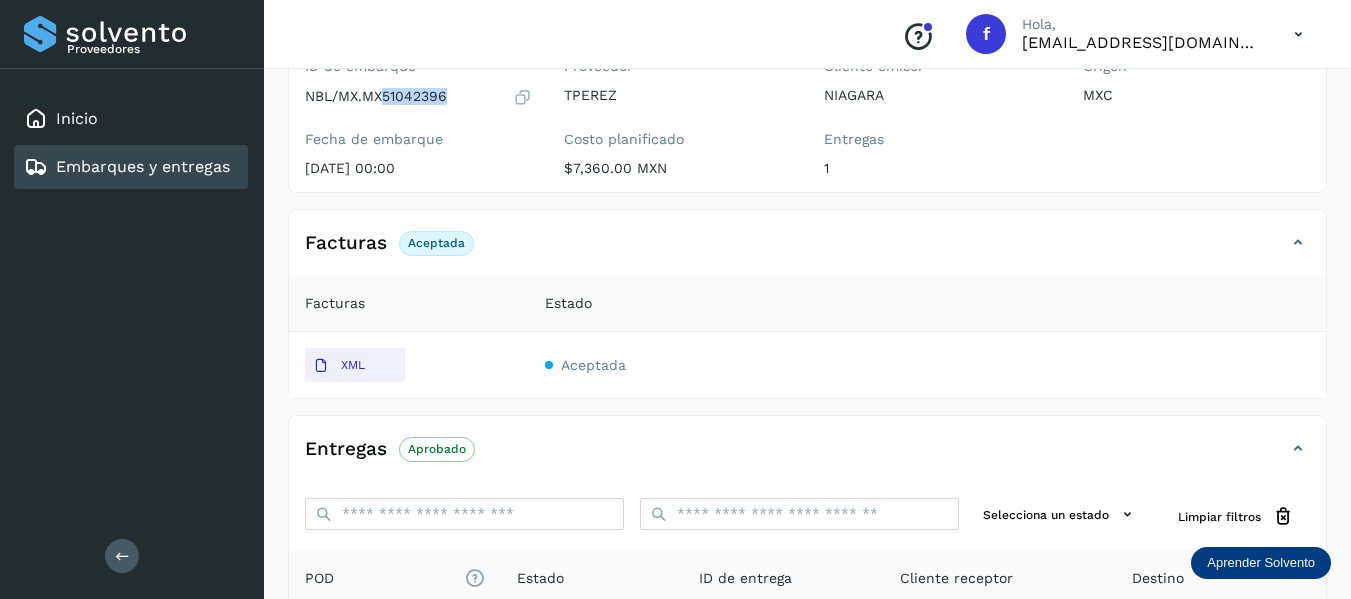 drag, startPoint x: 384, startPoint y: 92, endPoint x: 446, endPoint y: 84, distance: 62.514 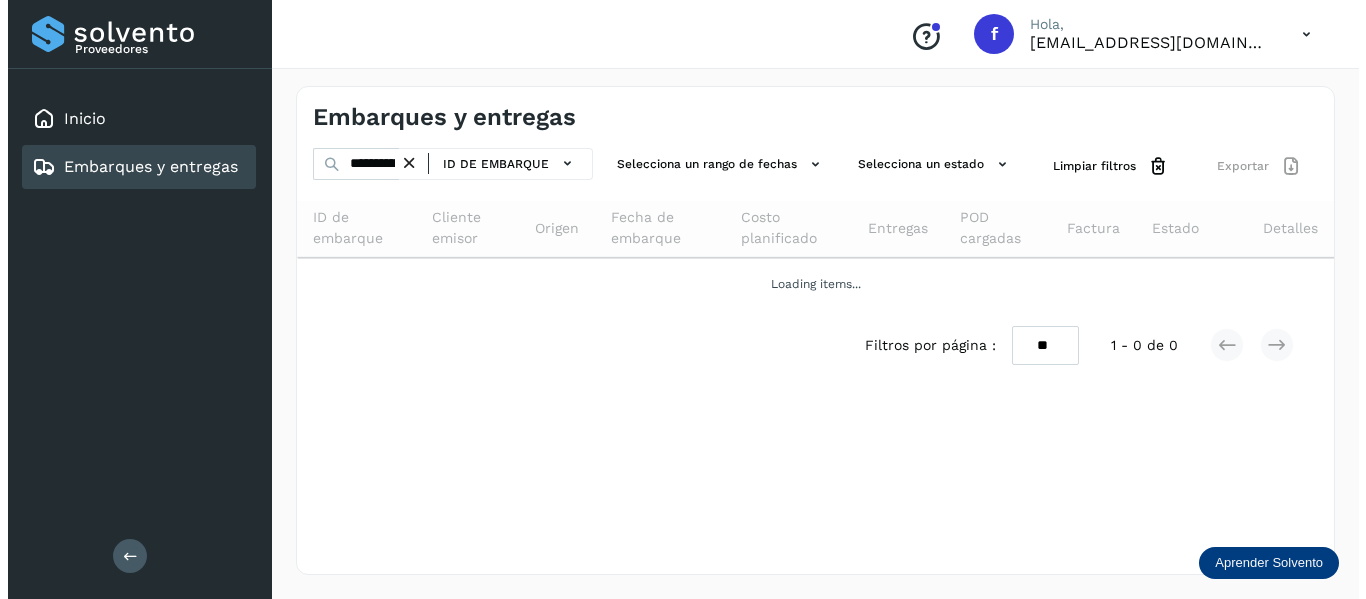 scroll, scrollTop: 0, scrollLeft: 0, axis: both 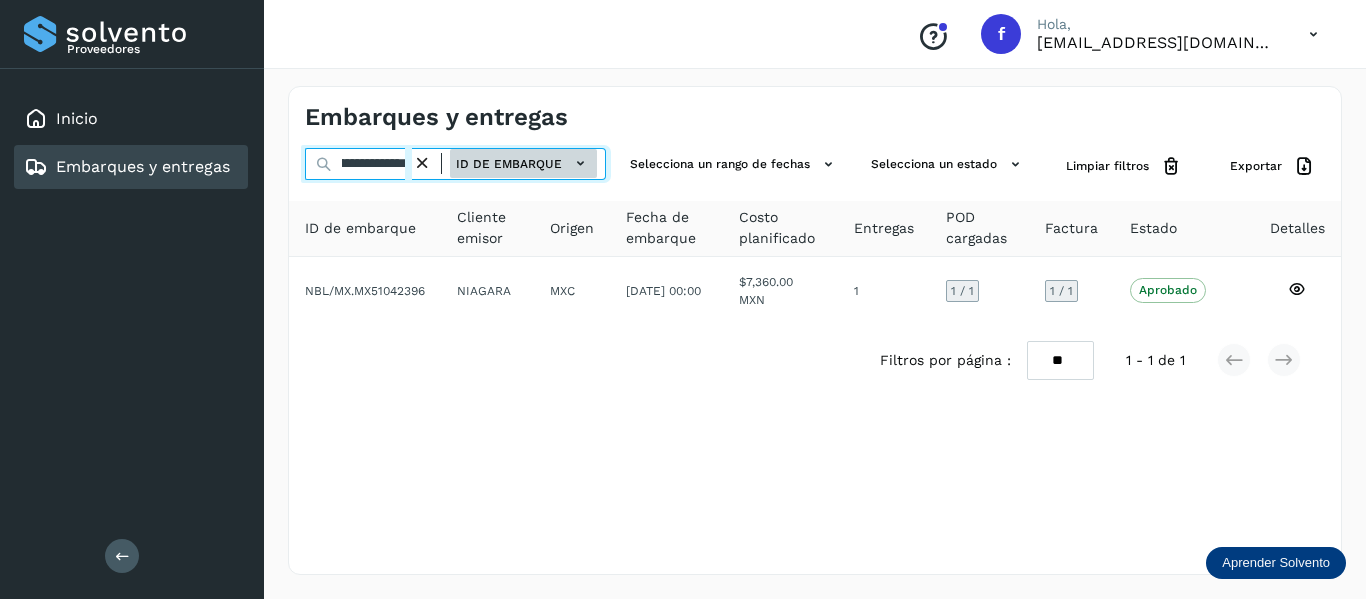 drag, startPoint x: 339, startPoint y: 167, endPoint x: 489, endPoint y: 170, distance: 150.03 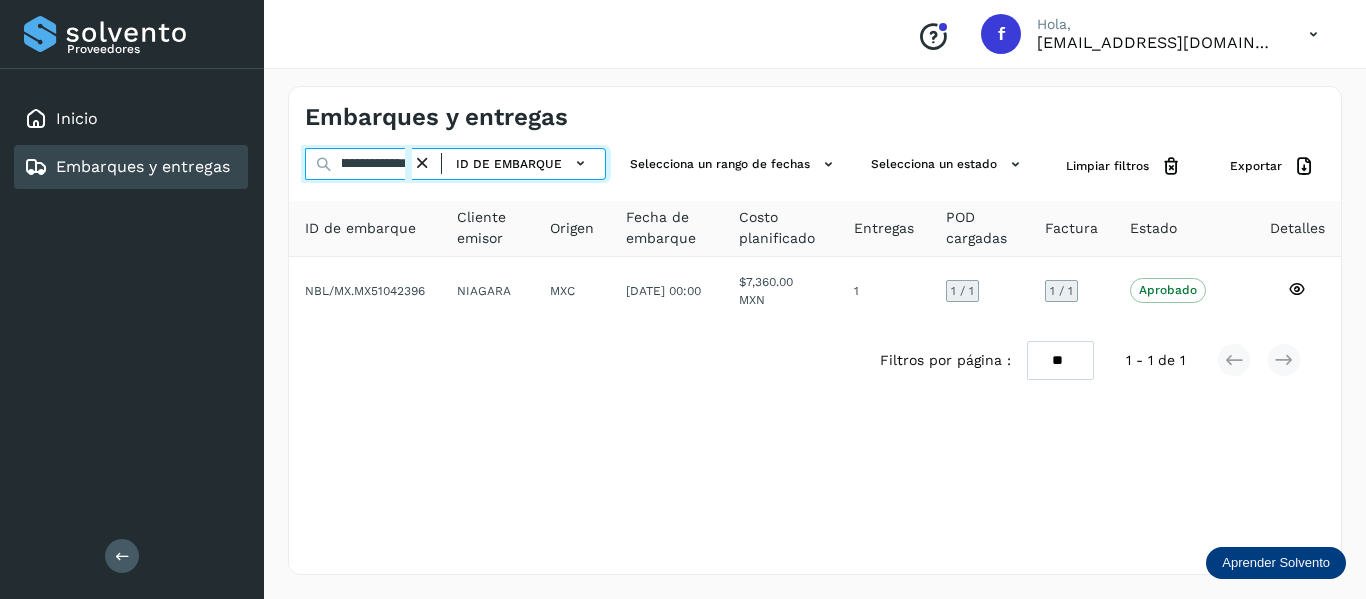 paste 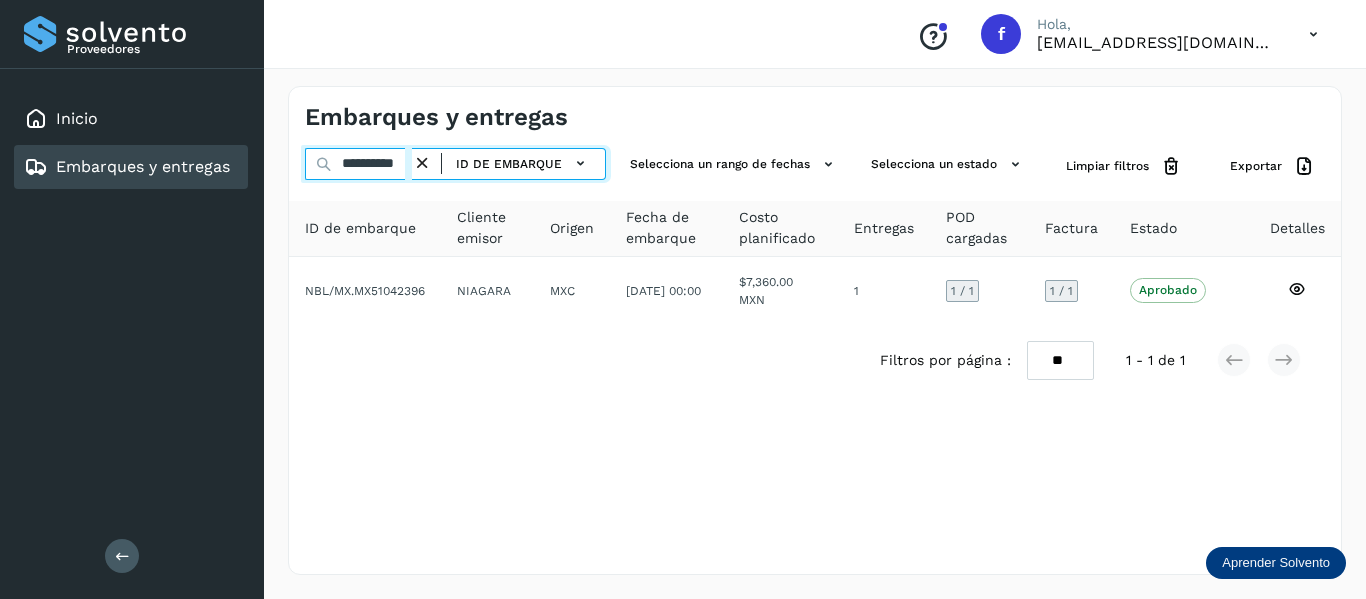 scroll, scrollTop: 0, scrollLeft: 12, axis: horizontal 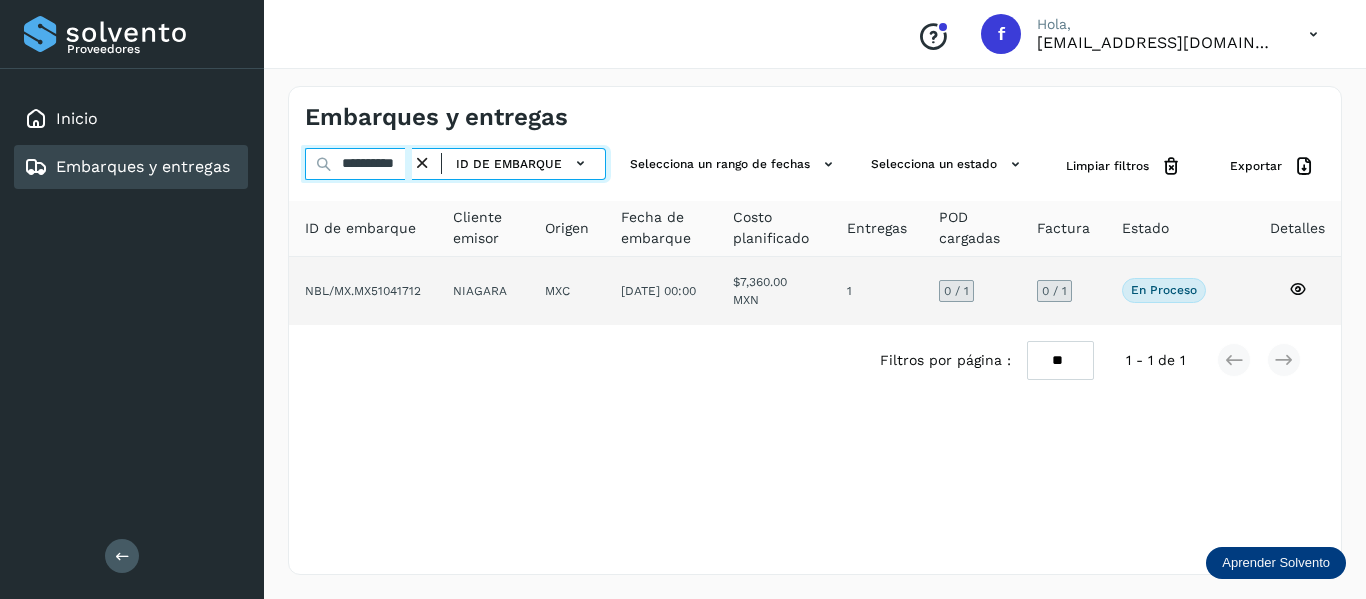 type on "**********" 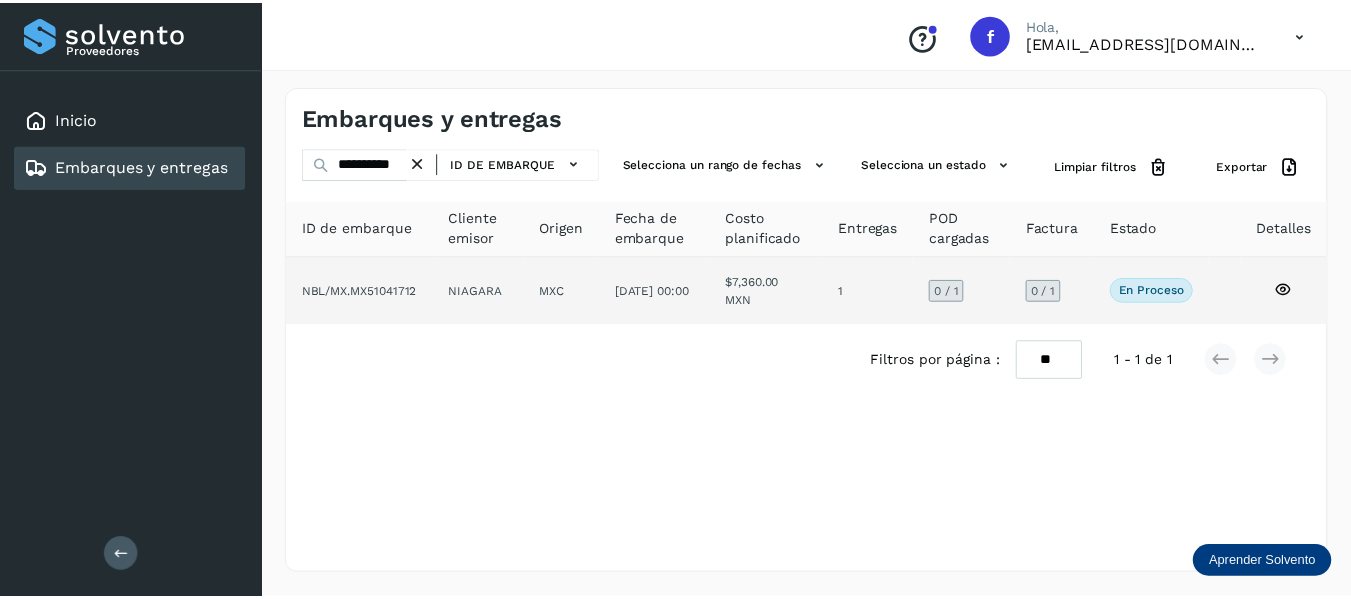 scroll, scrollTop: 0, scrollLeft: 0, axis: both 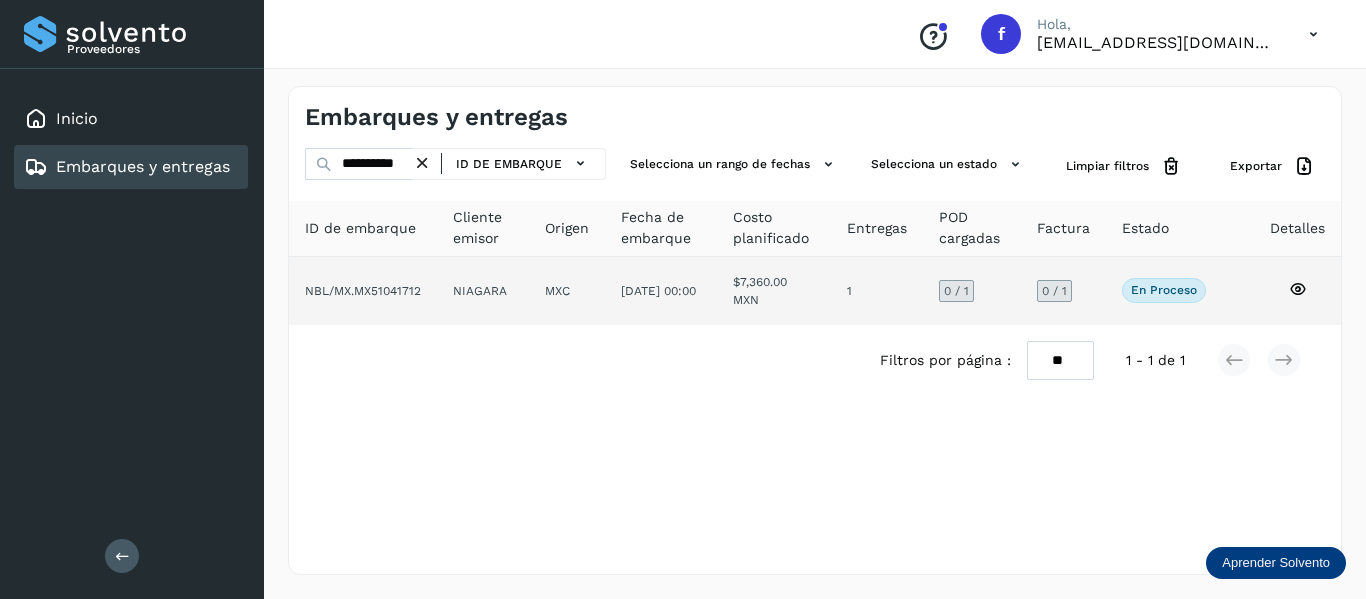 click 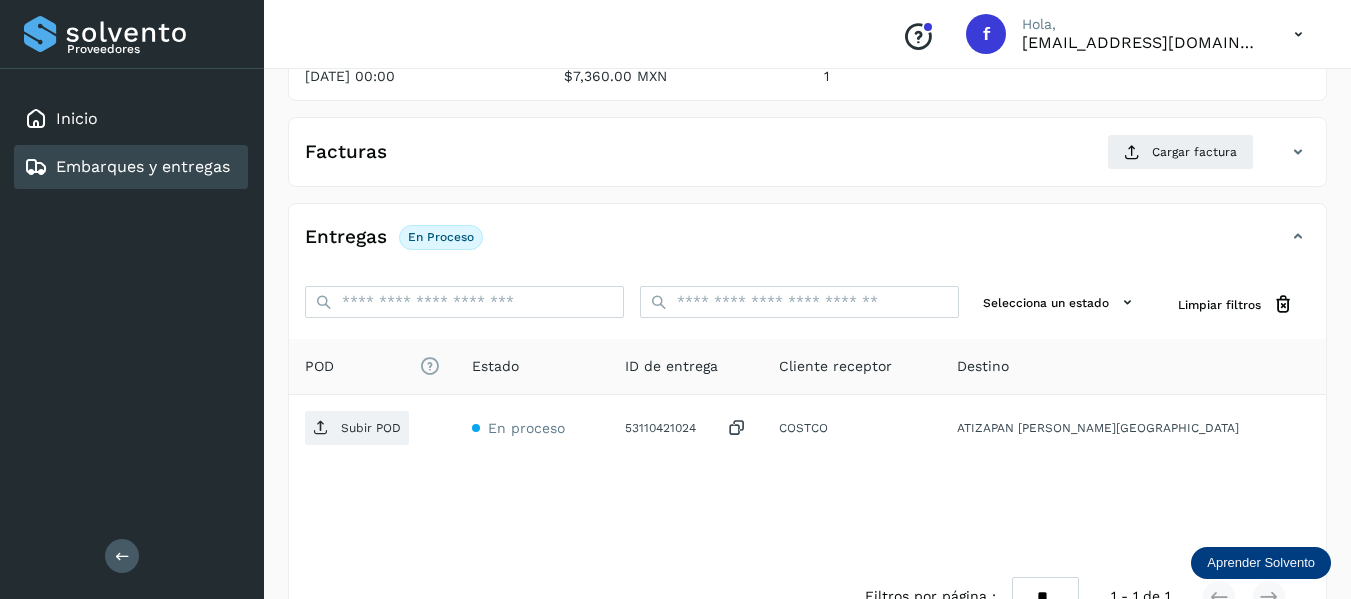 scroll, scrollTop: 300, scrollLeft: 0, axis: vertical 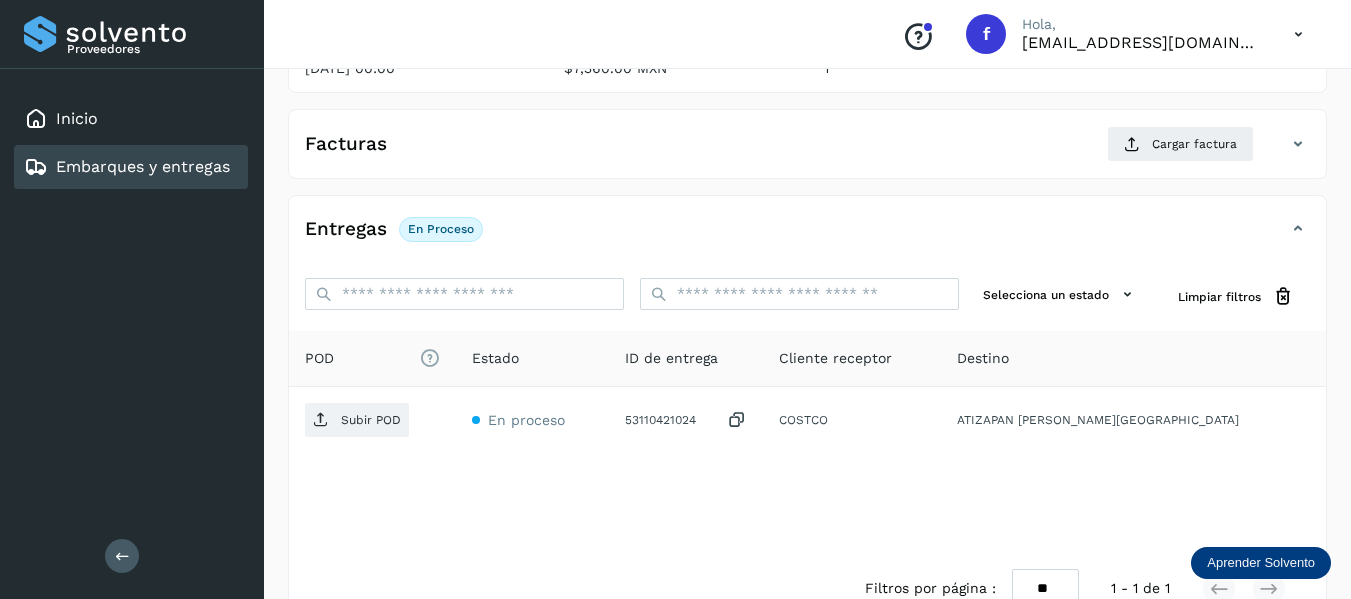 click on "En proceso" 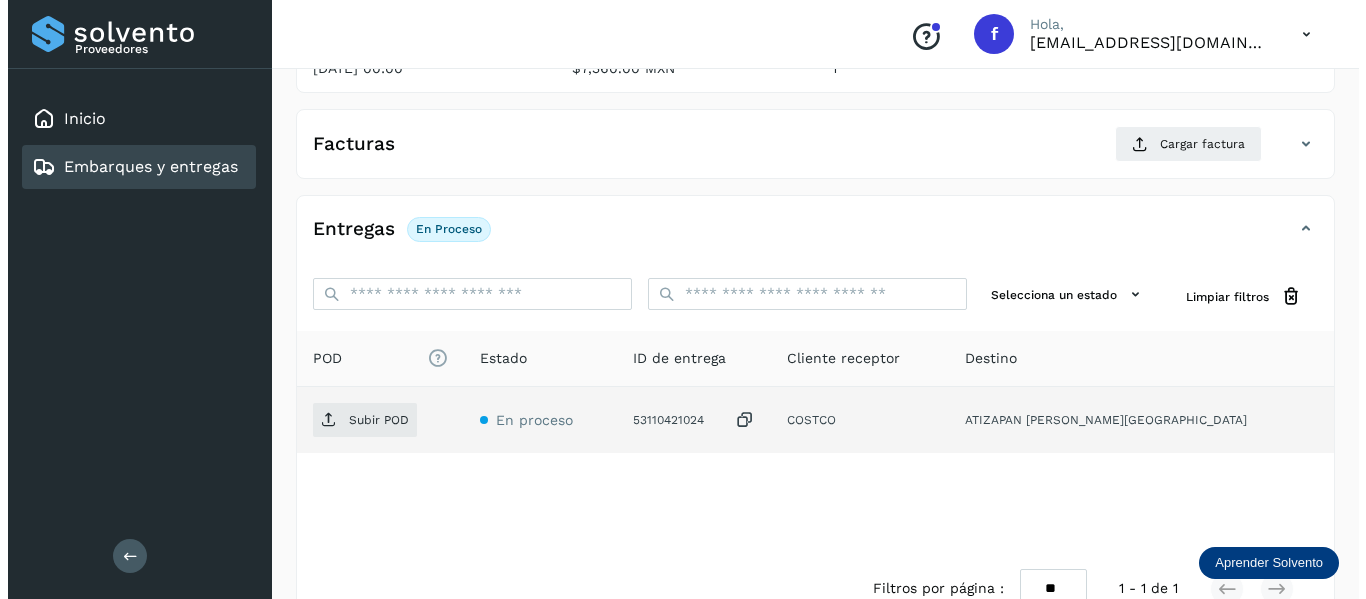 scroll, scrollTop: 0, scrollLeft: 0, axis: both 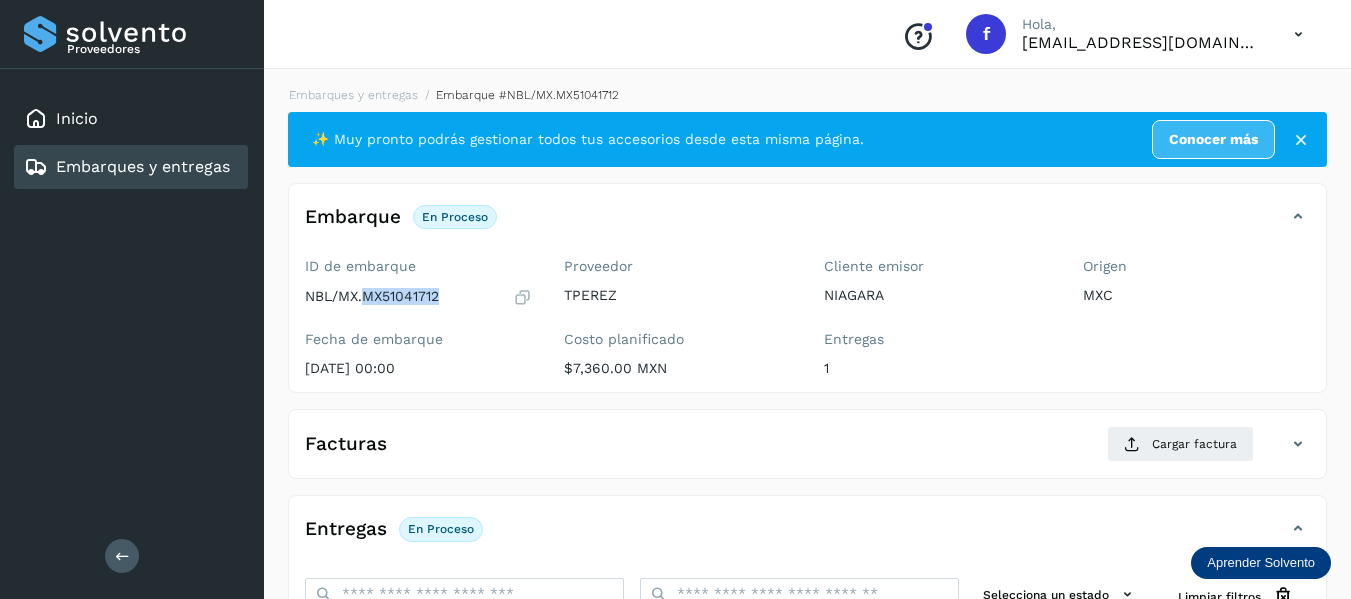 drag, startPoint x: 364, startPoint y: 294, endPoint x: 457, endPoint y: 296, distance: 93.0215 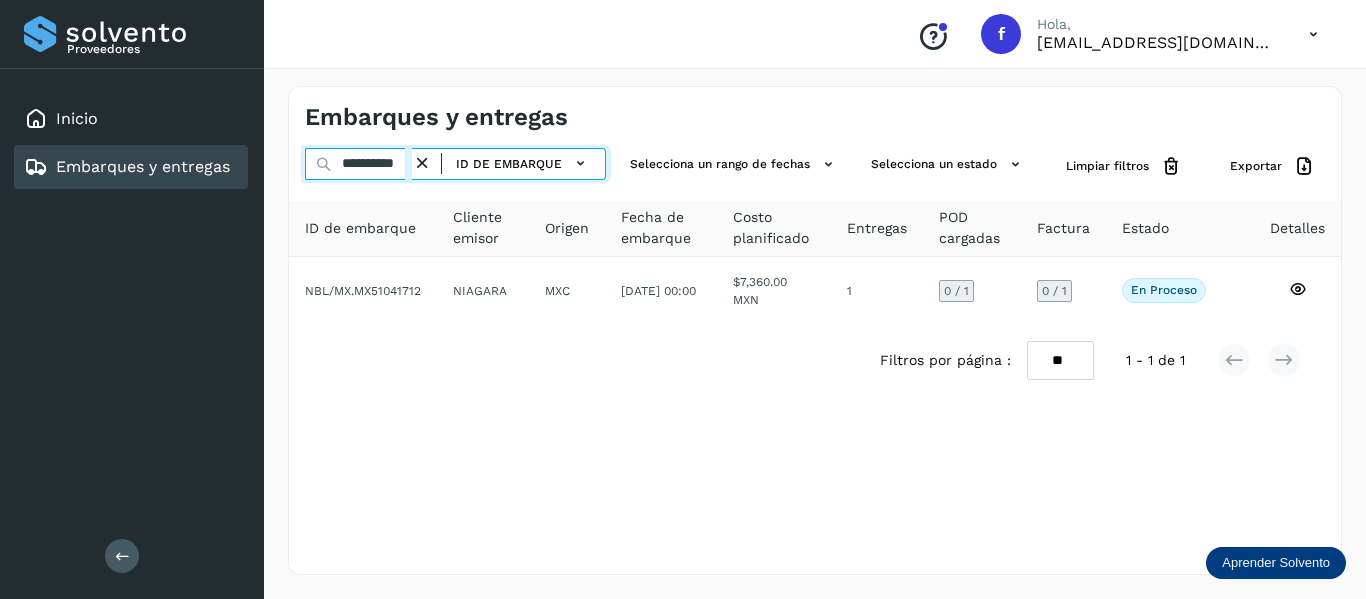 drag, startPoint x: 346, startPoint y: 164, endPoint x: 591, endPoint y: 238, distance: 255.93163 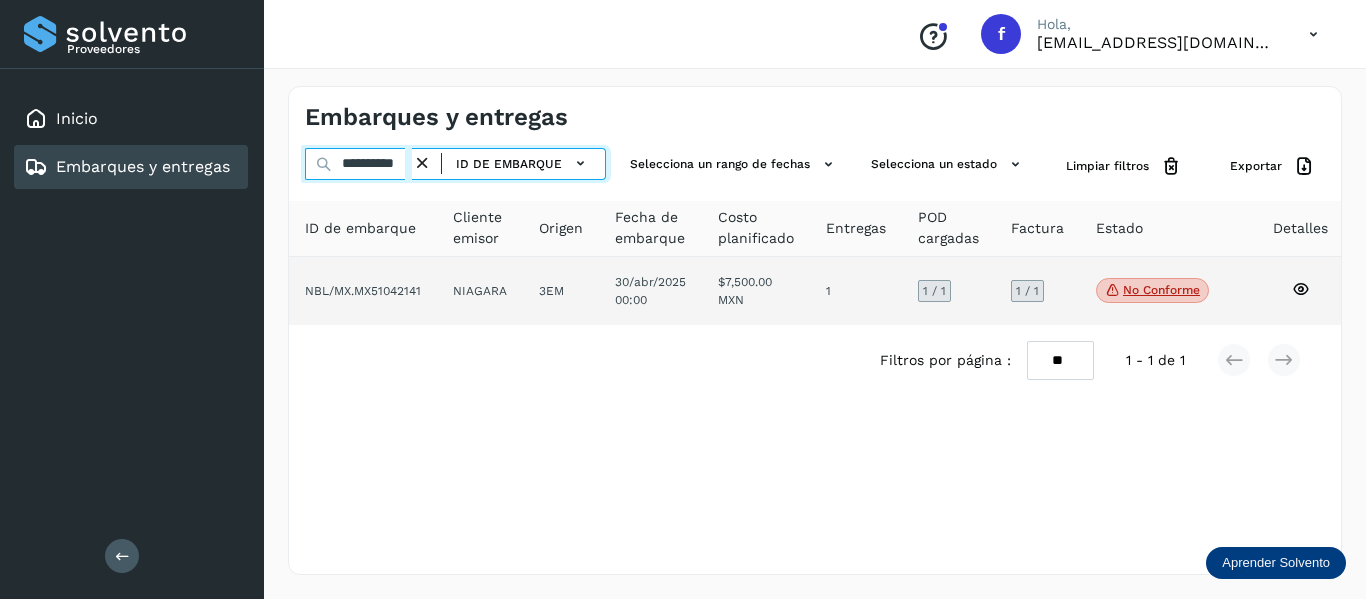 type on "**********" 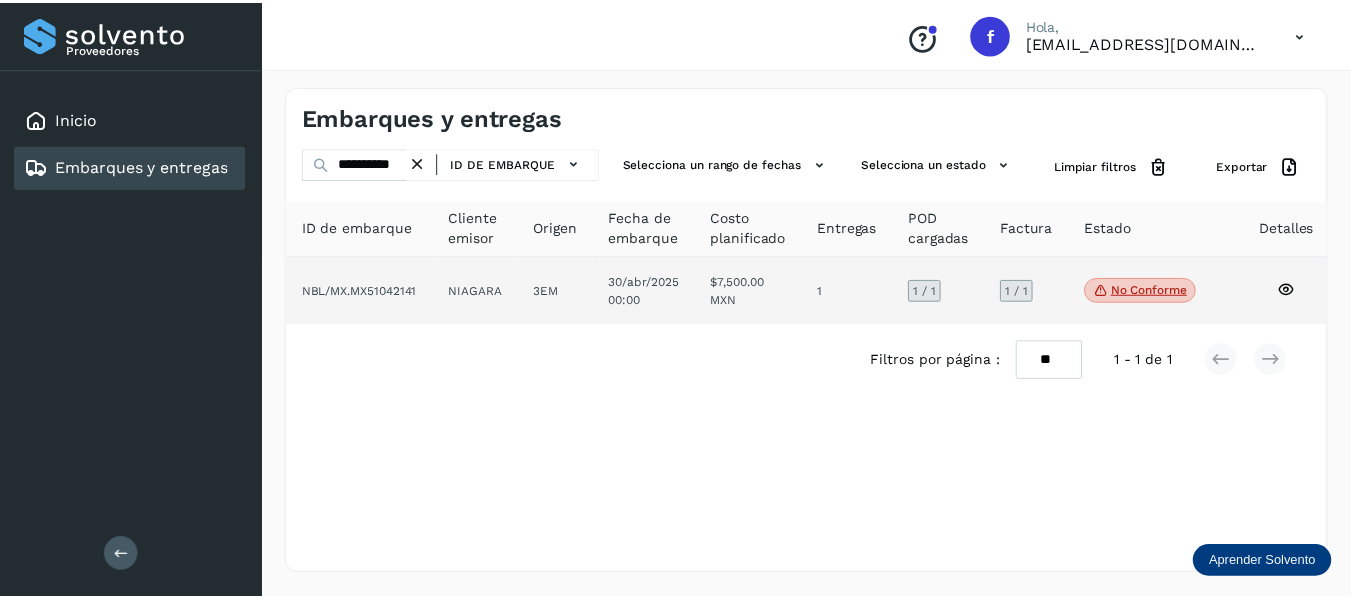 scroll, scrollTop: 0, scrollLeft: 0, axis: both 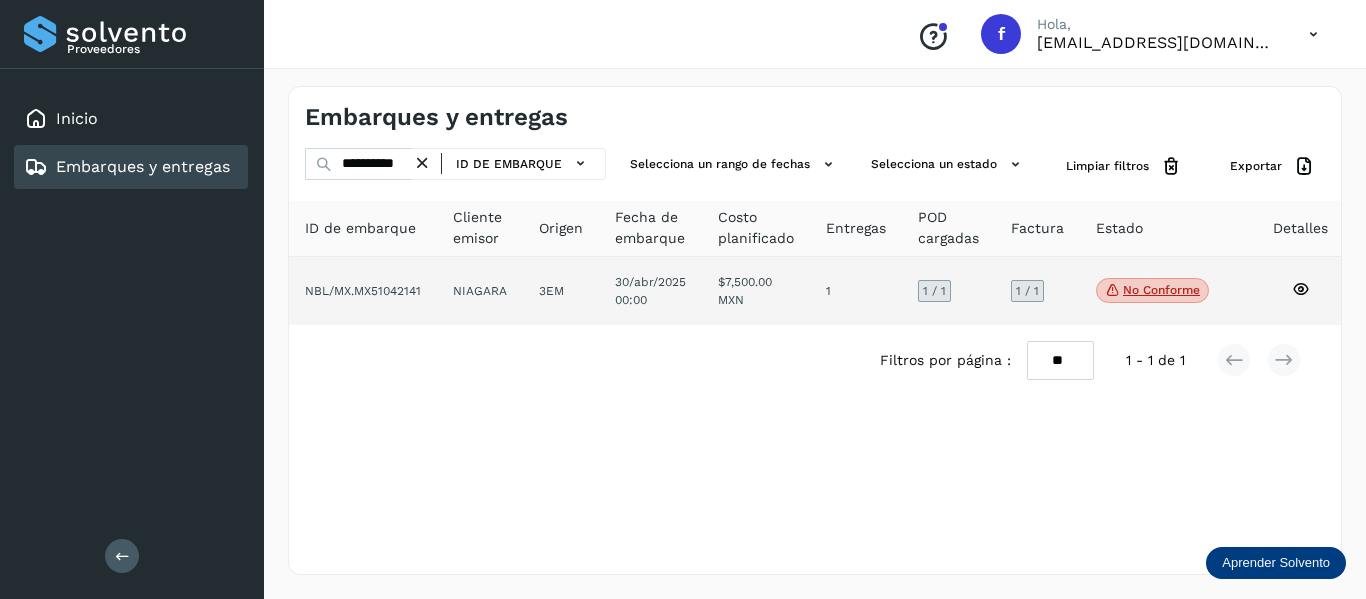 click 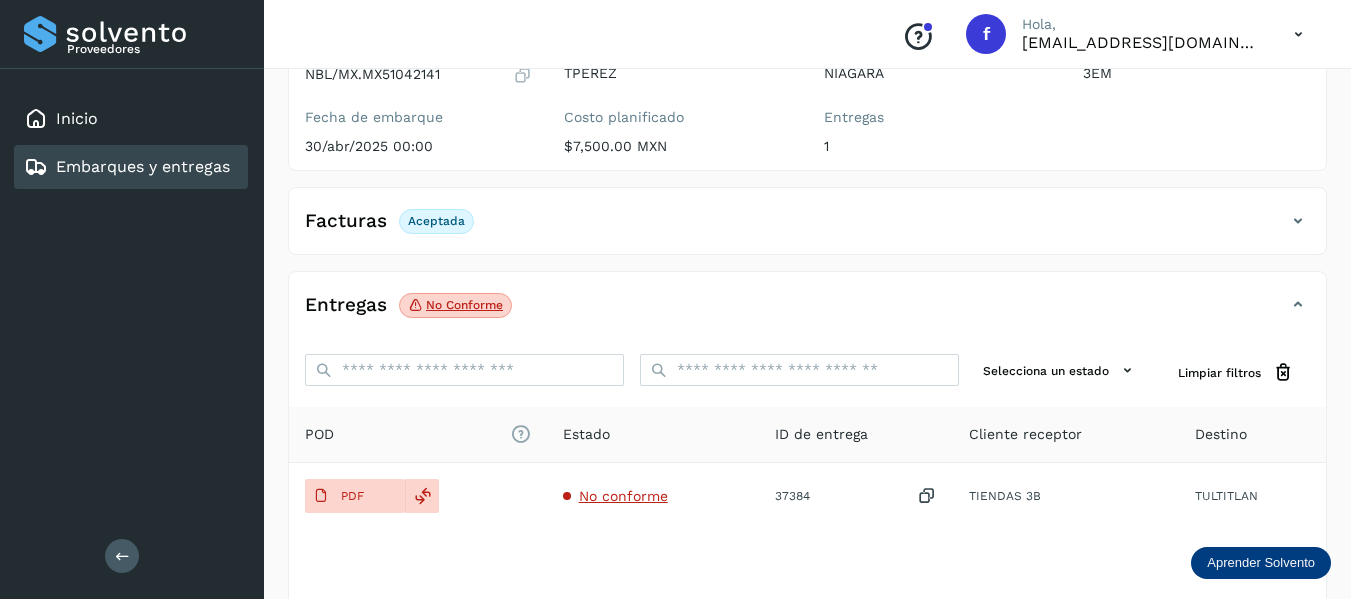 scroll, scrollTop: 300, scrollLeft: 0, axis: vertical 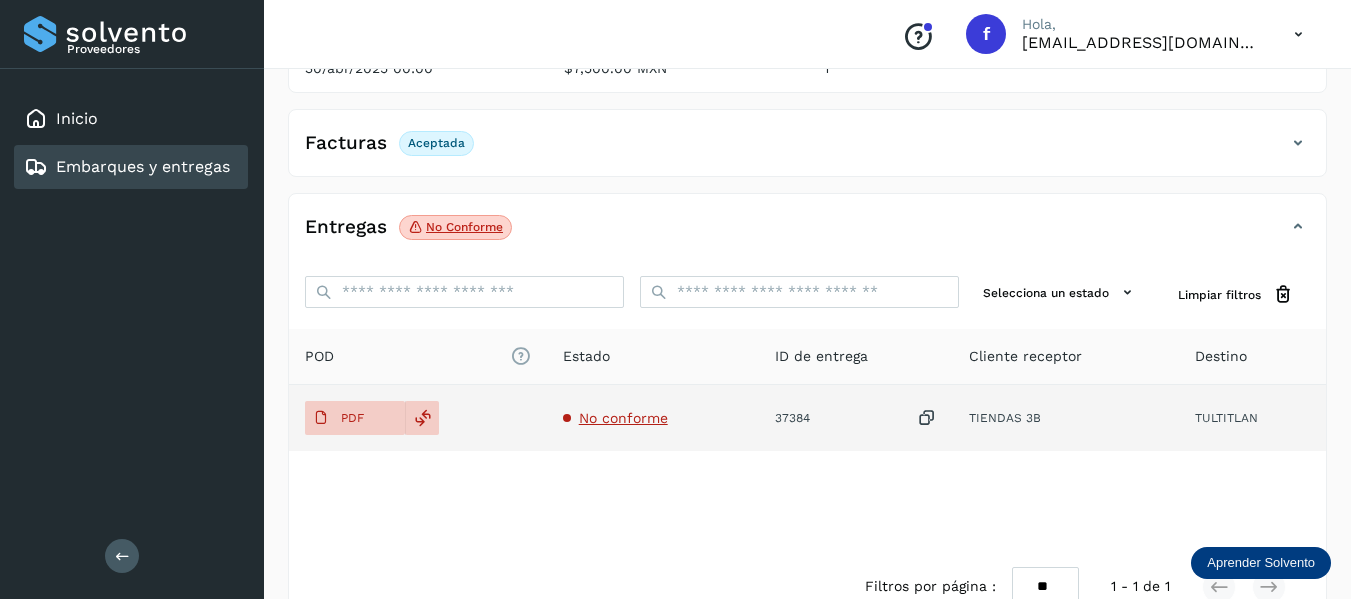 click on "No conforme" 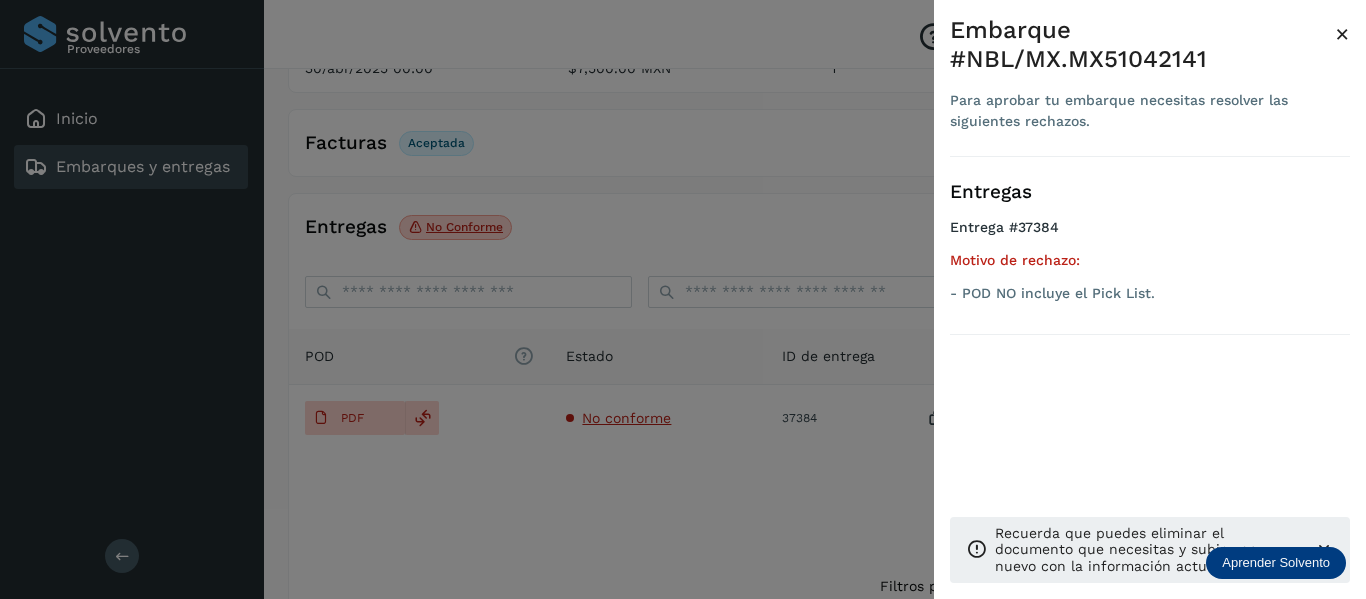 click on "×" at bounding box center (1342, 34) 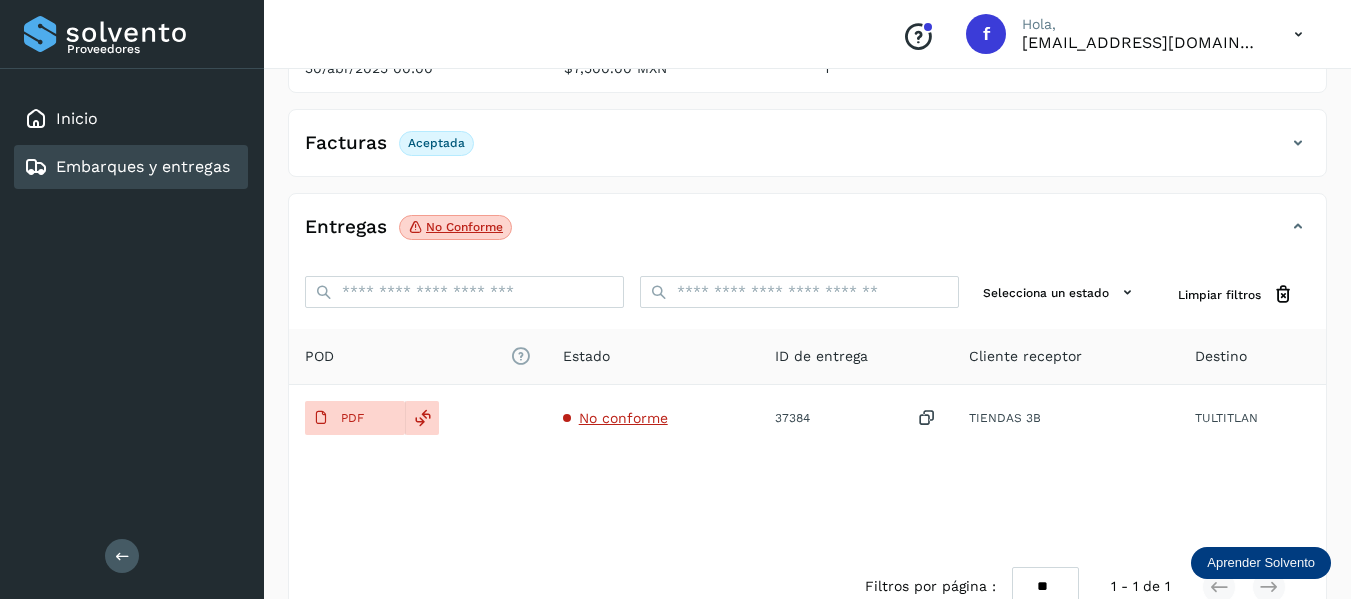 click on "Facturas Aceptada" 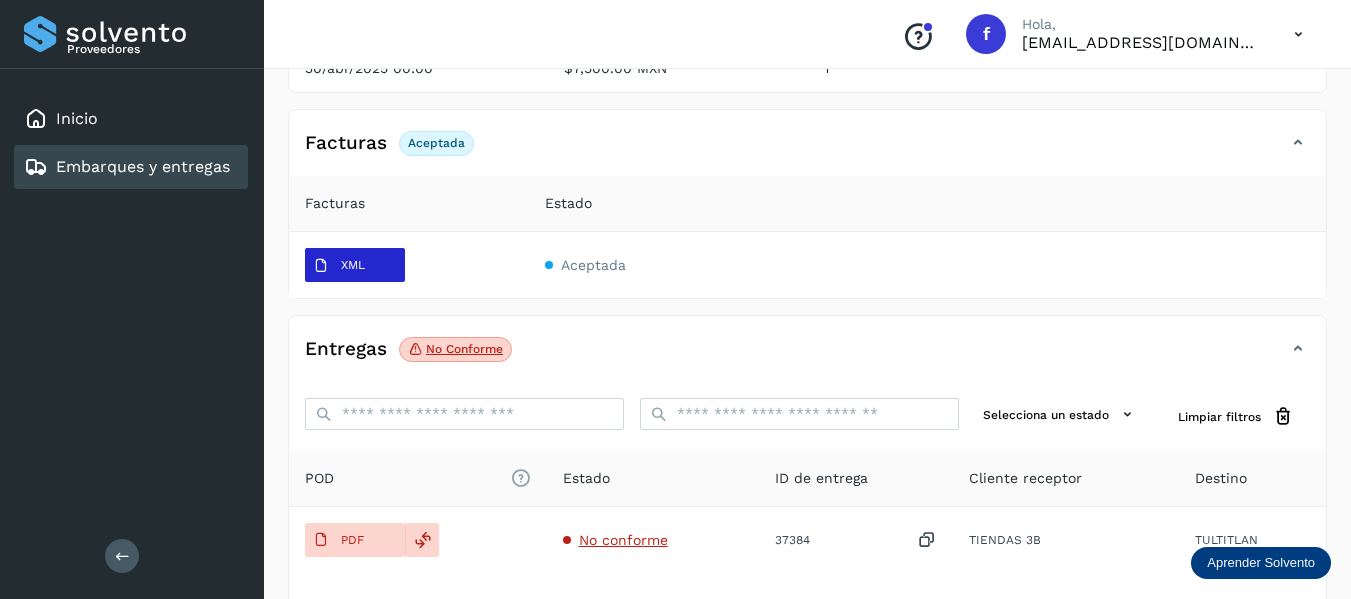 click on "XML" at bounding box center (339, 266) 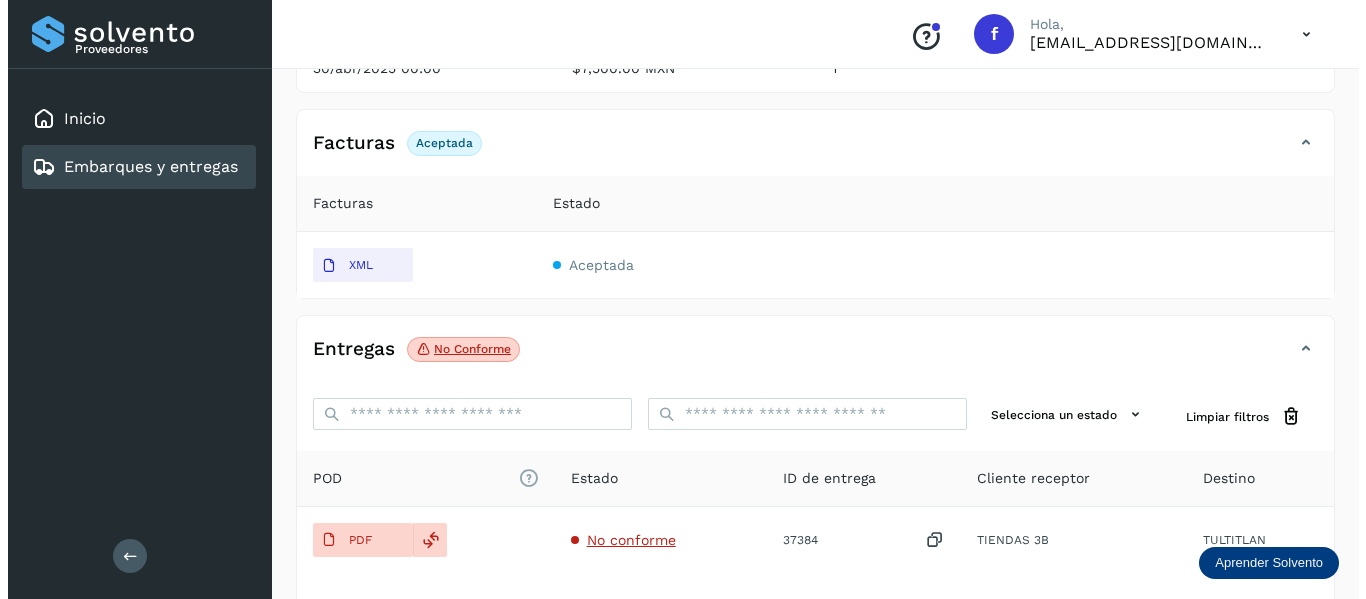 scroll, scrollTop: 0, scrollLeft: 0, axis: both 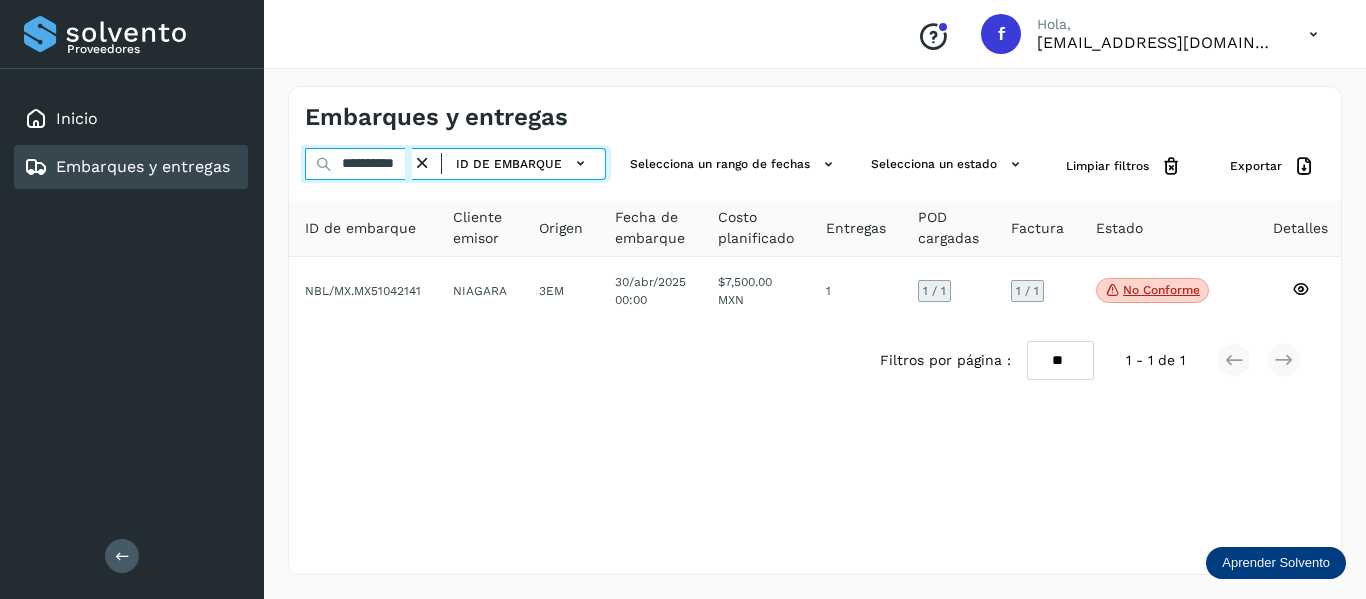 drag, startPoint x: 341, startPoint y: 167, endPoint x: 568, endPoint y: 184, distance: 227.63568 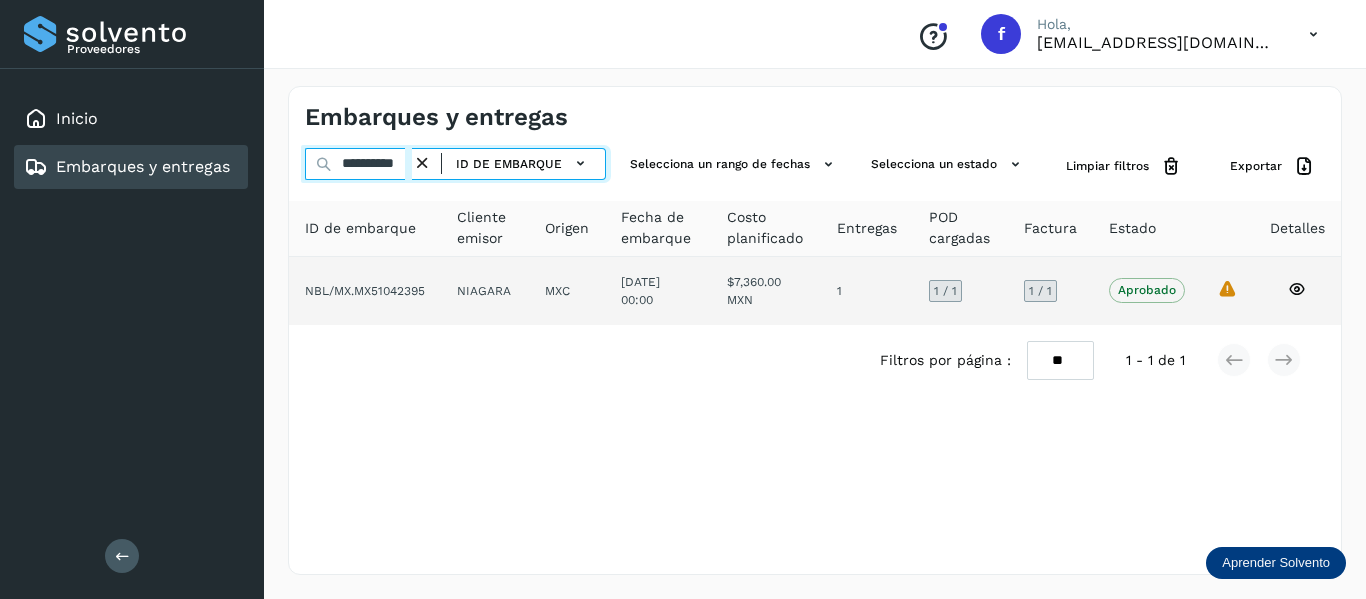 type on "**********" 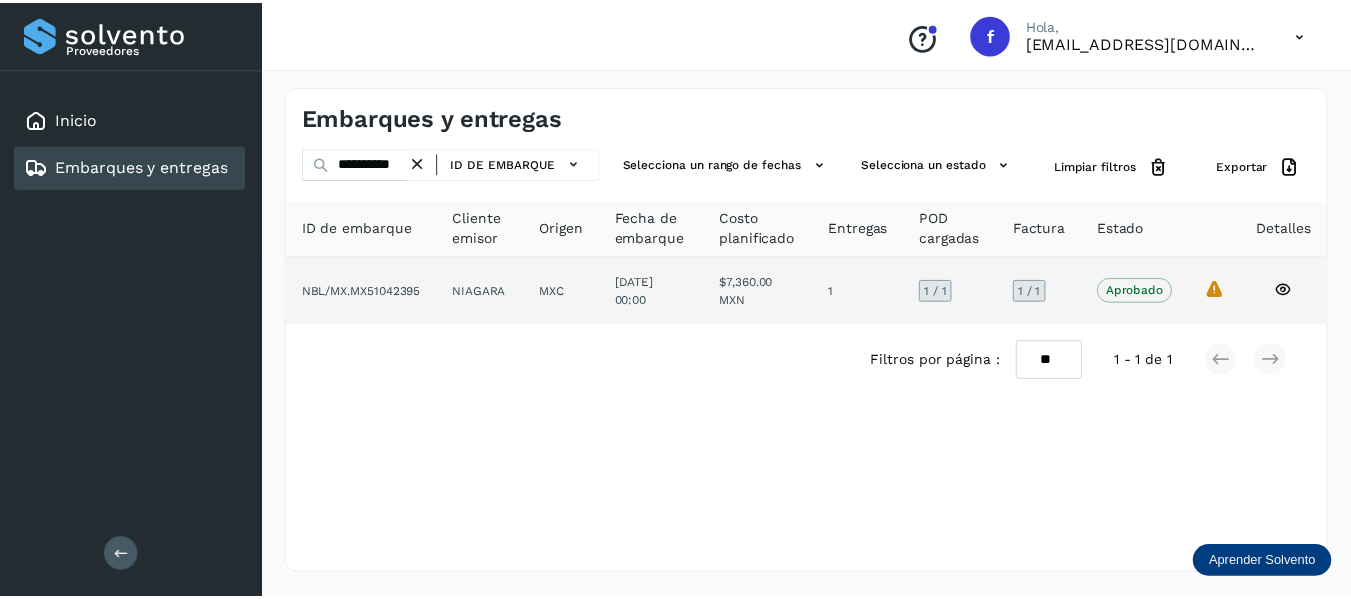 scroll, scrollTop: 0, scrollLeft: 0, axis: both 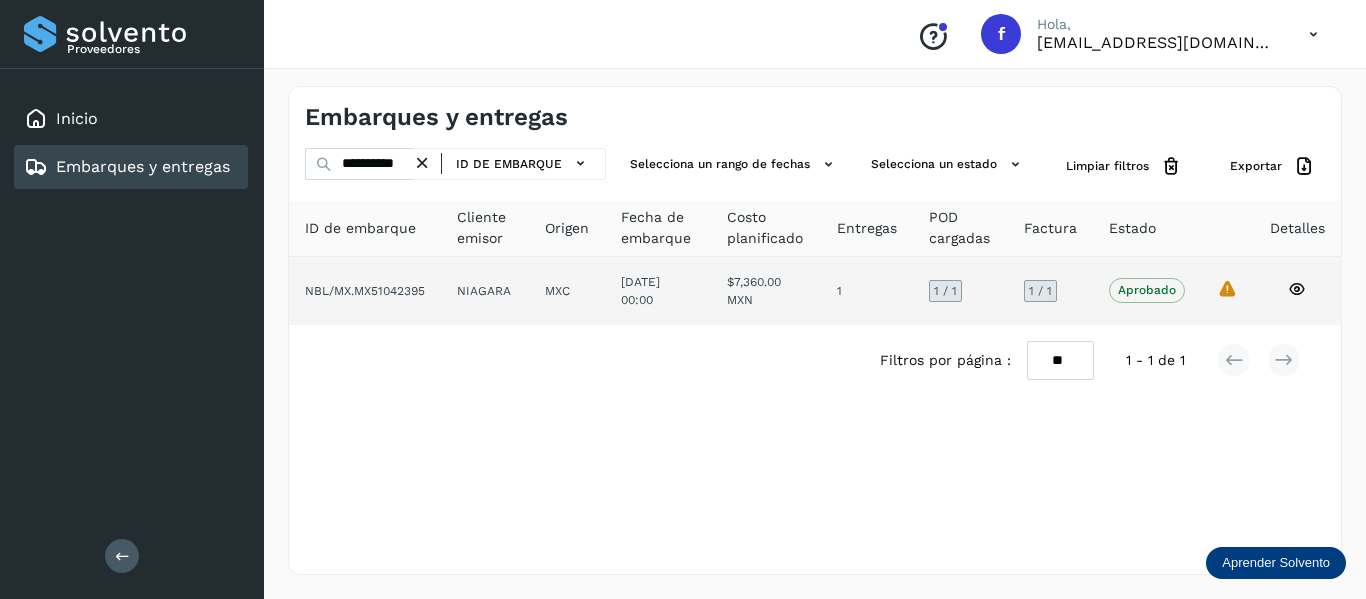 click on "La validación de Solvento para este embarque ha sido anulada debido al cambio de estado a “Aprobado con Excepción”" 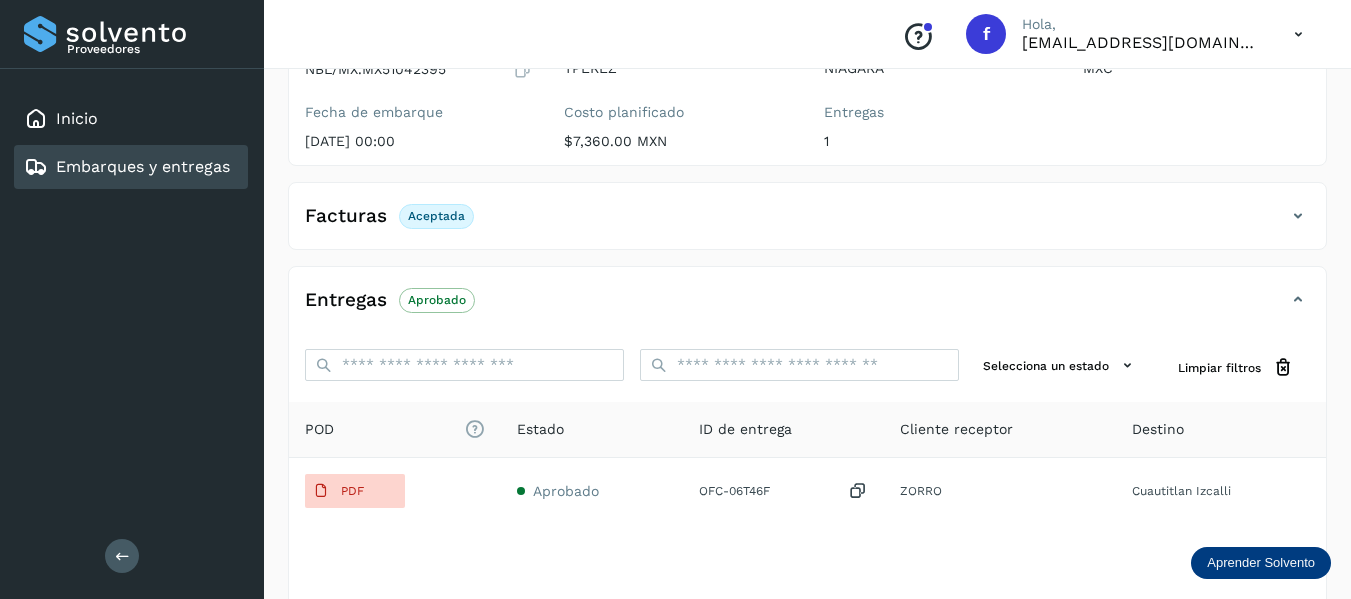 scroll, scrollTop: 300, scrollLeft: 0, axis: vertical 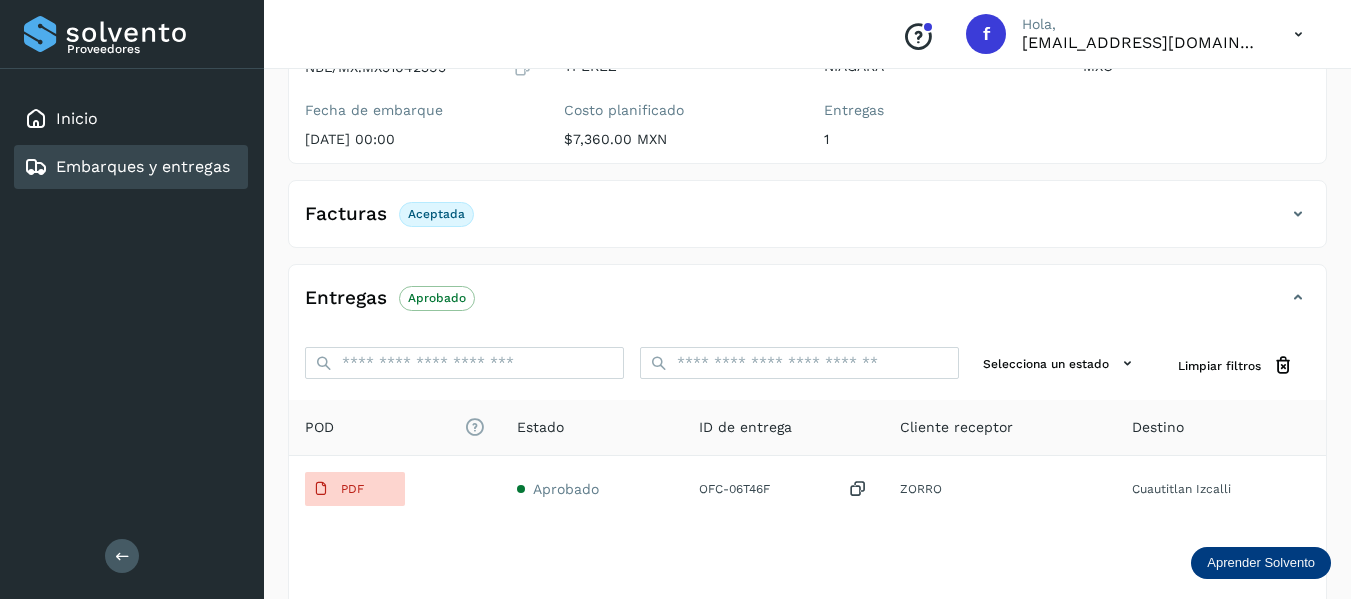 click on "Aceptada" 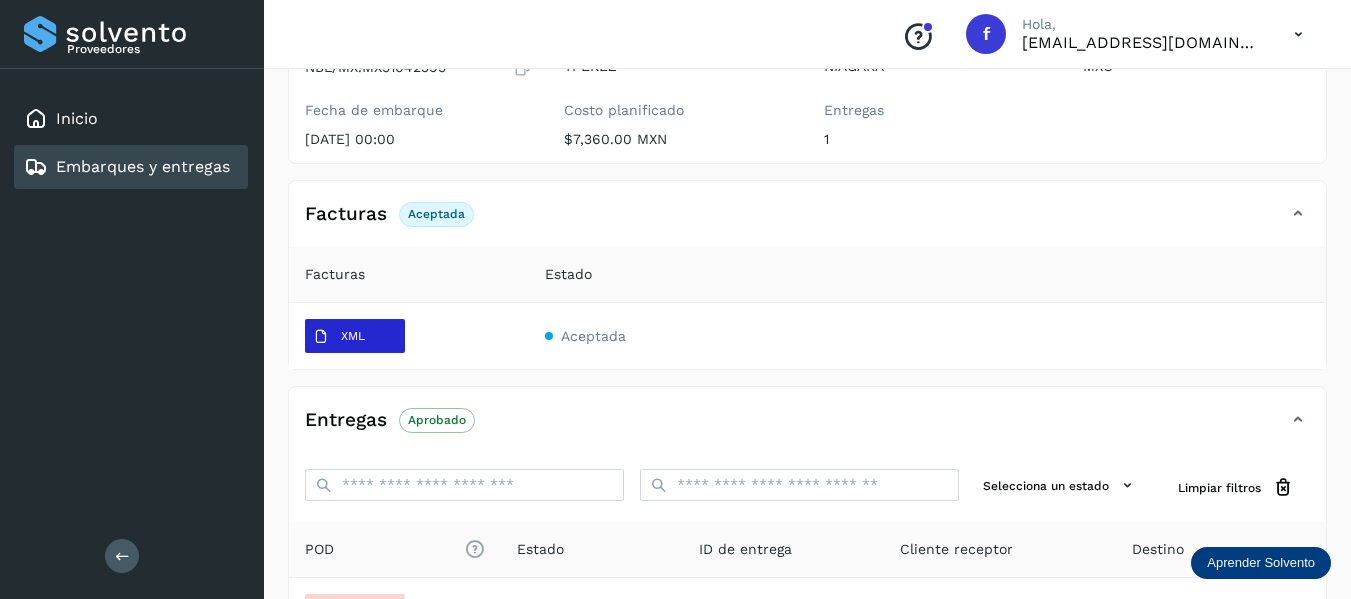 click on "XML" at bounding box center [339, 337] 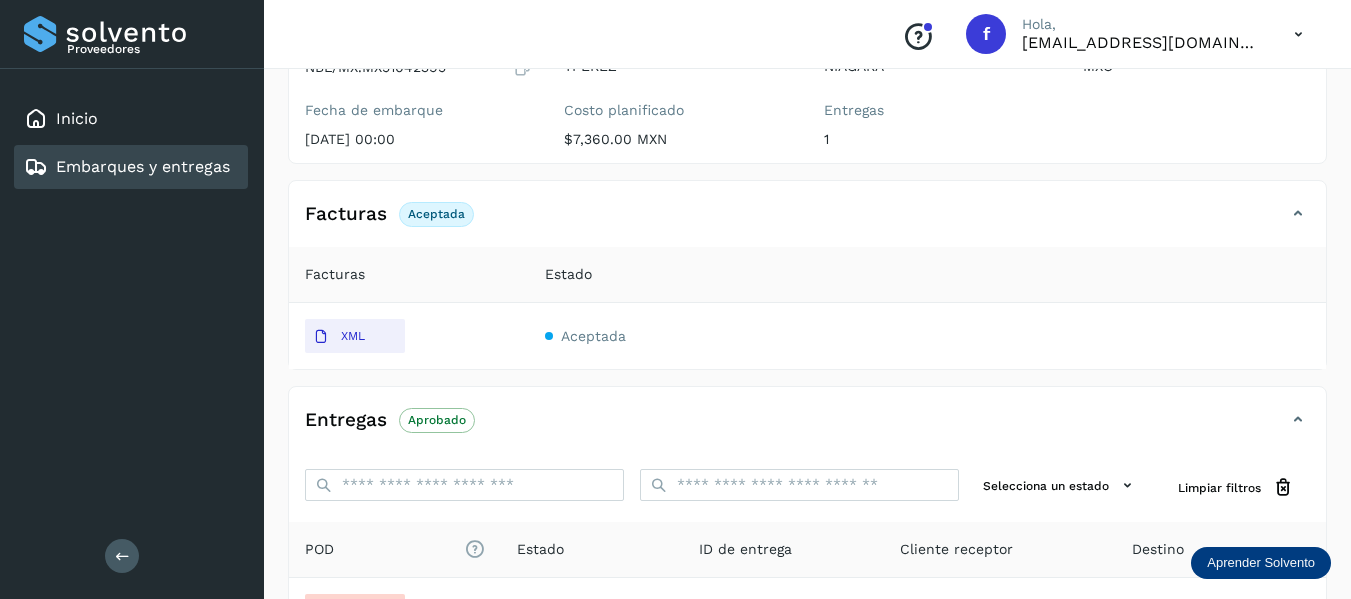 type 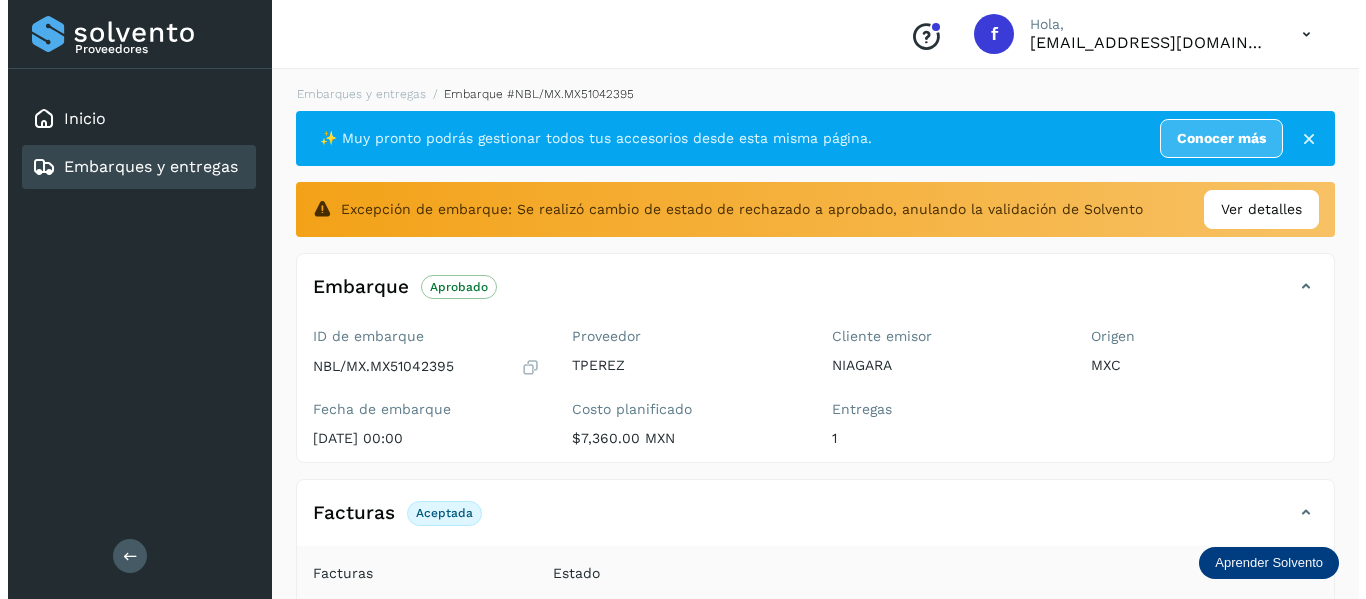 scroll, scrollTop: 0, scrollLeft: 0, axis: both 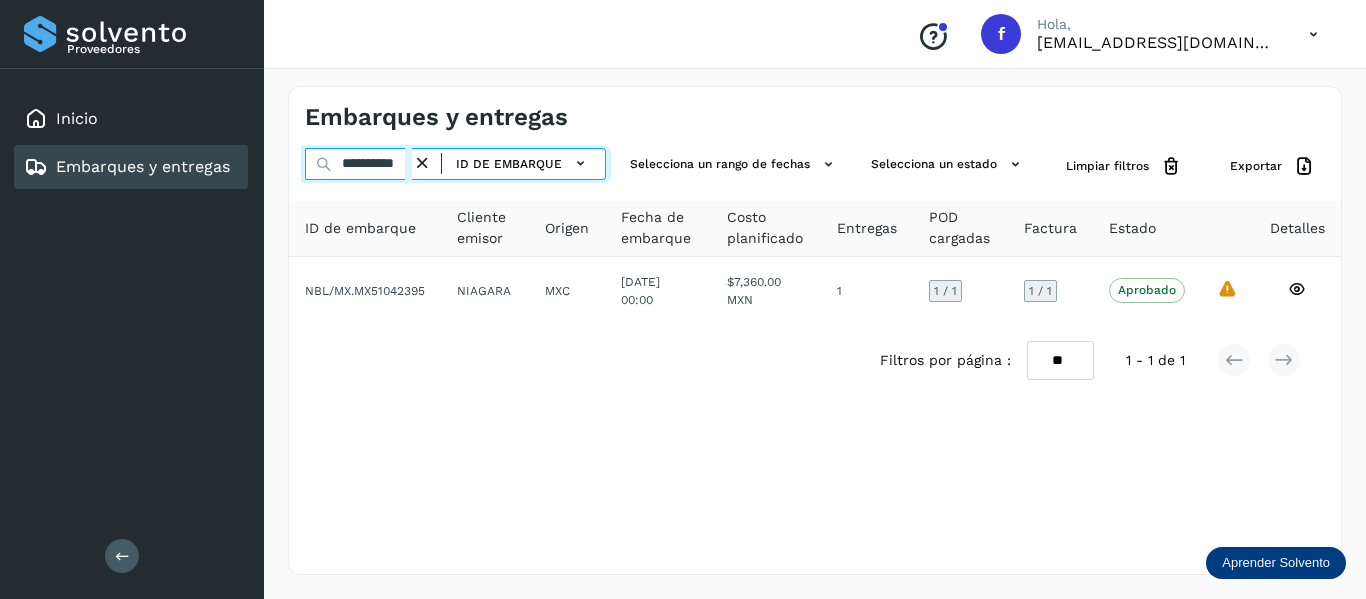 drag, startPoint x: 336, startPoint y: 165, endPoint x: 515, endPoint y: 206, distance: 183.63551 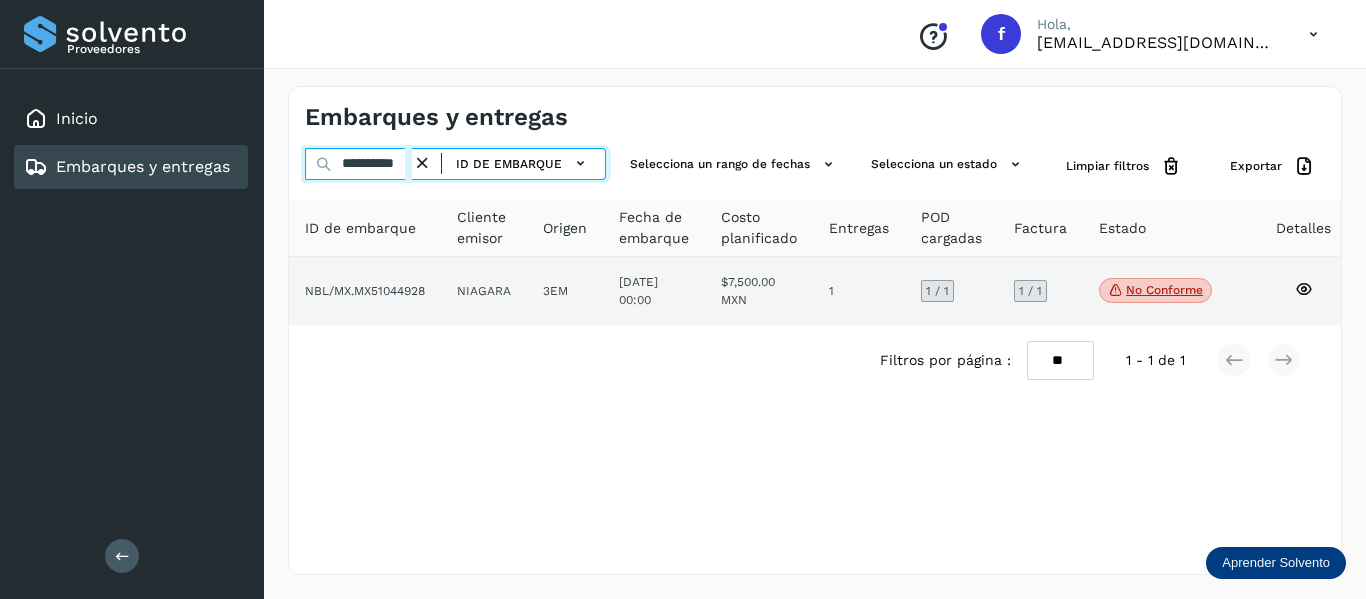 type on "**********" 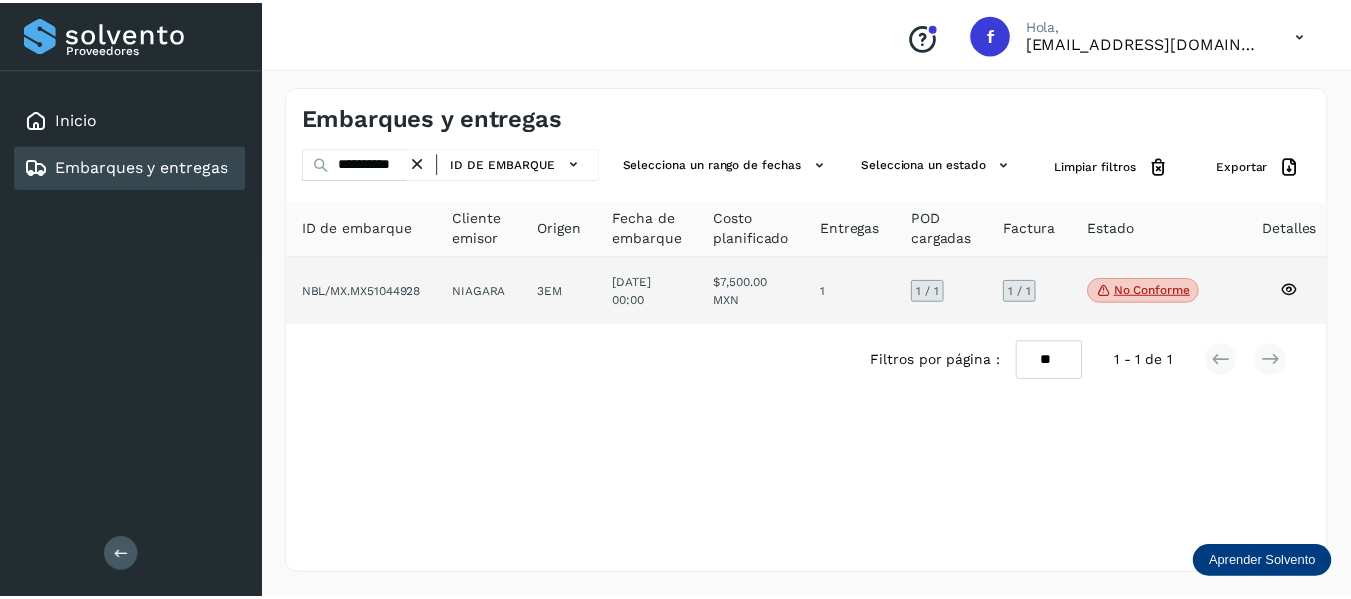 scroll, scrollTop: 0, scrollLeft: 0, axis: both 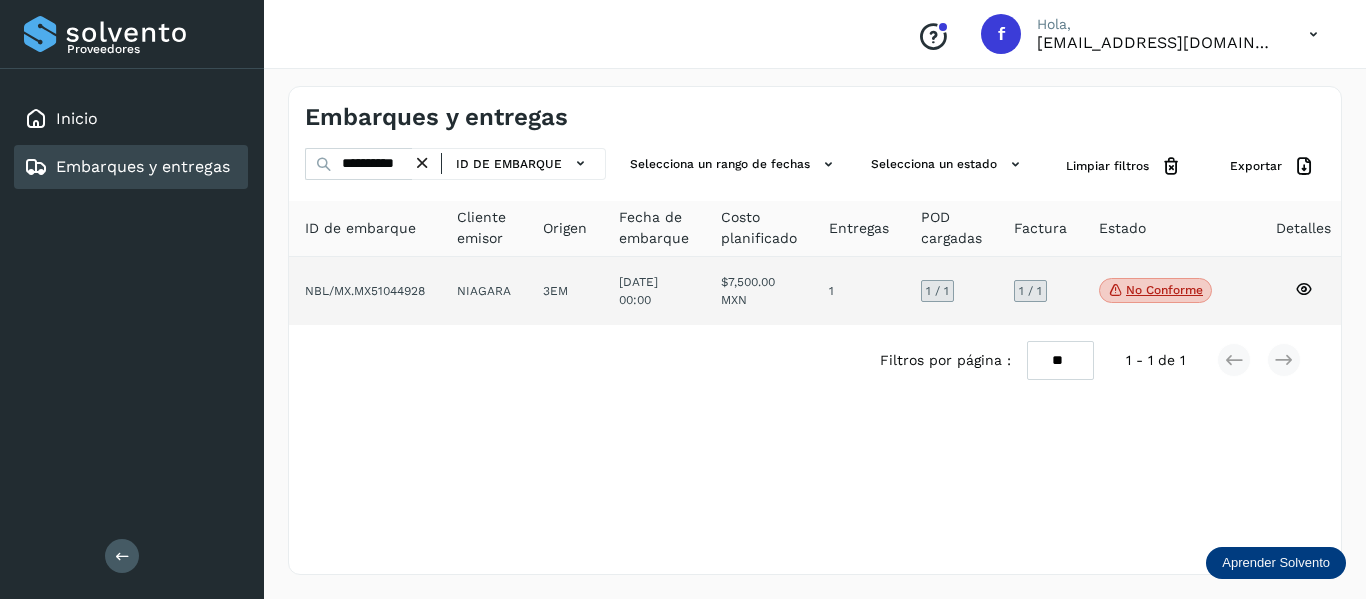 click 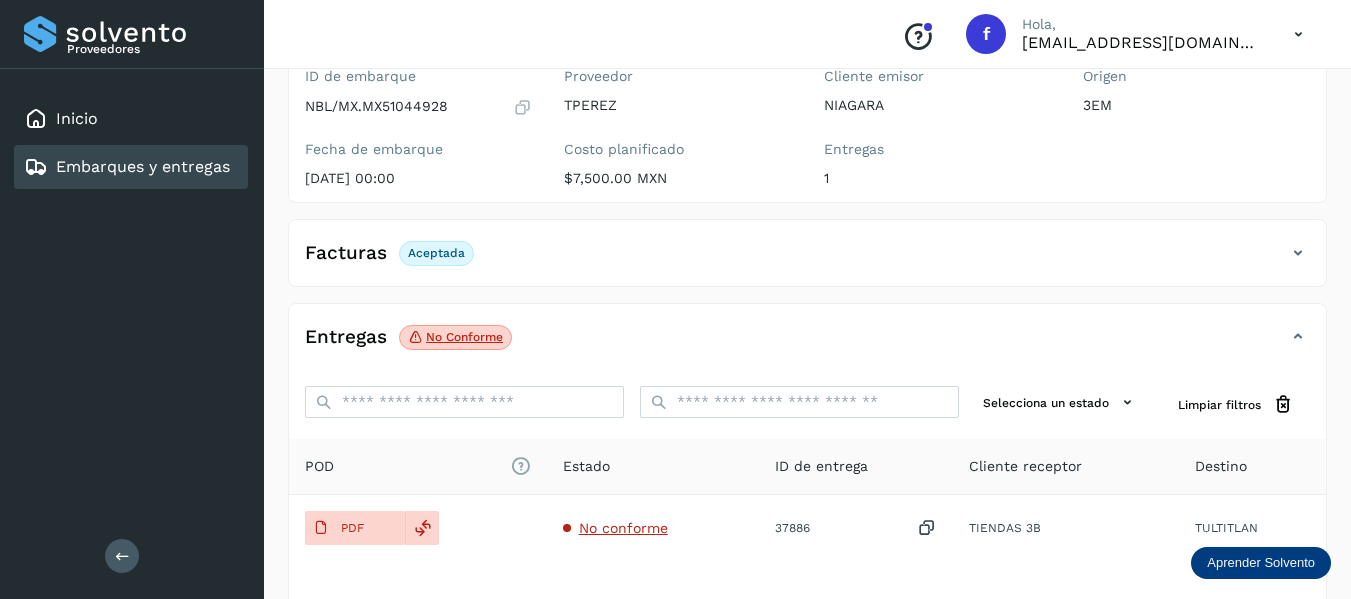 scroll, scrollTop: 200, scrollLeft: 0, axis: vertical 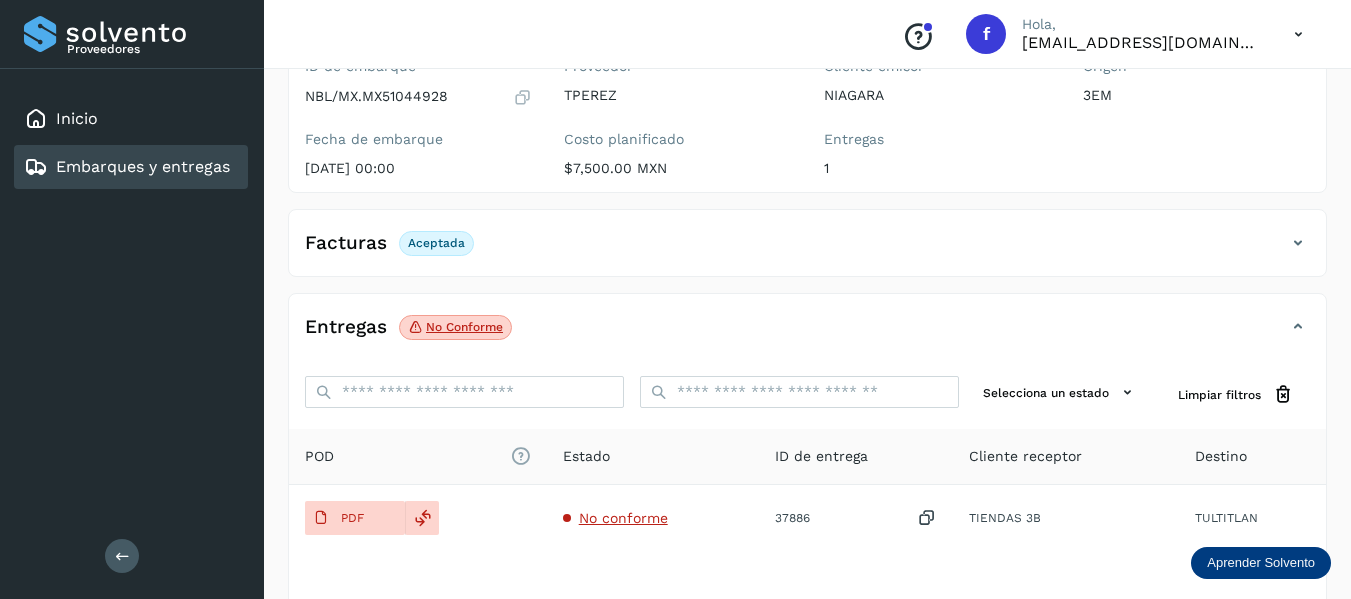 click on "Aceptada" 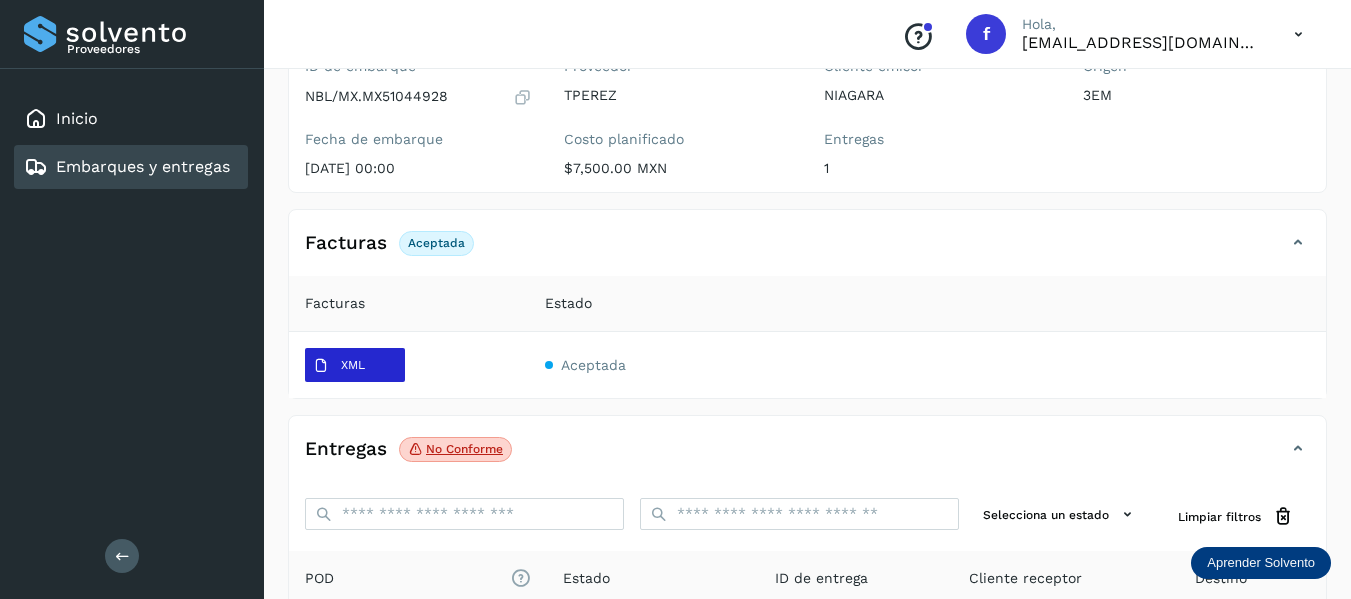 click on "XML" at bounding box center [353, 365] 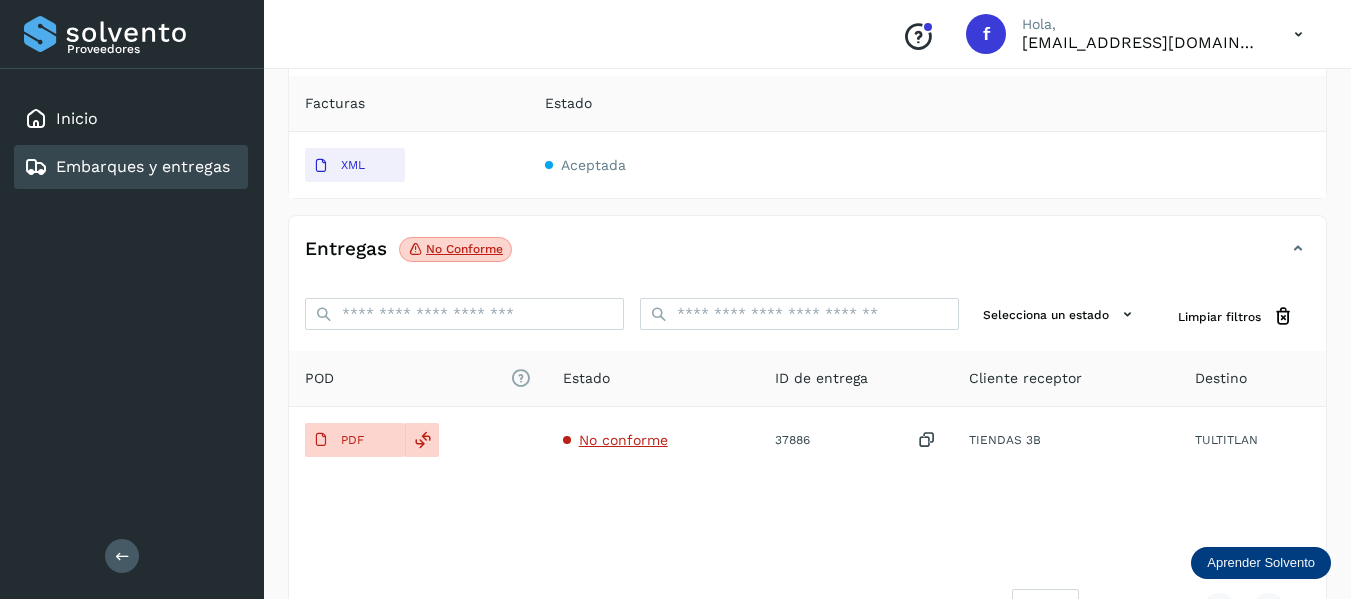 scroll, scrollTop: 300, scrollLeft: 0, axis: vertical 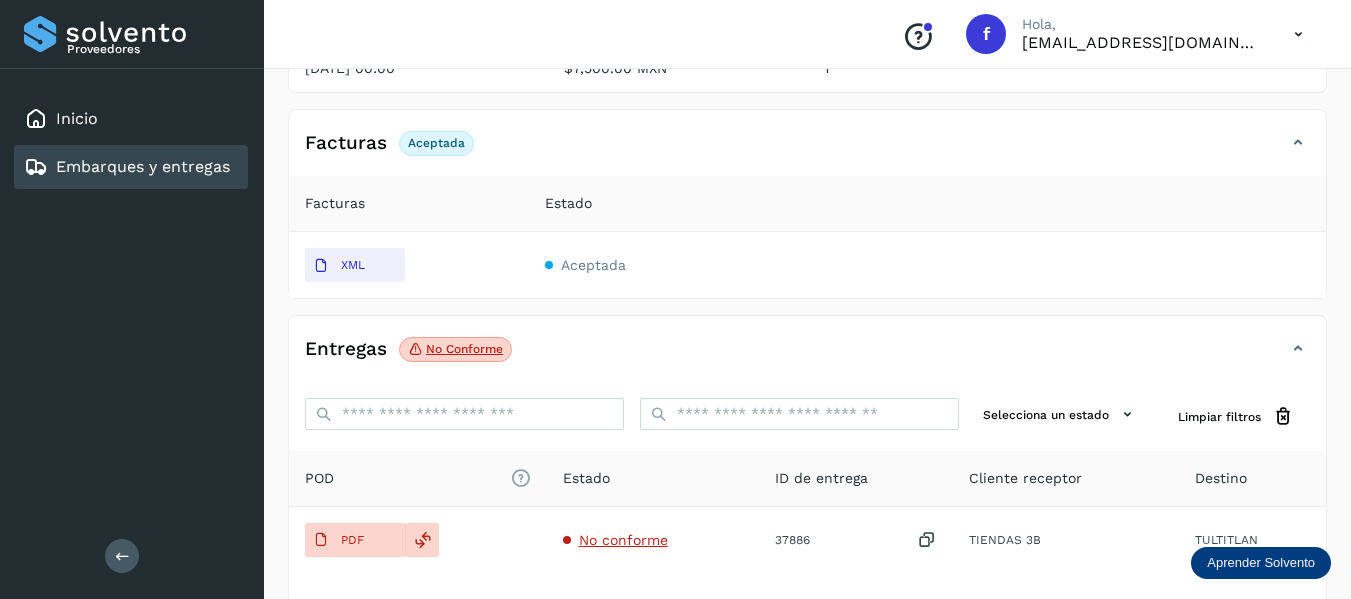 type 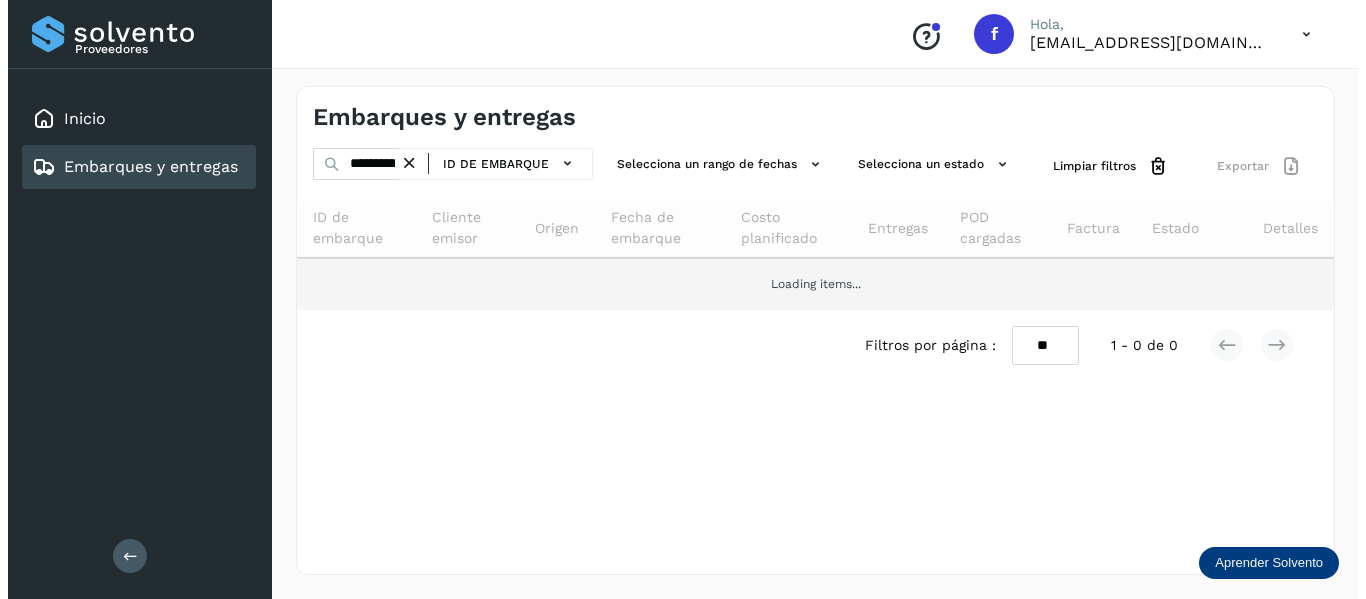 scroll, scrollTop: 0, scrollLeft: 0, axis: both 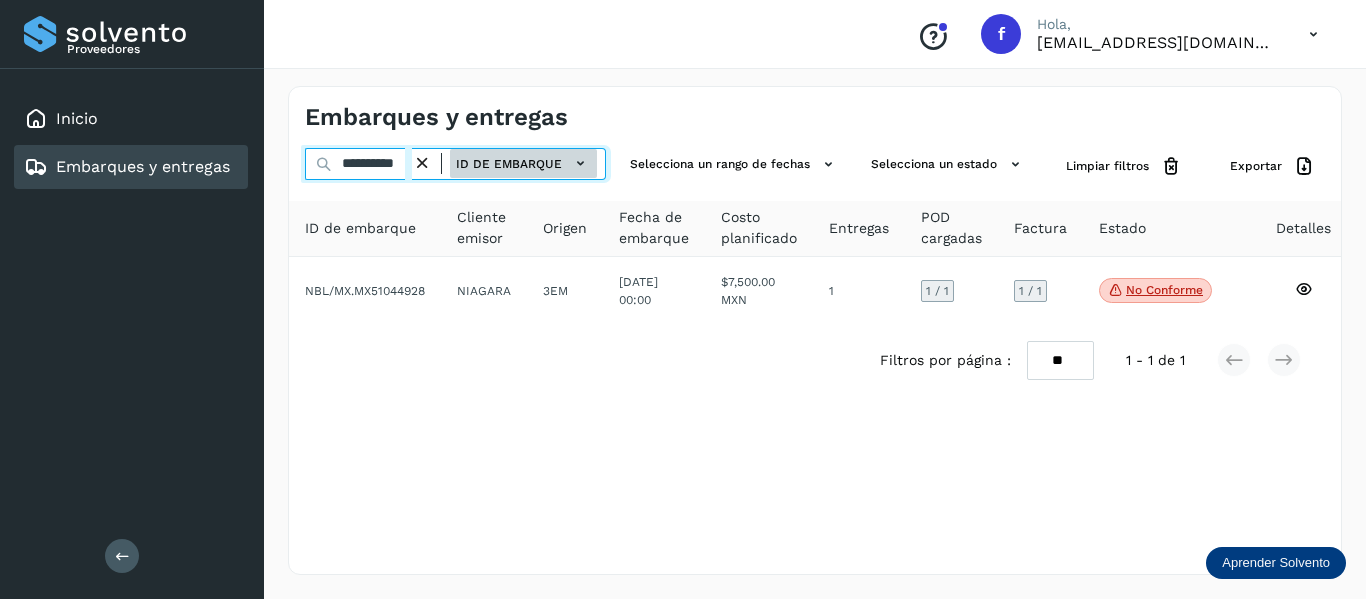drag, startPoint x: 344, startPoint y: 168, endPoint x: 514, endPoint y: 178, distance: 170.29387 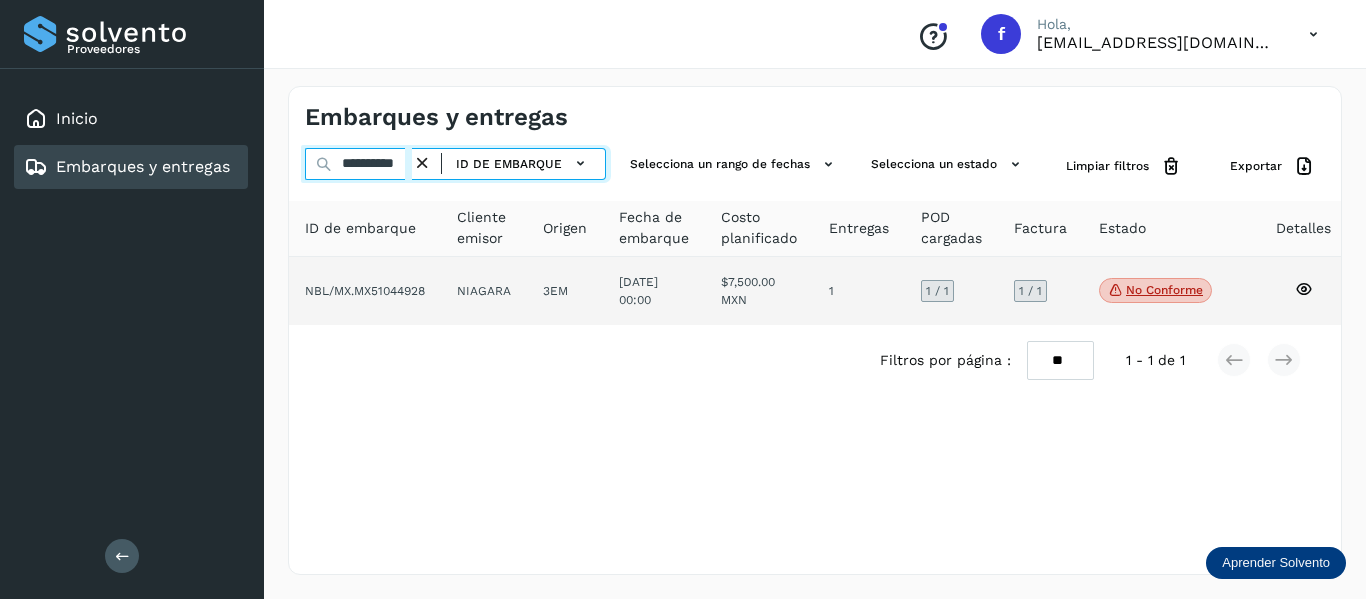 paste 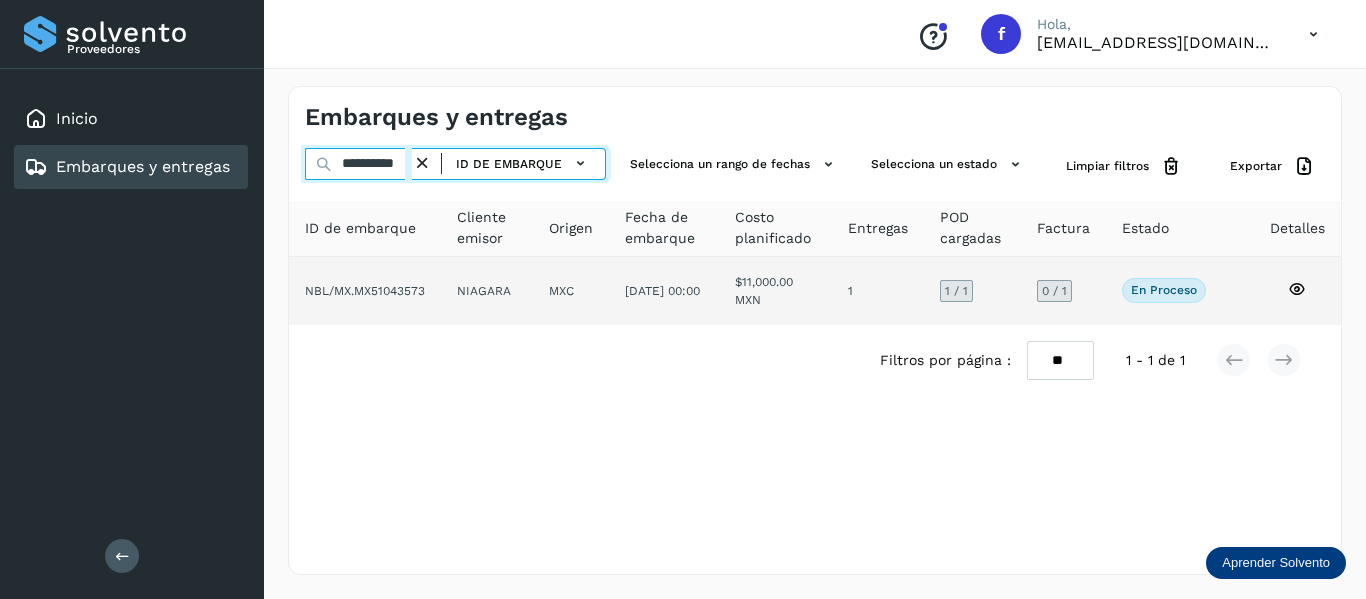 type on "**********" 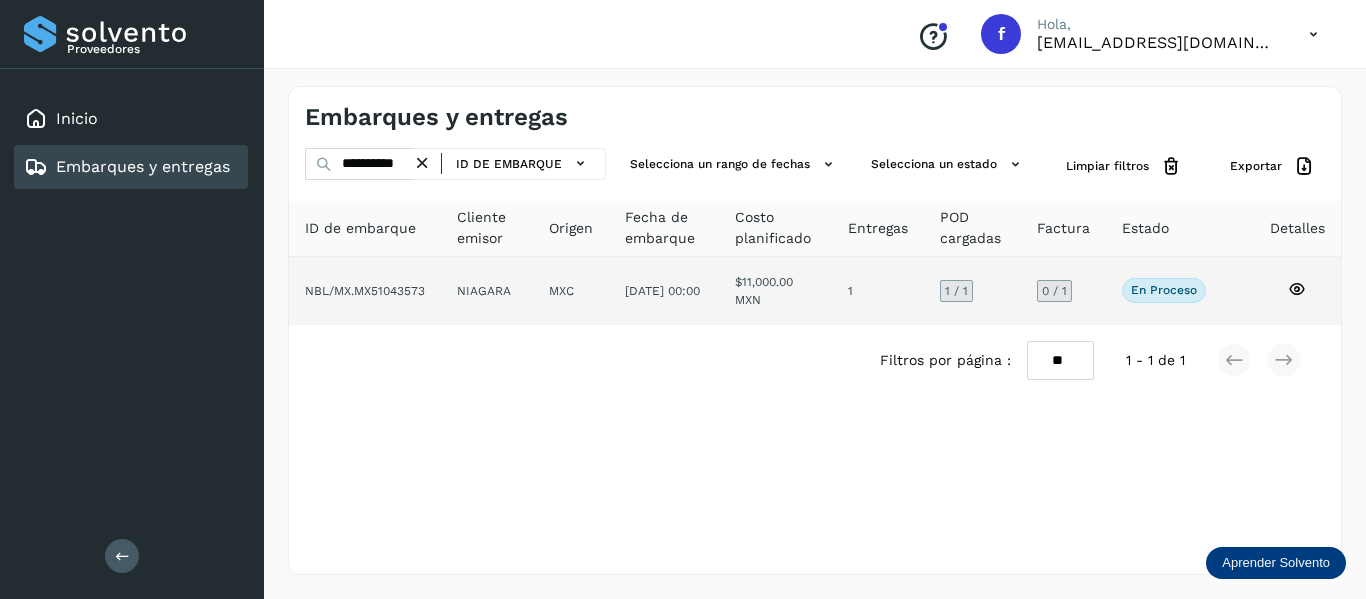 scroll, scrollTop: 0, scrollLeft: 0, axis: both 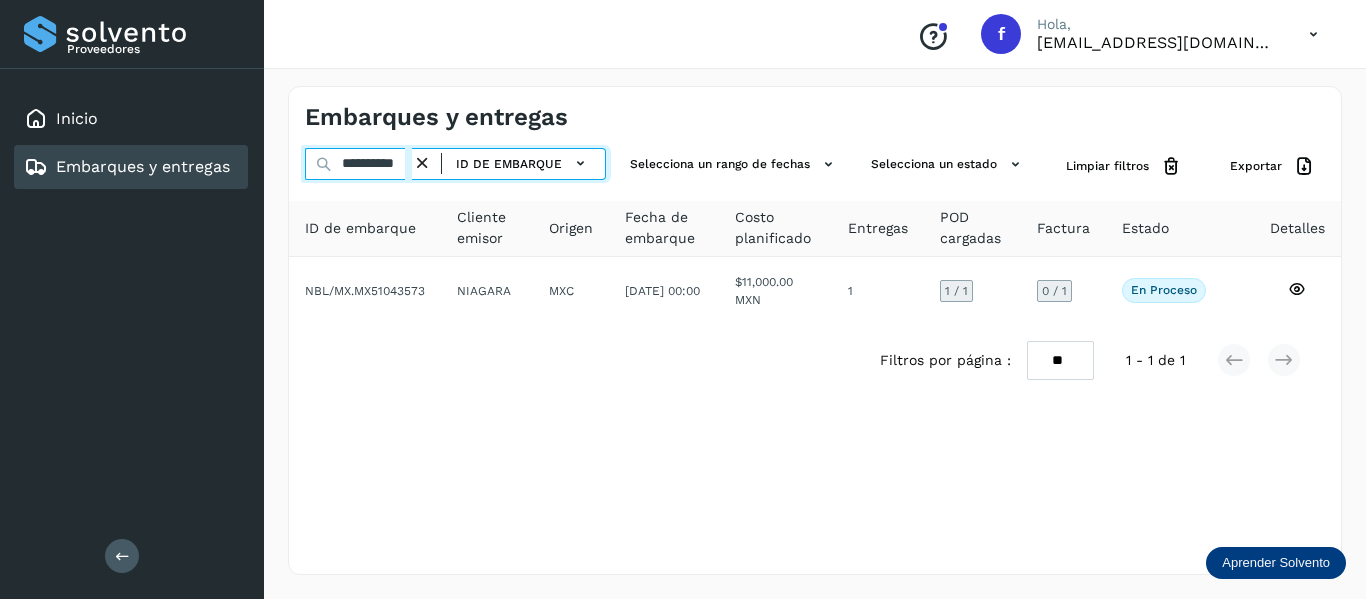 drag, startPoint x: 334, startPoint y: 166, endPoint x: 589, endPoint y: 221, distance: 260.86395 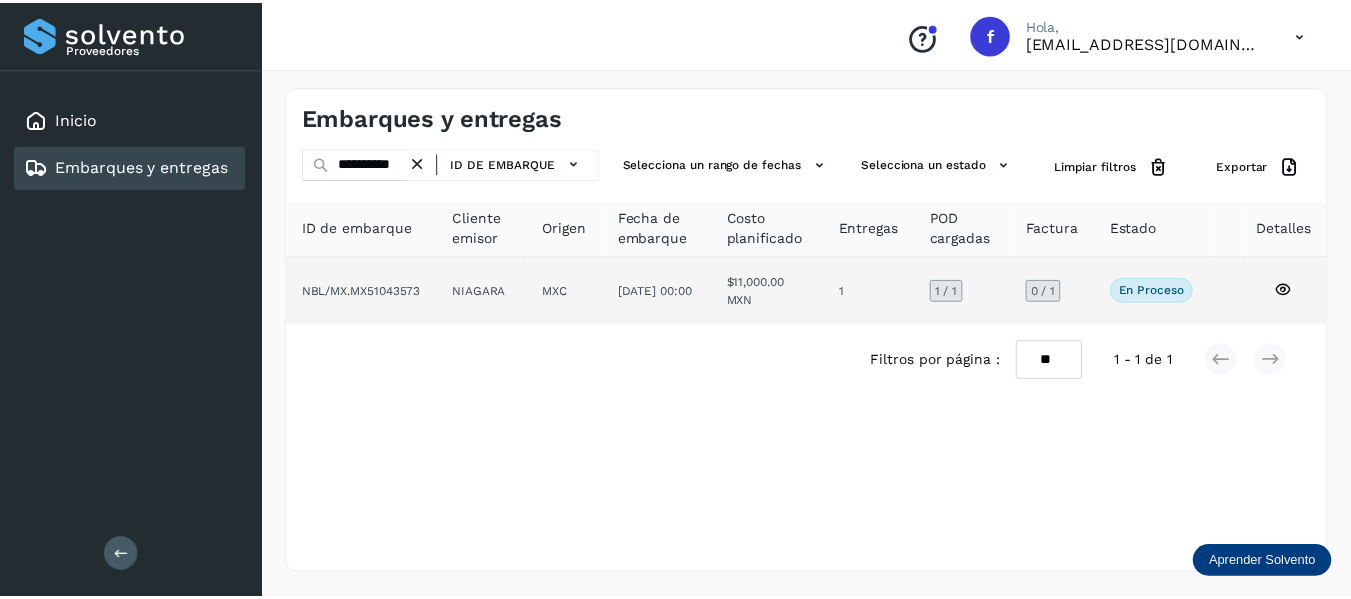 scroll, scrollTop: 0, scrollLeft: 0, axis: both 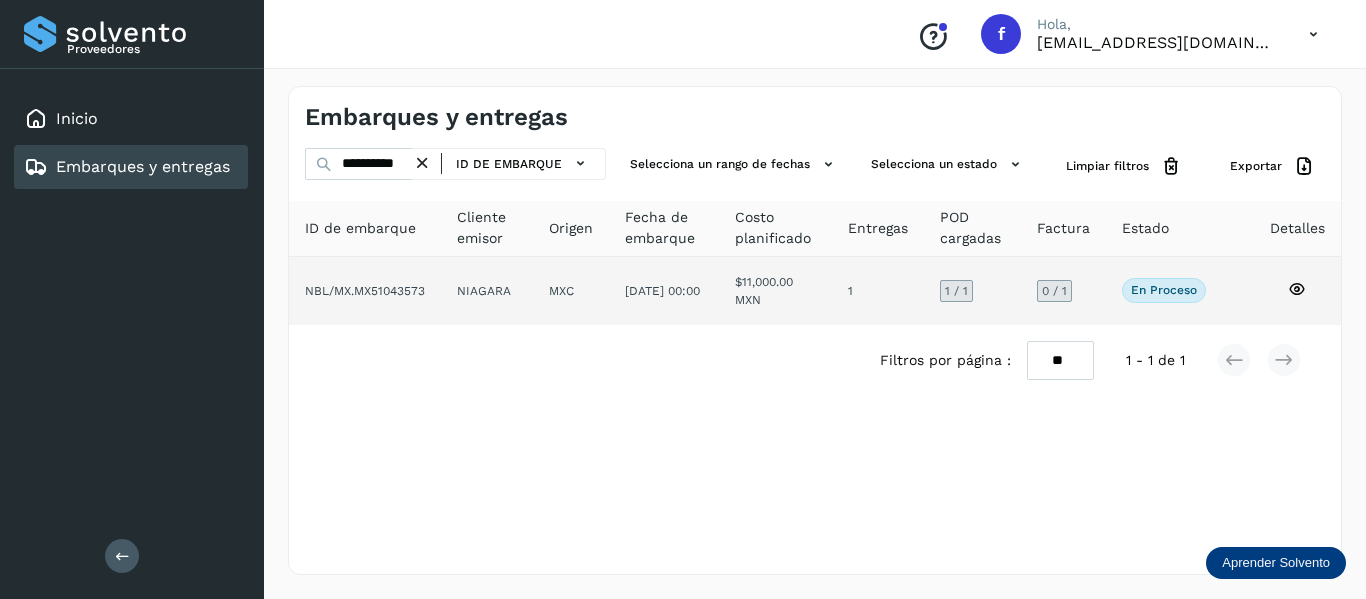 click 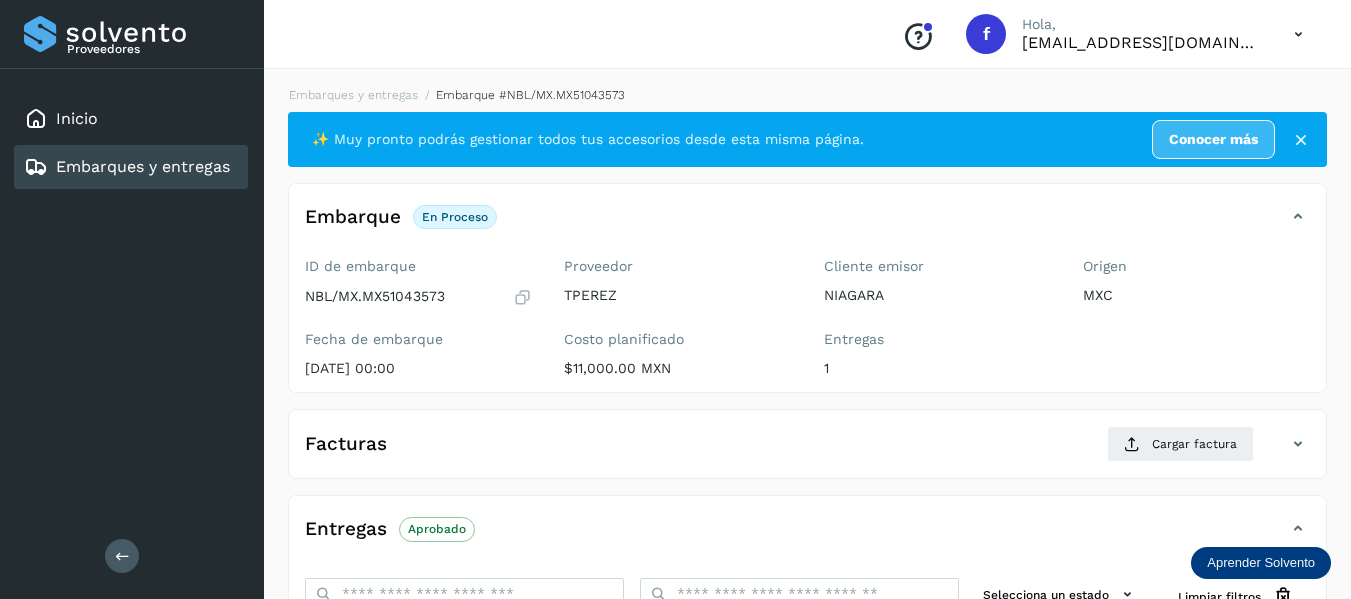 scroll, scrollTop: 200, scrollLeft: 0, axis: vertical 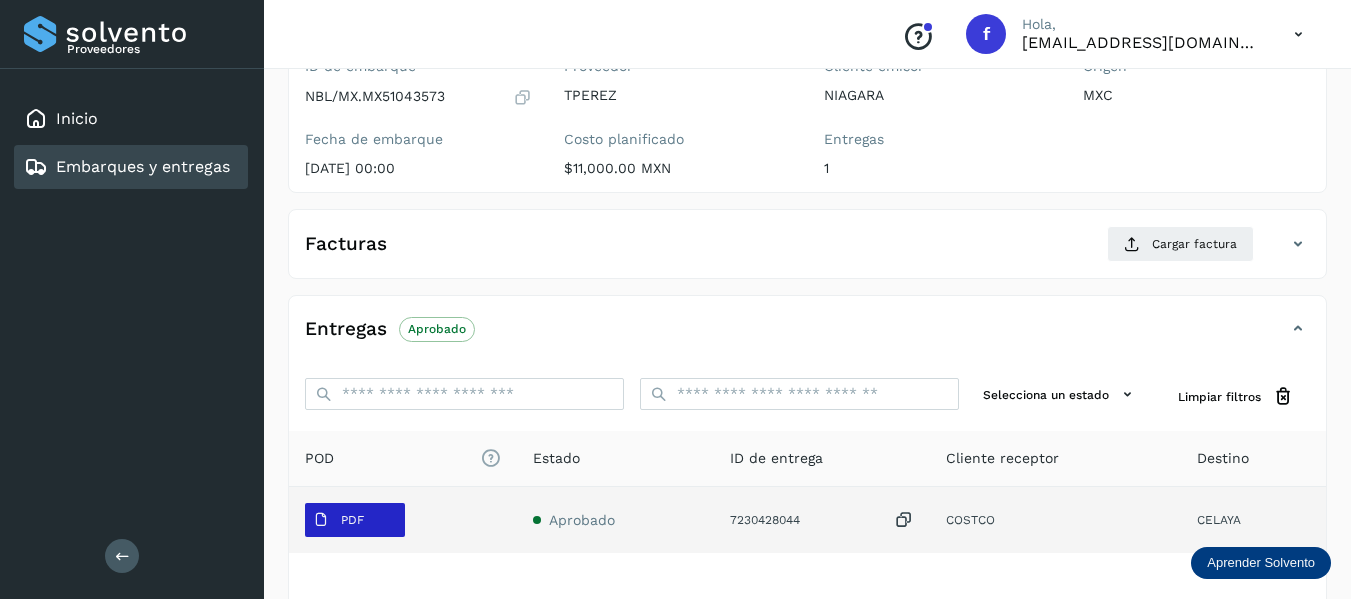 click on "PDF" at bounding box center [338, 520] 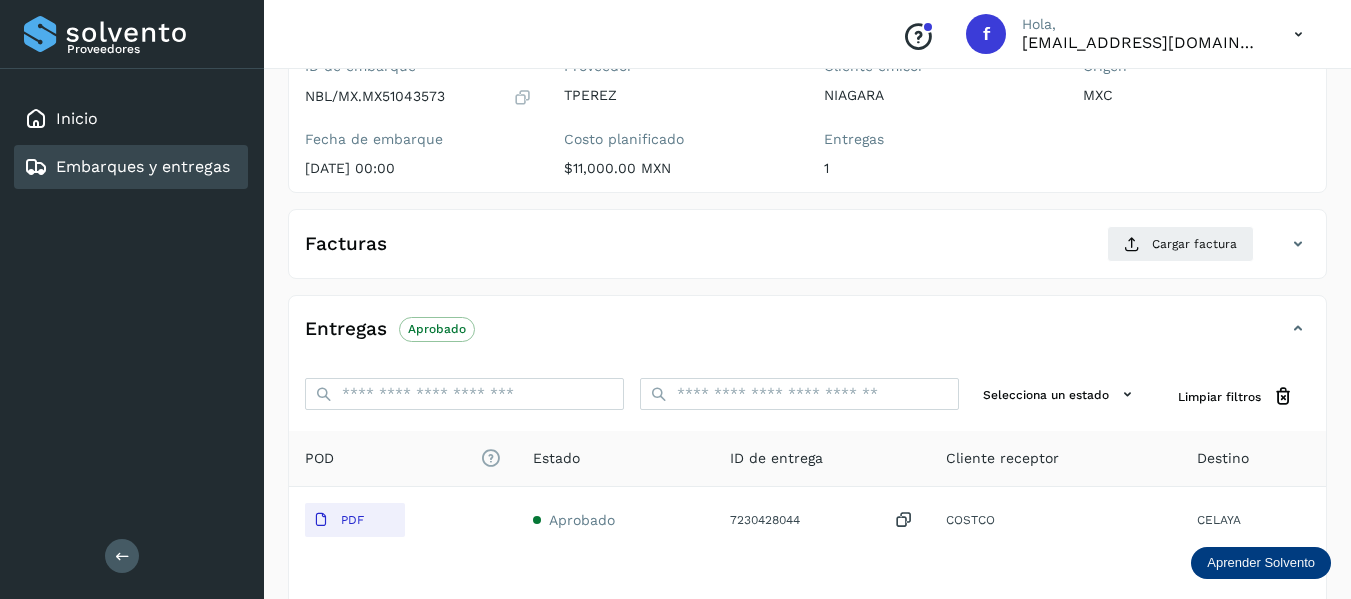 type 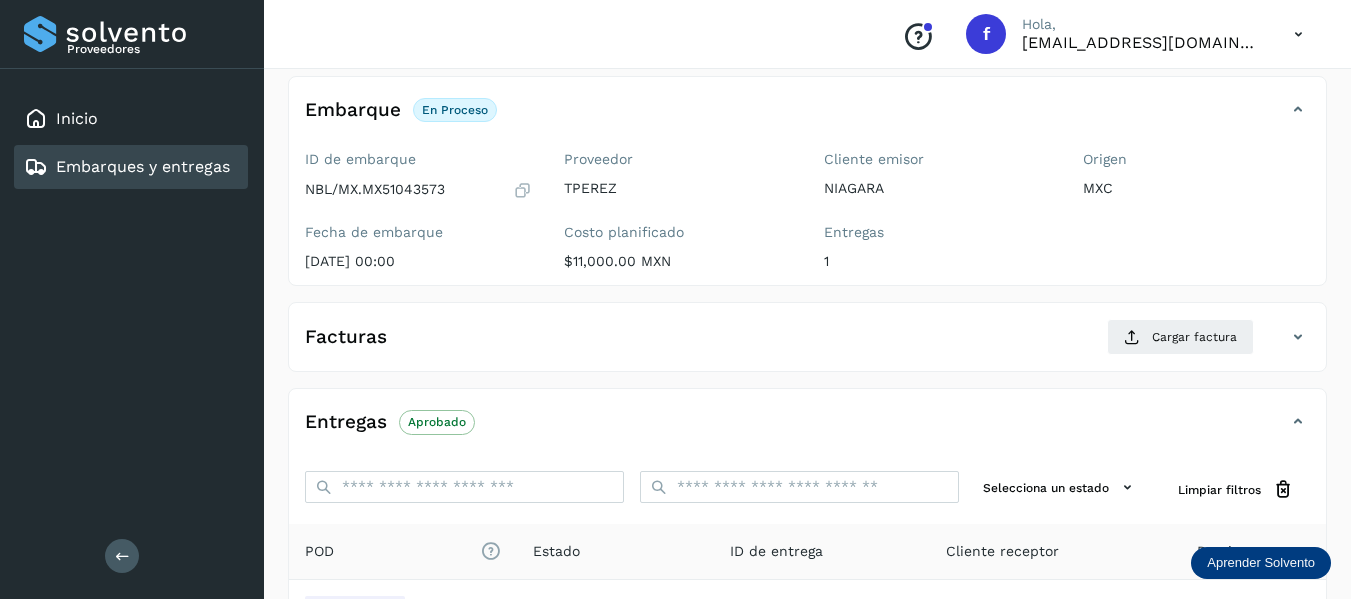 scroll, scrollTop: 0, scrollLeft: 0, axis: both 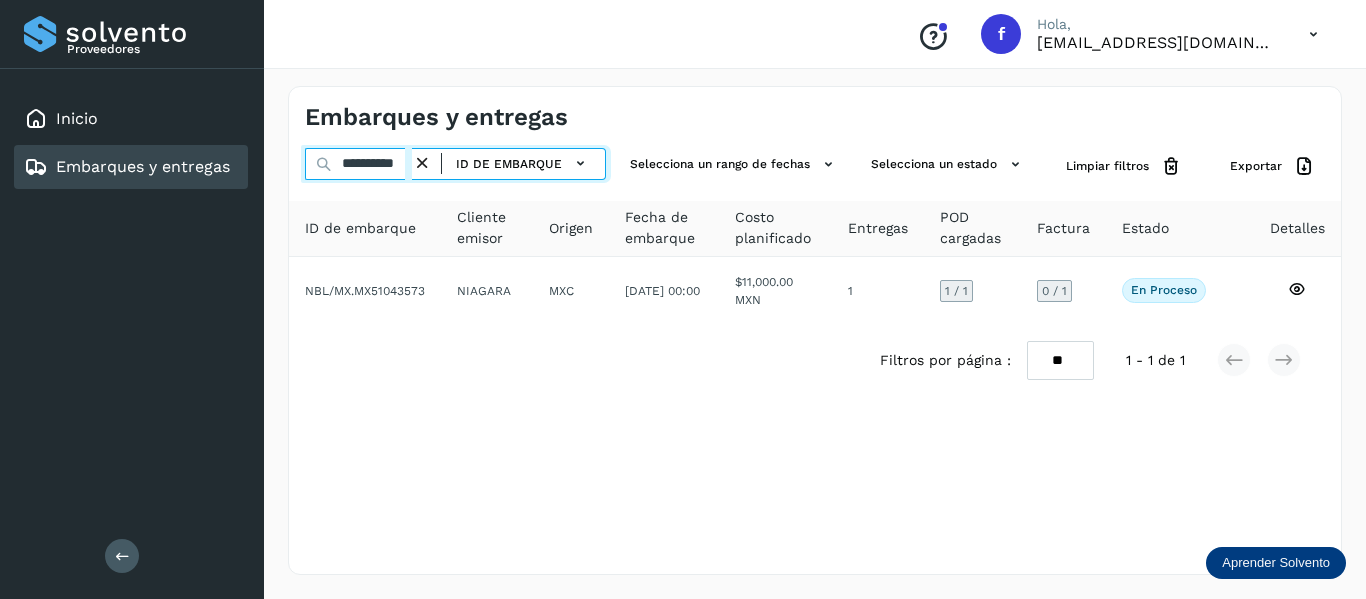 drag, startPoint x: 336, startPoint y: 157, endPoint x: 521, endPoint y: 180, distance: 186.42424 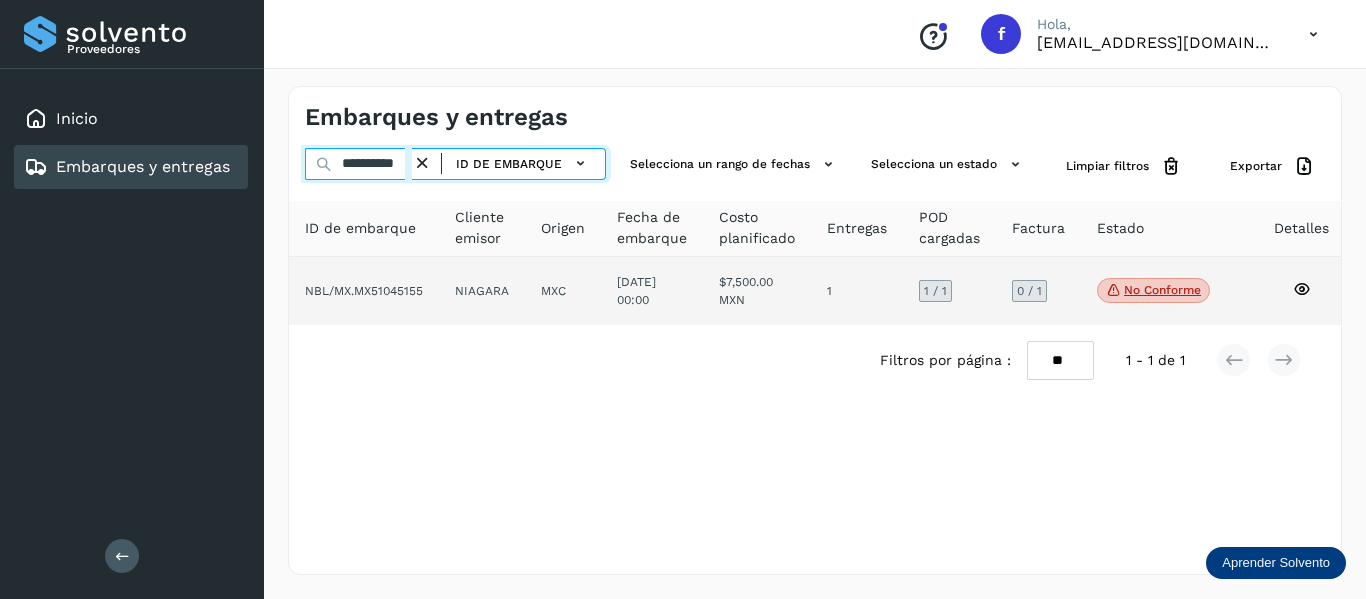 type on "**********" 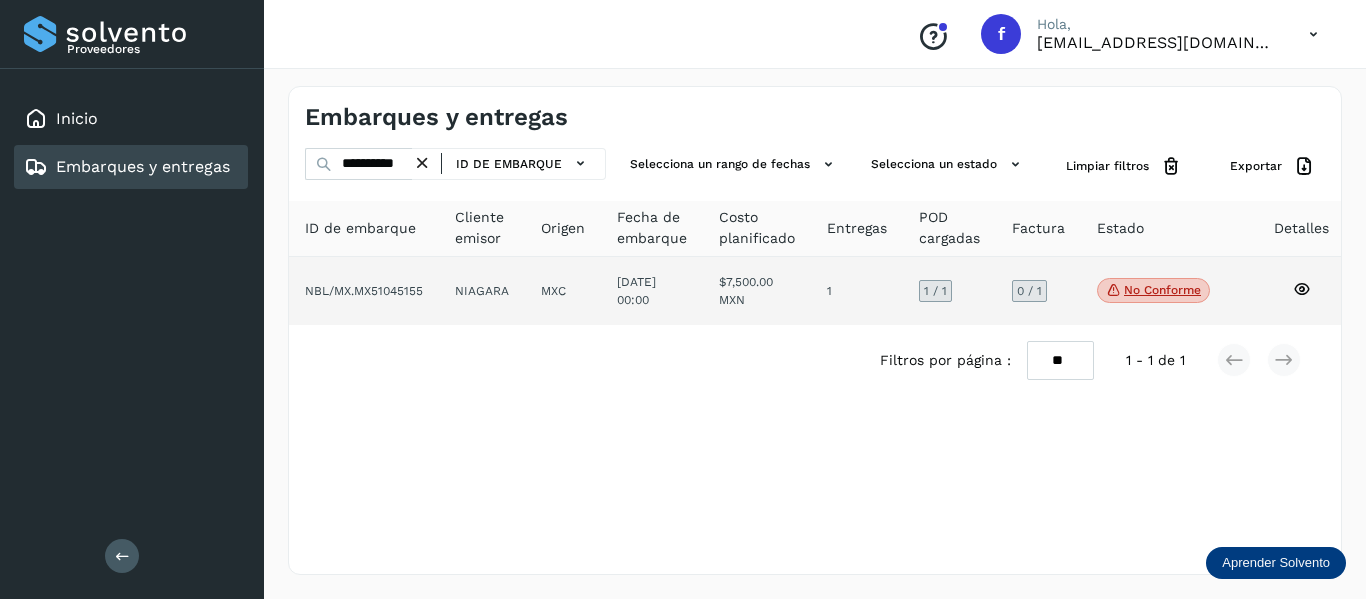 scroll, scrollTop: 0, scrollLeft: 0, axis: both 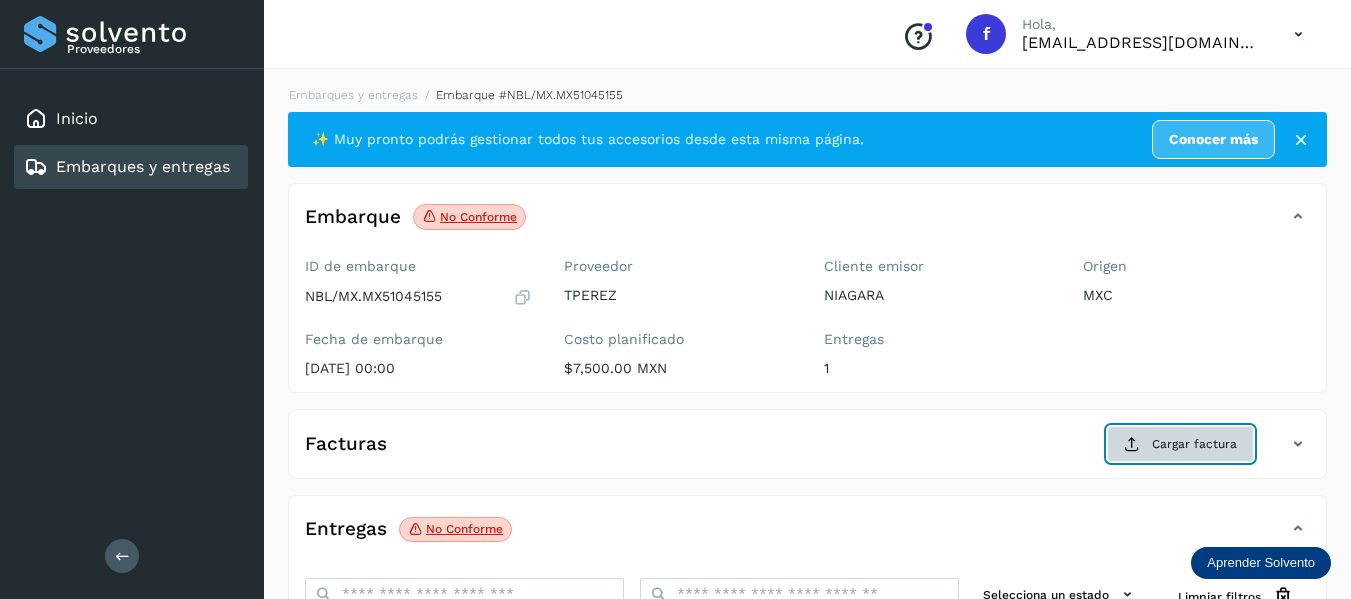 click at bounding box center (1132, 444) 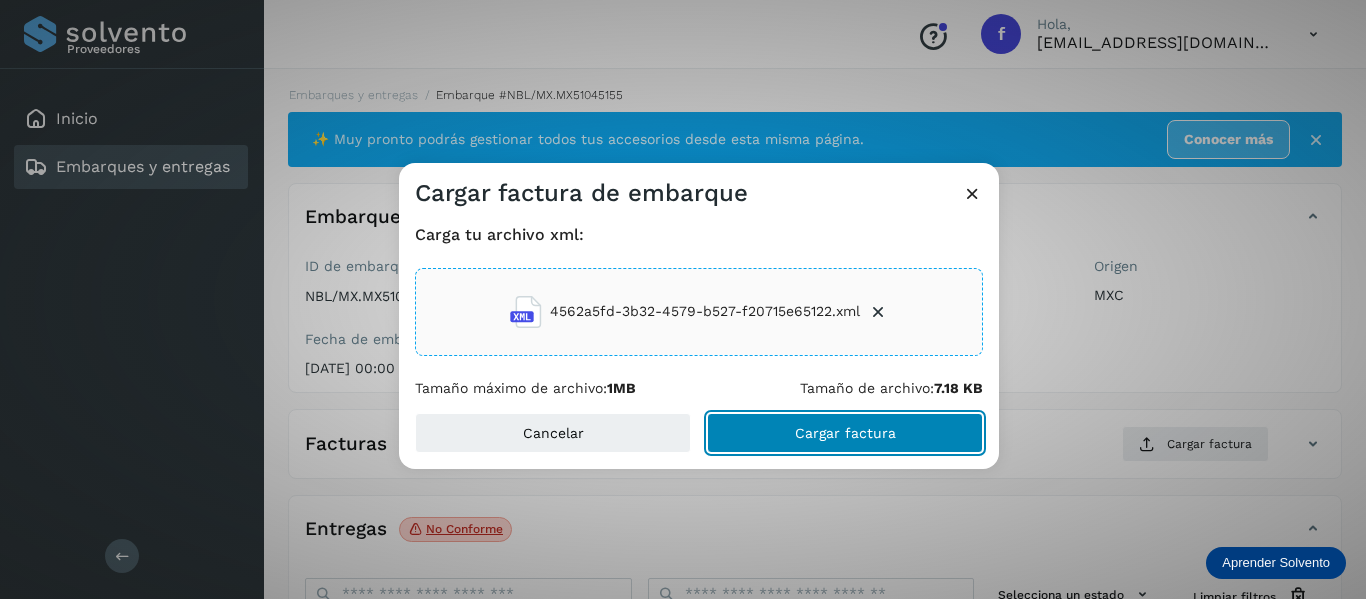 click on "Cargar factura" 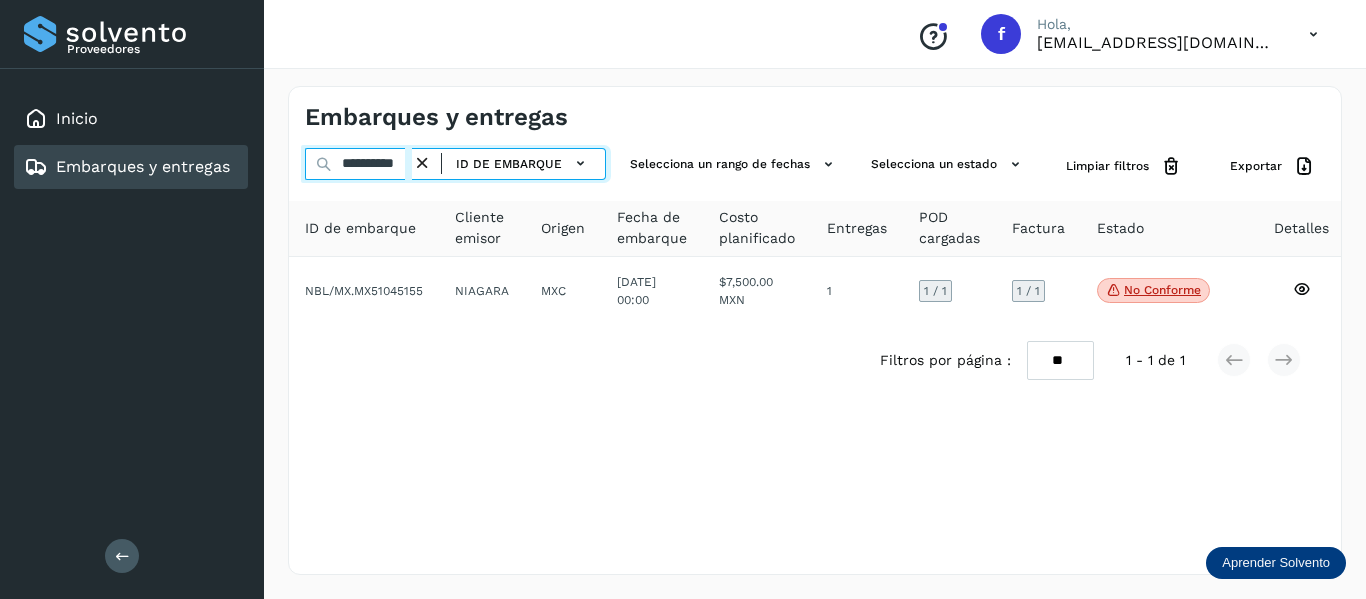 drag, startPoint x: 343, startPoint y: 164, endPoint x: 553, endPoint y: 241, distance: 223.67163 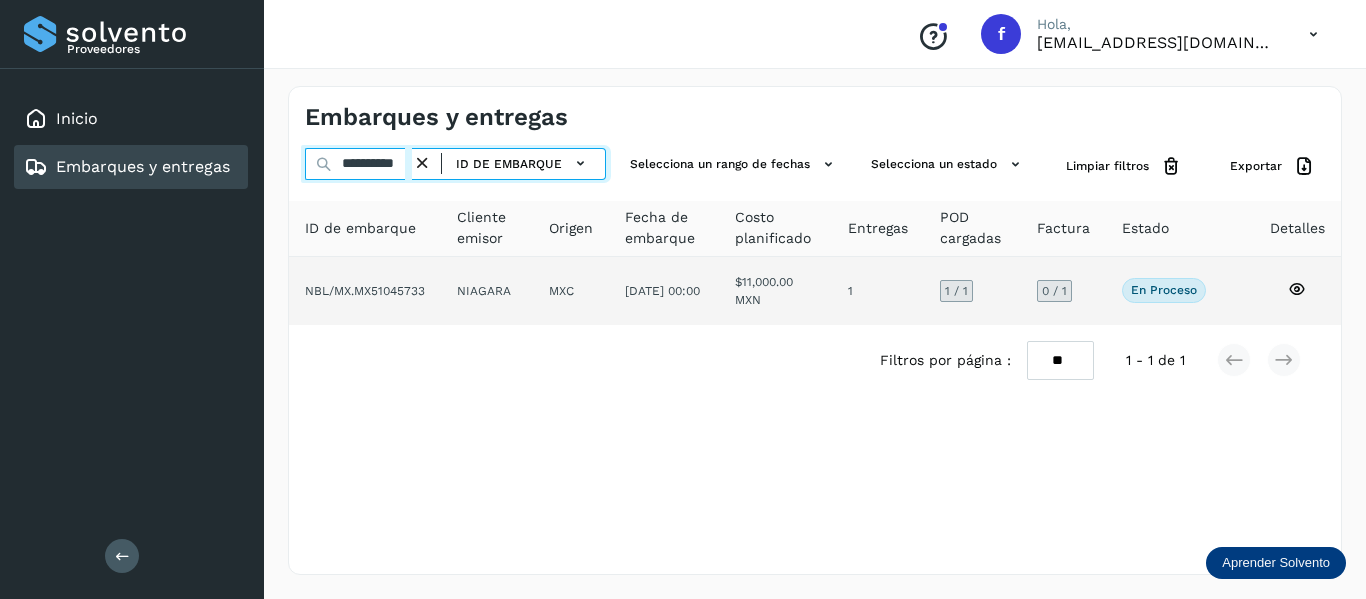 type on "**********" 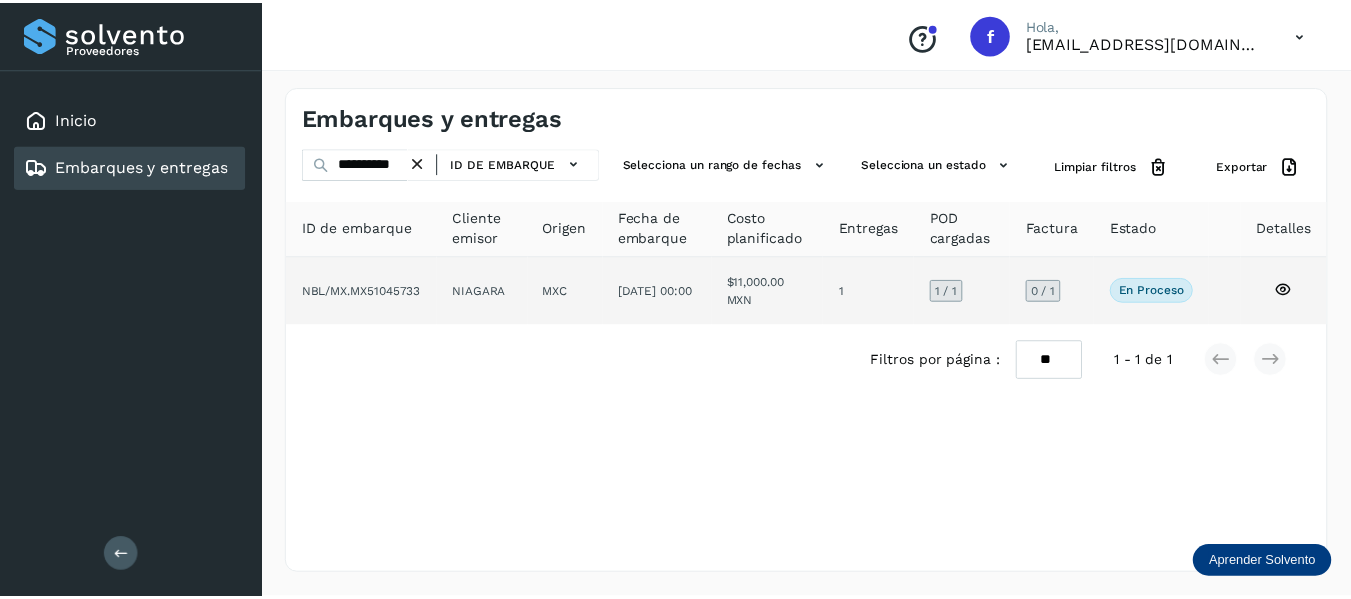 scroll, scrollTop: 0, scrollLeft: 0, axis: both 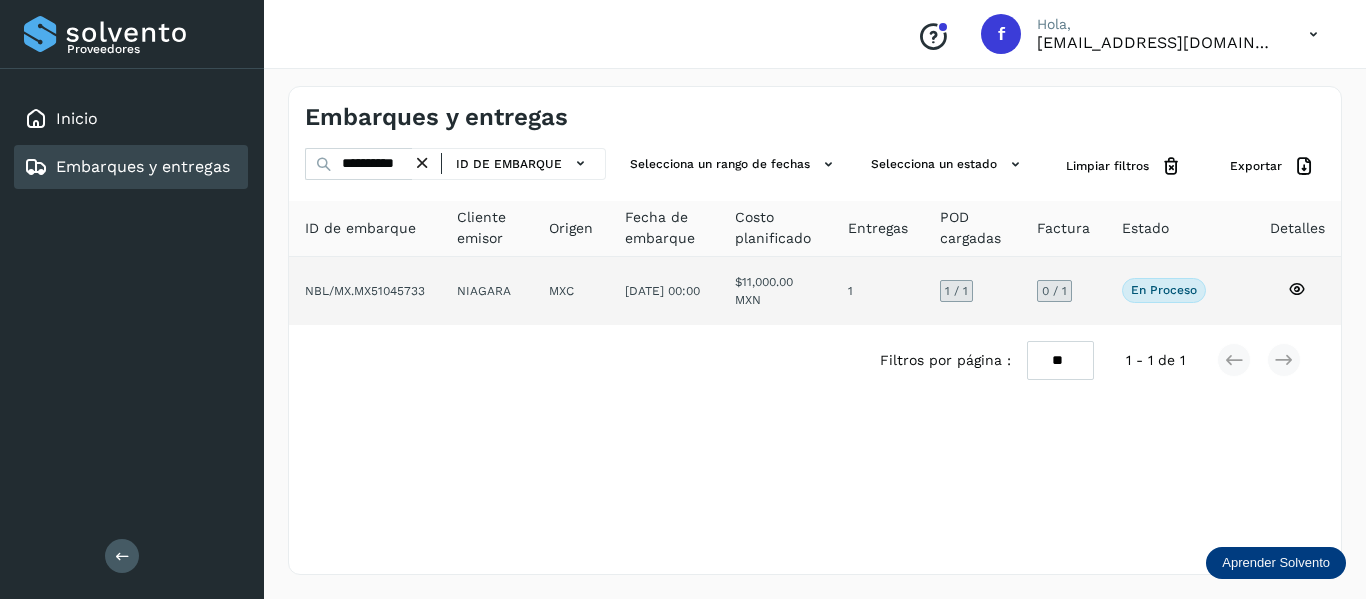 click 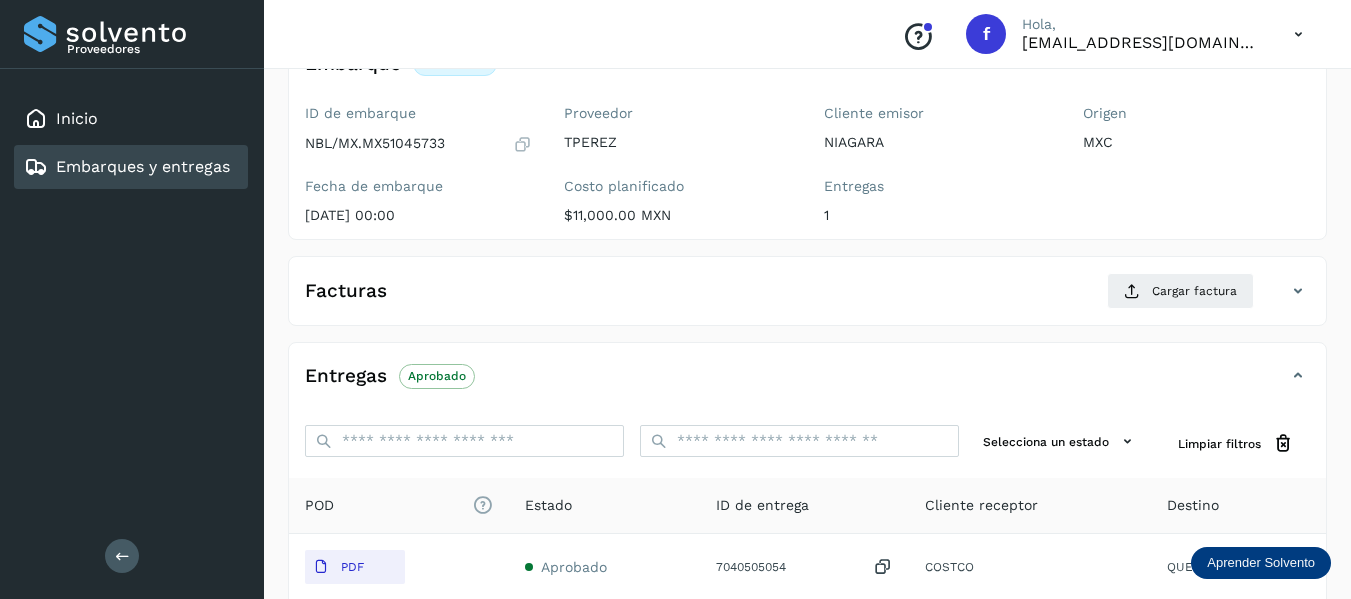 scroll, scrollTop: 250, scrollLeft: 0, axis: vertical 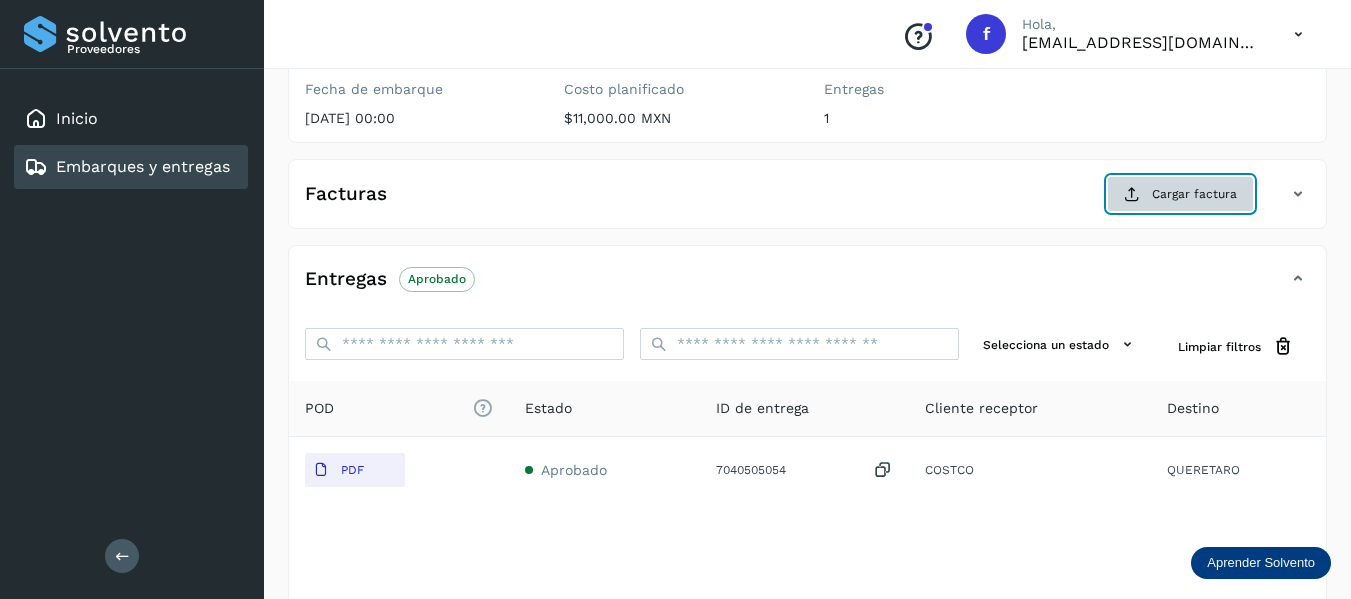 click on "Cargar factura" at bounding box center (1180, 194) 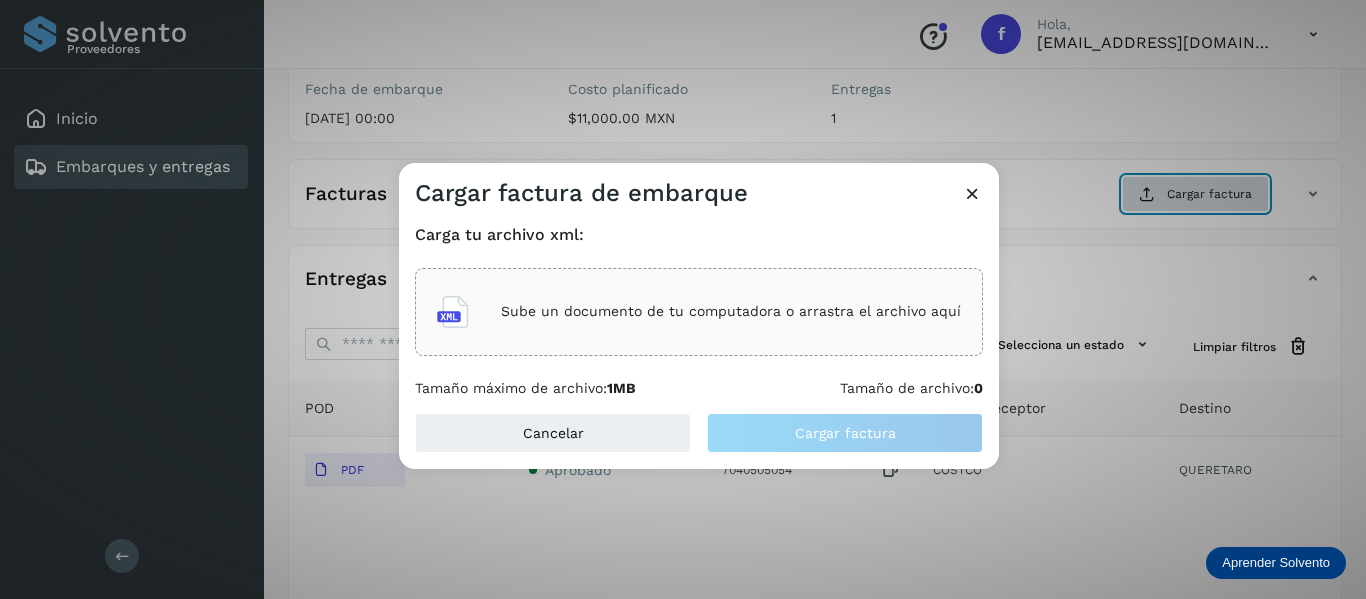 type 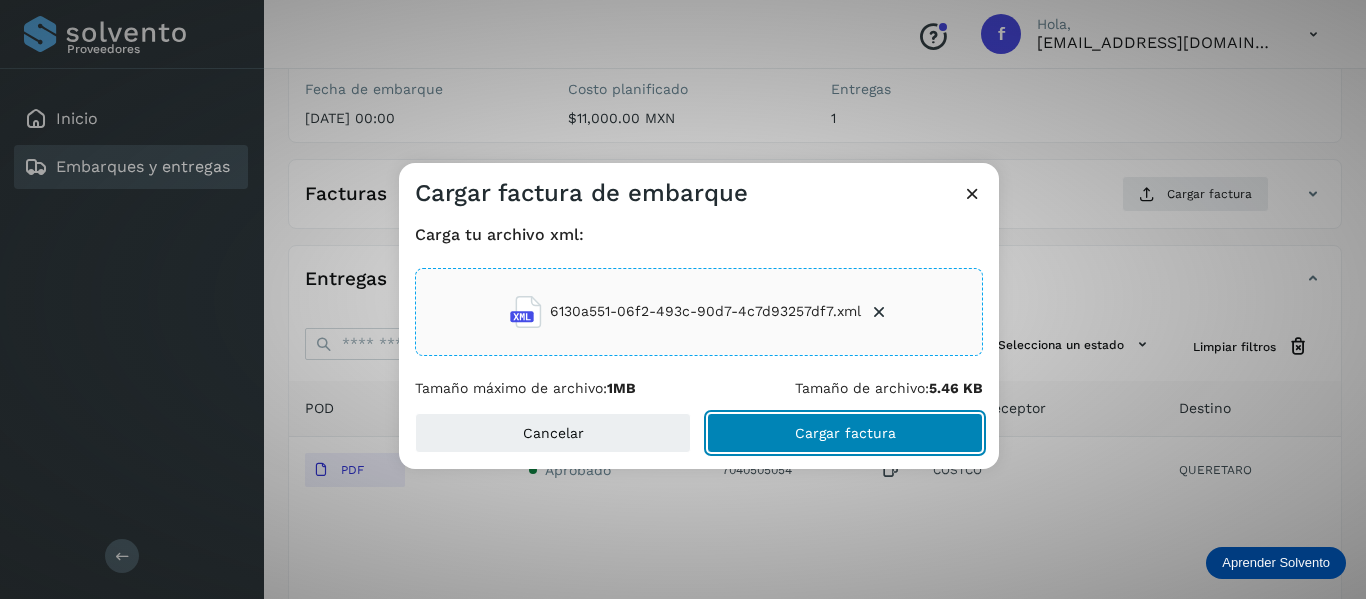 click on "Cargar factura" 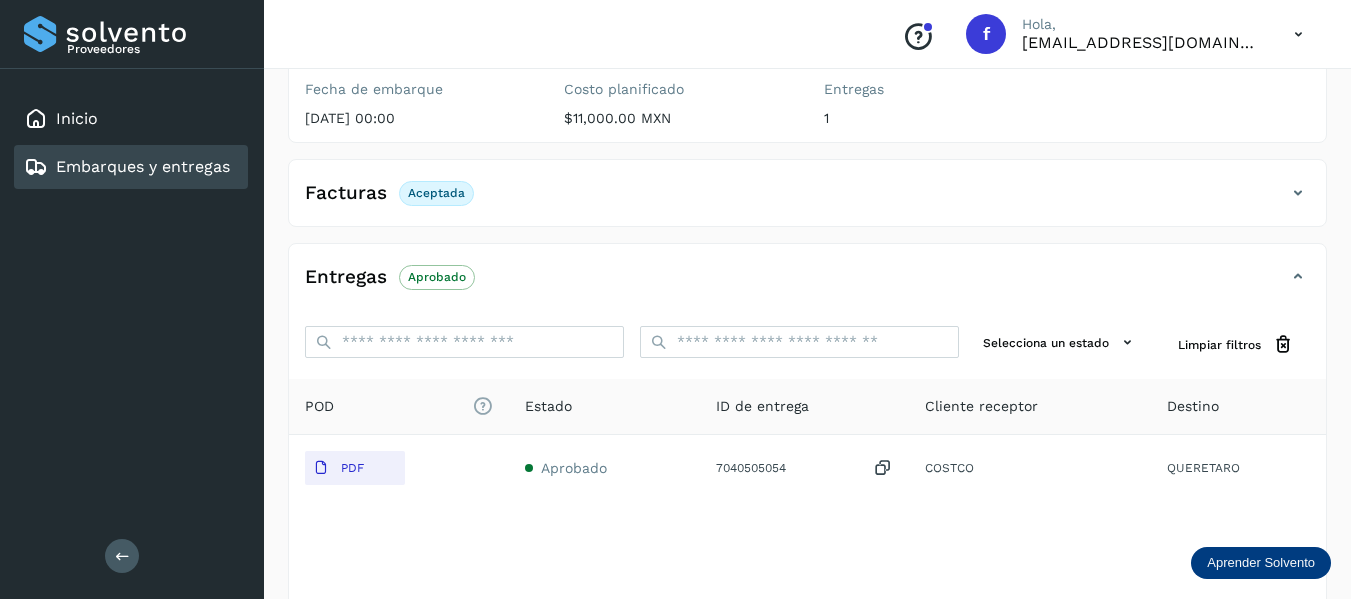 scroll, scrollTop: 50, scrollLeft: 0, axis: vertical 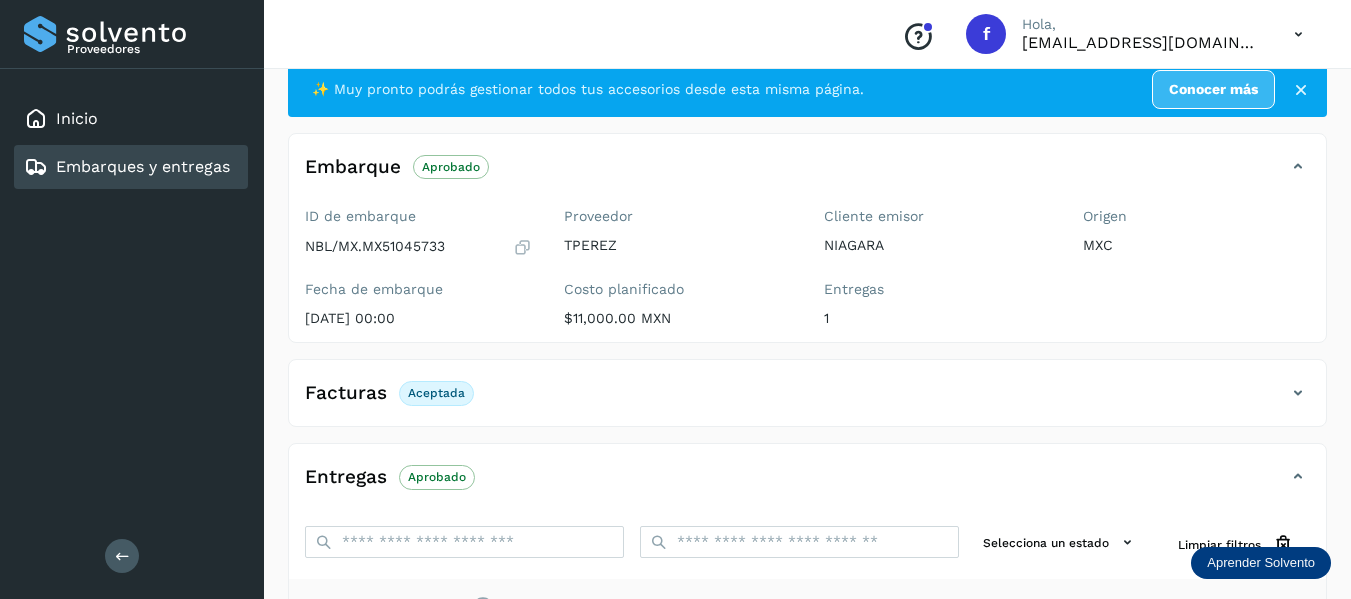 click on "Embarques y entregas" at bounding box center (143, 166) 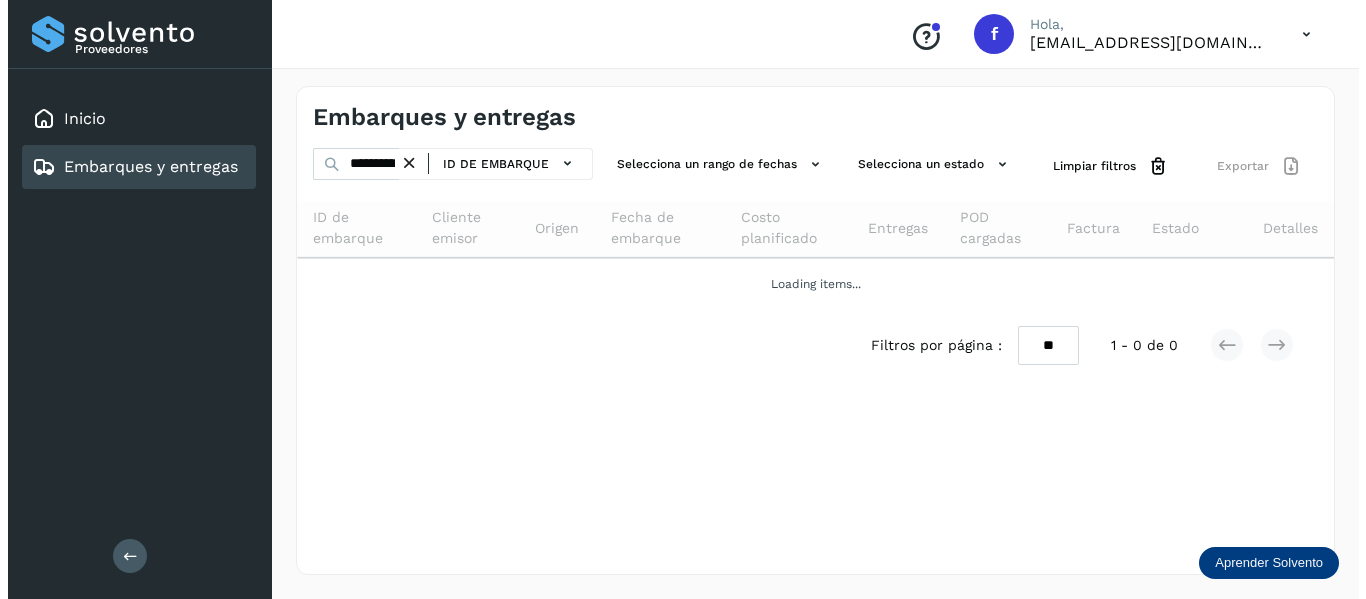 scroll, scrollTop: 0, scrollLeft: 0, axis: both 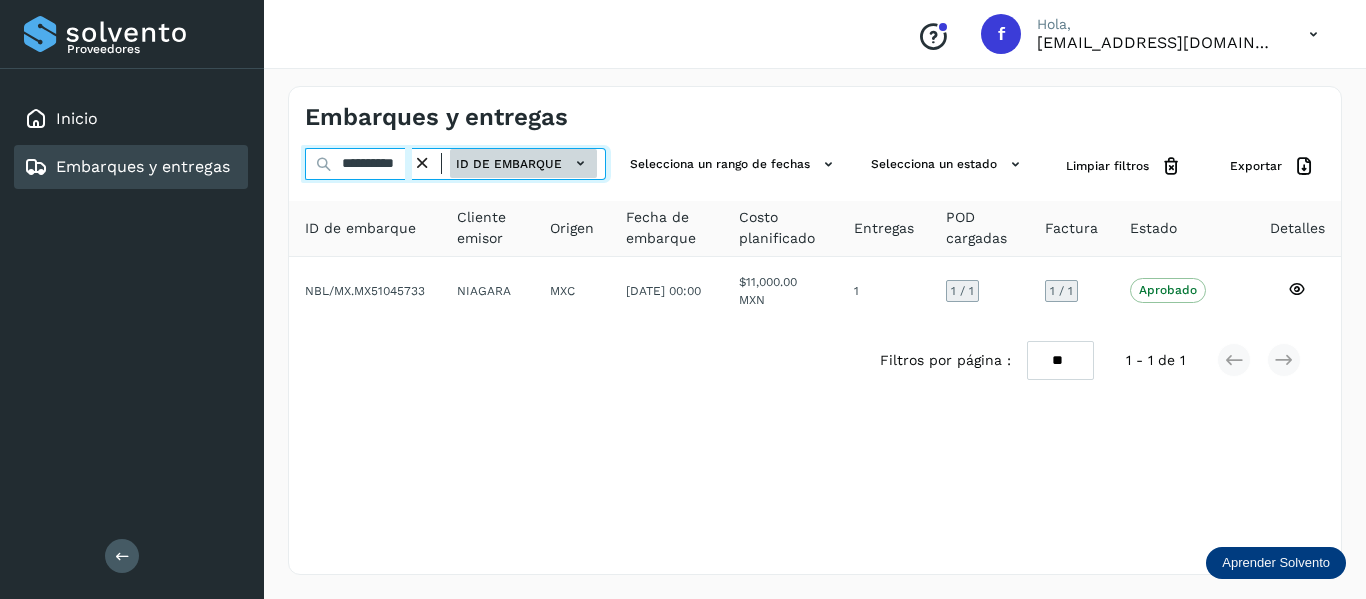 drag, startPoint x: 343, startPoint y: 171, endPoint x: 483, endPoint y: 168, distance: 140.03214 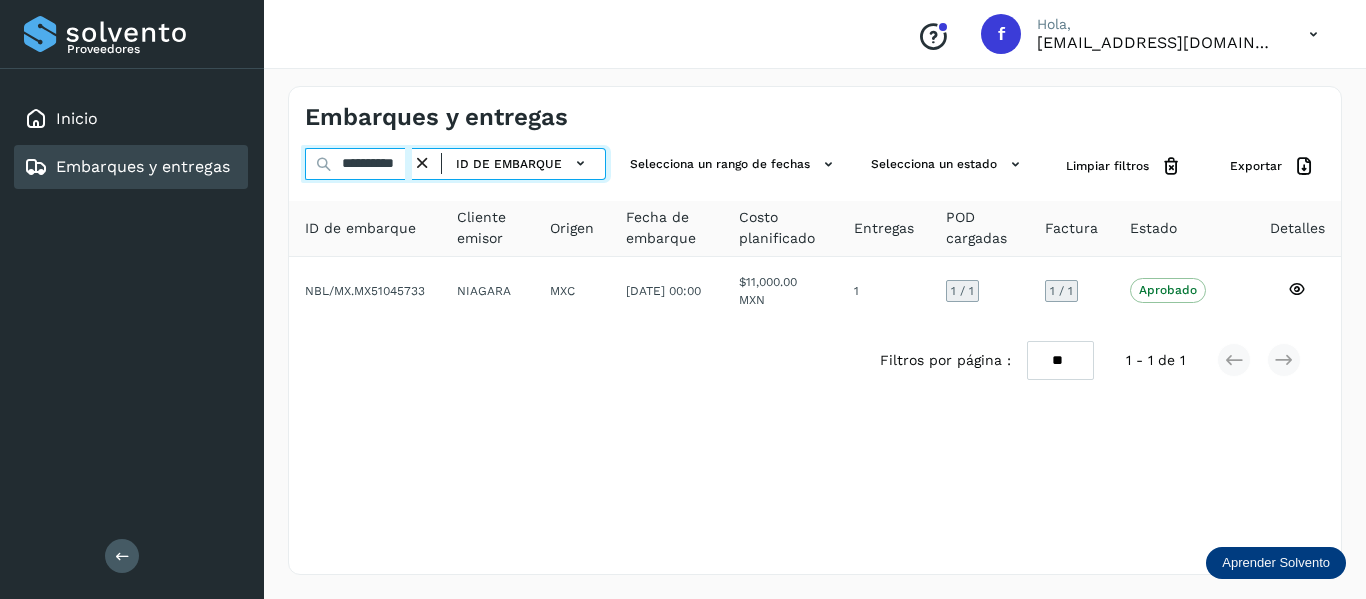 paste 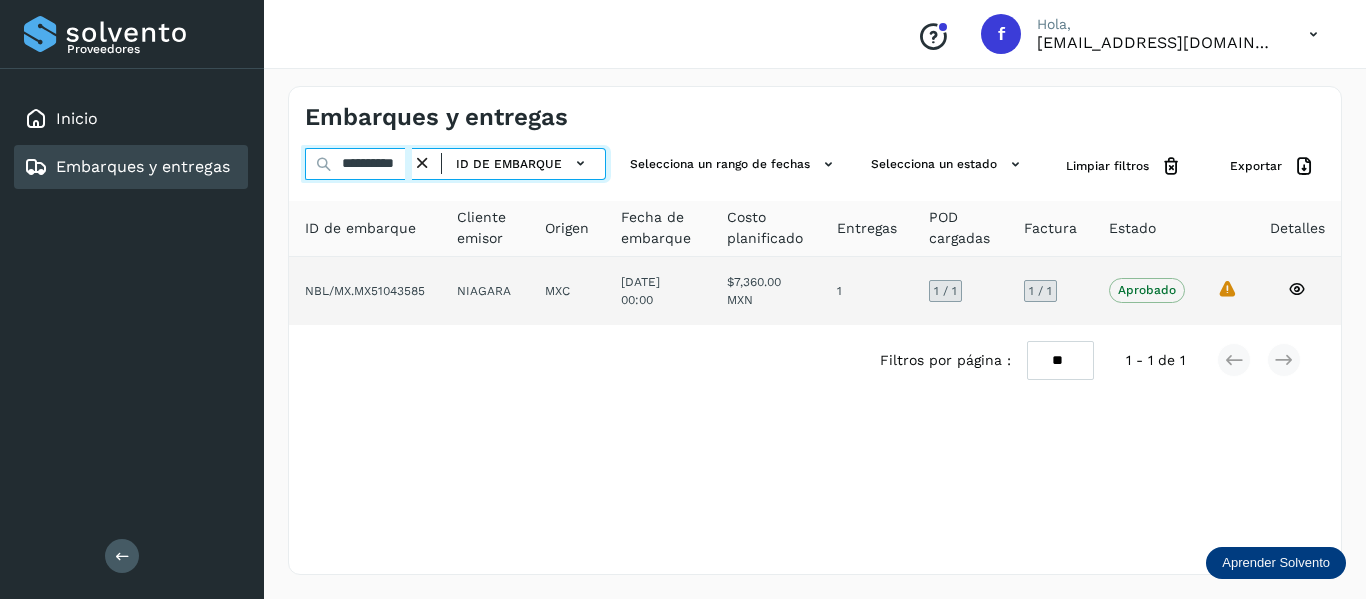 type on "**********" 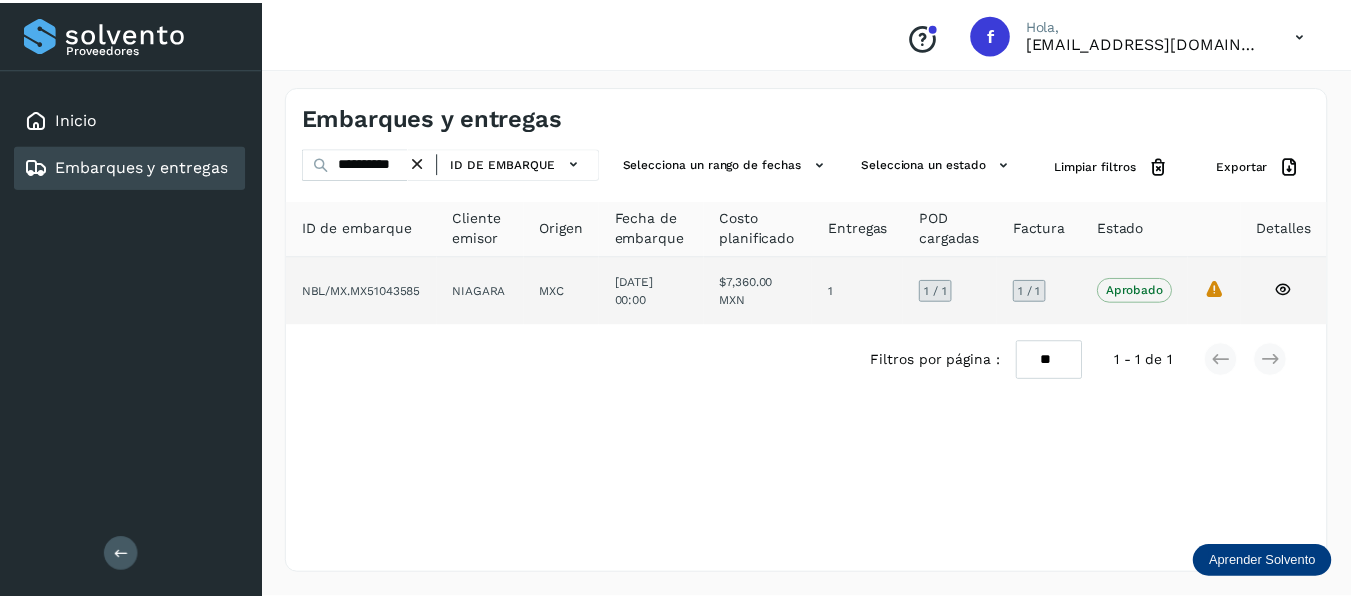 scroll, scrollTop: 0, scrollLeft: 0, axis: both 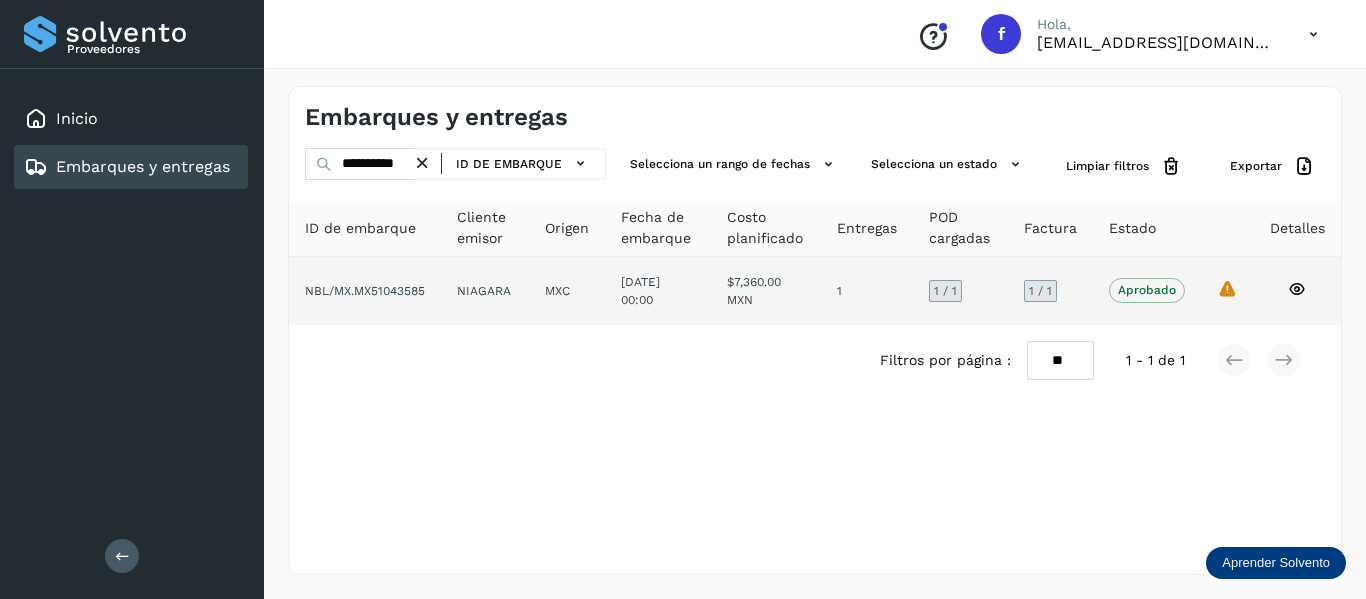 click 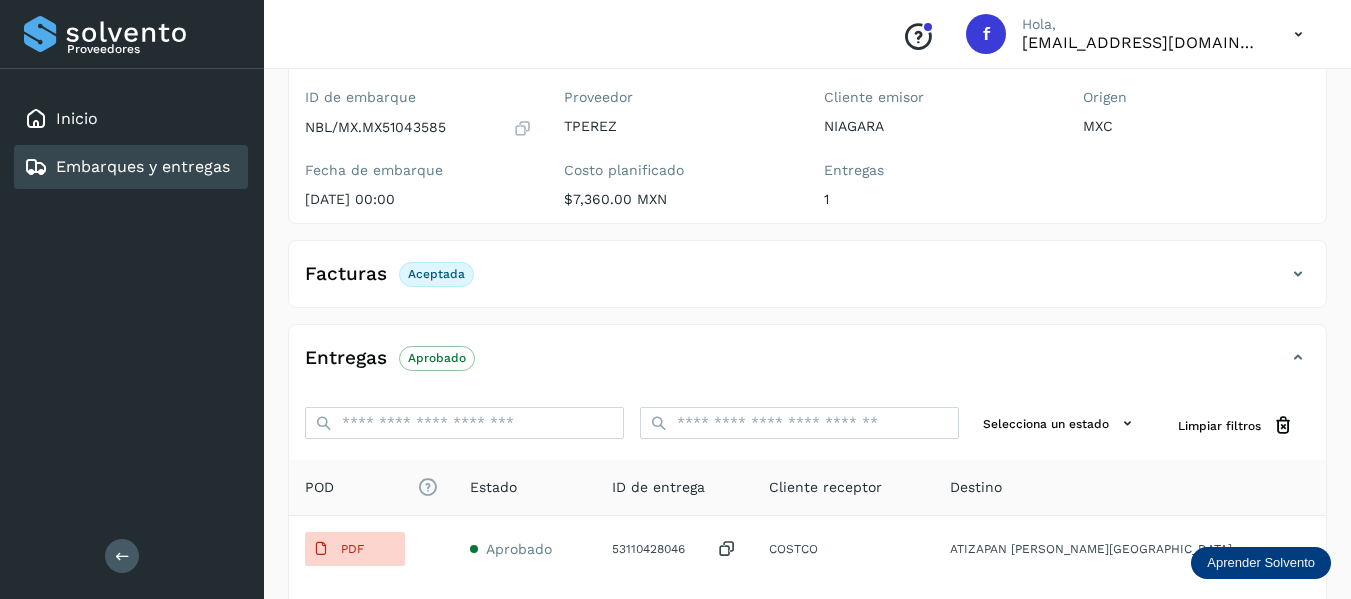scroll, scrollTop: 300, scrollLeft: 0, axis: vertical 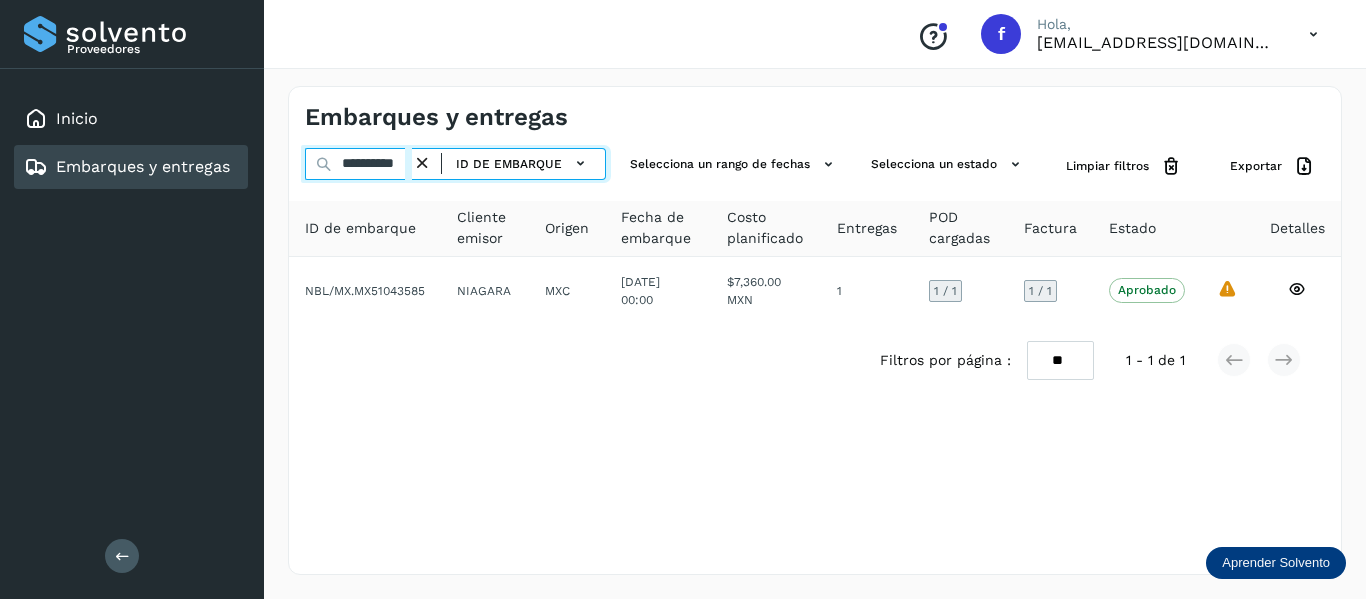 drag, startPoint x: 342, startPoint y: 171, endPoint x: 565, endPoint y: 223, distance: 228.98253 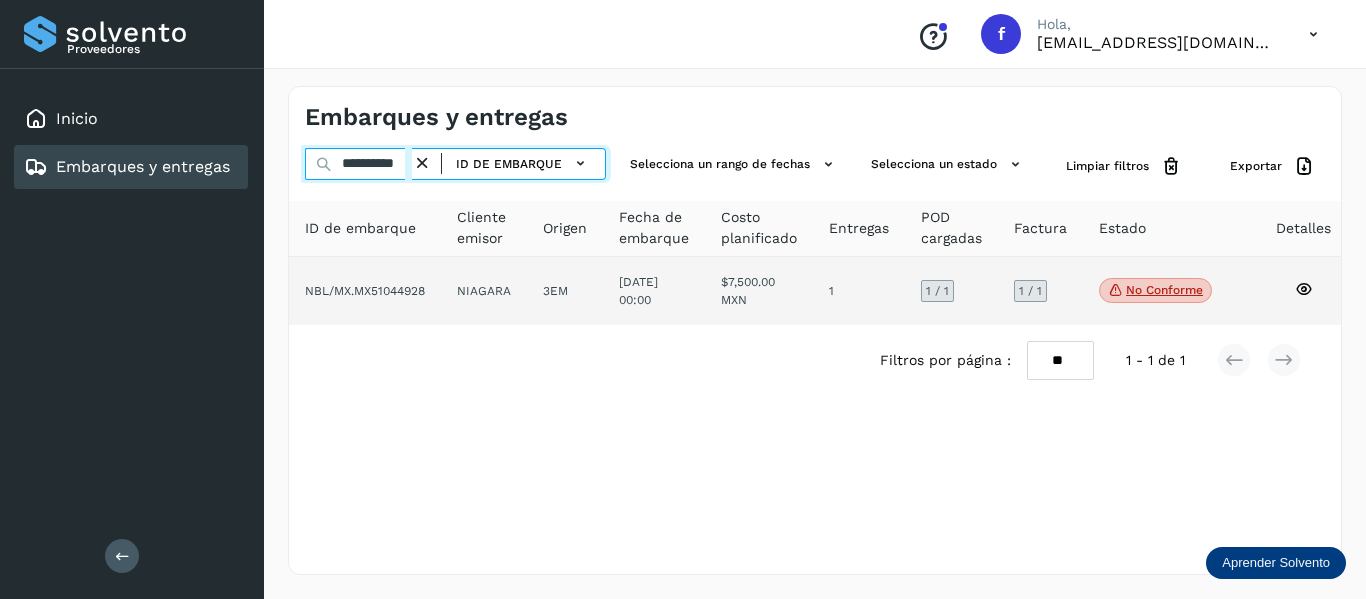 type on "**********" 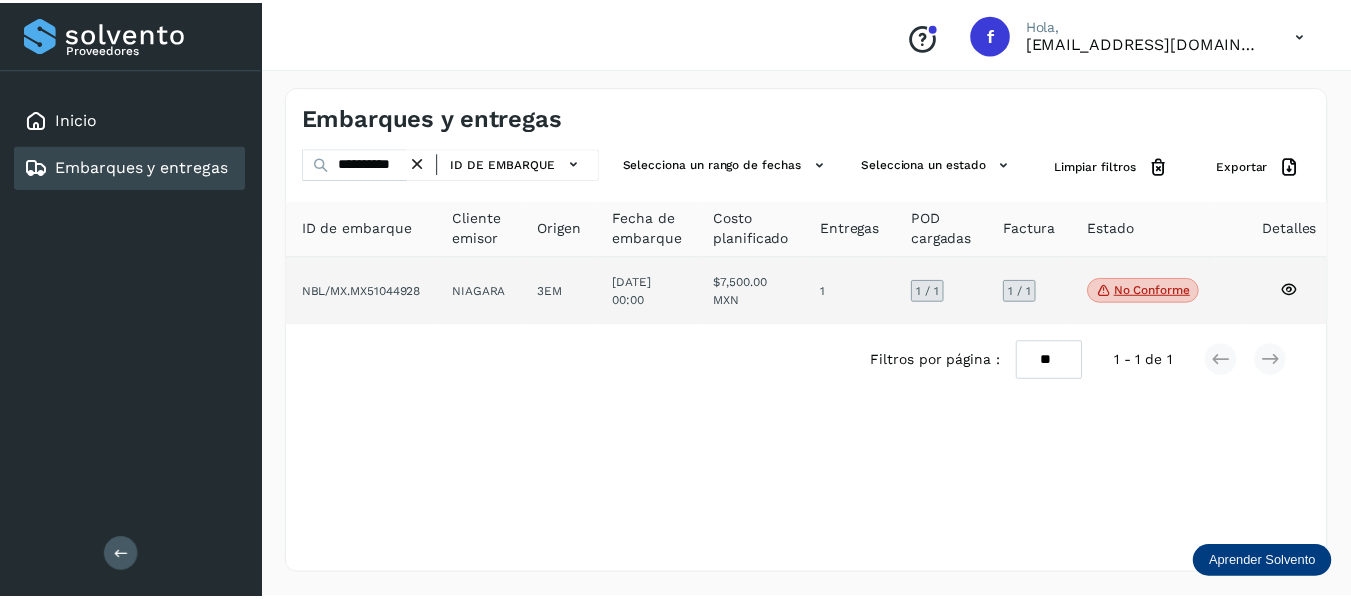 scroll, scrollTop: 0, scrollLeft: 0, axis: both 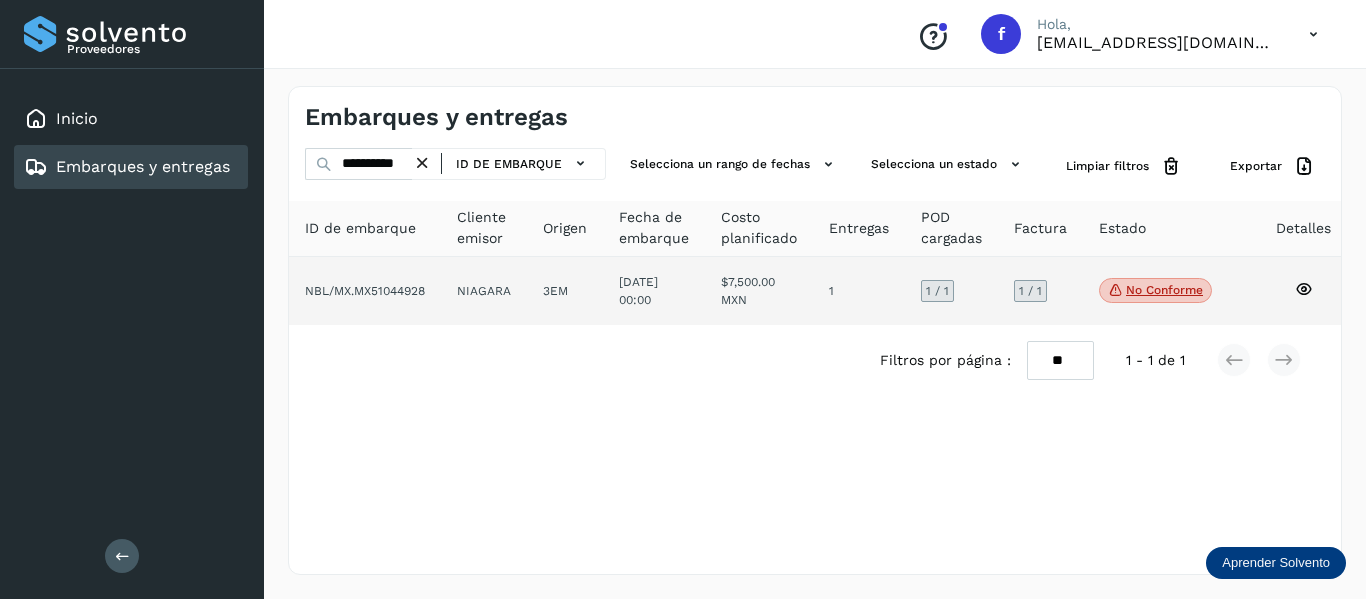 click 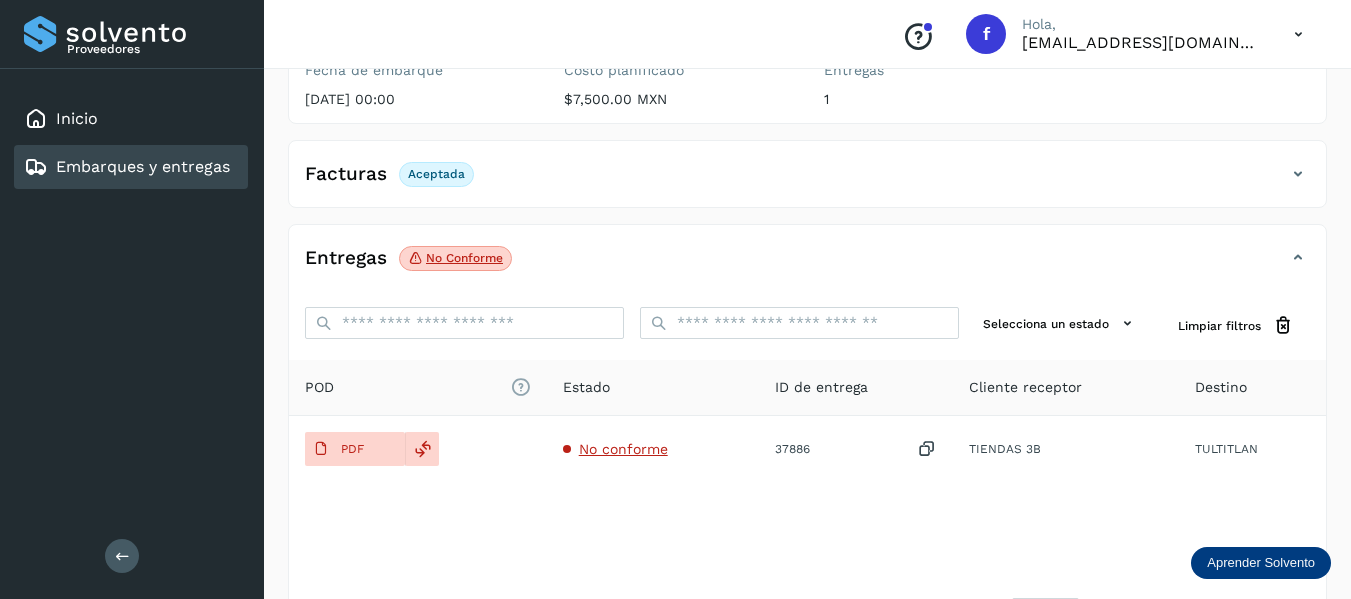 scroll, scrollTop: 300, scrollLeft: 0, axis: vertical 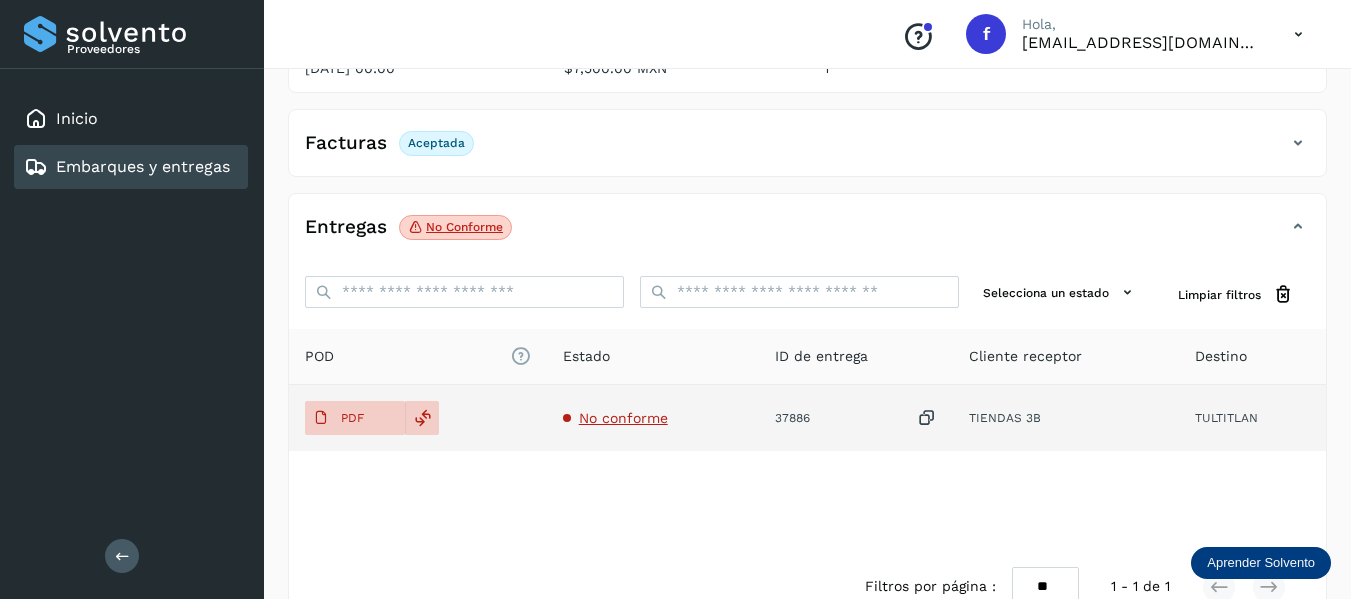 click on "No conforme" at bounding box center (623, 418) 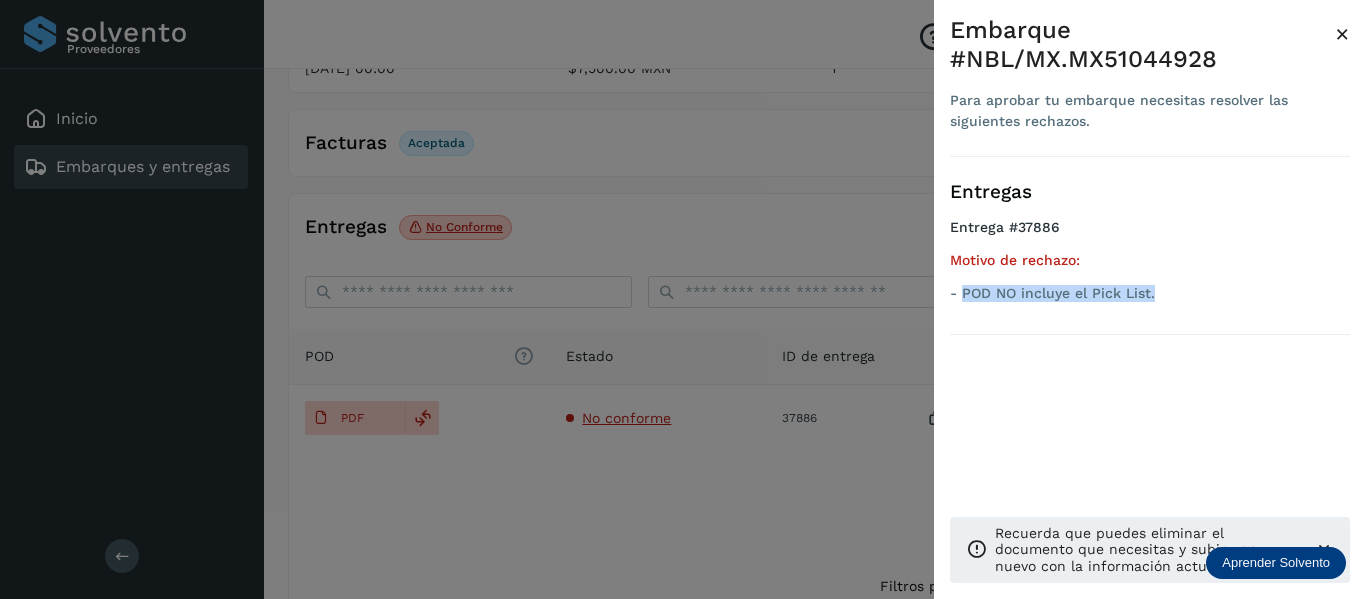drag, startPoint x: 963, startPoint y: 295, endPoint x: 1152, endPoint y: 288, distance: 189.12958 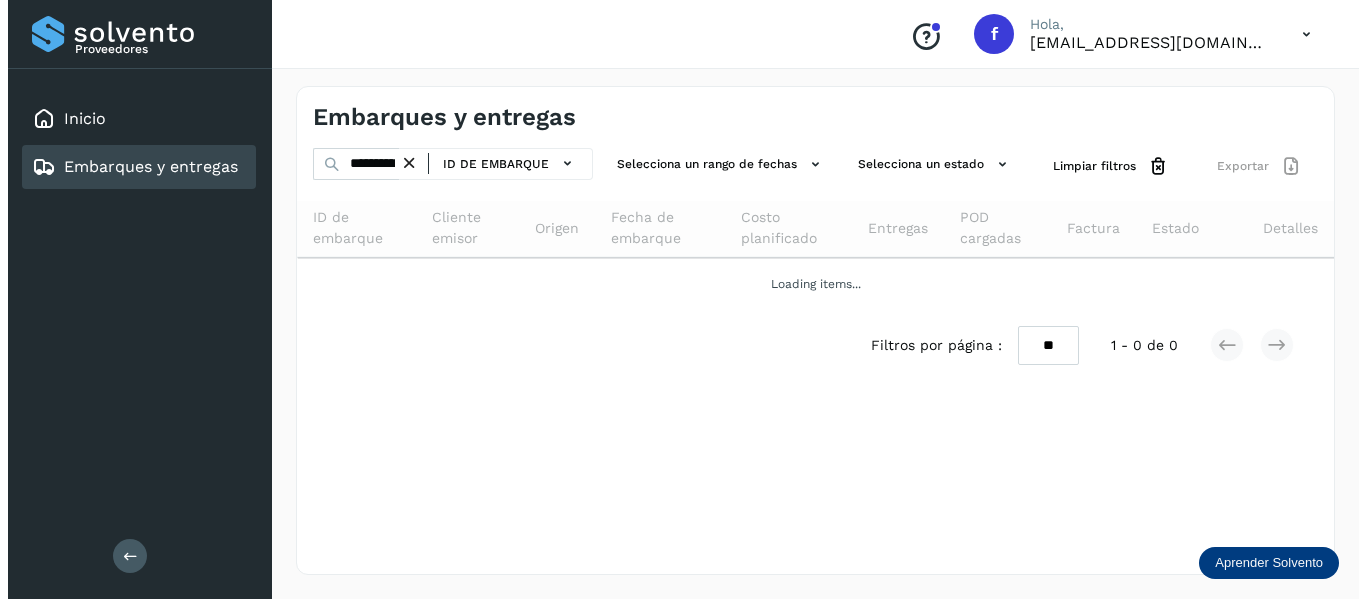 scroll, scrollTop: 0, scrollLeft: 0, axis: both 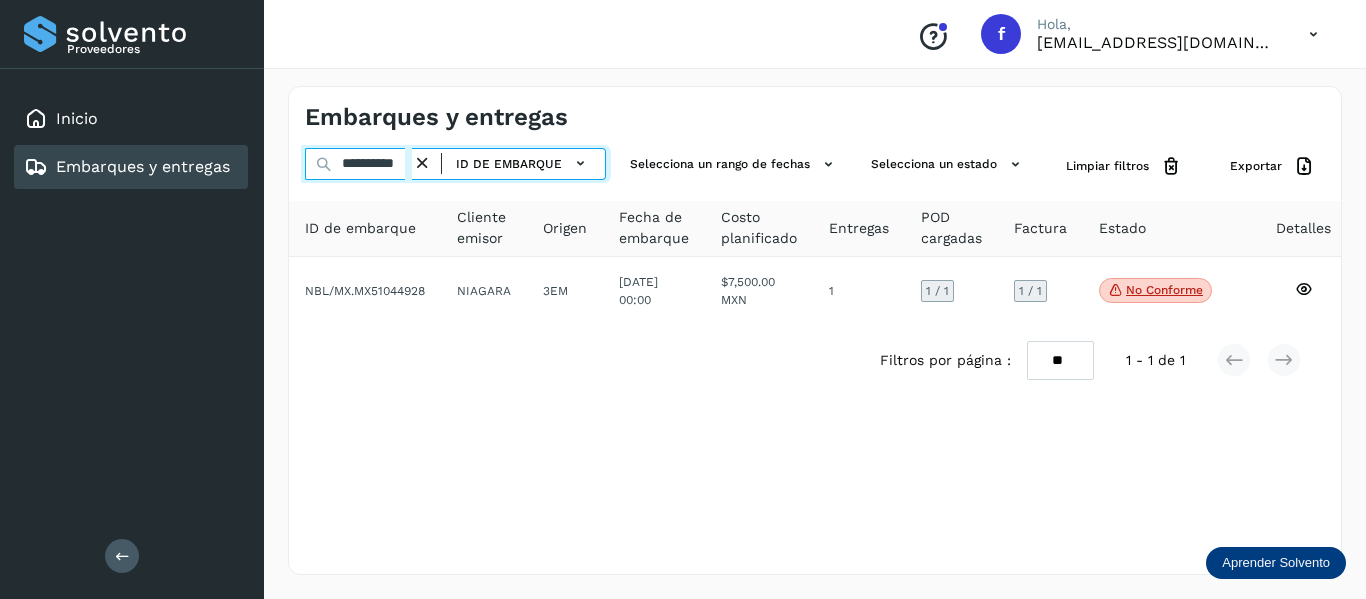 drag, startPoint x: 336, startPoint y: 166, endPoint x: 506, endPoint y: 184, distance: 170.95029 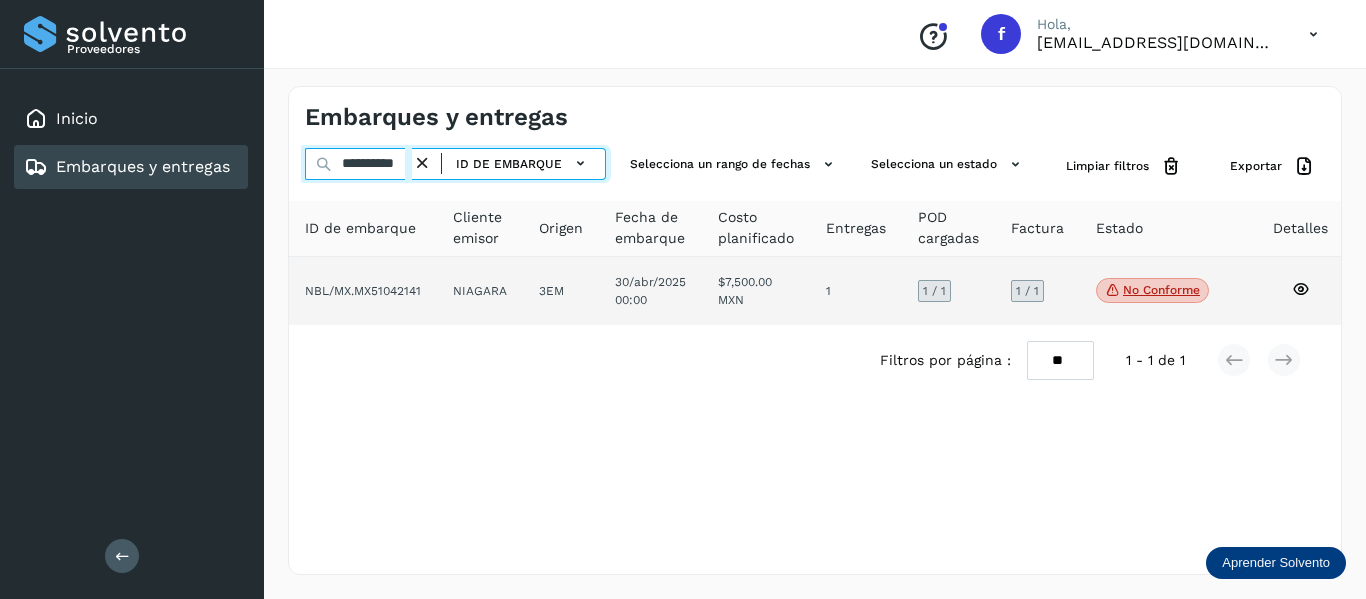 type on "**********" 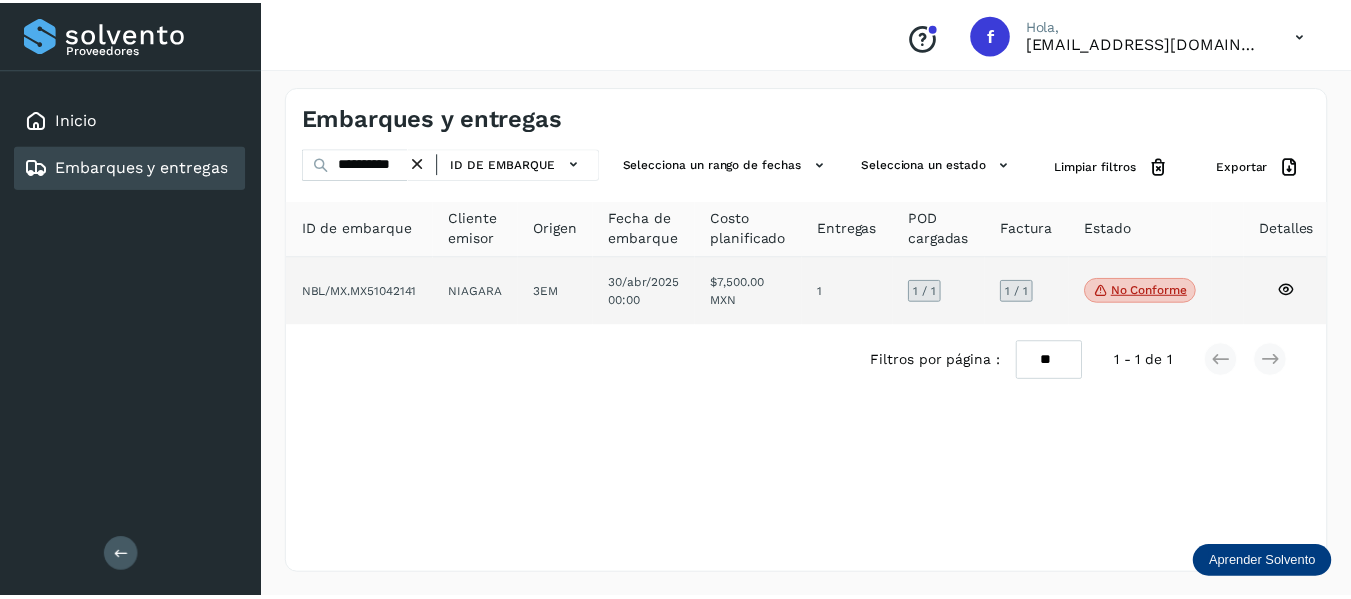 scroll, scrollTop: 0, scrollLeft: 0, axis: both 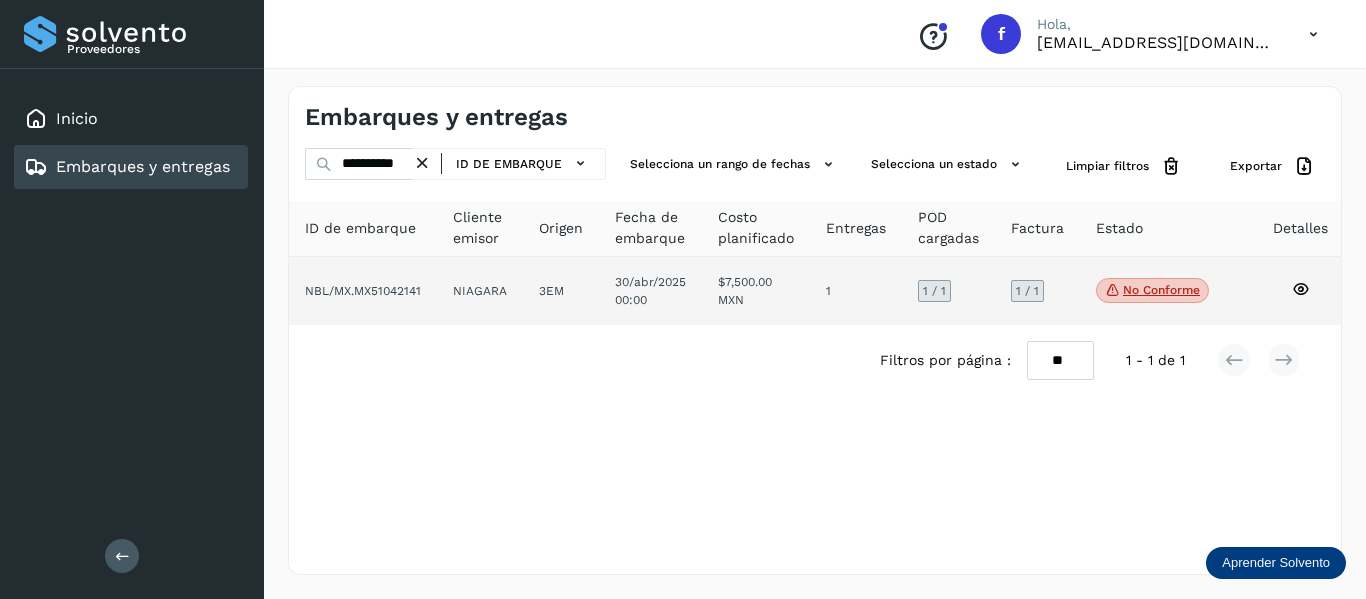 click 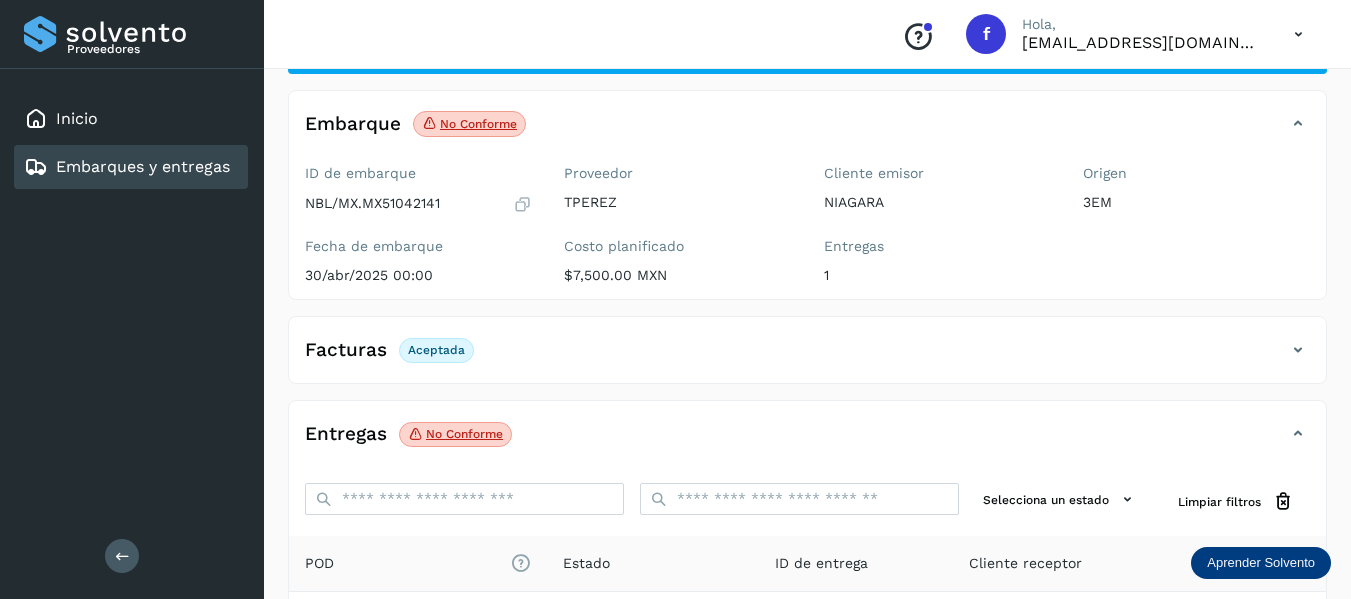 scroll, scrollTop: 200, scrollLeft: 0, axis: vertical 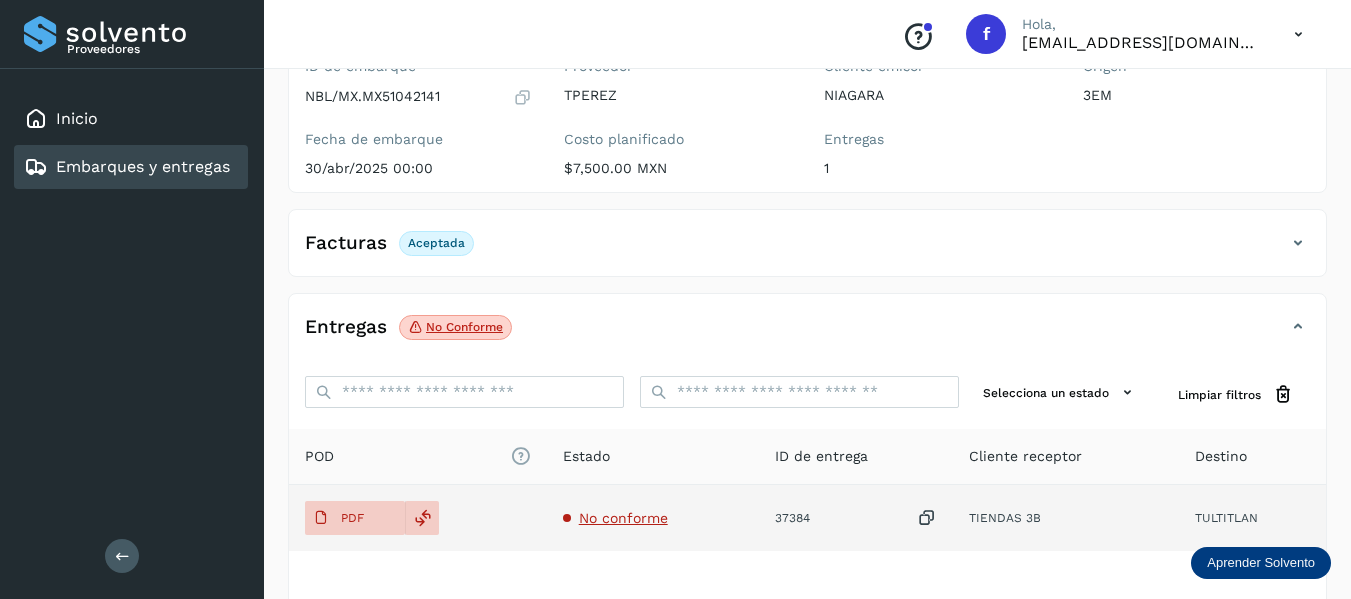 click on "No conforme" at bounding box center (623, 518) 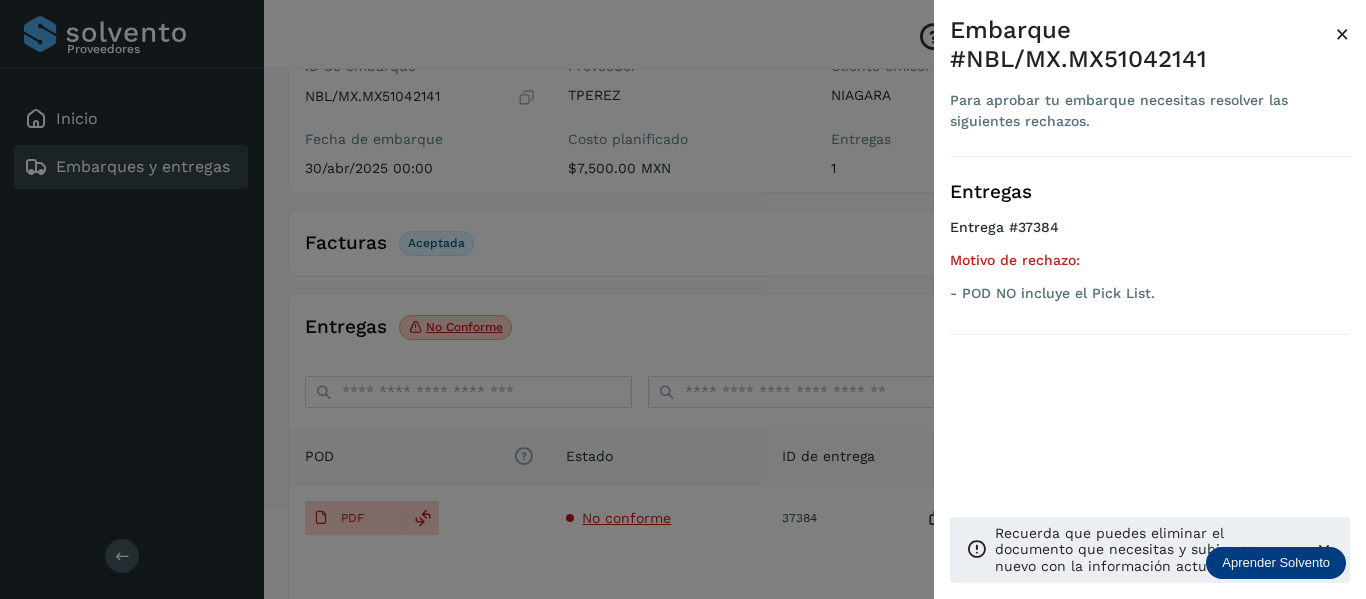 click on "×" at bounding box center [1342, 34] 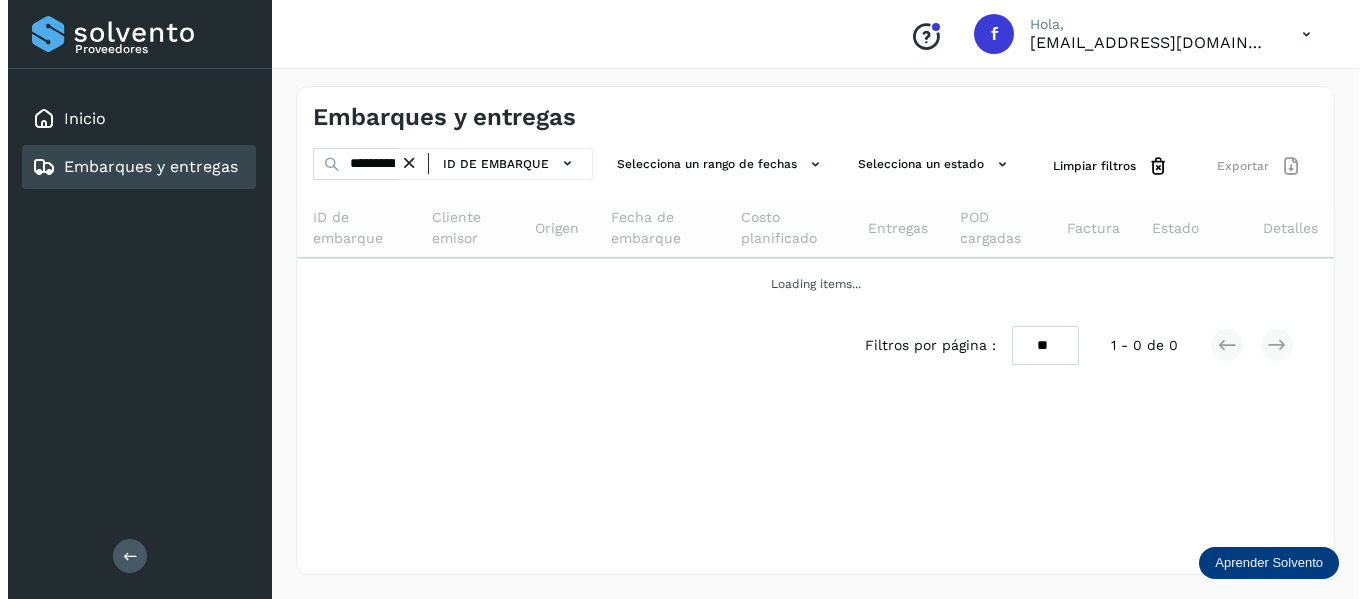 scroll, scrollTop: 0, scrollLeft: 0, axis: both 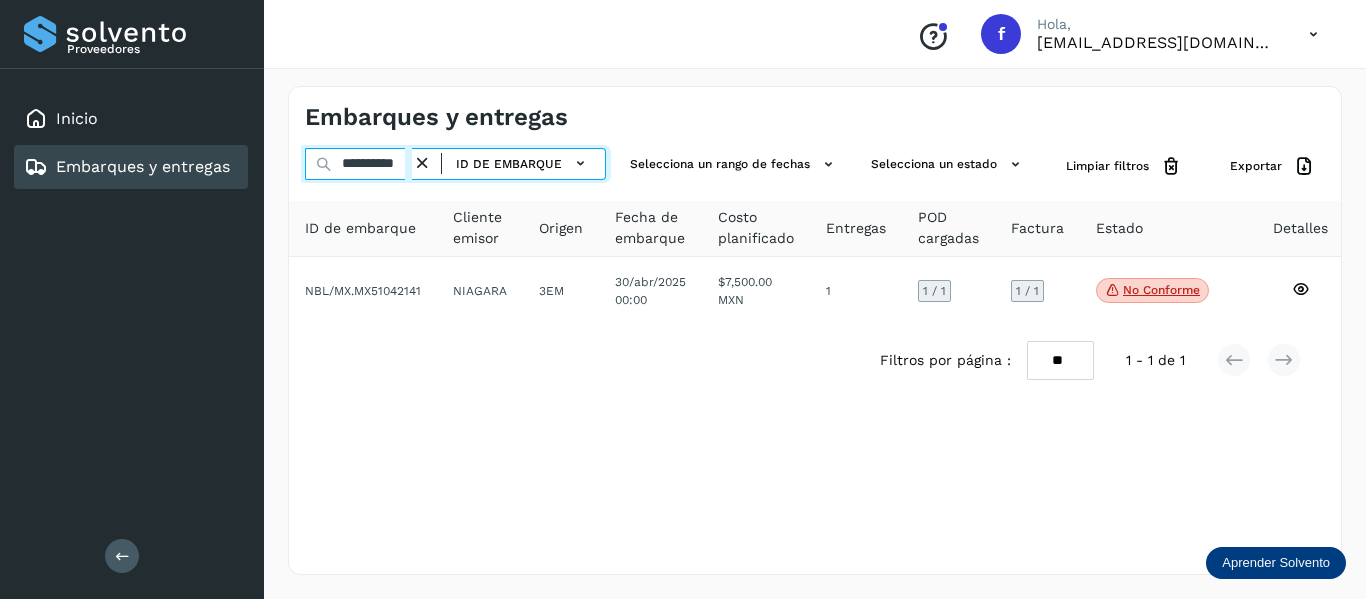 drag, startPoint x: 334, startPoint y: 164, endPoint x: 548, endPoint y: 197, distance: 216.52945 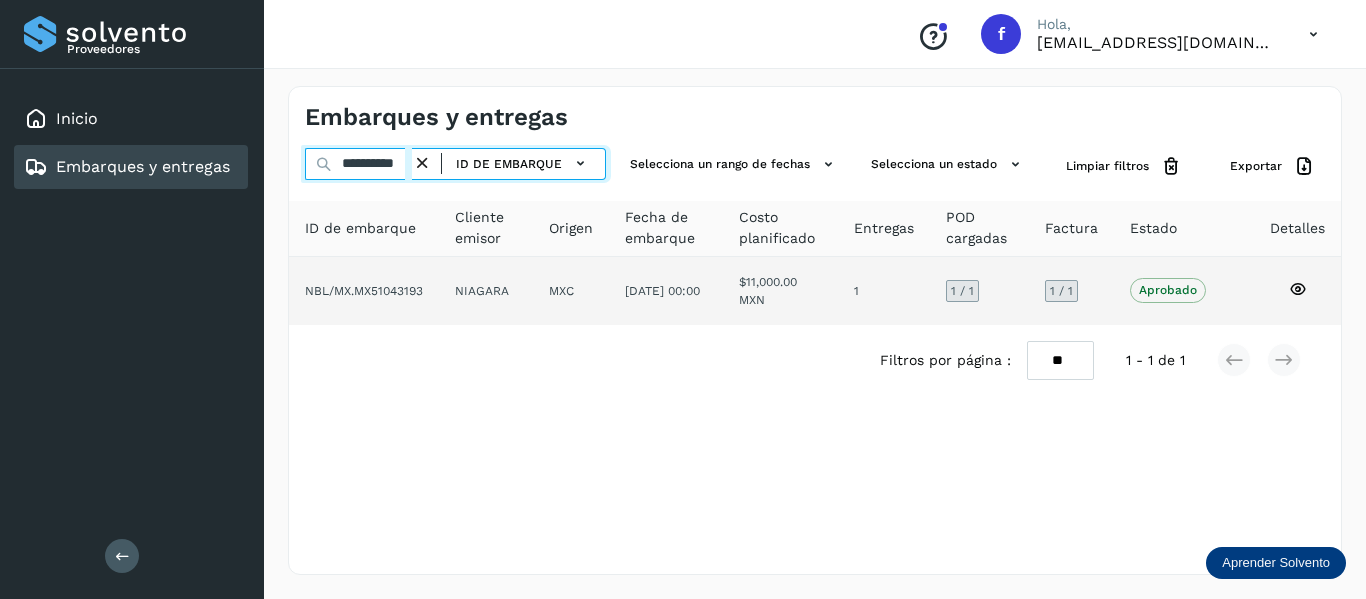 type on "**********" 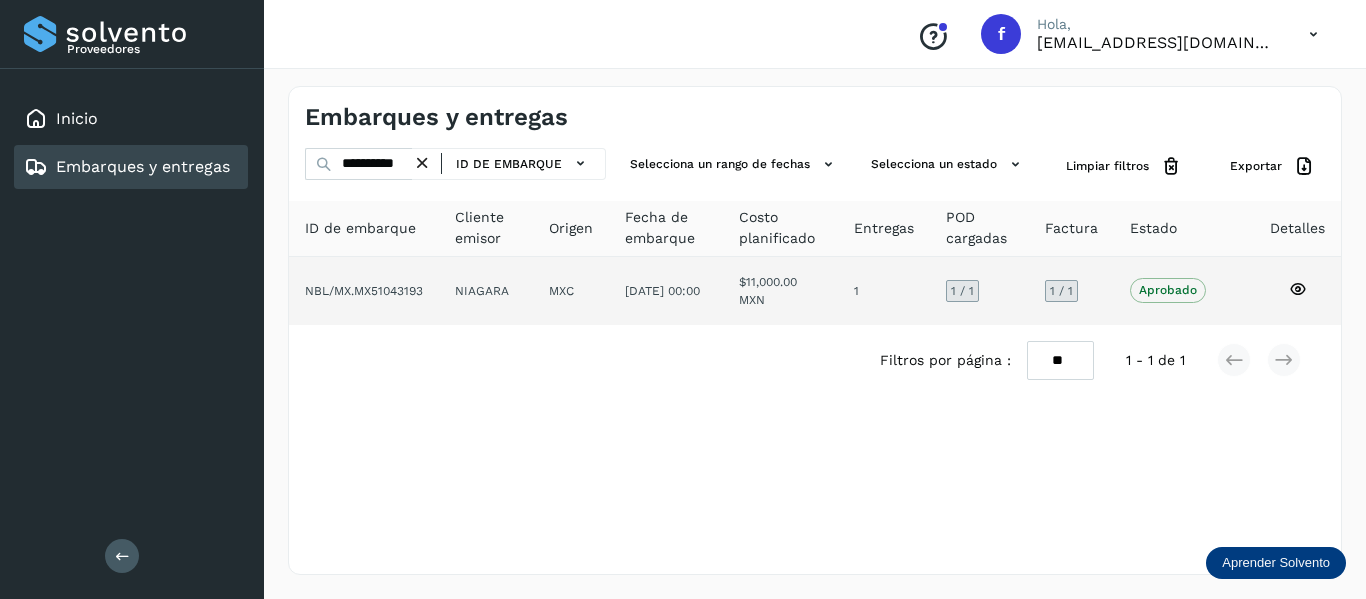 scroll, scrollTop: 0, scrollLeft: 0, axis: both 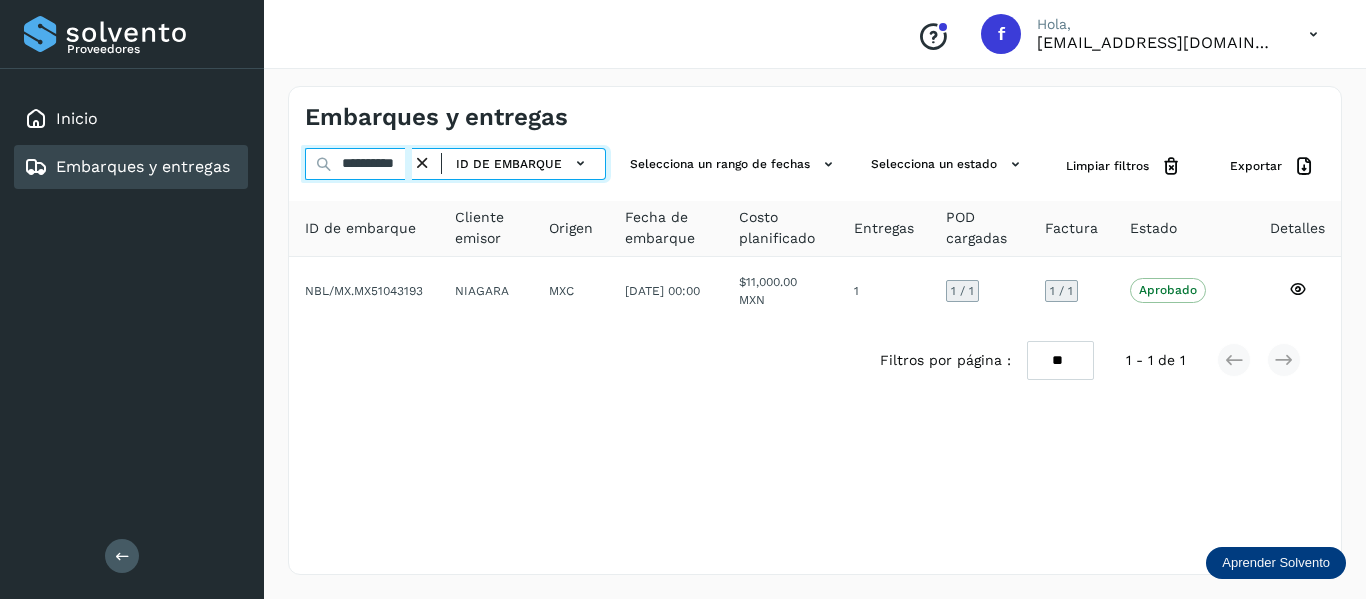 drag, startPoint x: 339, startPoint y: 165, endPoint x: 433, endPoint y: 154, distance: 94.641426 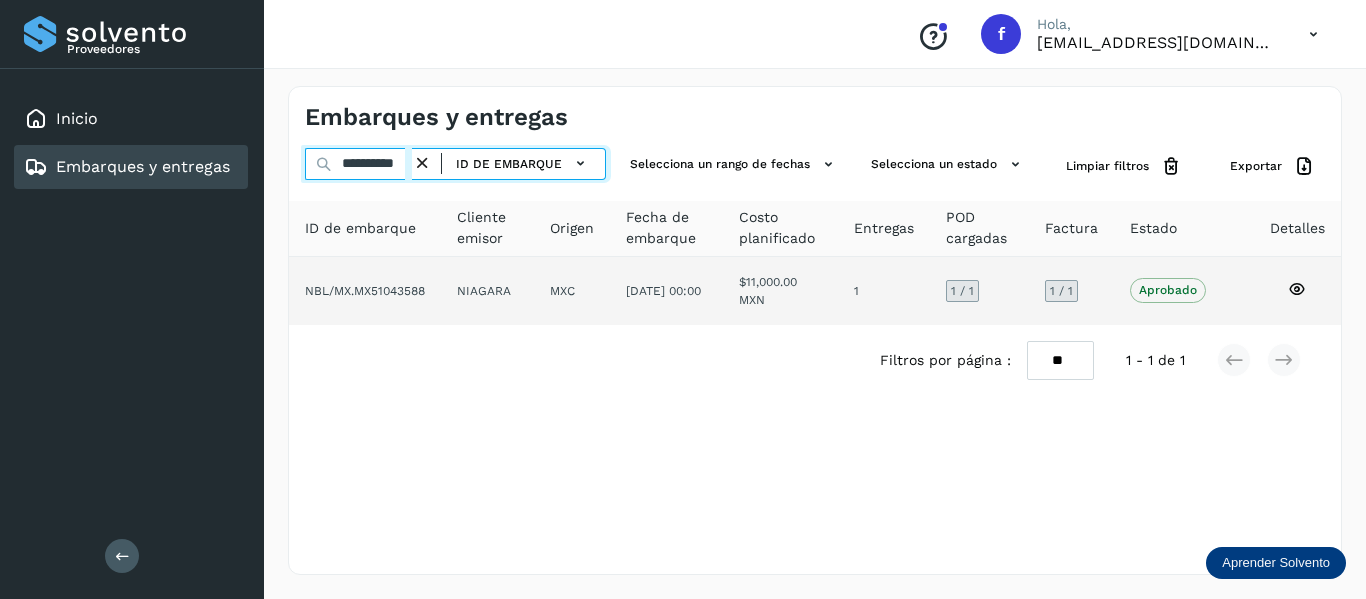 type on "**********" 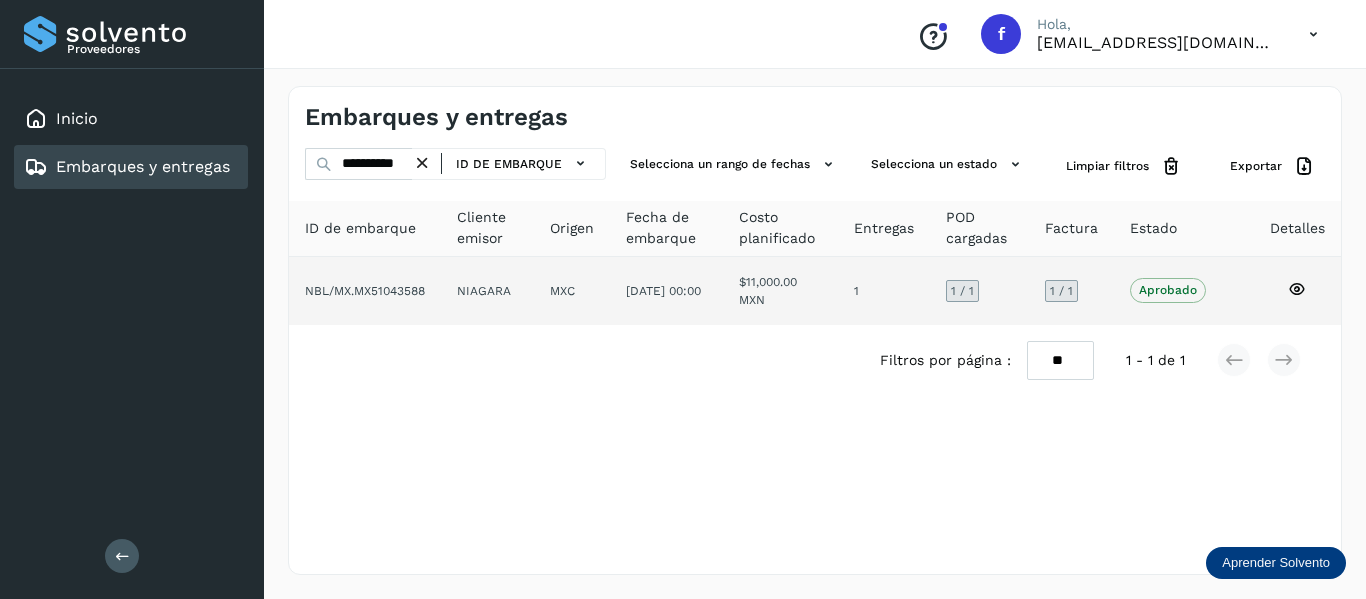 scroll, scrollTop: 0, scrollLeft: 0, axis: both 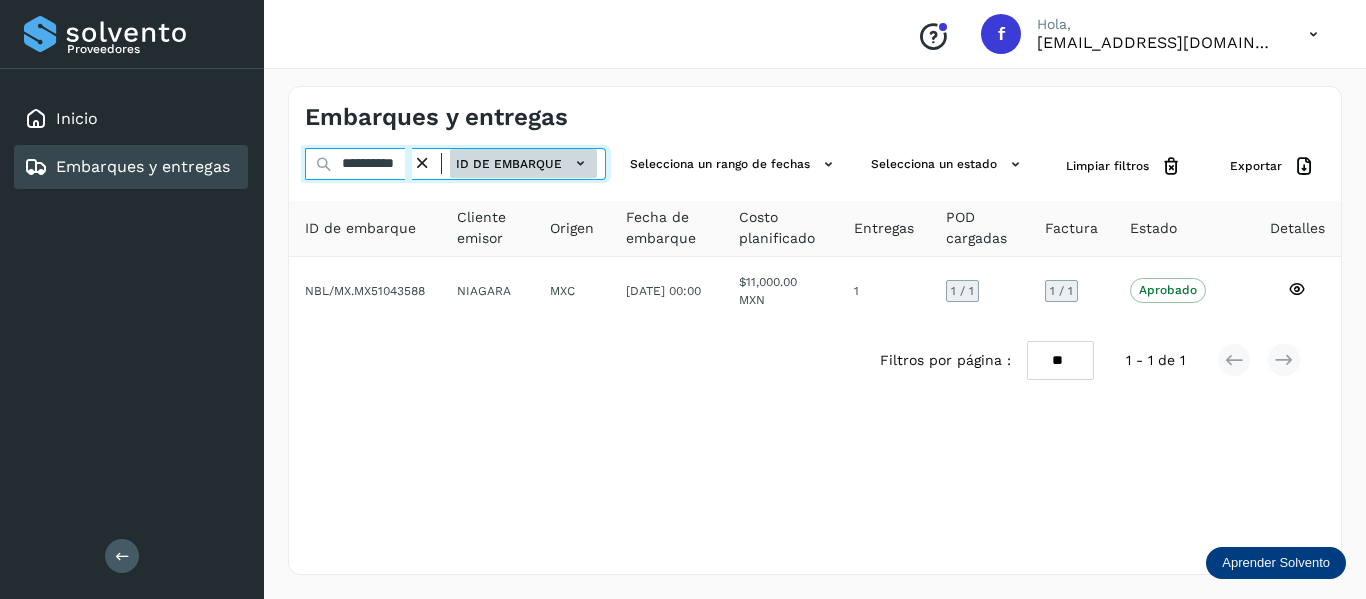 drag, startPoint x: 339, startPoint y: 161, endPoint x: 495, endPoint y: 170, distance: 156.2594 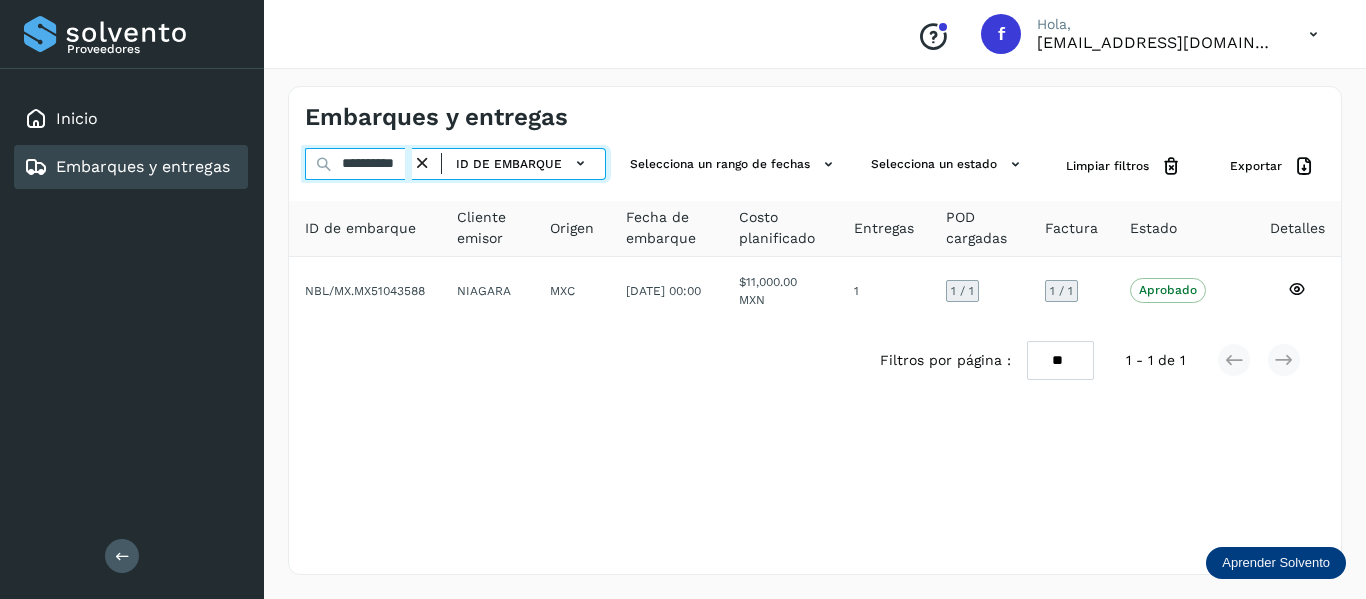paste 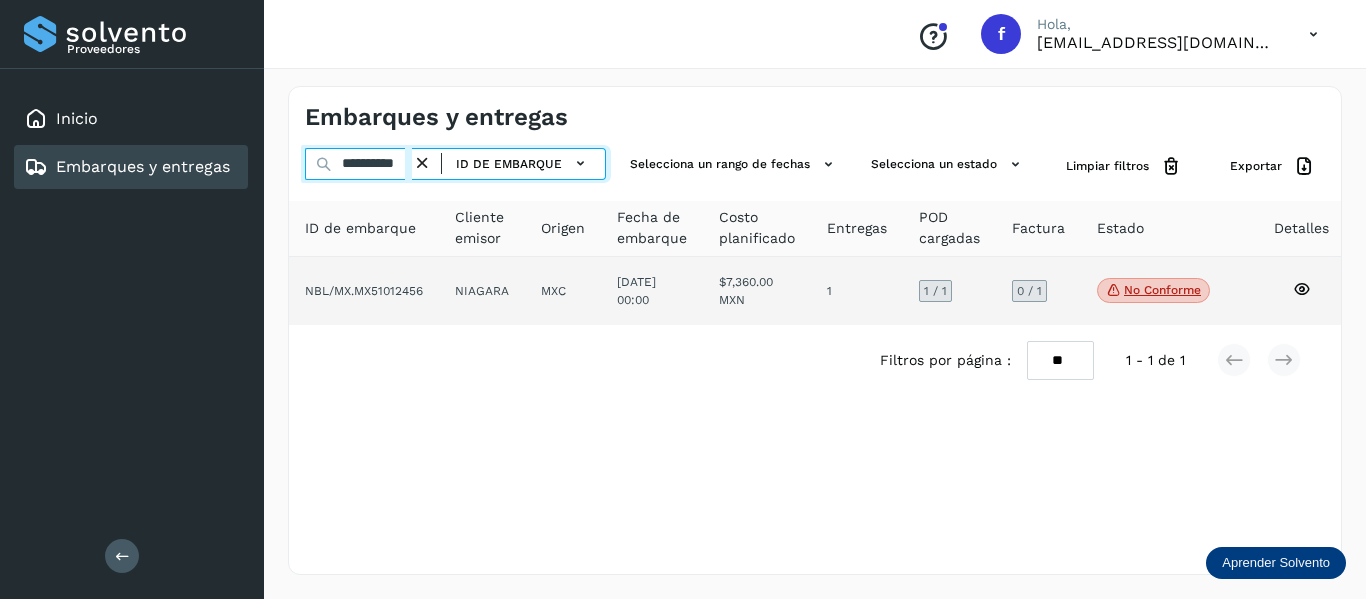 type on "**********" 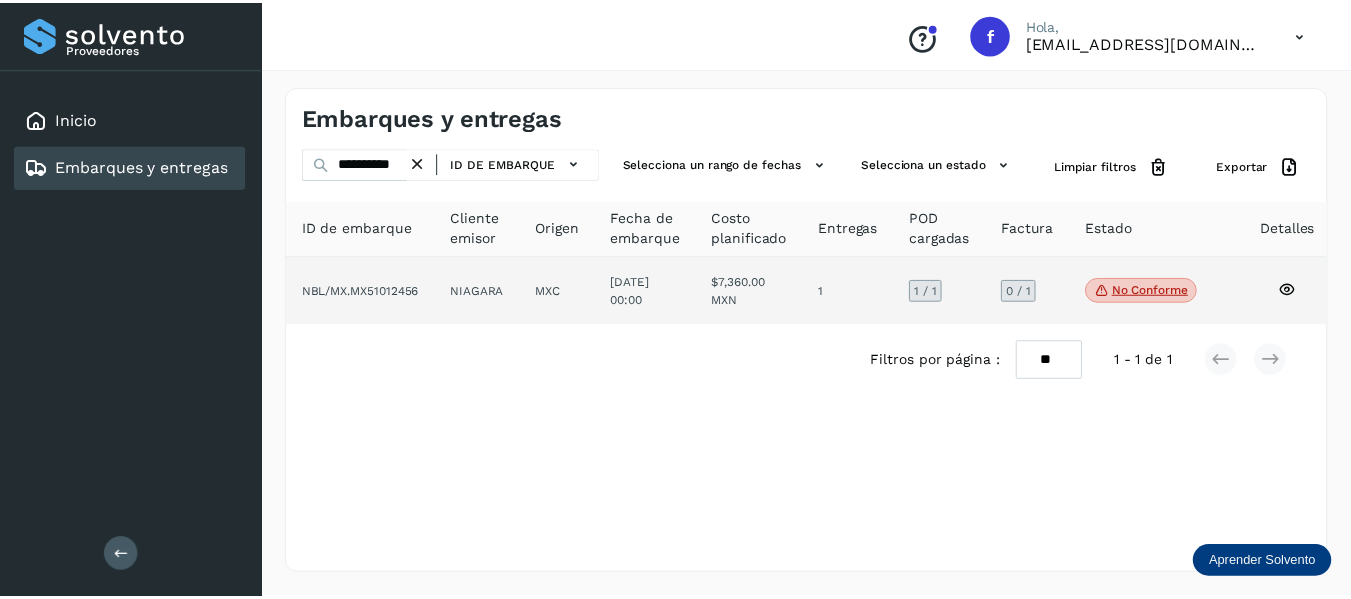 scroll, scrollTop: 0, scrollLeft: 0, axis: both 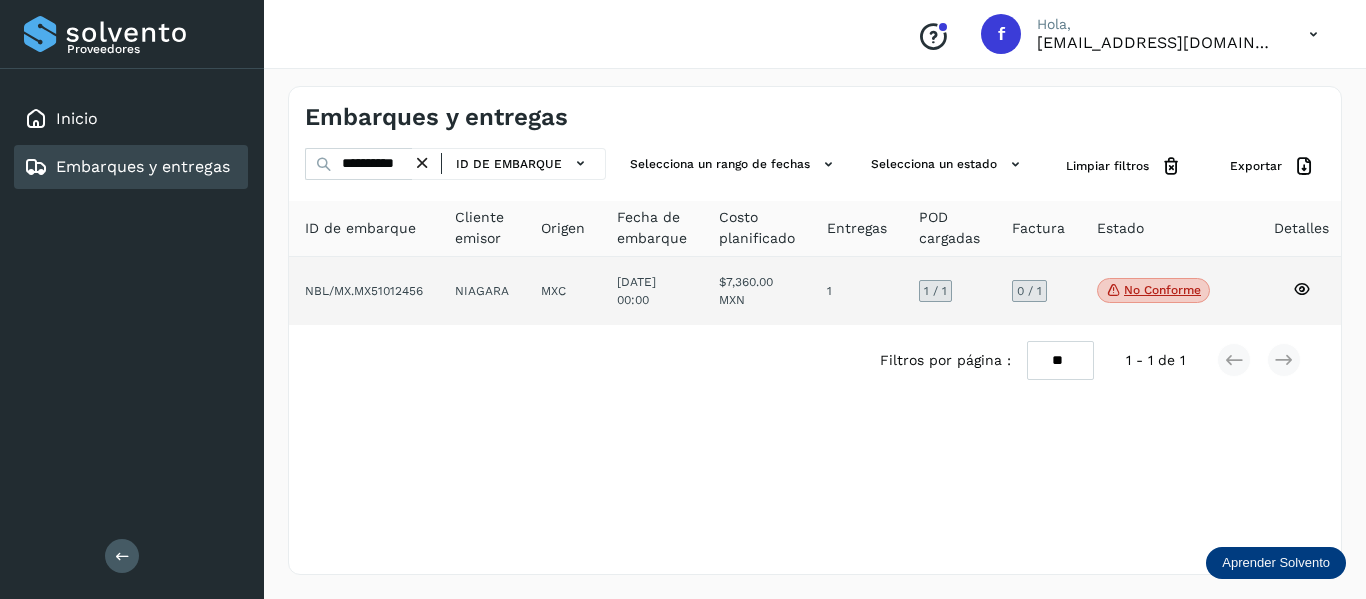 click 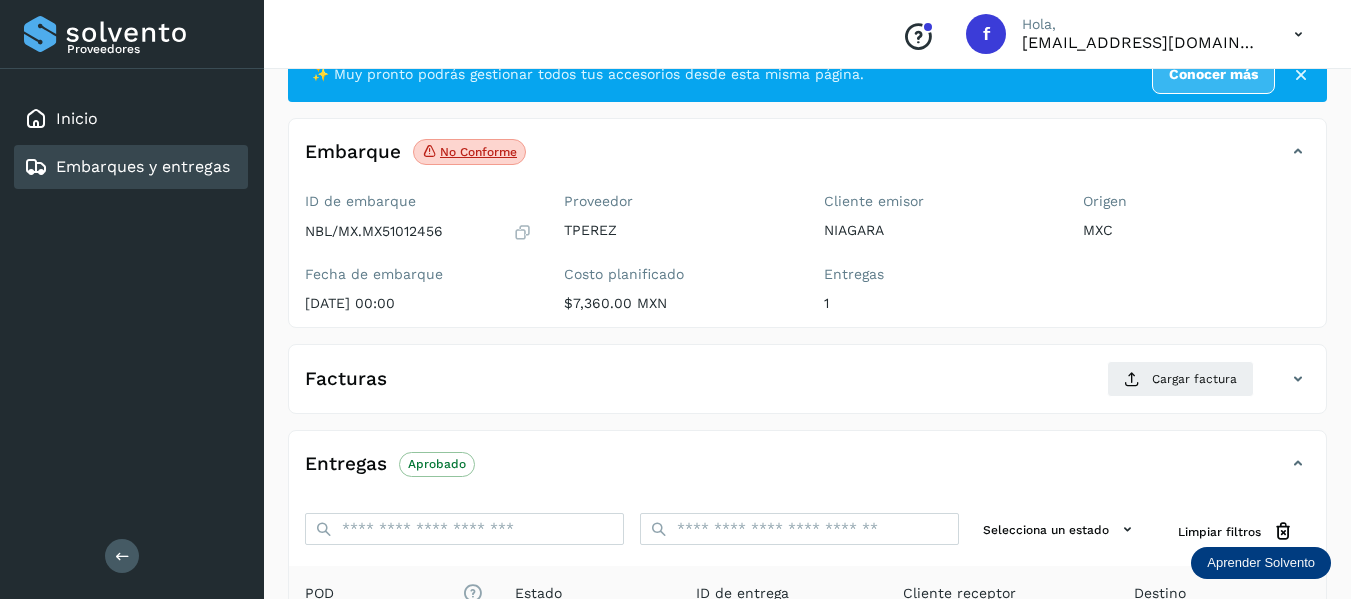 scroll, scrollTop: 100, scrollLeft: 0, axis: vertical 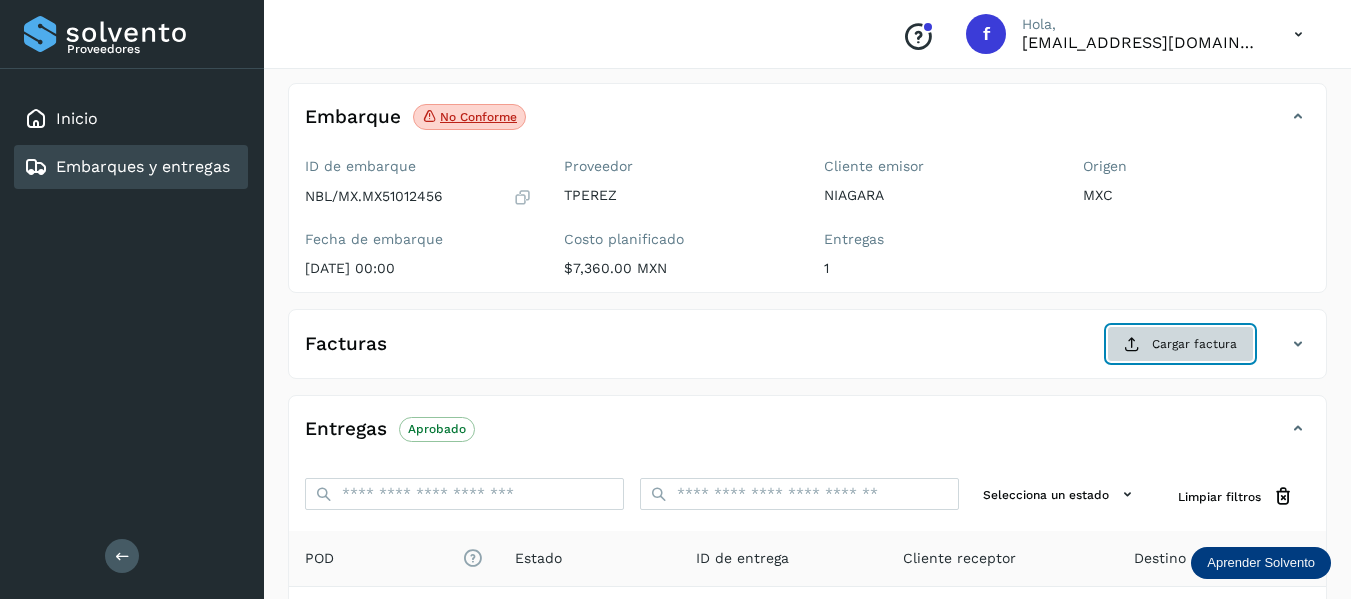 click on "Cargar factura" 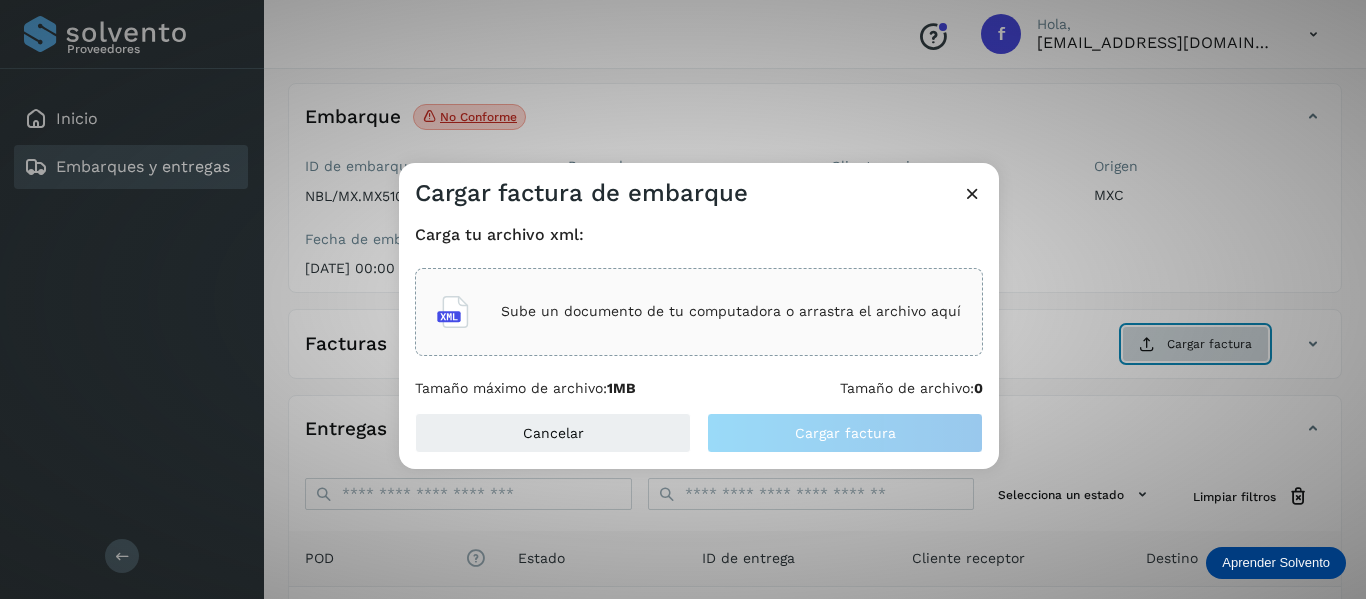 type 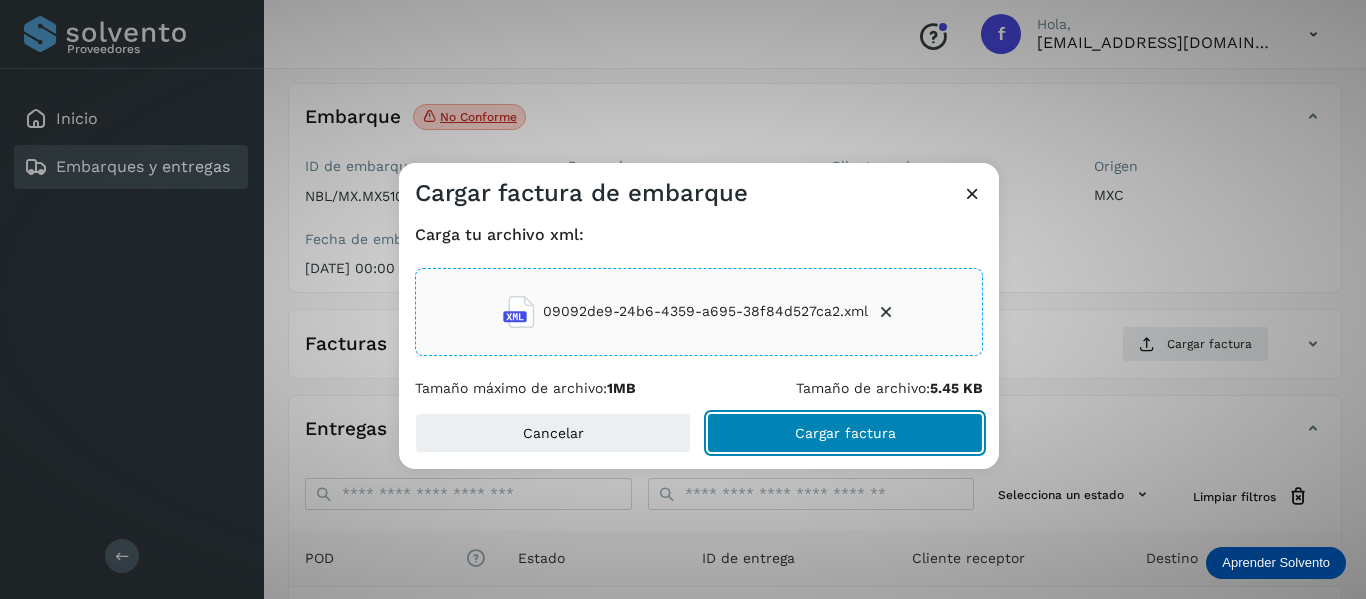 click on "Cargar factura" 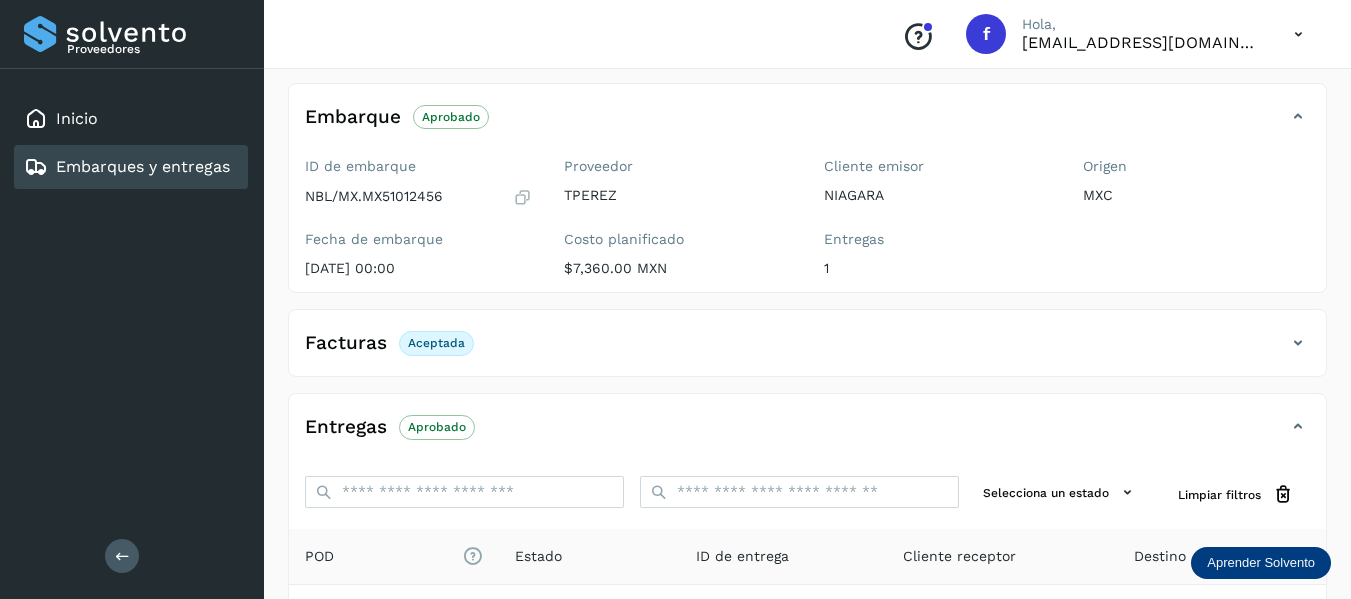 click on "Embarques y entregas" at bounding box center [143, 166] 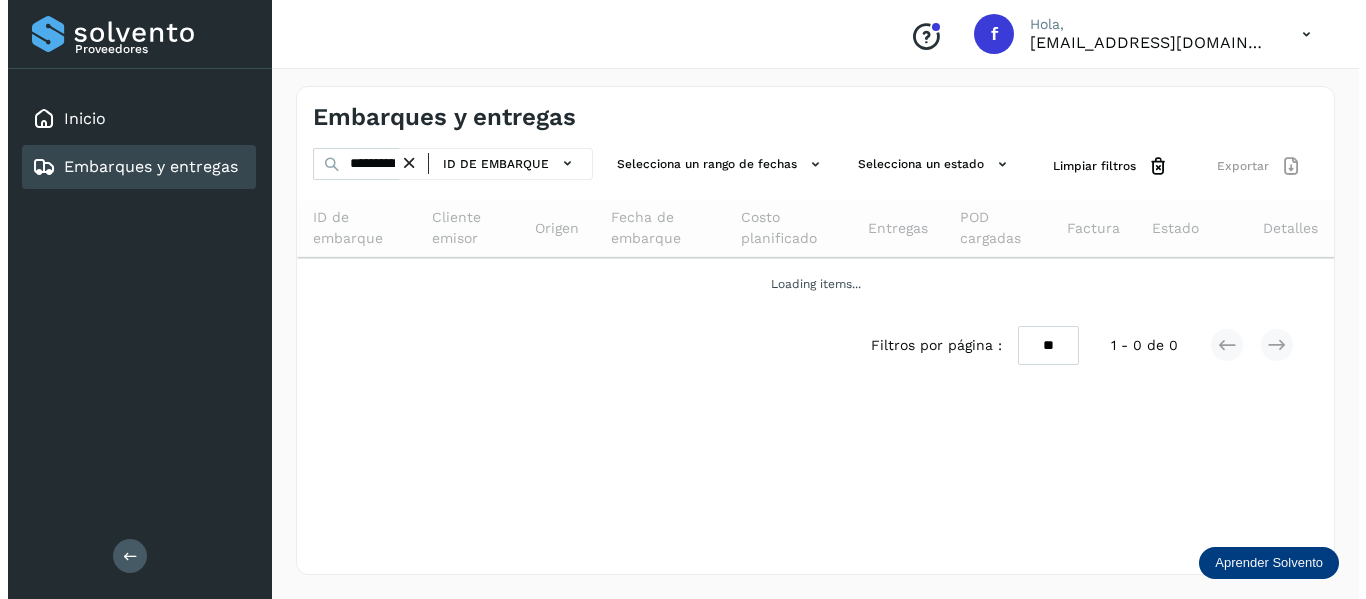 scroll, scrollTop: 0, scrollLeft: 0, axis: both 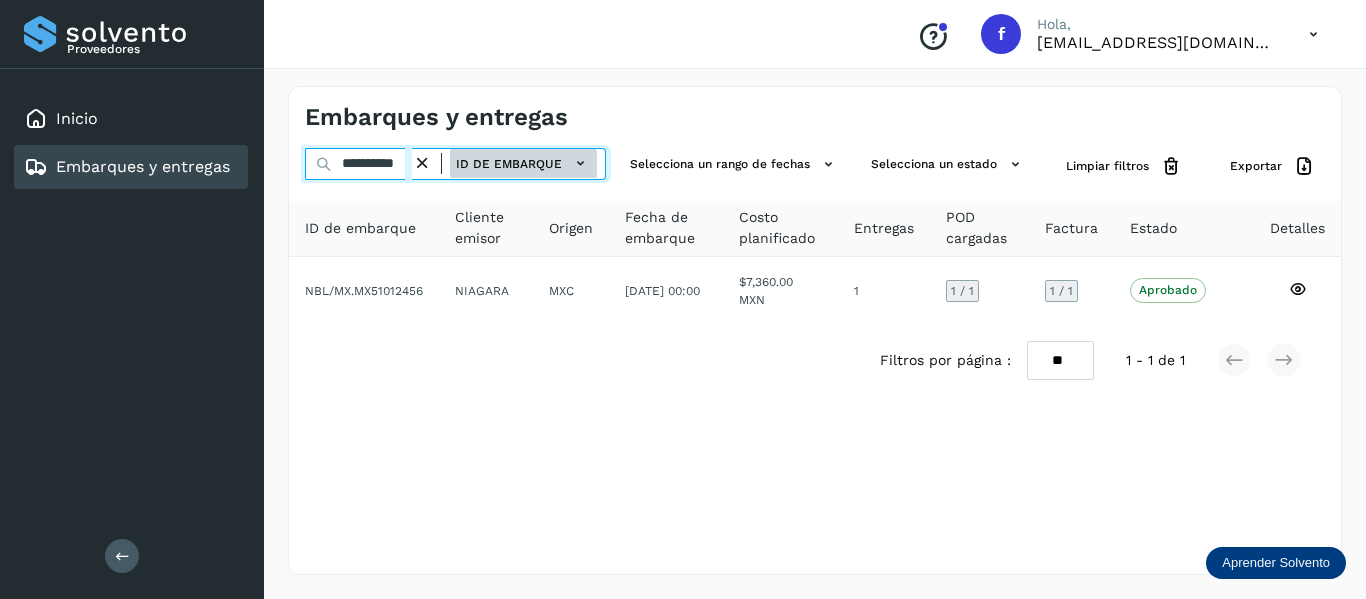 drag, startPoint x: 343, startPoint y: 163, endPoint x: 454, endPoint y: 164, distance: 111.0045 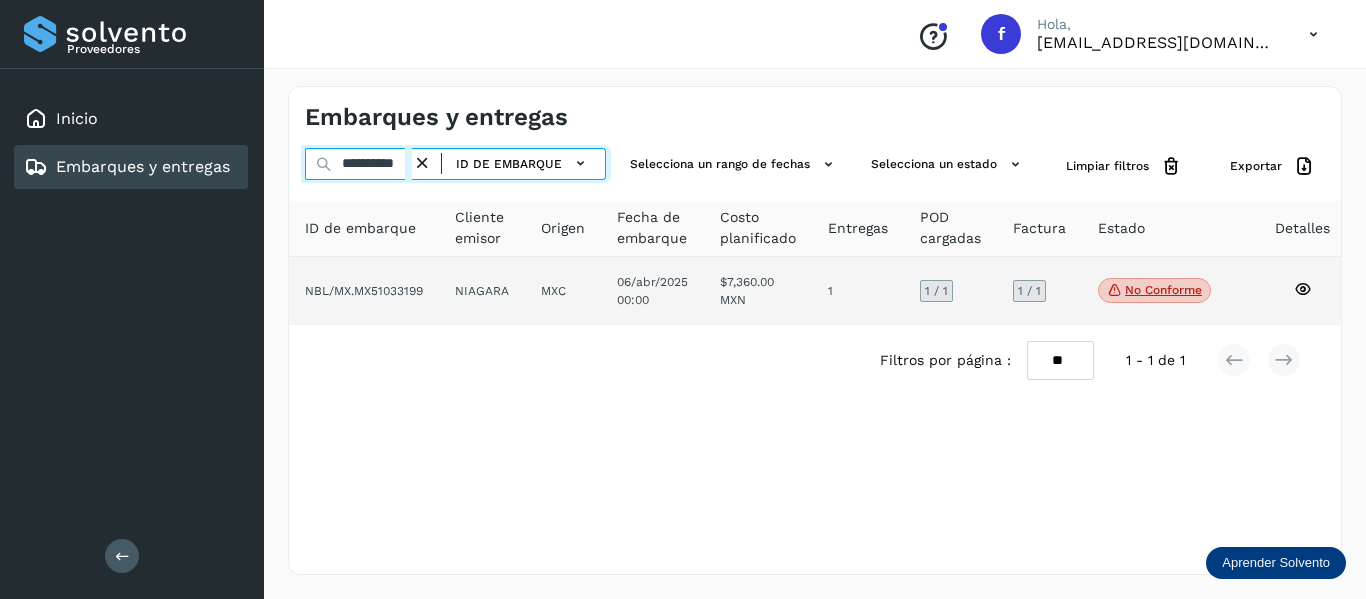type on "**********" 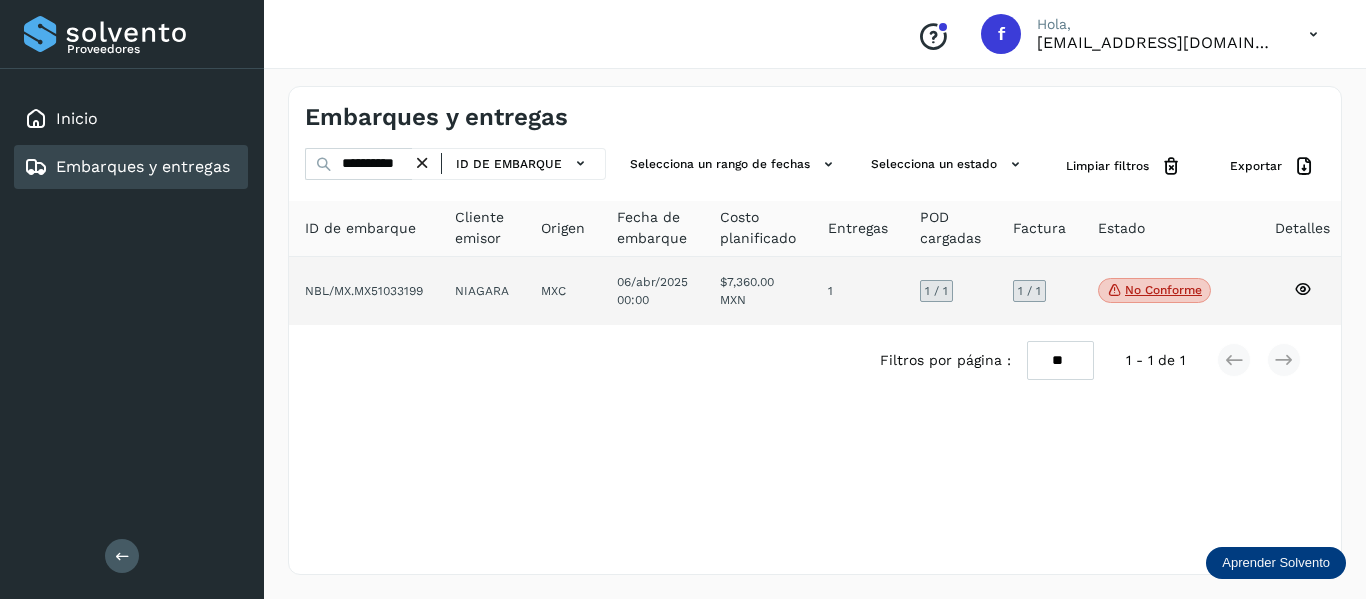 scroll, scrollTop: 0, scrollLeft: 0, axis: both 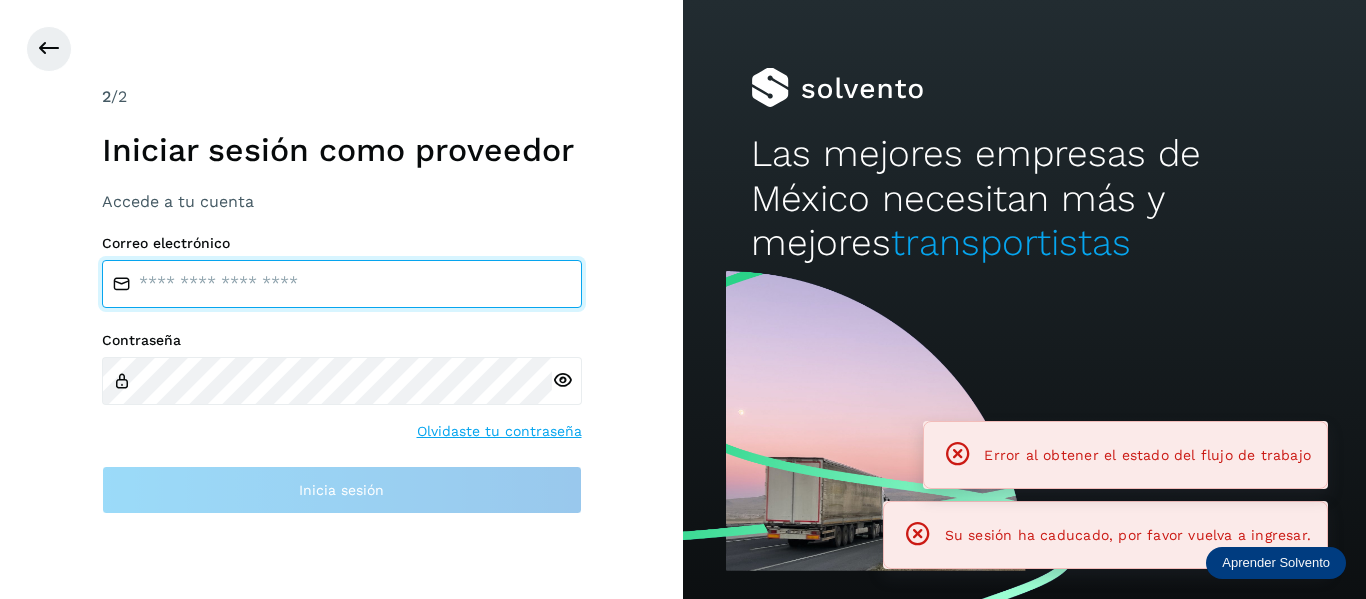 type on "**********" 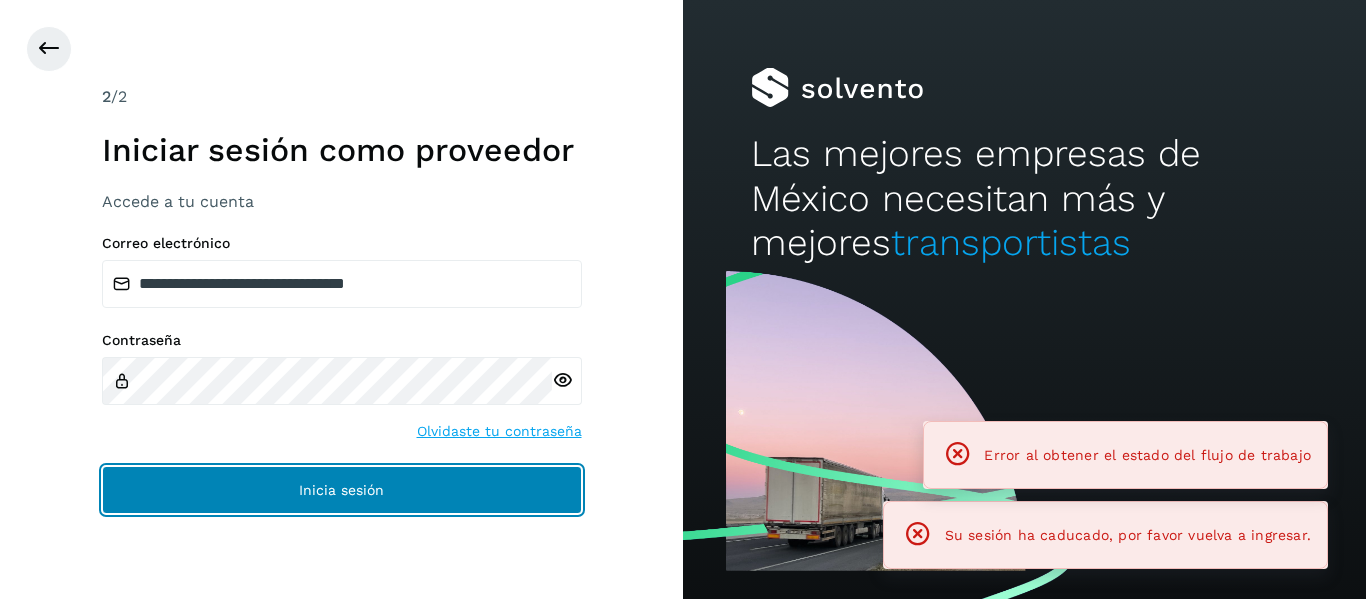 click on "Inicia sesión" 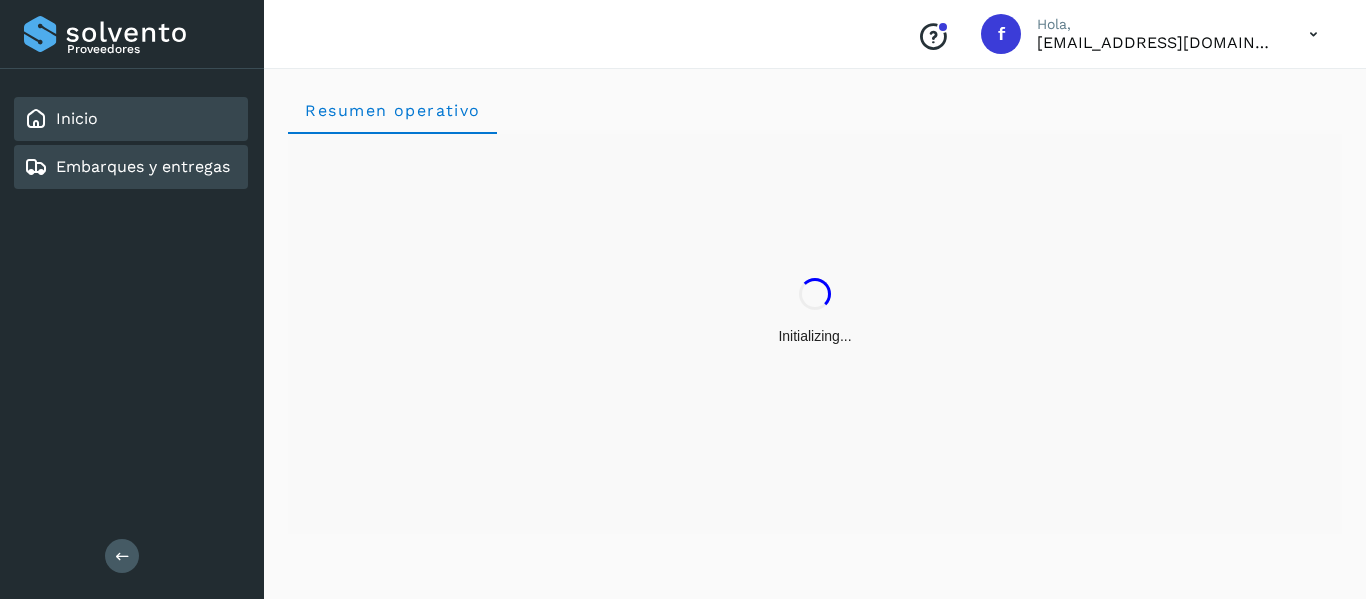 click on "Embarques y entregas" 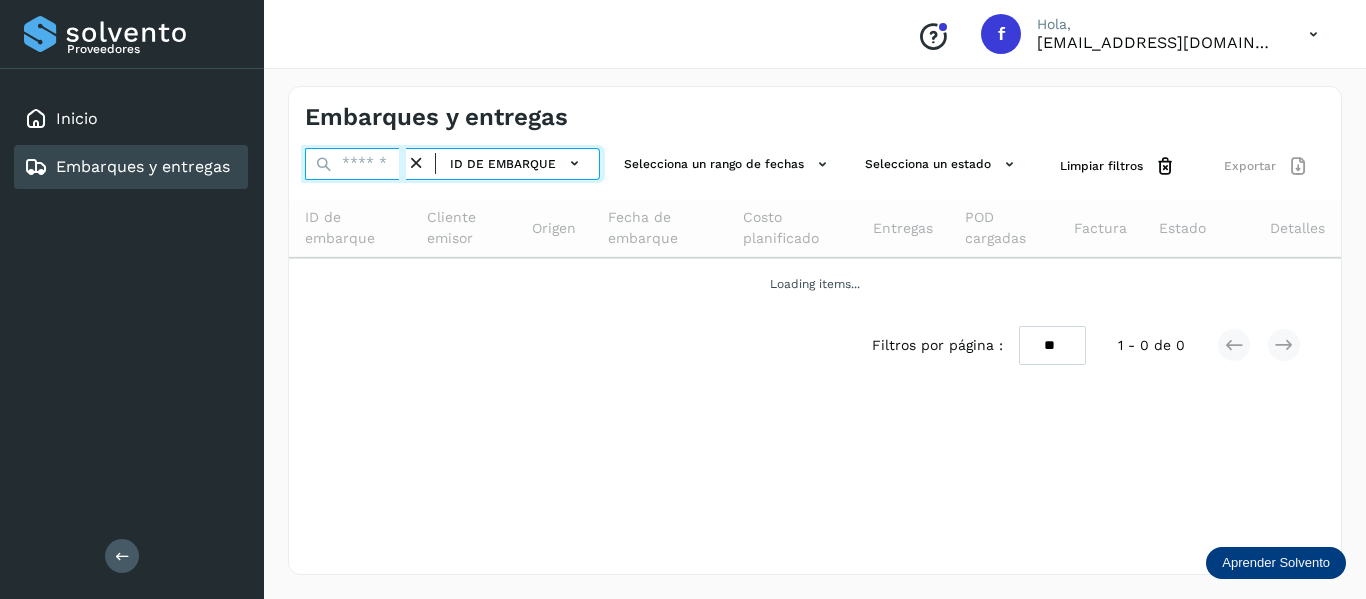 click at bounding box center (355, 164) 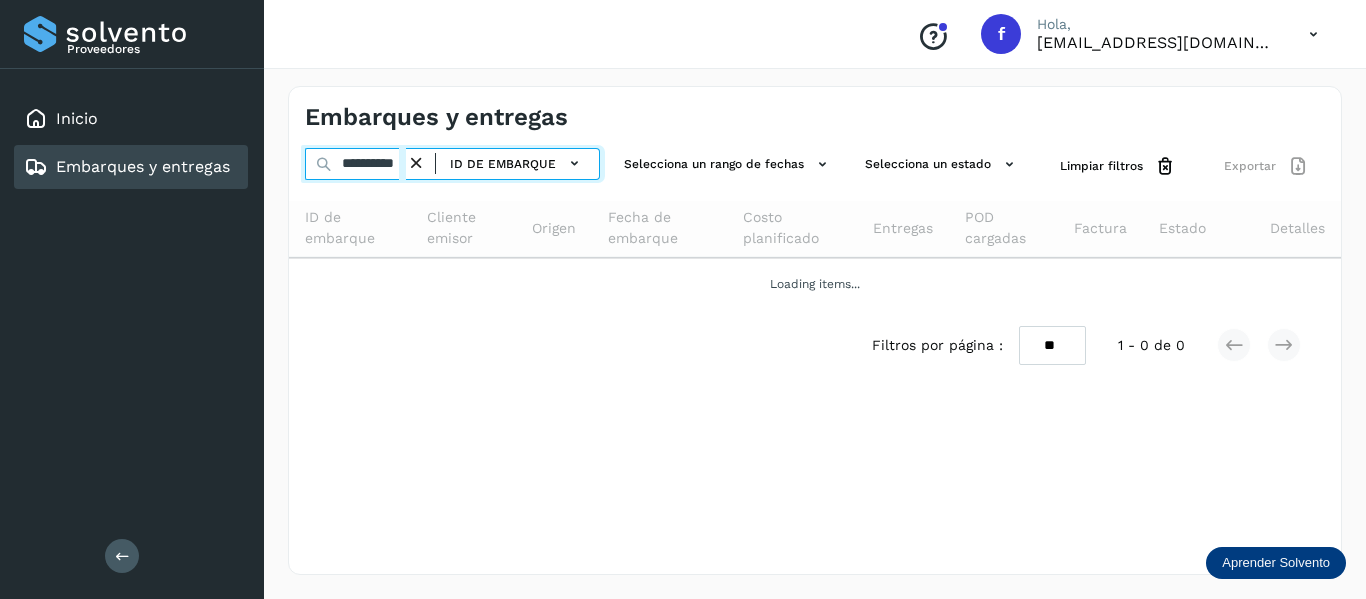 scroll, scrollTop: 0, scrollLeft: 15, axis: horizontal 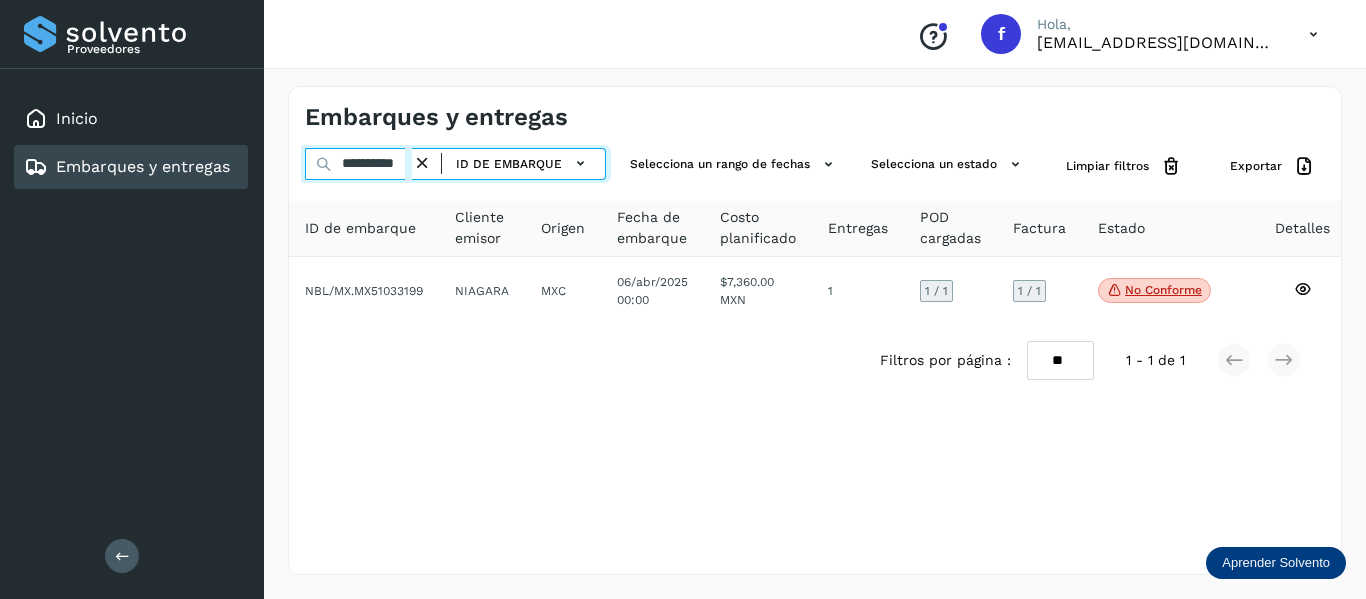 type on "**********" 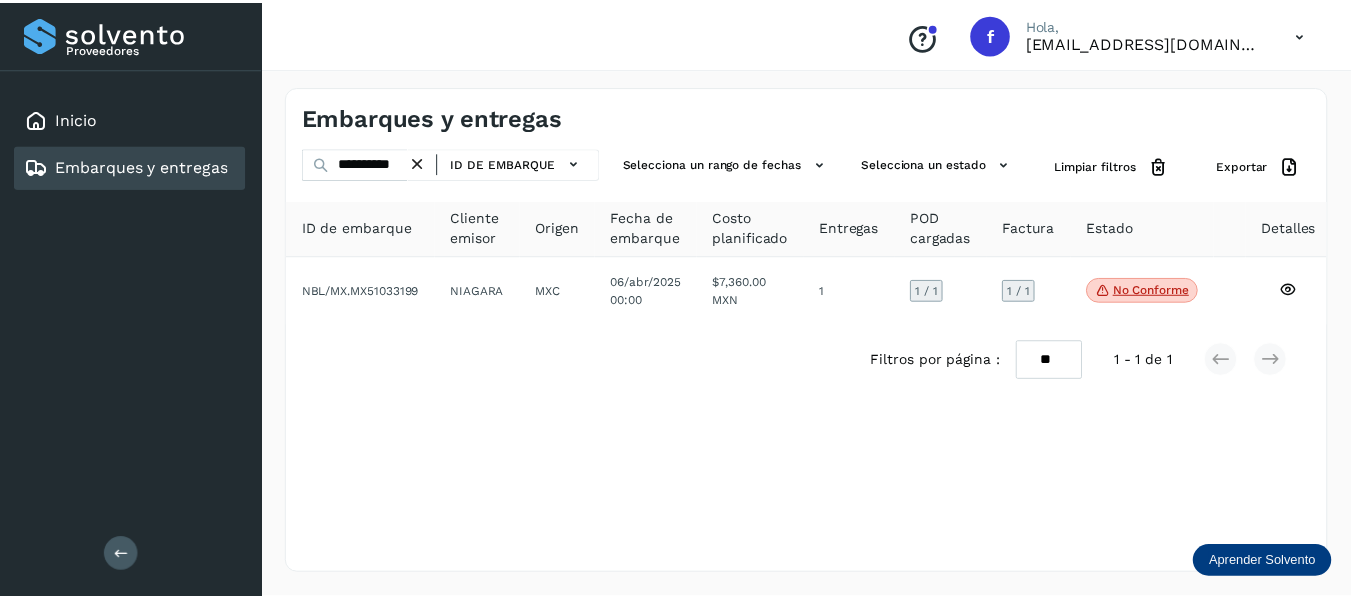 scroll, scrollTop: 0, scrollLeft: 0, axis: both 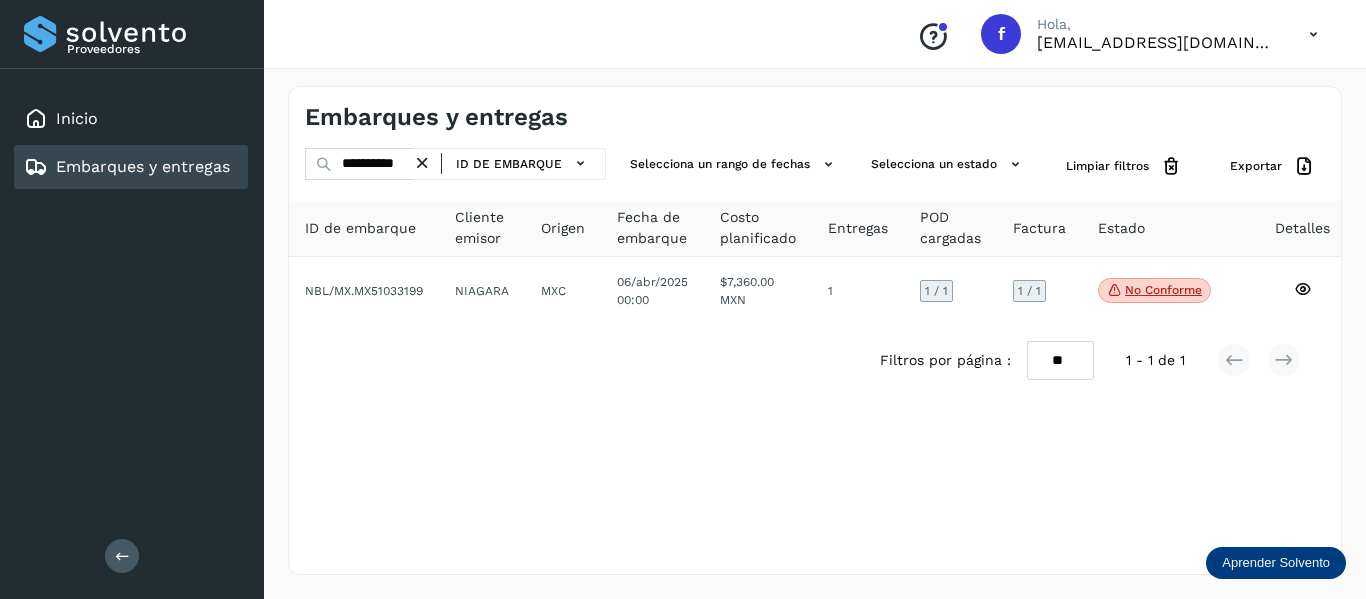 drag, startPoint x: 363, startPoint y: 170, endPoint x: 903, endPoint y: 88, distance: 546.1904 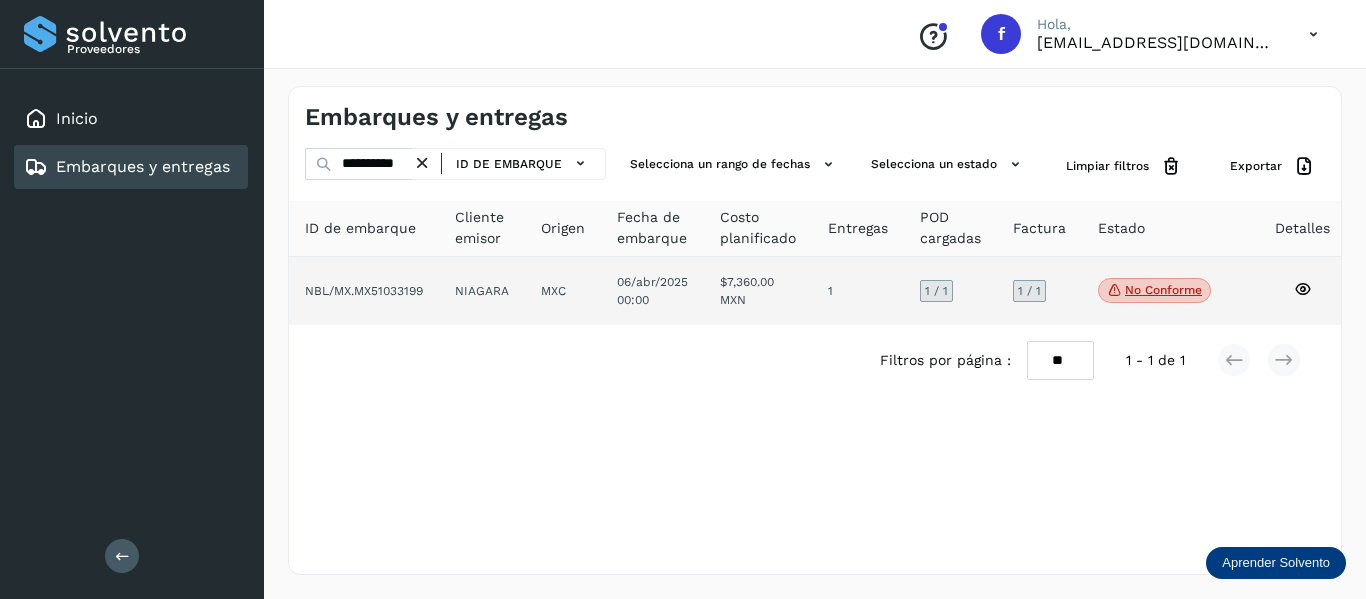 click 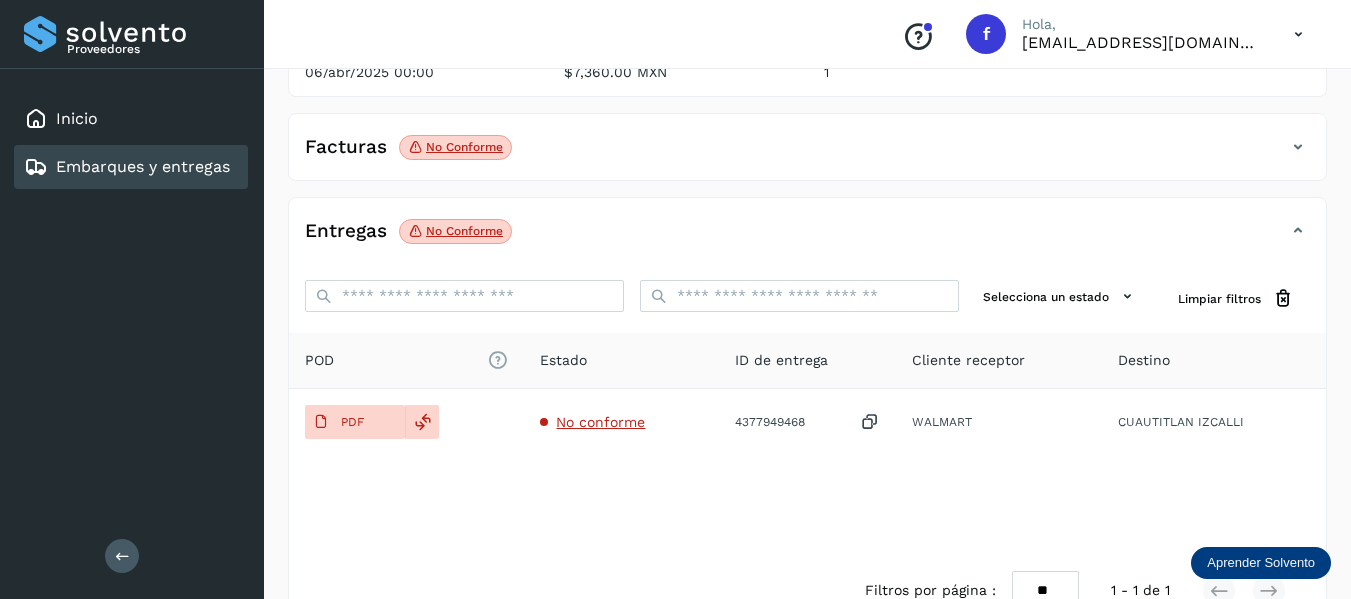 scroll, scrollTop: 300, scrollLeft: 0, axis: vertical 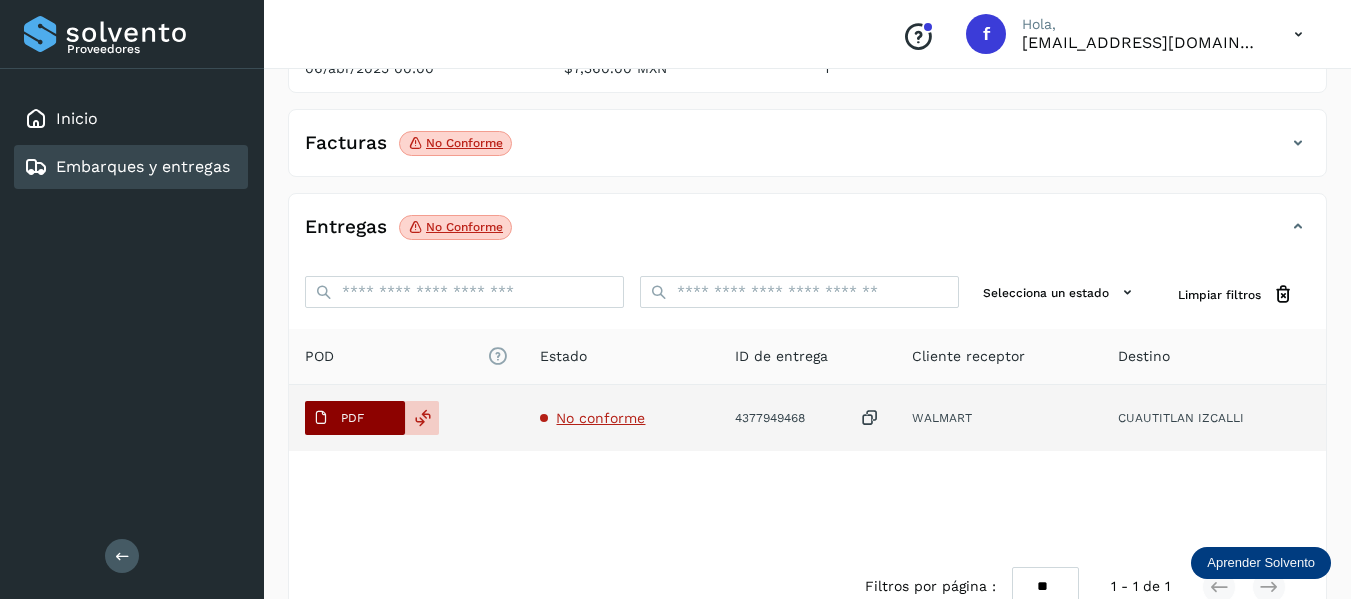 click on "PDF" at bounding box center (352, 418) 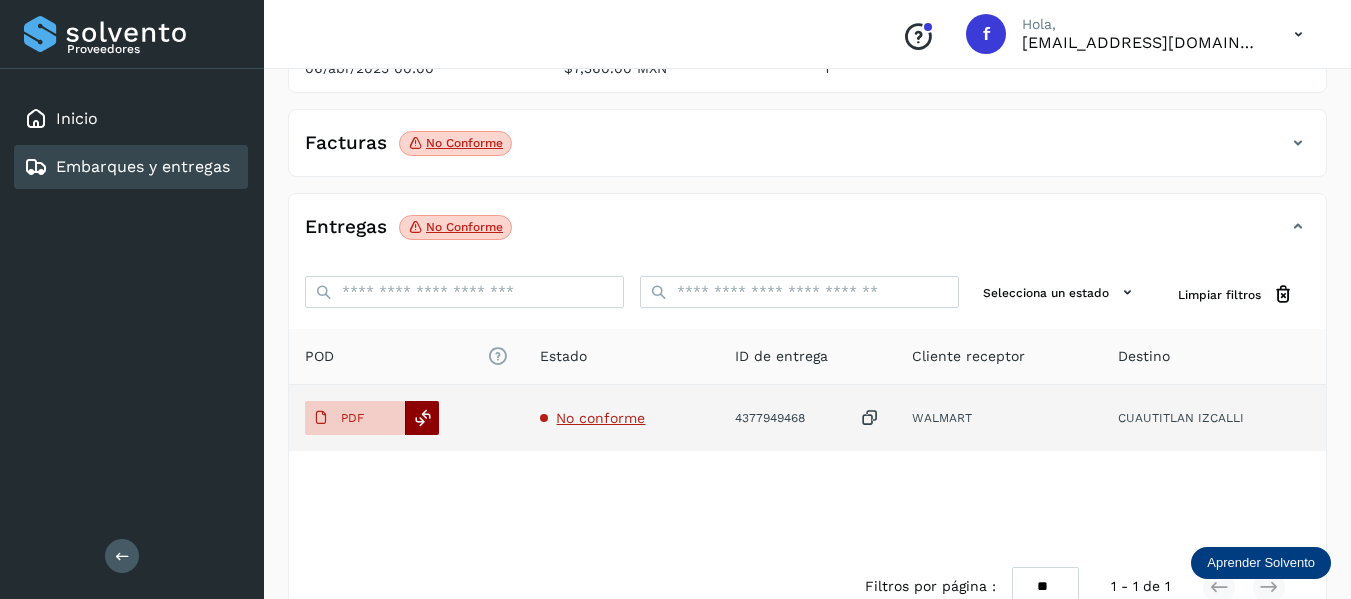 click at bounding box center [423, 418] 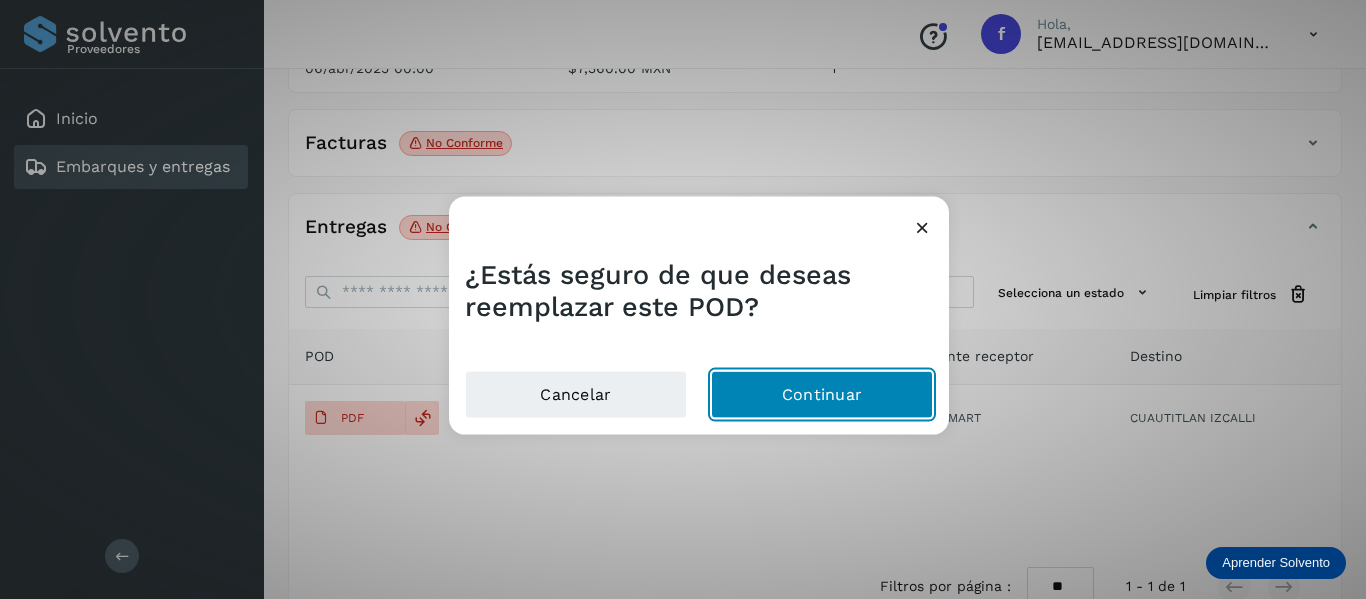 click on "Continuar" 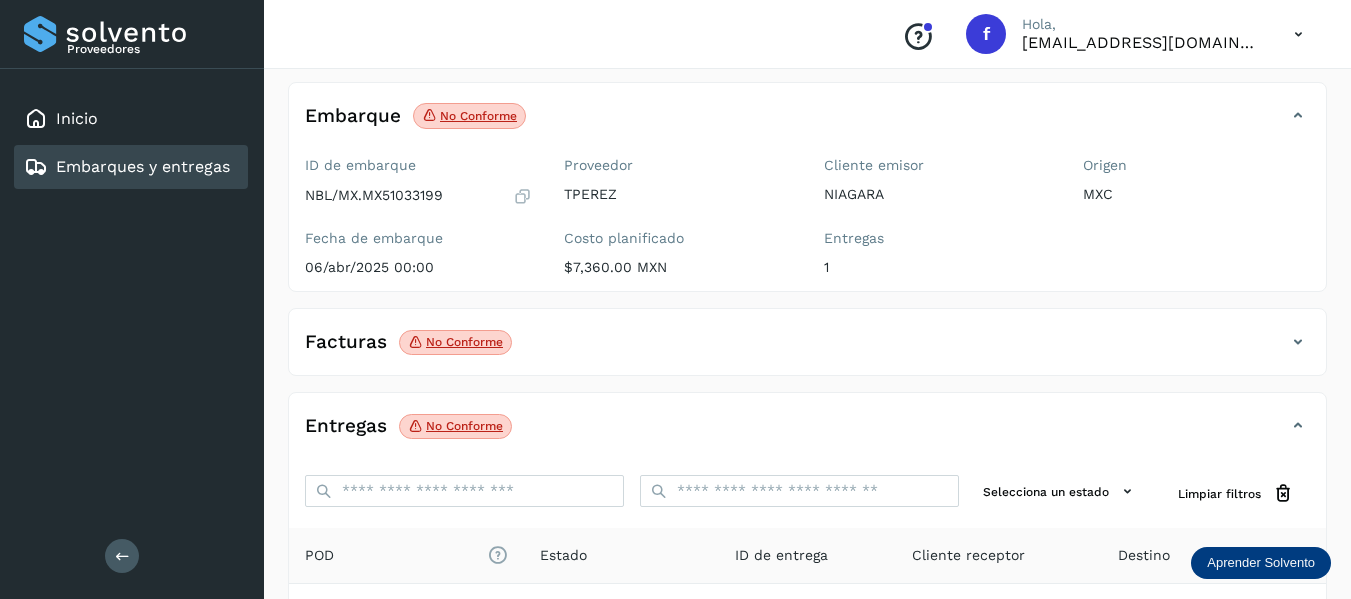 scroll, scrollTop: 100, scrollLeft: 0, axis: vertical 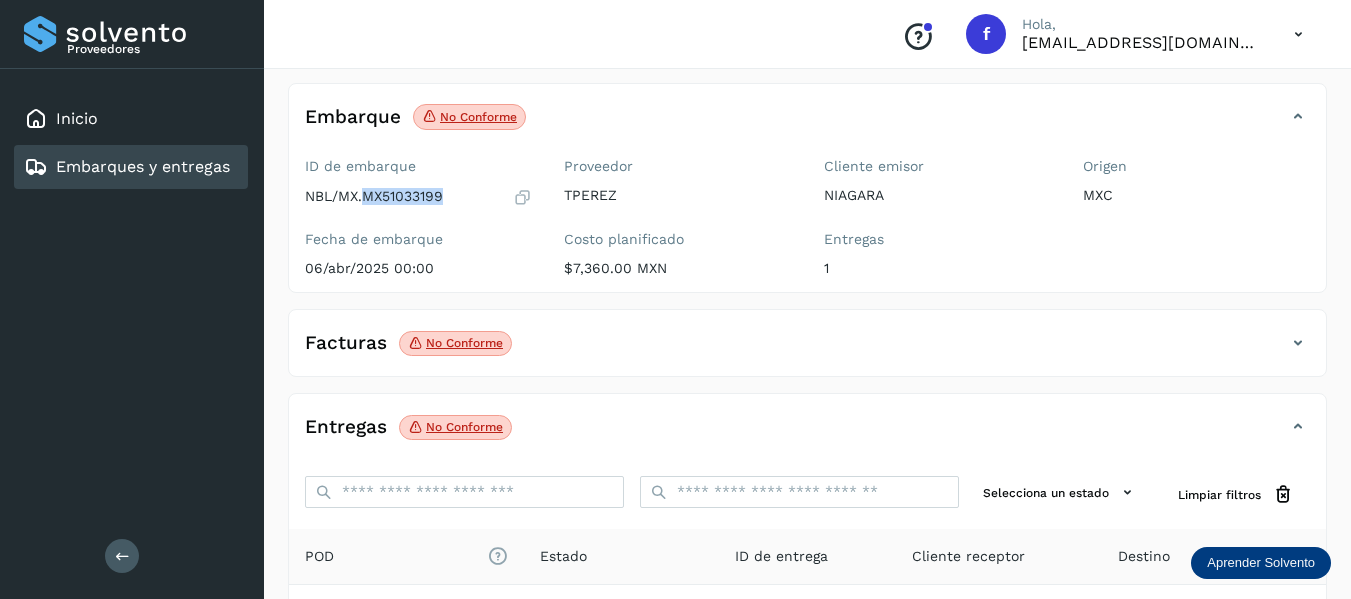 drag, startPoint x: 367, startPoint y: 193, endPoint x: 457, endPoint y: 186, distance: 90.27181 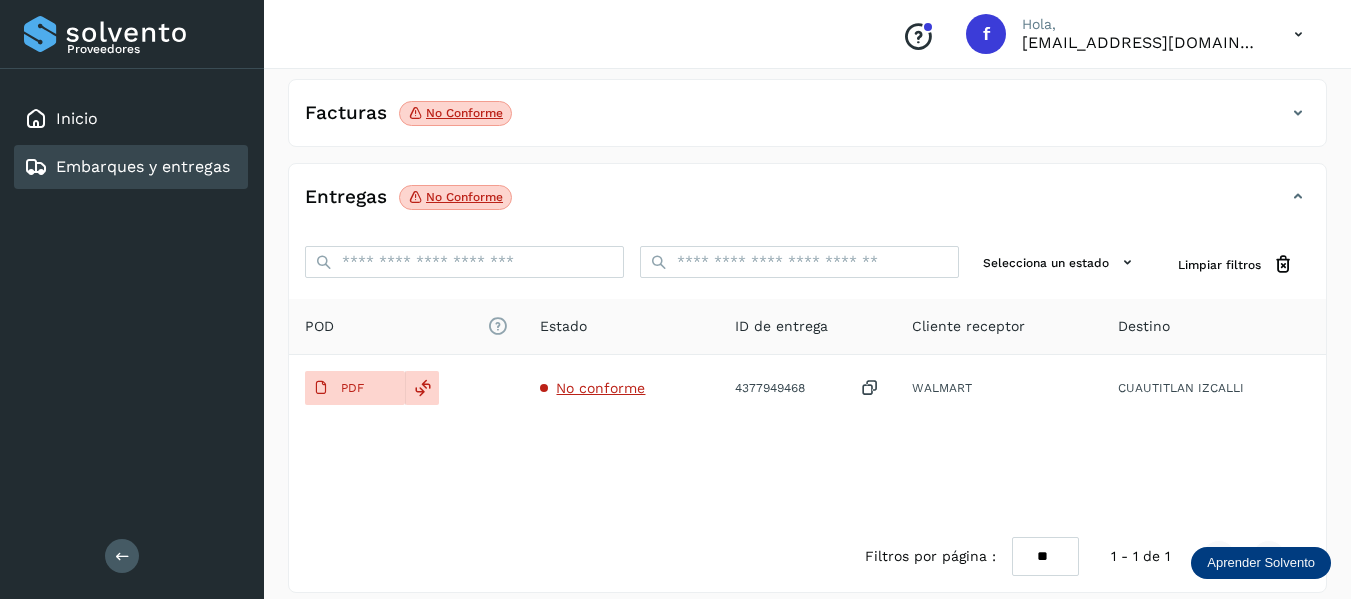 scroll, scrollTop: 348, scrollLeft: 0, axis: vertical 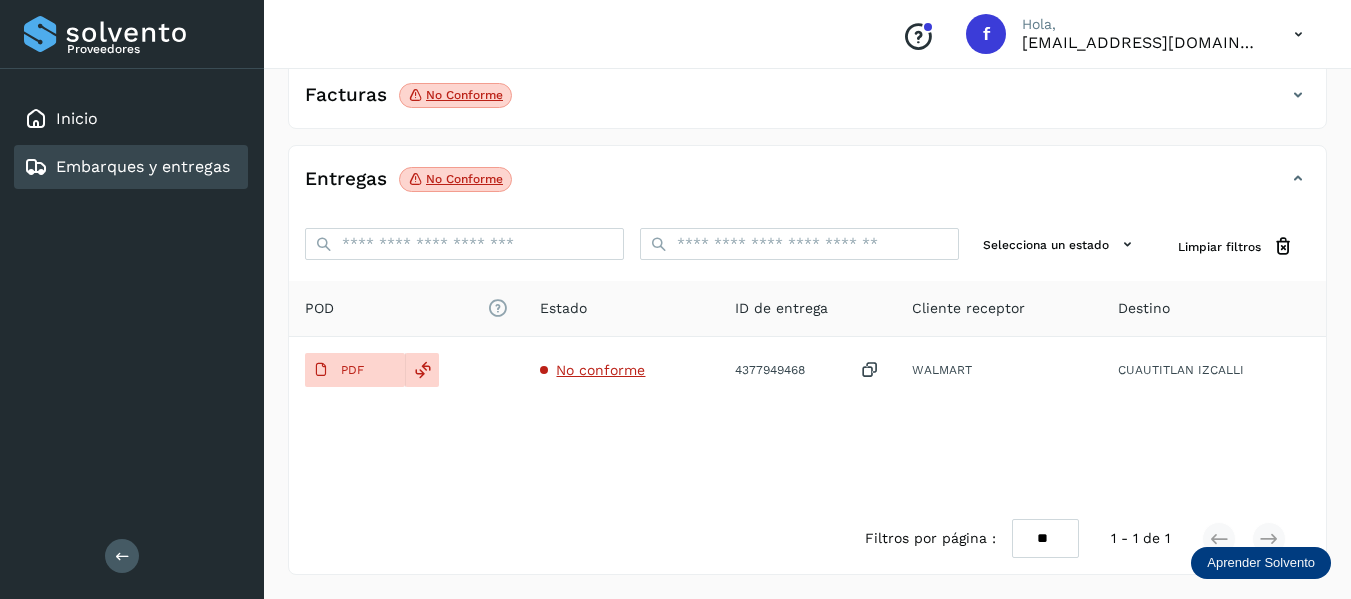 click on "Facturas No conforme" 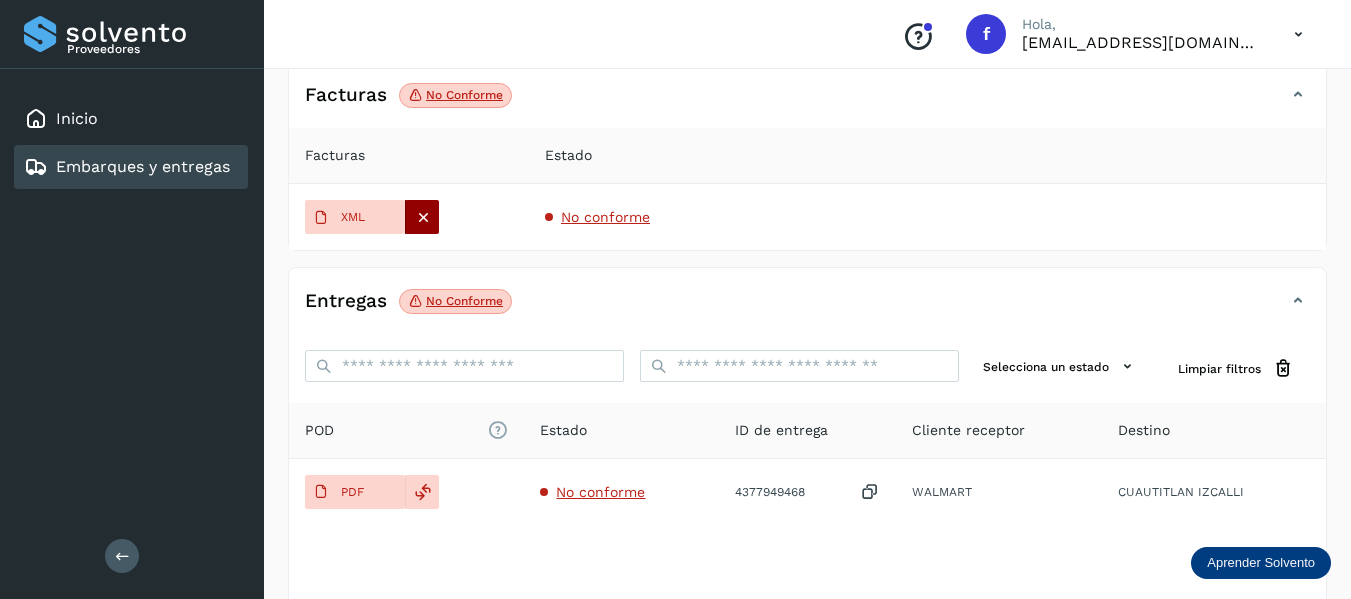 click 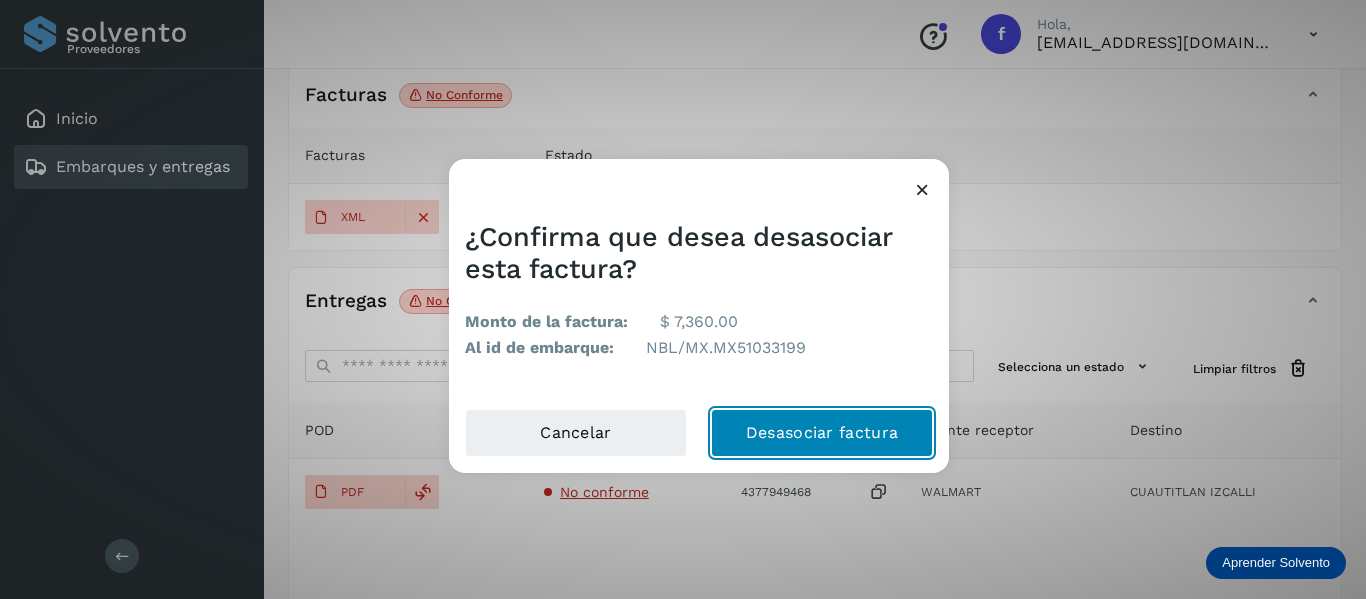 click on "Desasociar factura" 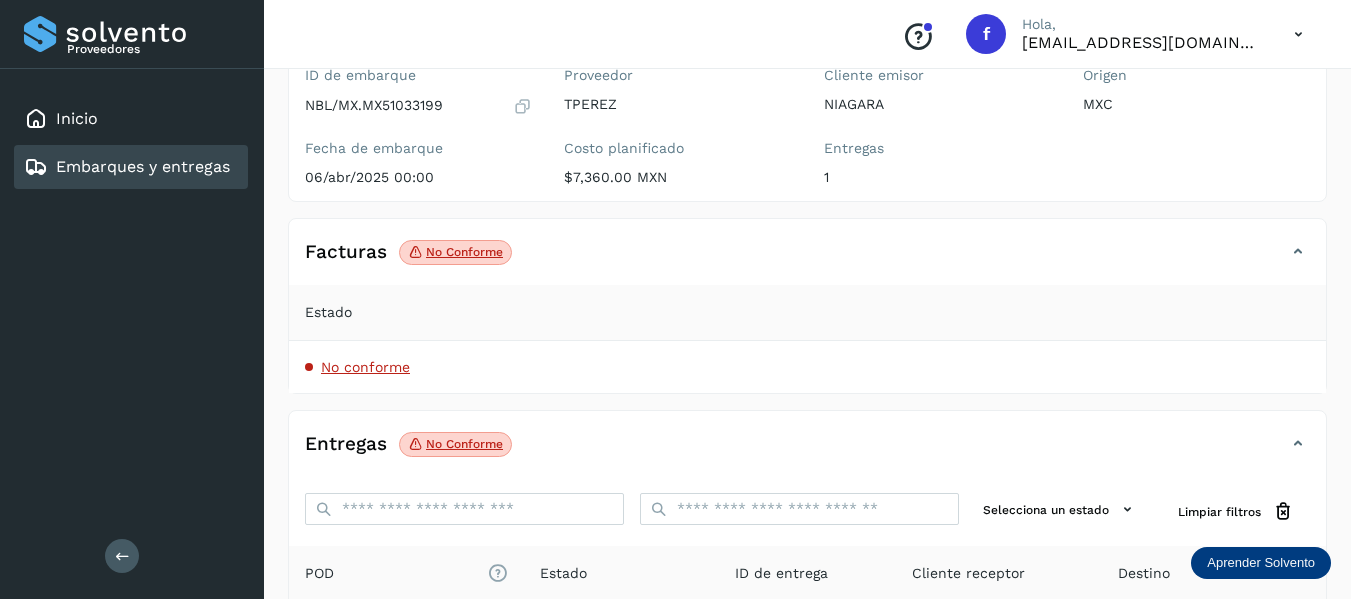 scroll, scrollTop: 148, scrollLeft: 0, axis: vertical 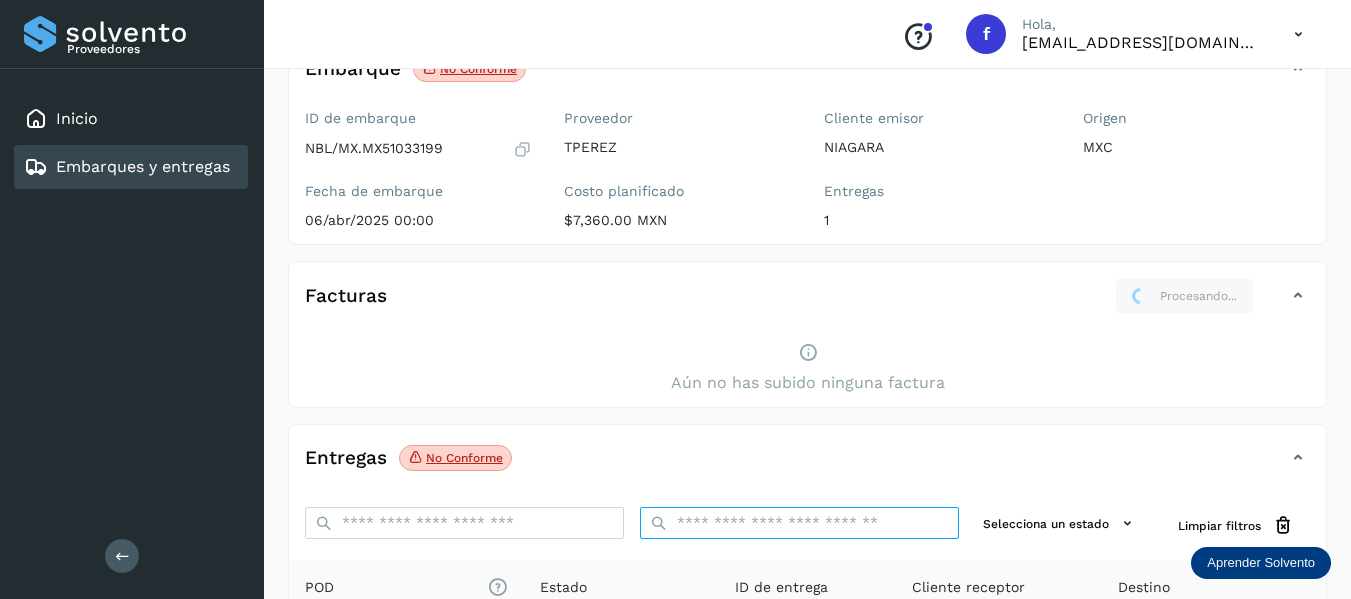 click on "ID de embarque" at bounding box center [799, 523] 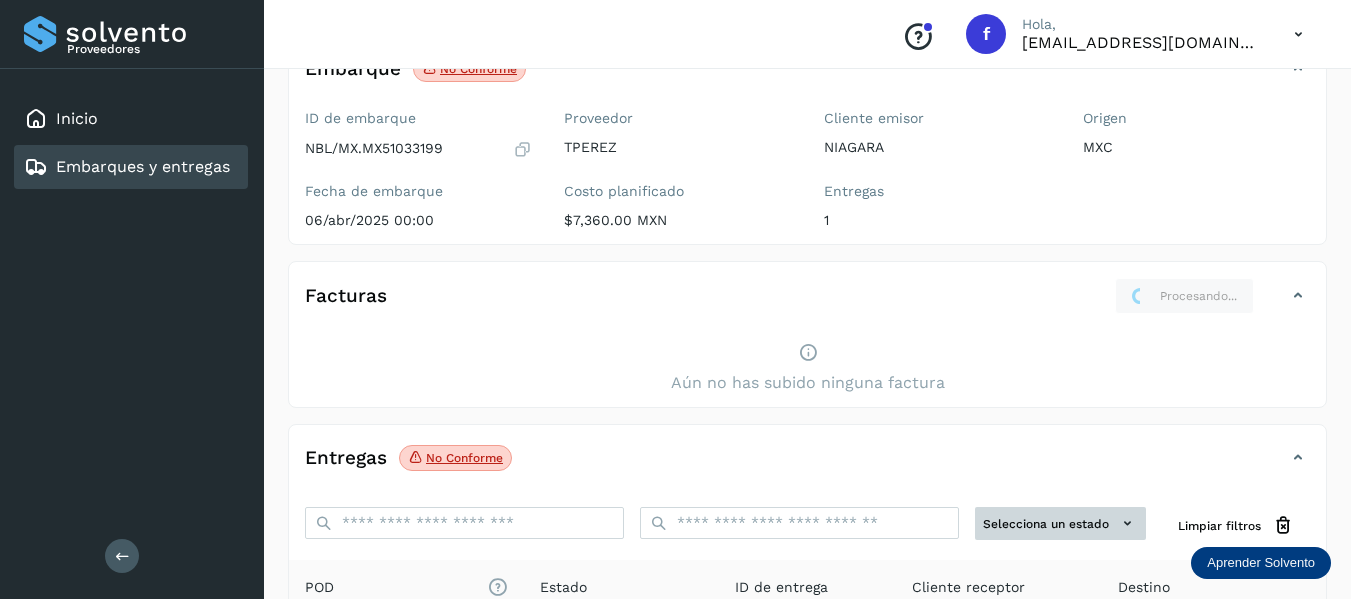 click on "Selecciona un estado" at bounding box center (1060, 523) 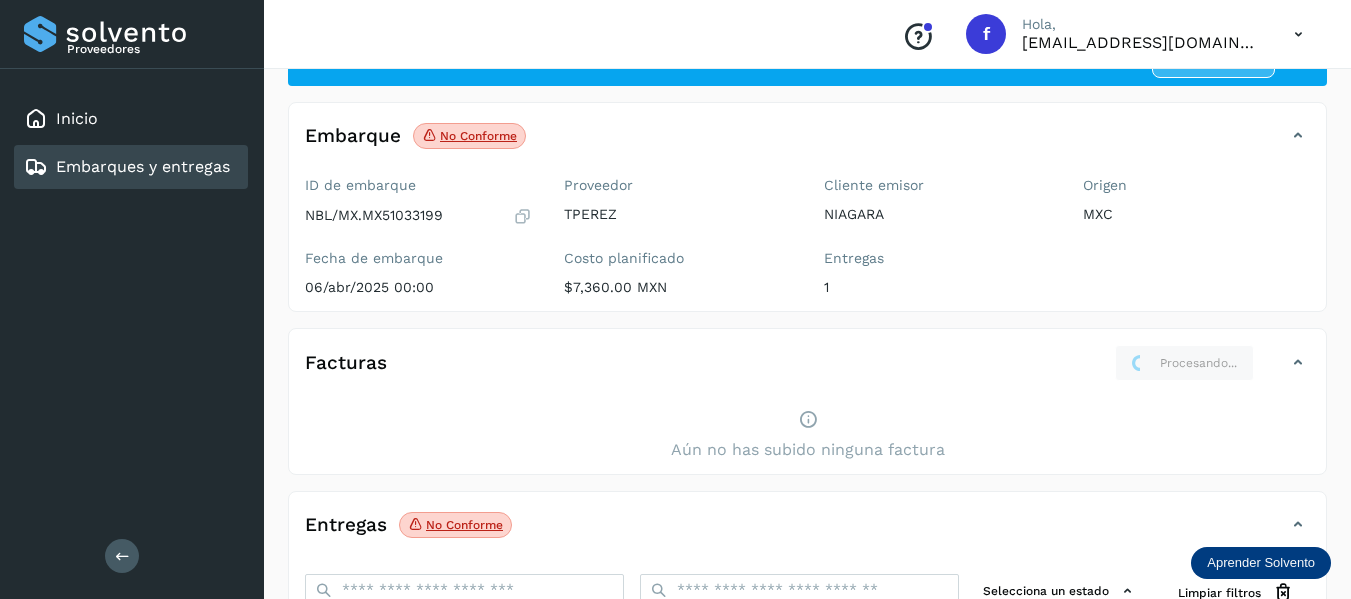 scroll, scrollTop: 48, scrollLeft: 0, axis: vertical 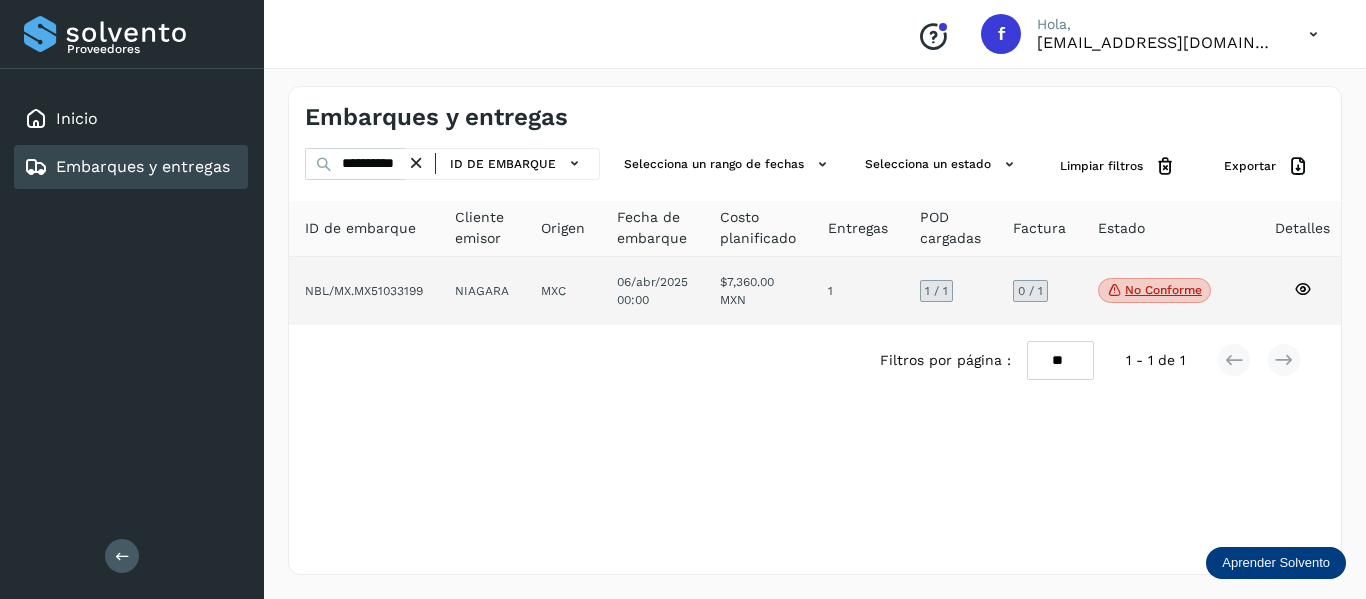 click 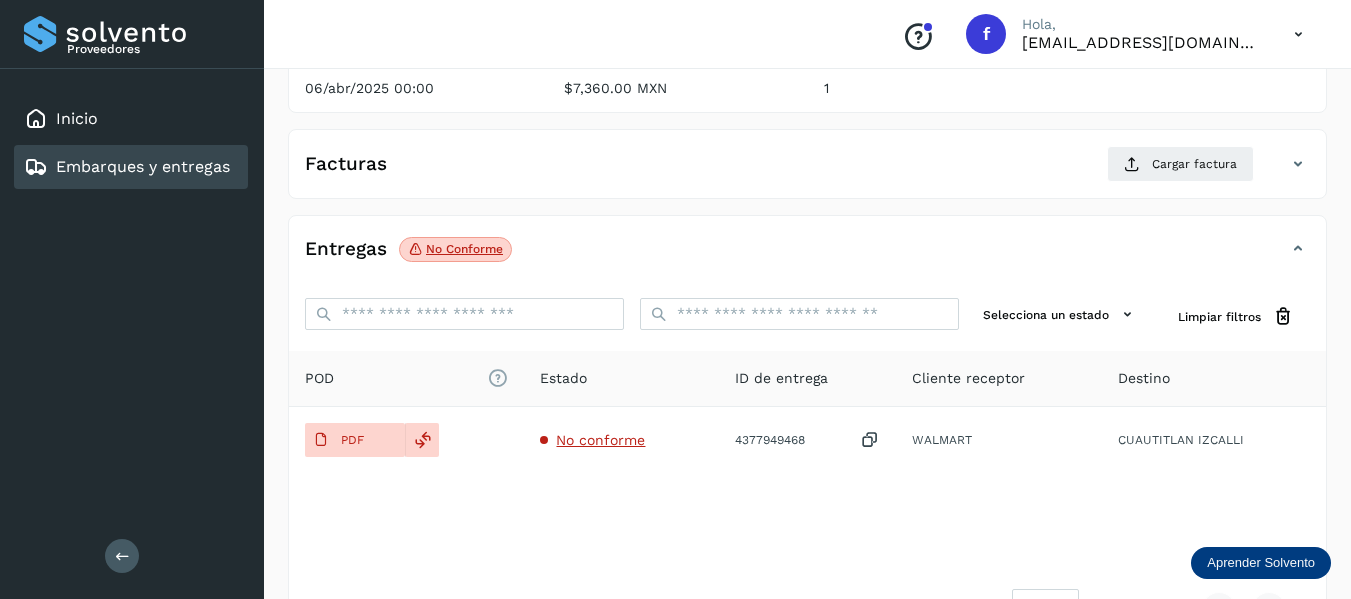 scroll, scrollTop: 300, scrollLeft: 0, axis: vertical 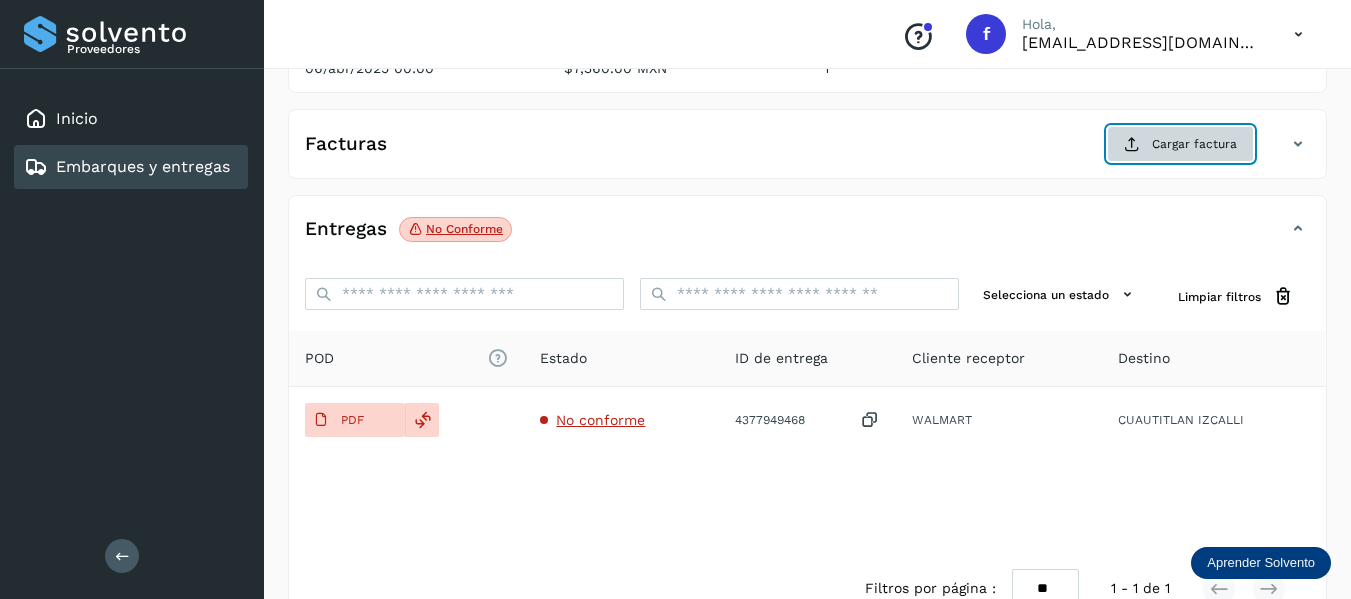 click on "Cargar factura" at bounding box center (1180, 144) 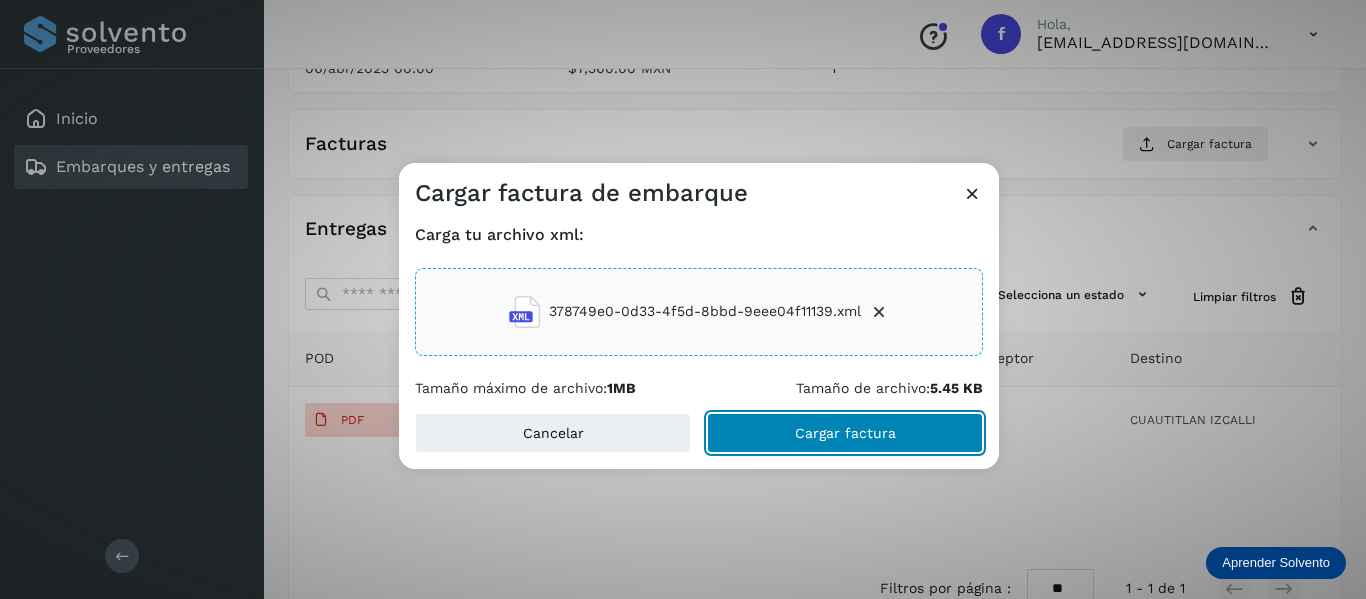 click on "Cargar factura" 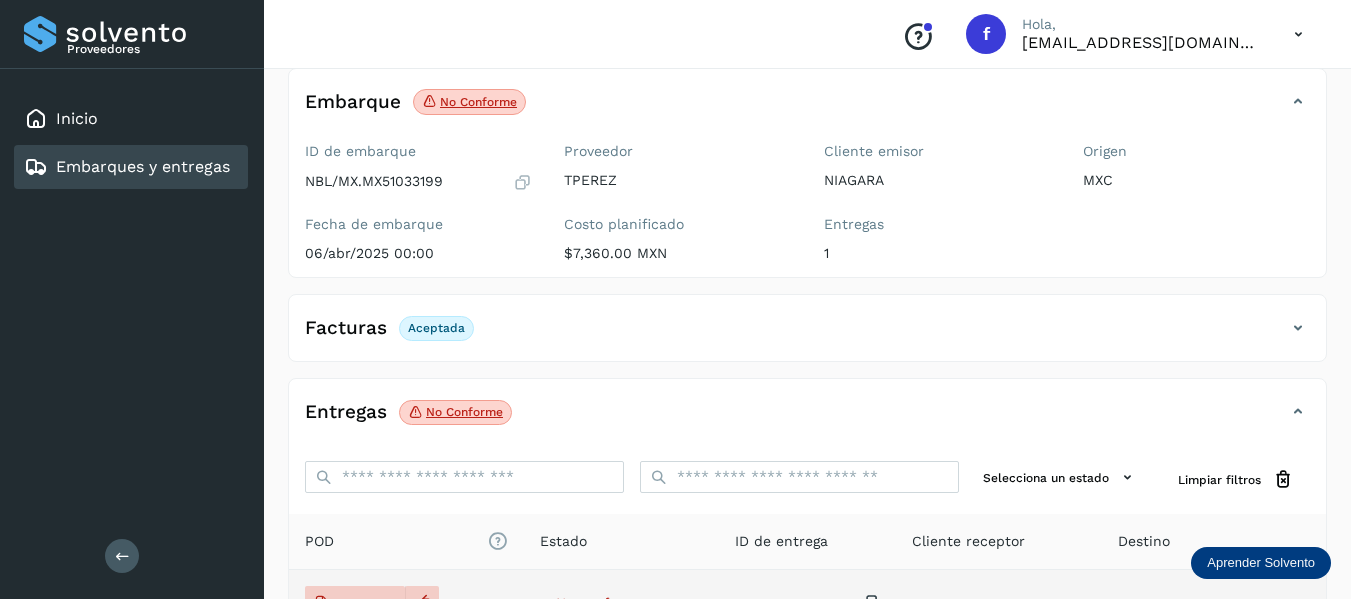 scroll, scrollTop: 100, scrollLeft: 0, axis: vertical 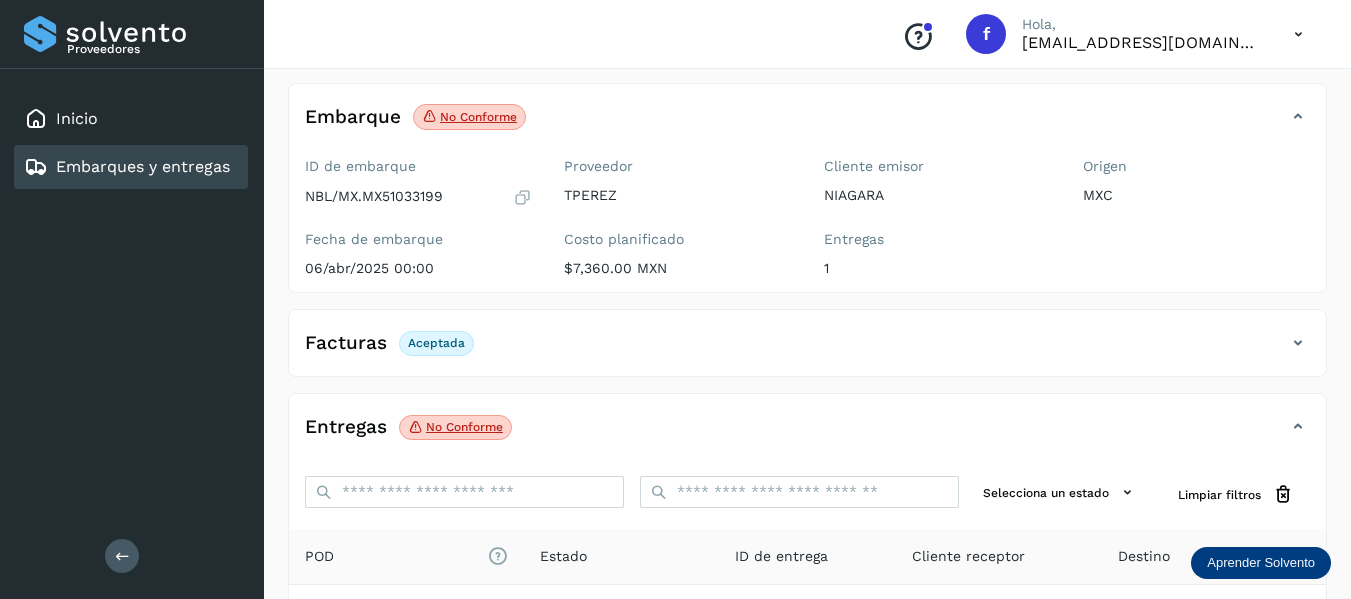 click at bounding box center [522, 197] 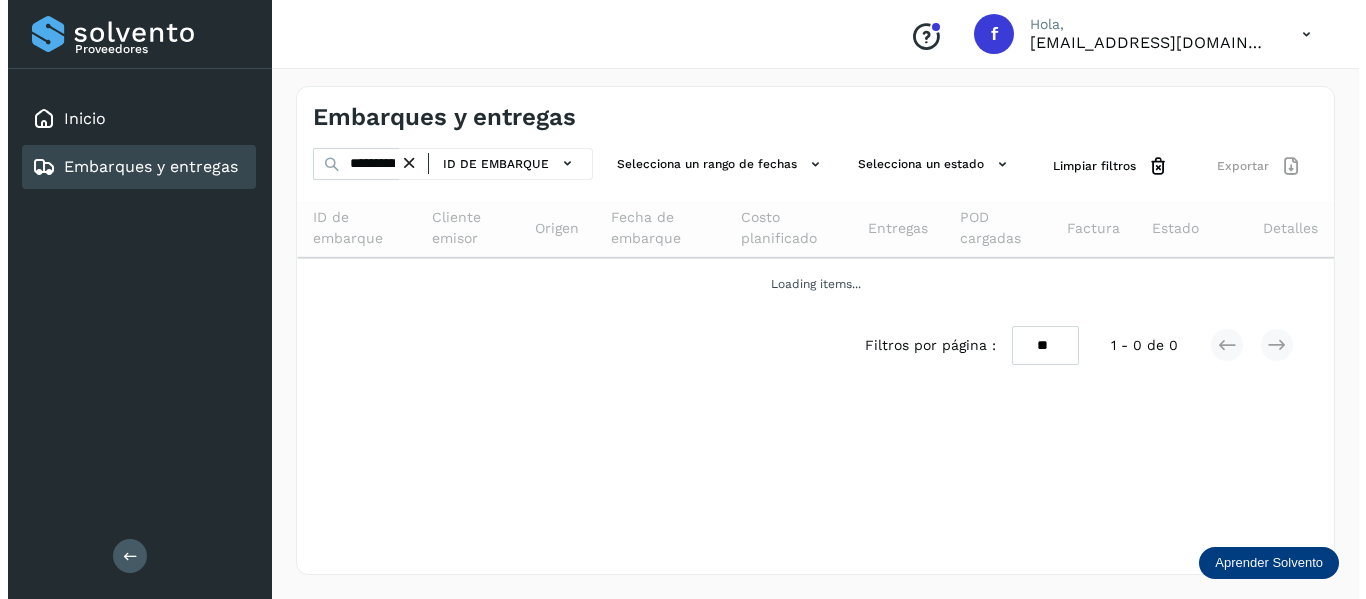 scroll, scrollTop: 0, scrollLeft: 0, axis: both 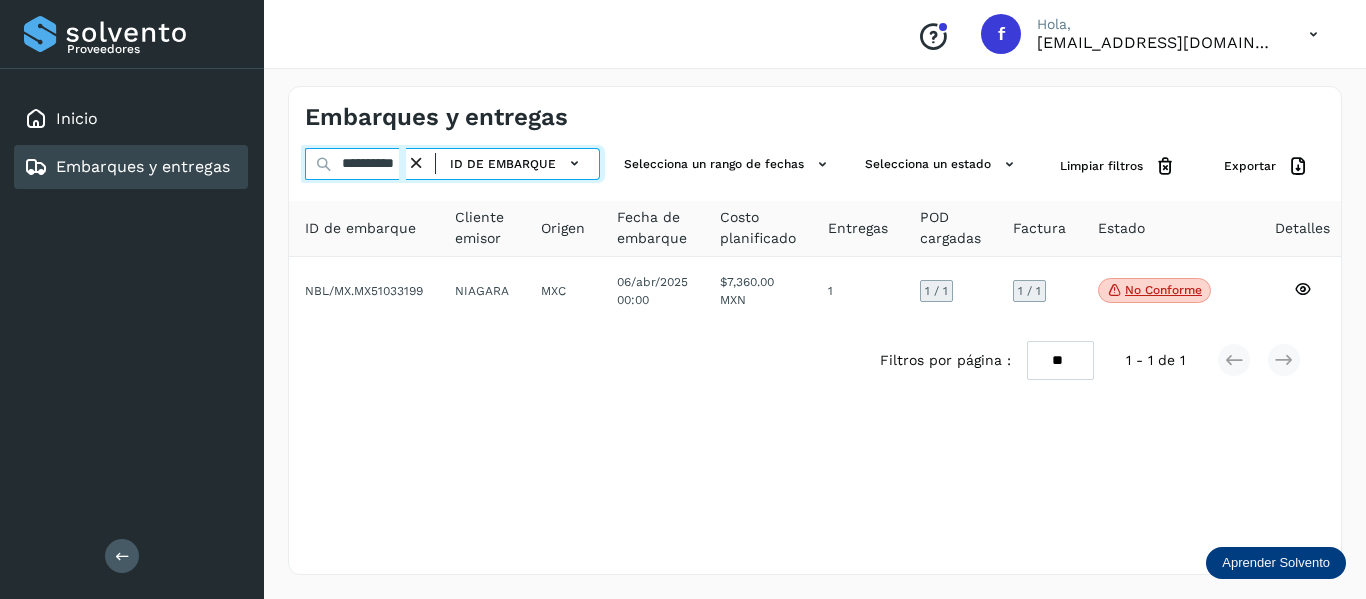 drag, startPoint x: 337, startPoint y: 170, endPoint x: 505, endPoint y: 215, distance: 173.9224 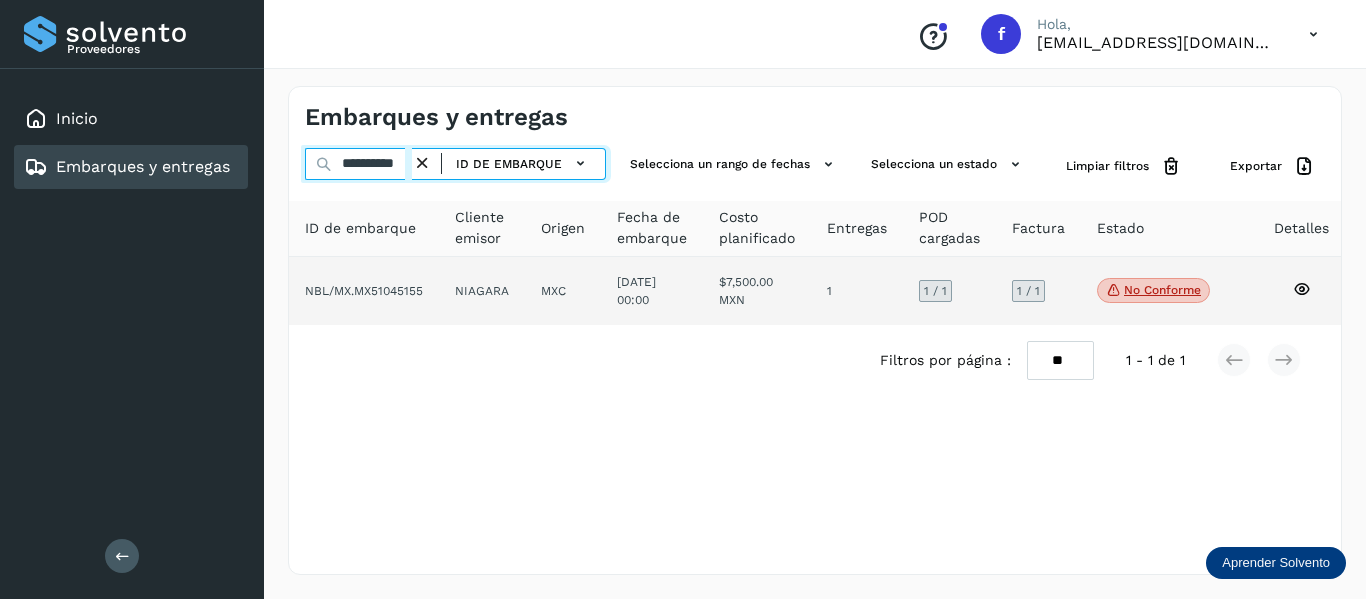 type on "**********" 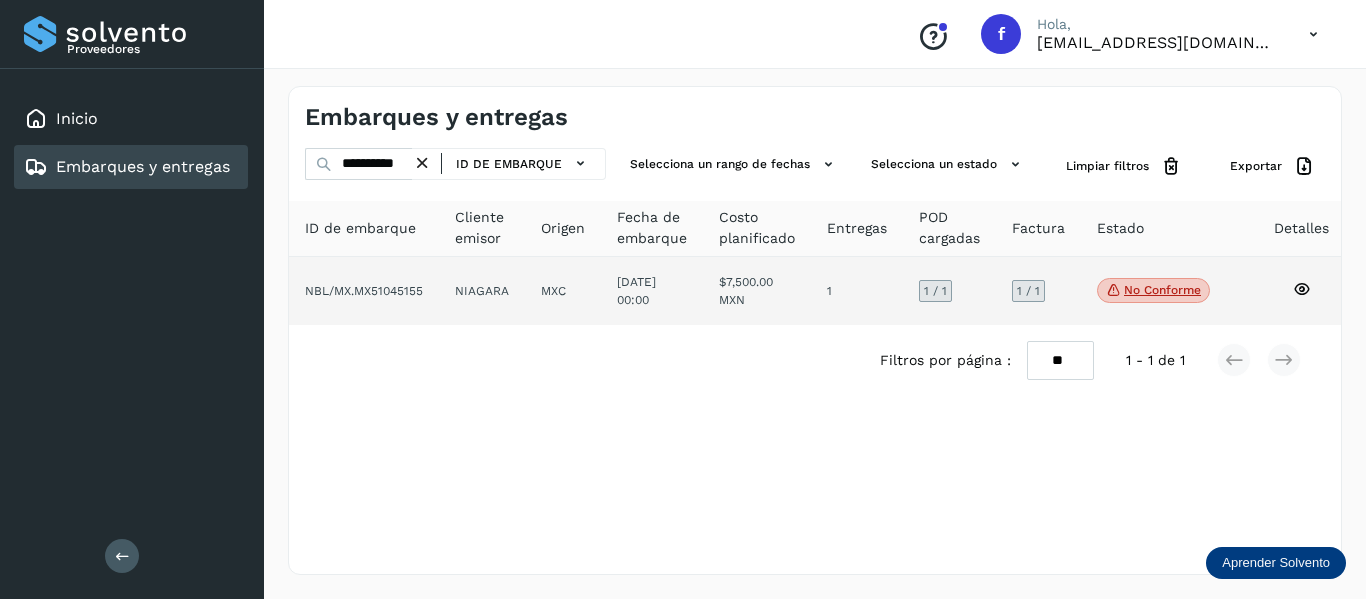scroll, scrollTop: 0, scrollLeft: 0, axis: both 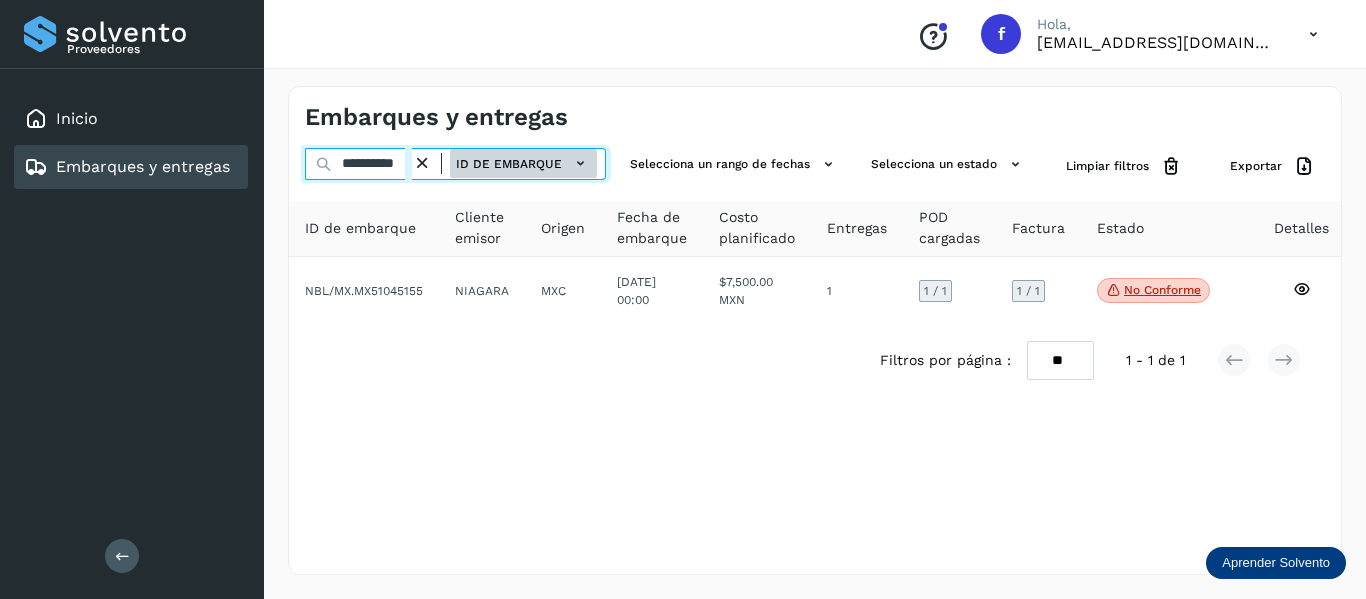drag, startPoint x: 348, startPoint y: 164, endPoint x: 467, endPoint y: 163, distance: 119.0042 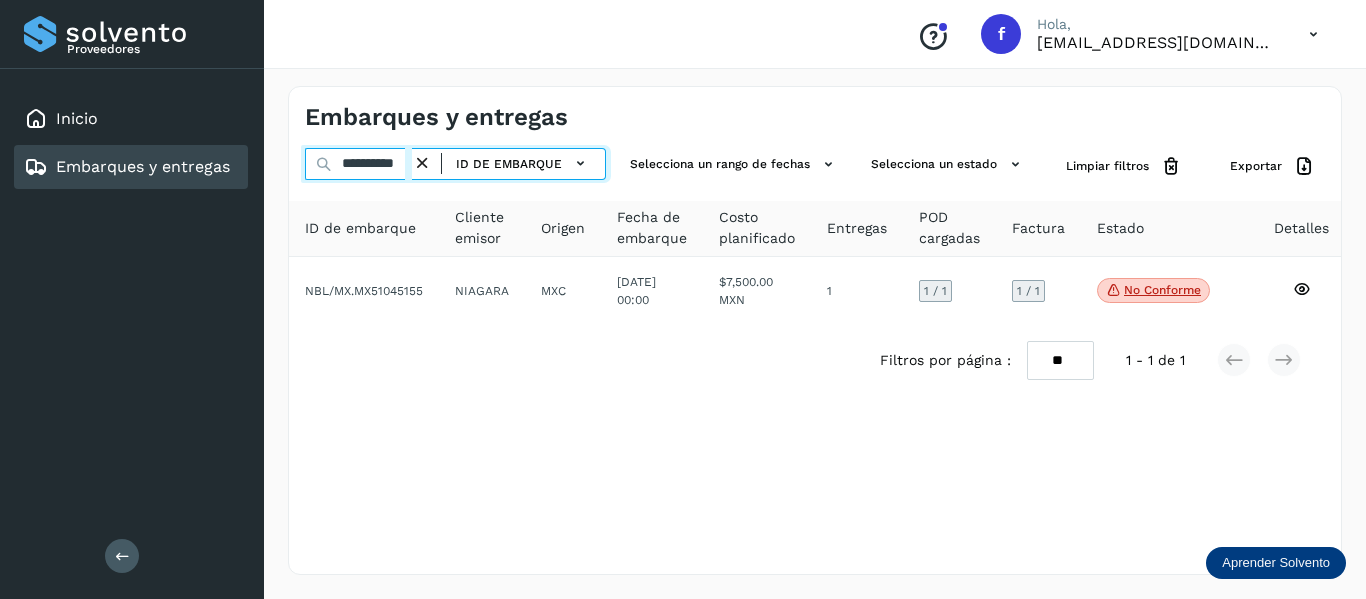 paste 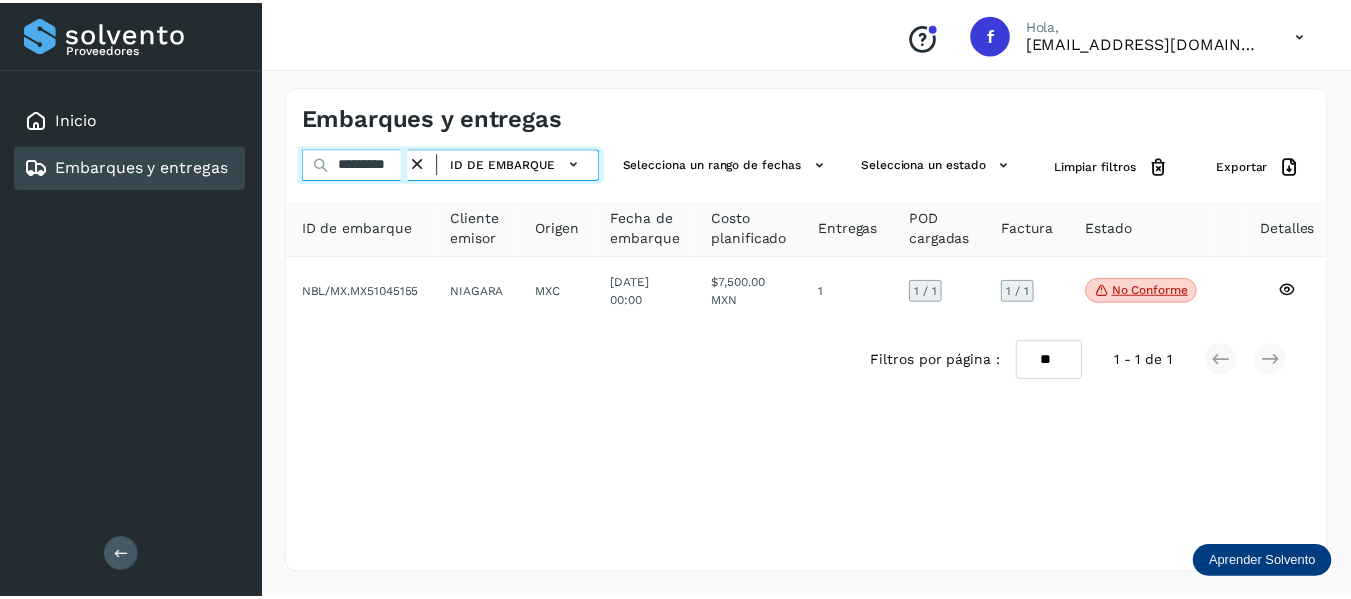 scroll, scrollTop: 0, scrollLeft: 9, axis: horizontal 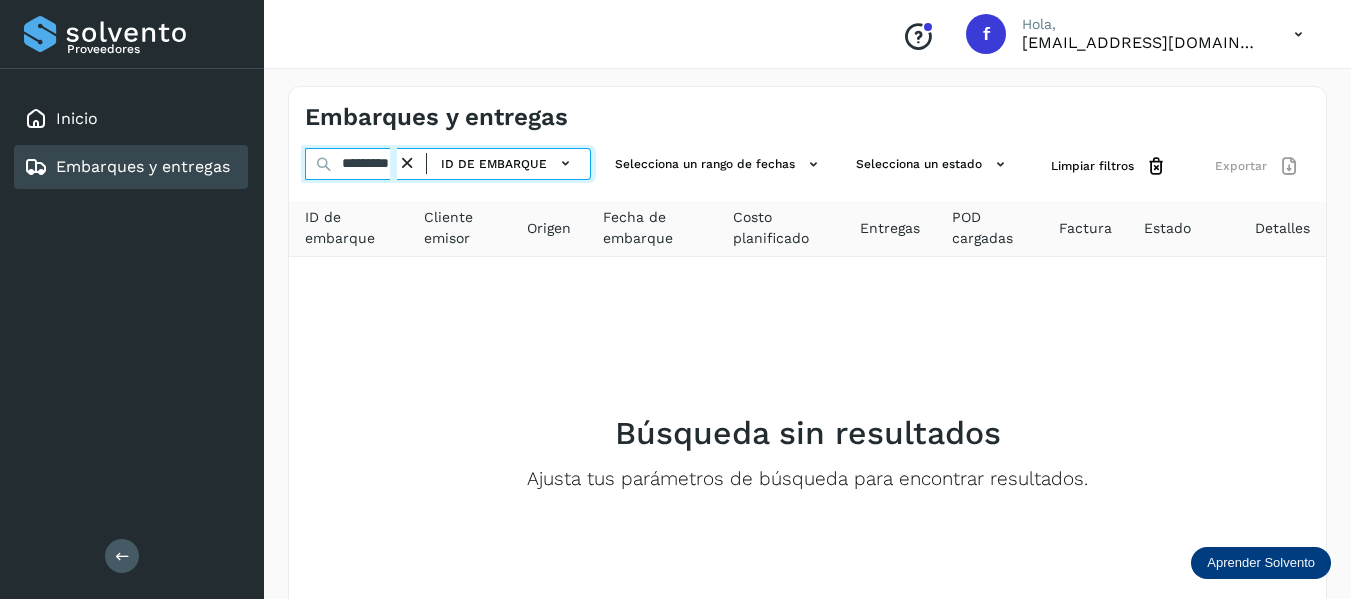 drag, startPoint x: 386, startPoint y: 168, endPoint x: 152, endPoint y: 158, distance: 234.21358 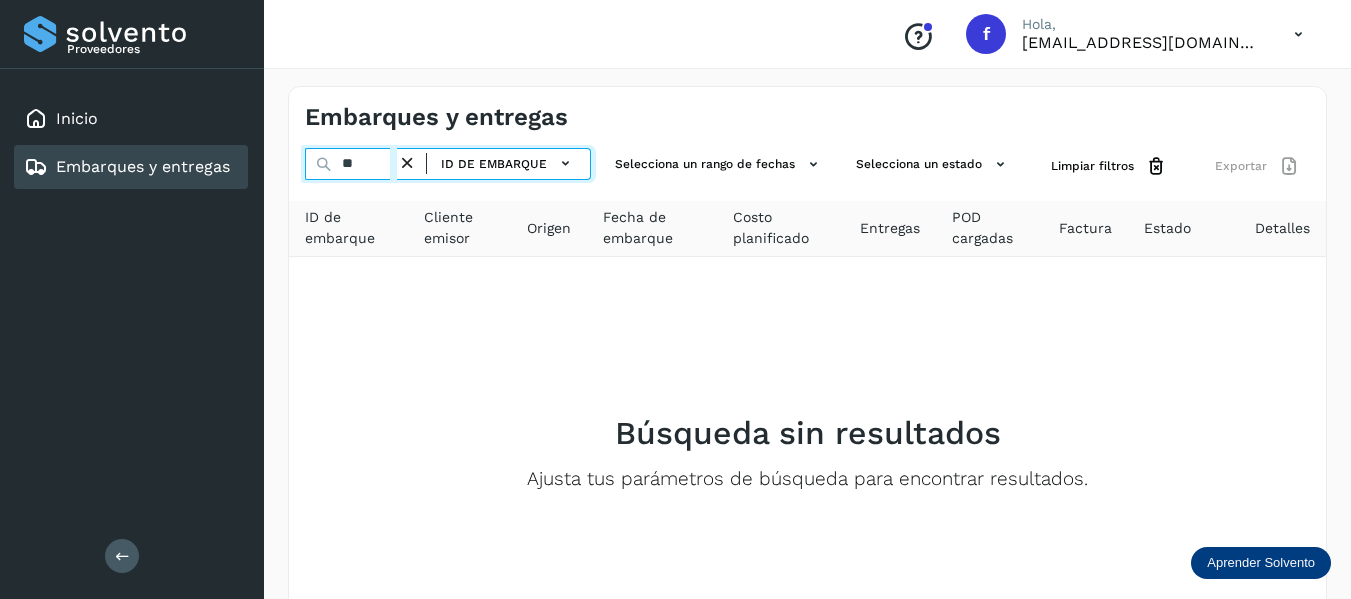 type on "*" 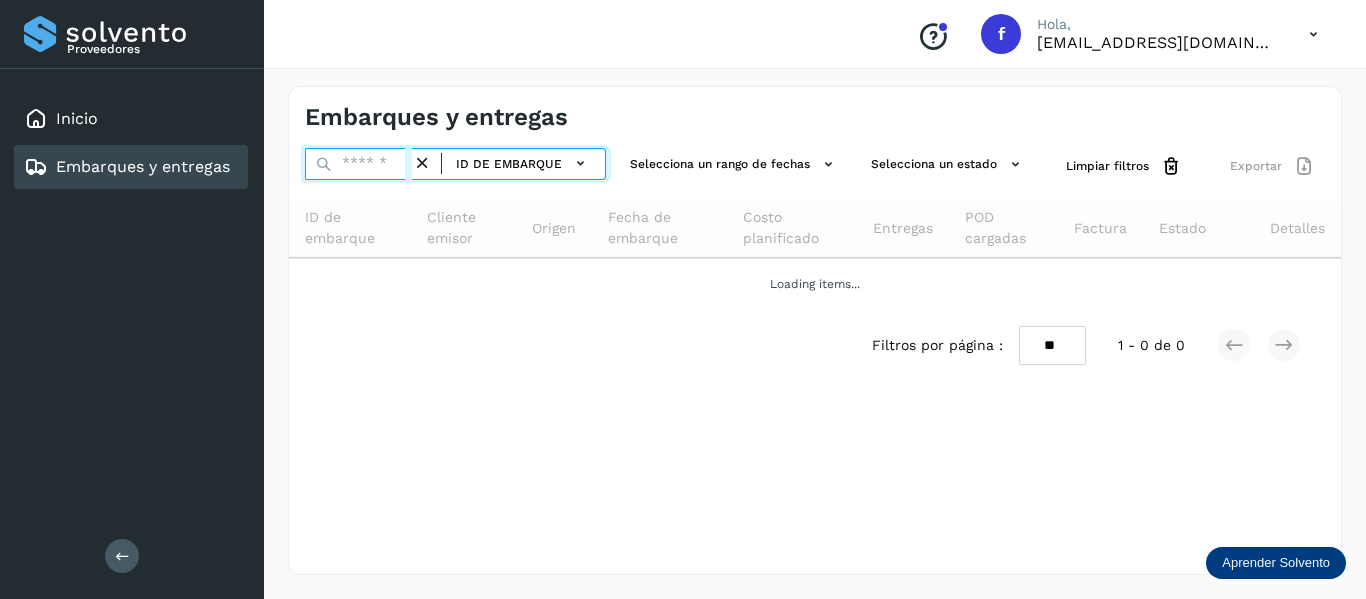 paste on "********" 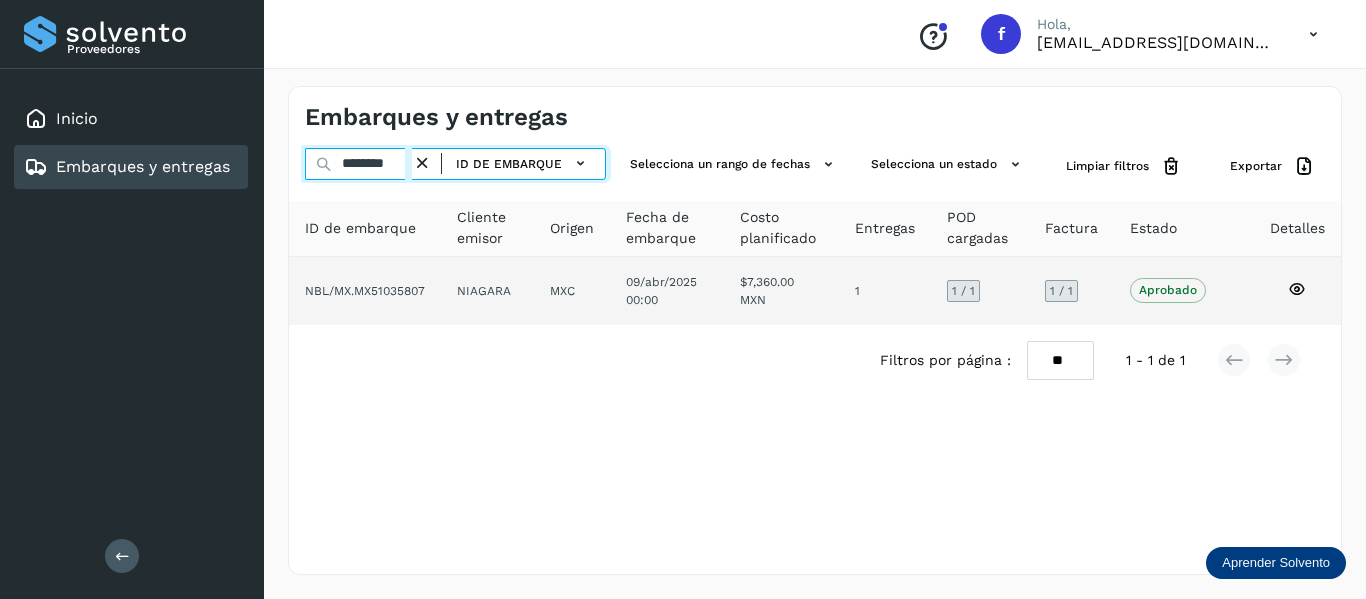 type on "********" 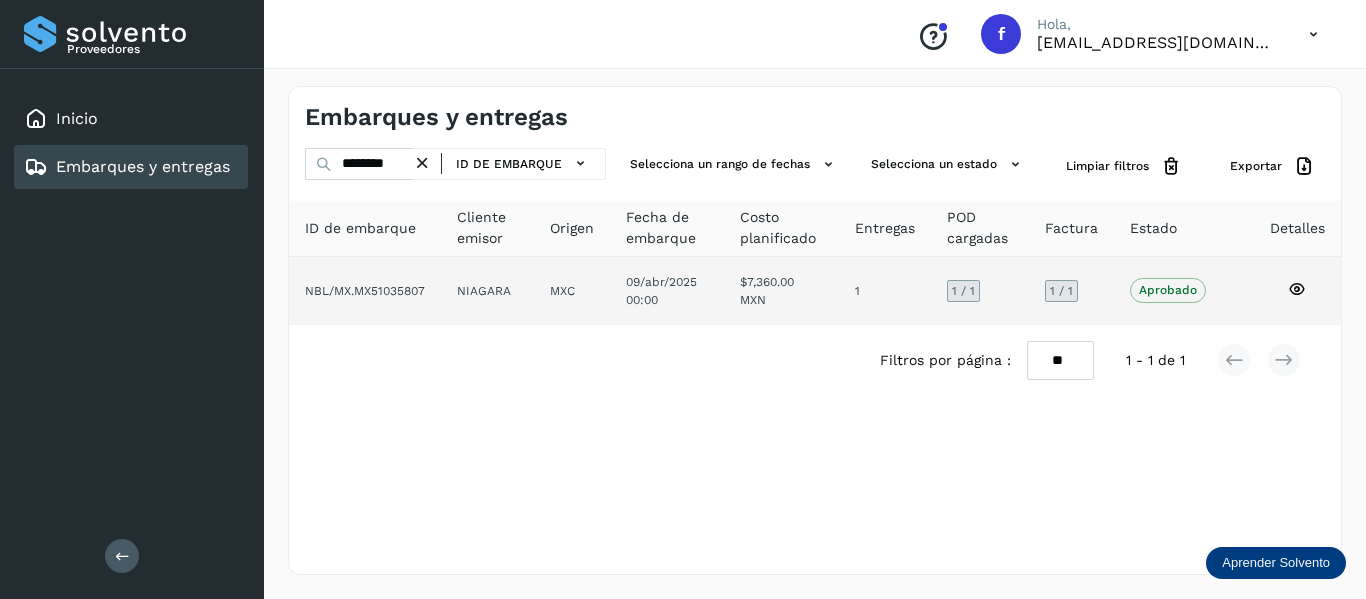 click 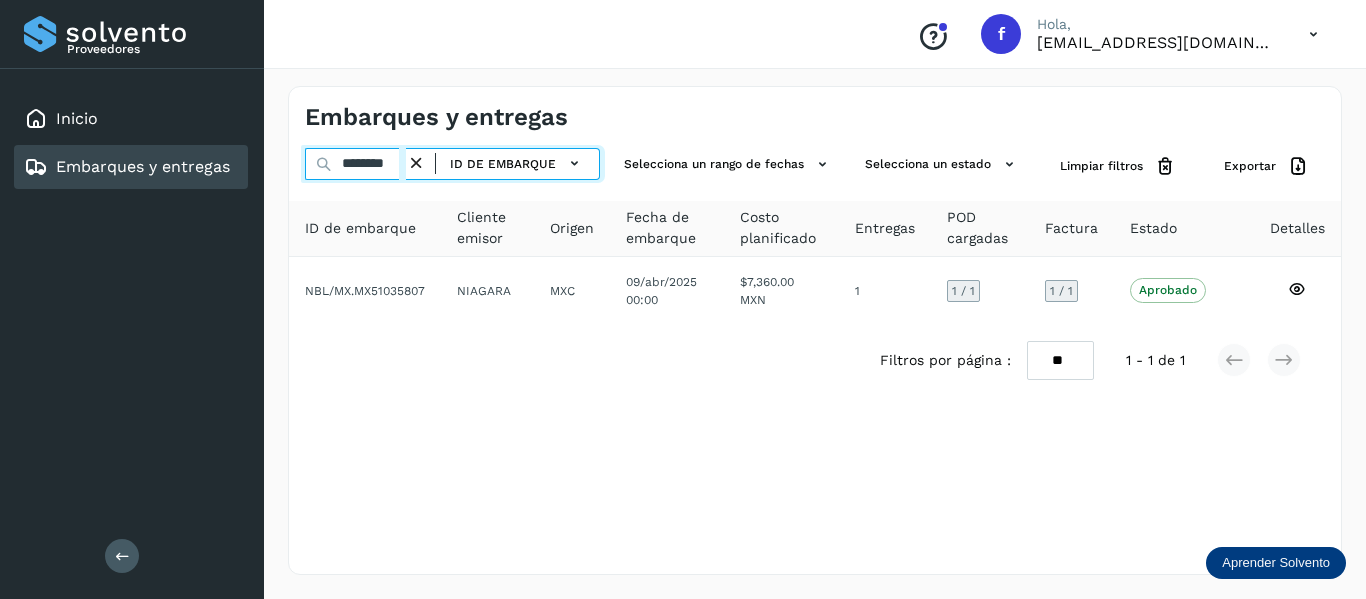 drag, startPoint x: 343, startPoint y: 167, endPoint x: 781, endPoint y: 401, distance: 496.58835 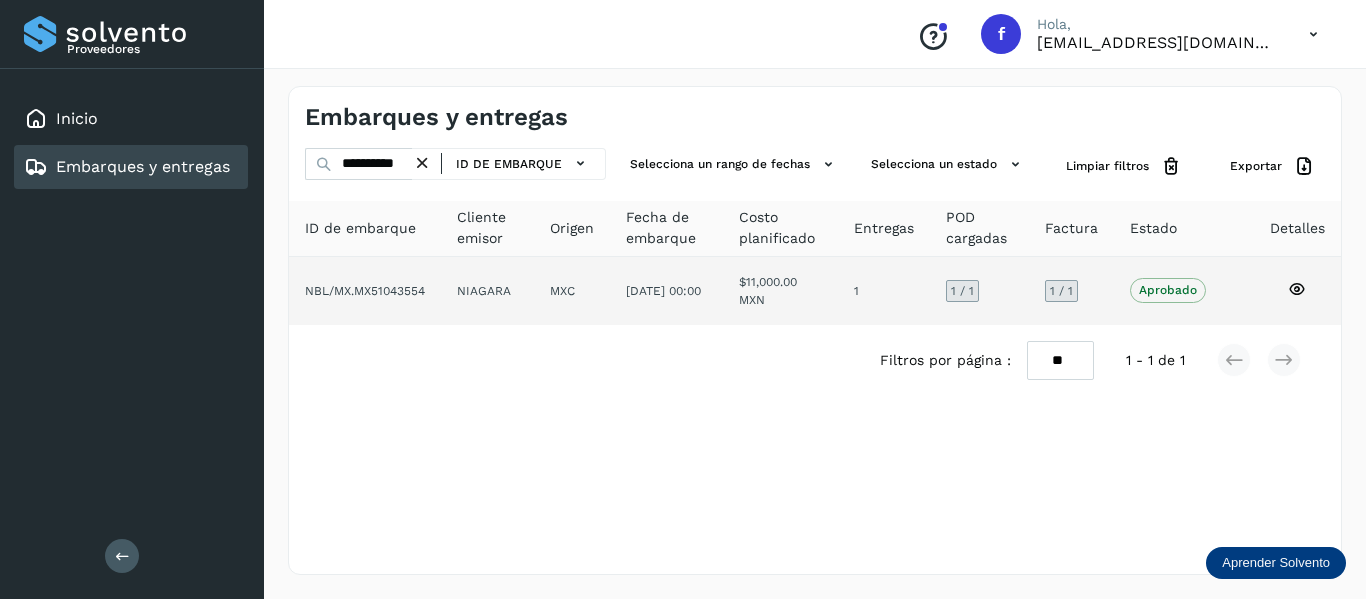 scroll, scrollTop: 0, scrollLeft: 0, axis: both 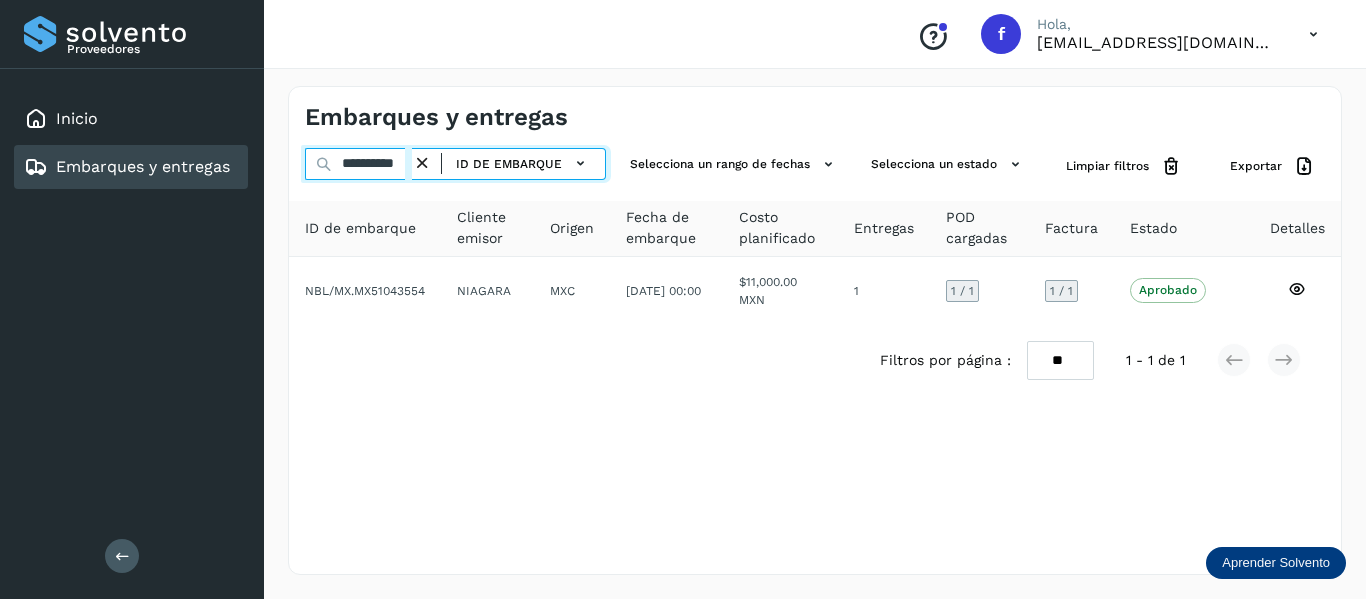 drag, startPoint x: 341, startPoint y: 160, endPoint x: 567, endPoint y: 204, distance: 230.24335 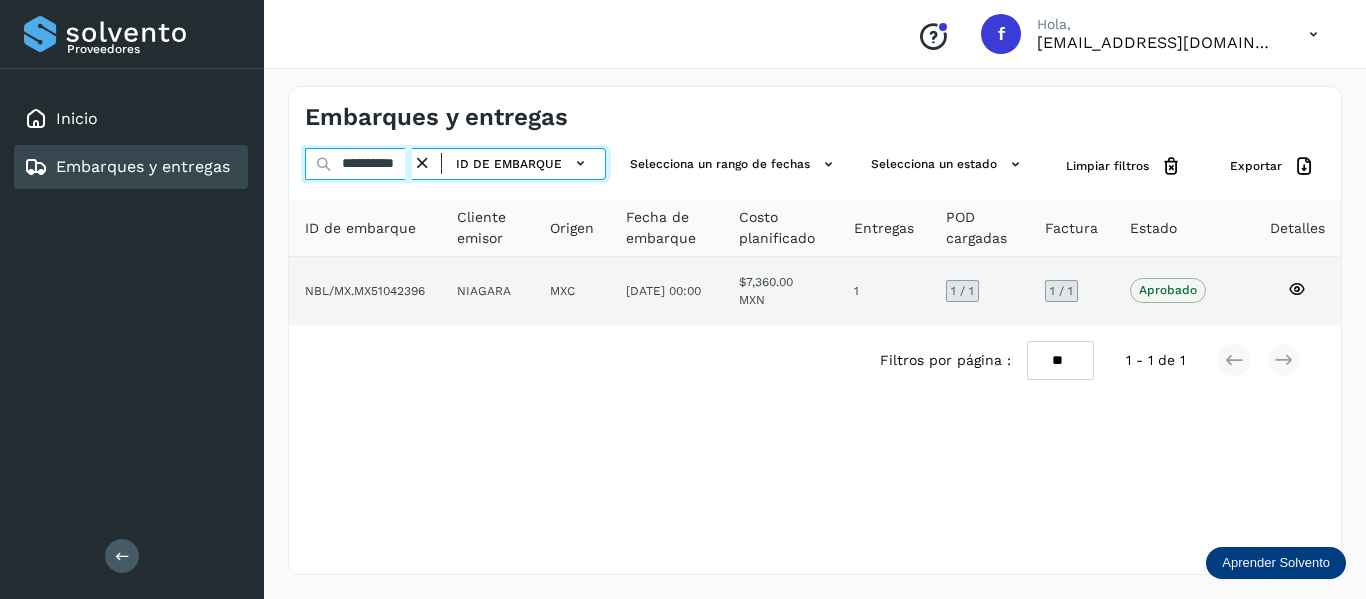 type on "**********" 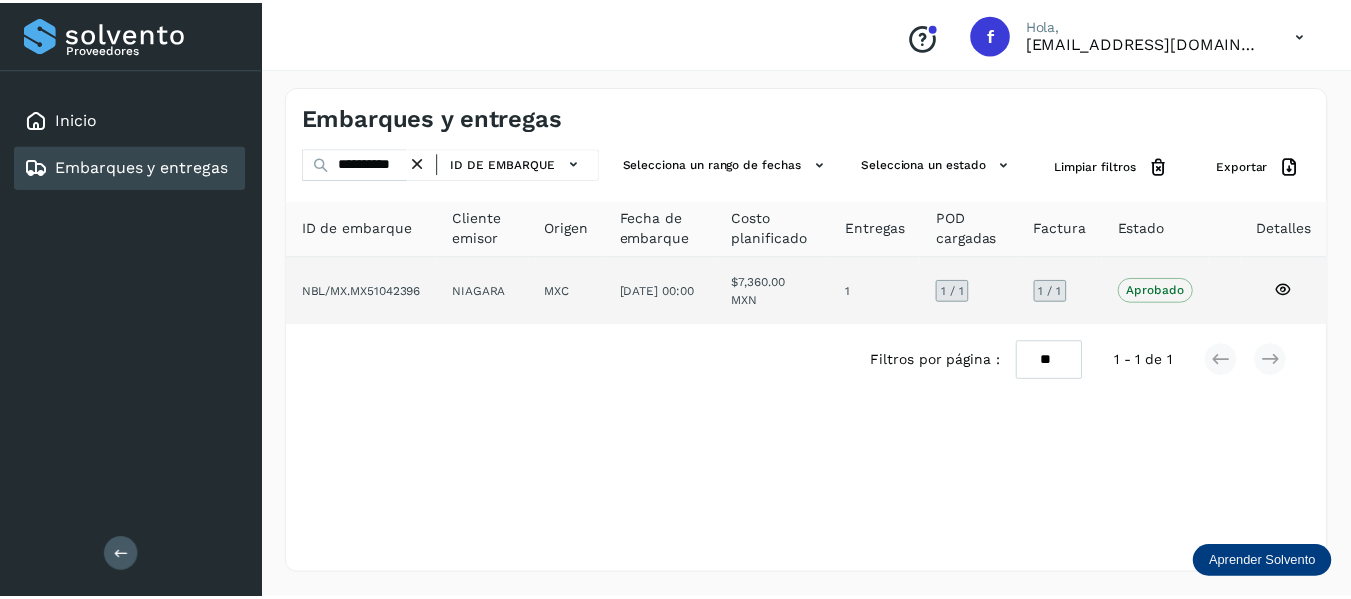scroll, scrollTop: 0, scrollLeft: 0, axis: both 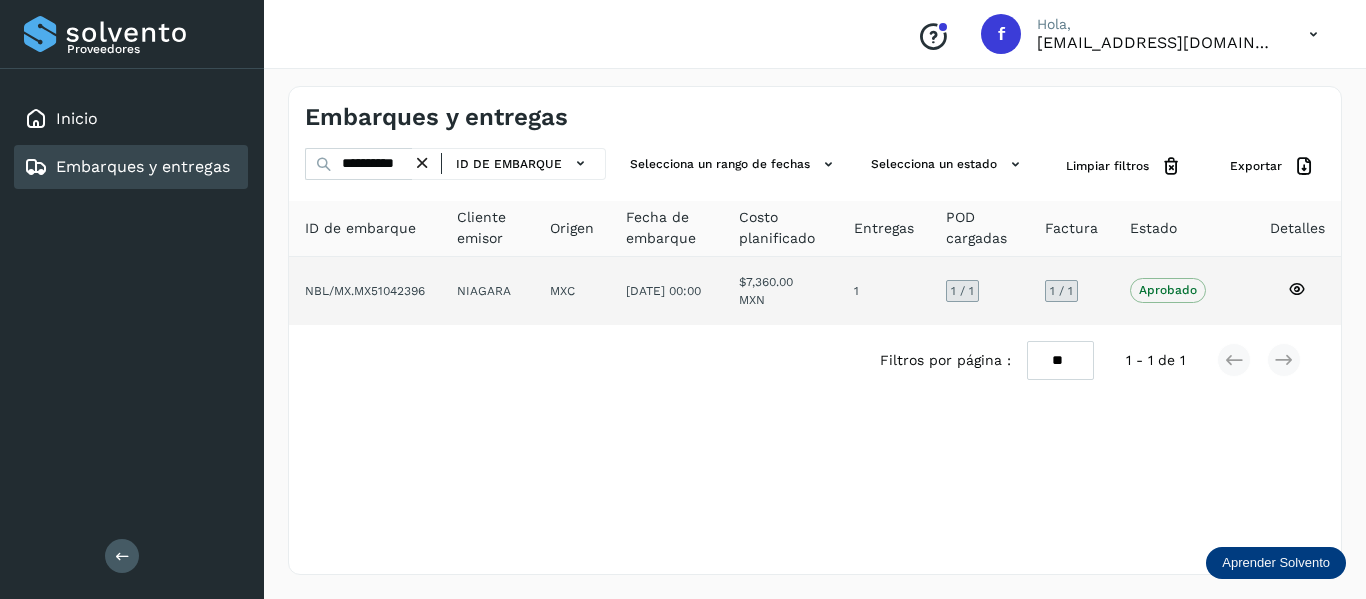 click 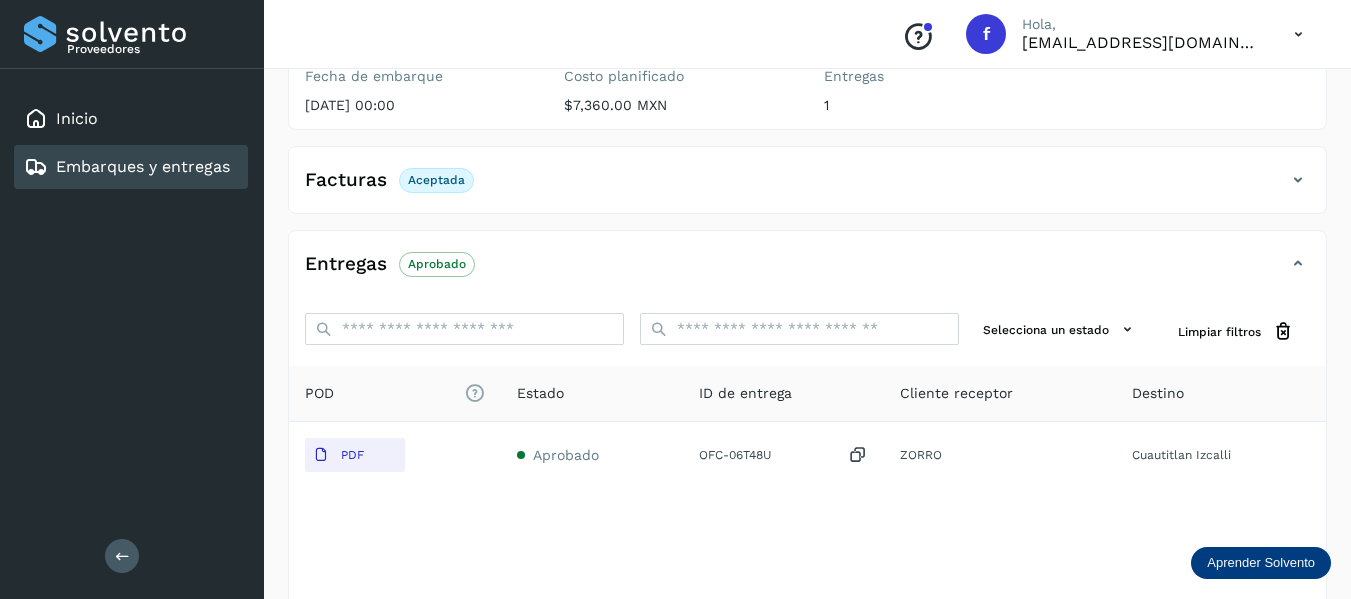 scroll, scrollTop: 300, scrollLeft: 0, axis: vertical 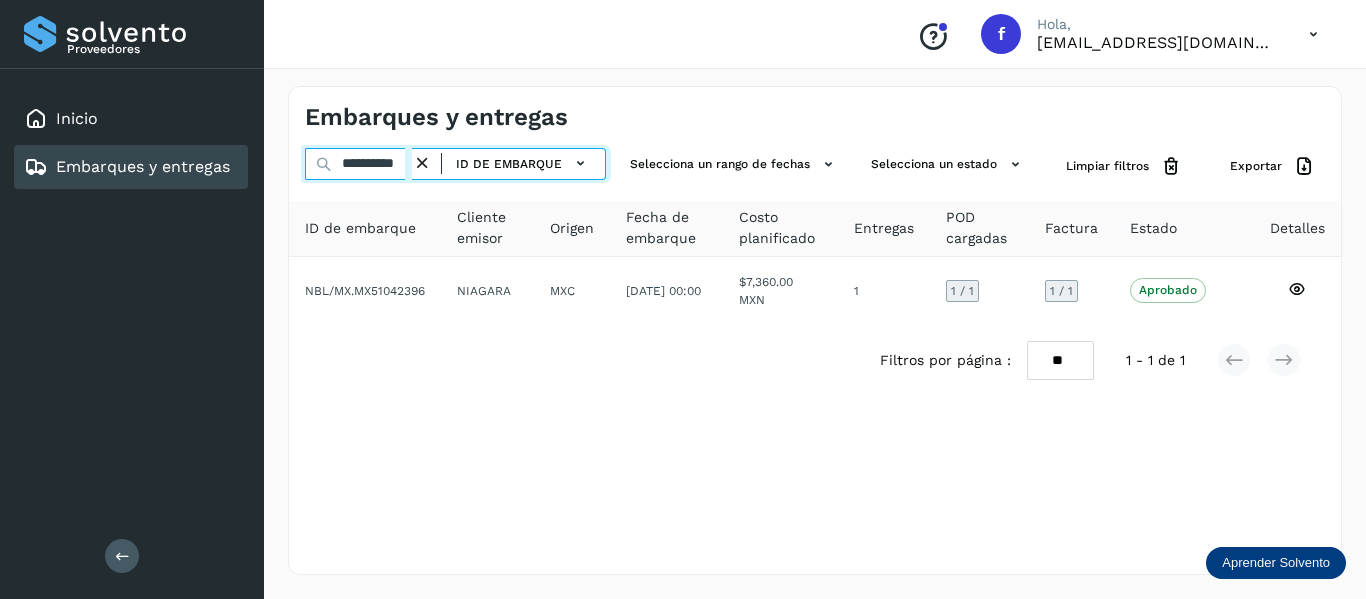 drag, startPoint x: 338, startPoint y: 161, endPoint x: 792, endPoint y: 351, distance: 492.15445 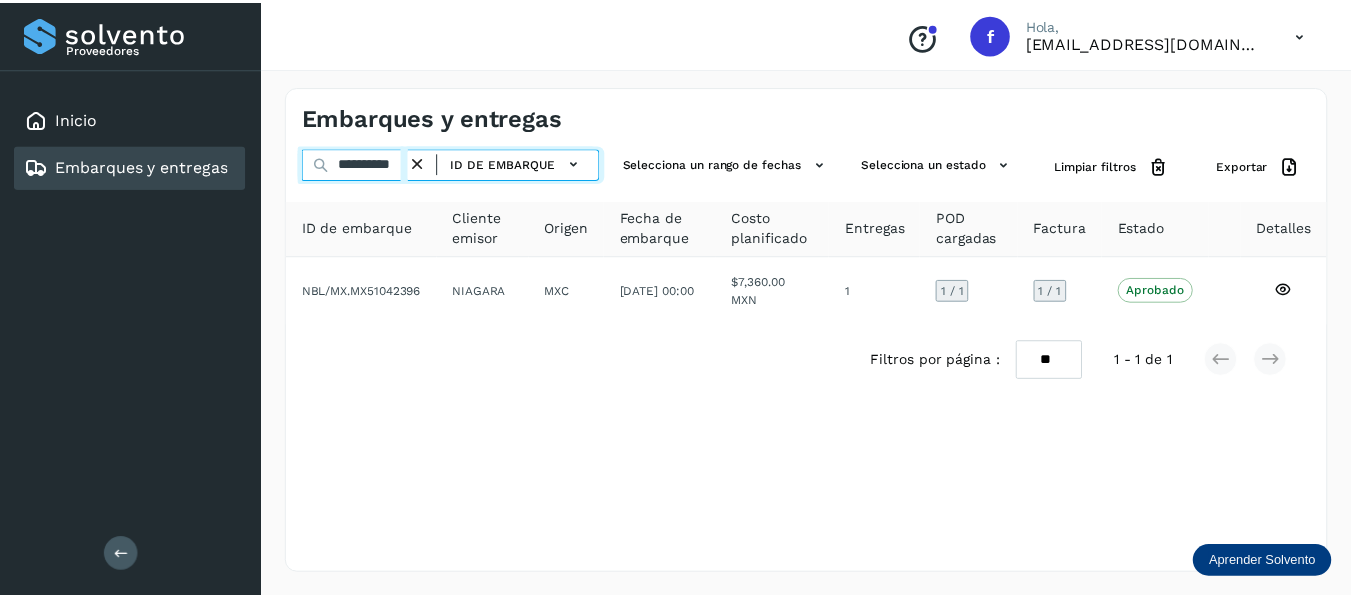 scroll, scrollTop: 0, scrollLeft: 18, axis: horizontal 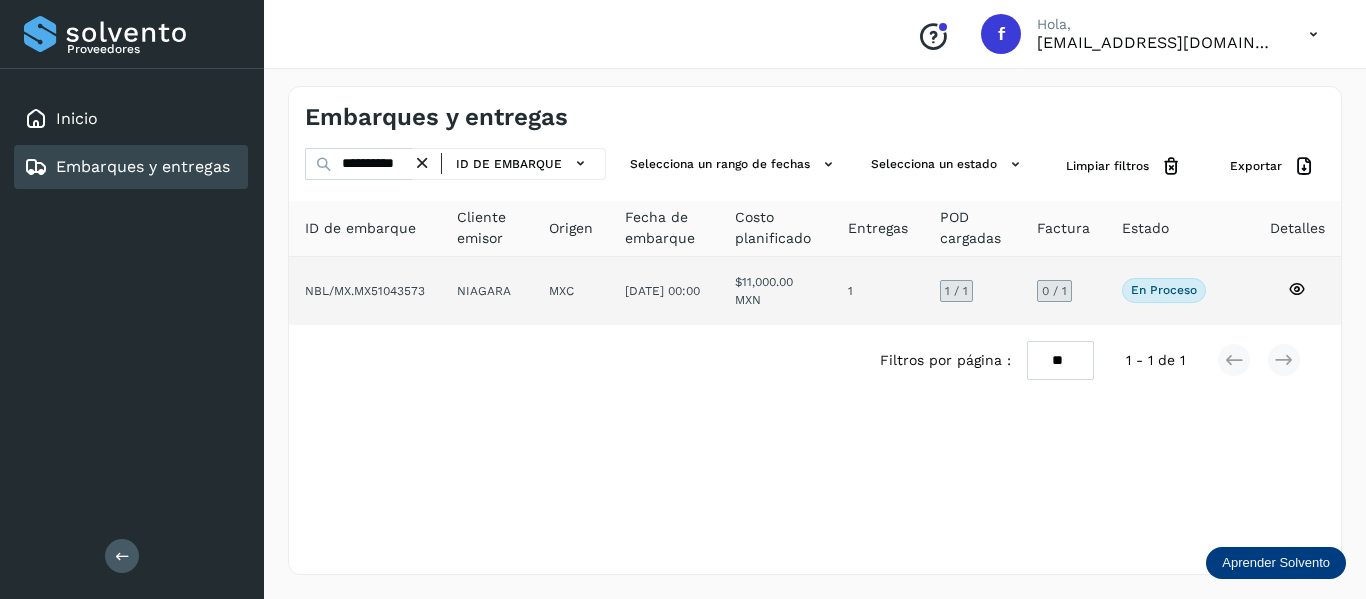 click 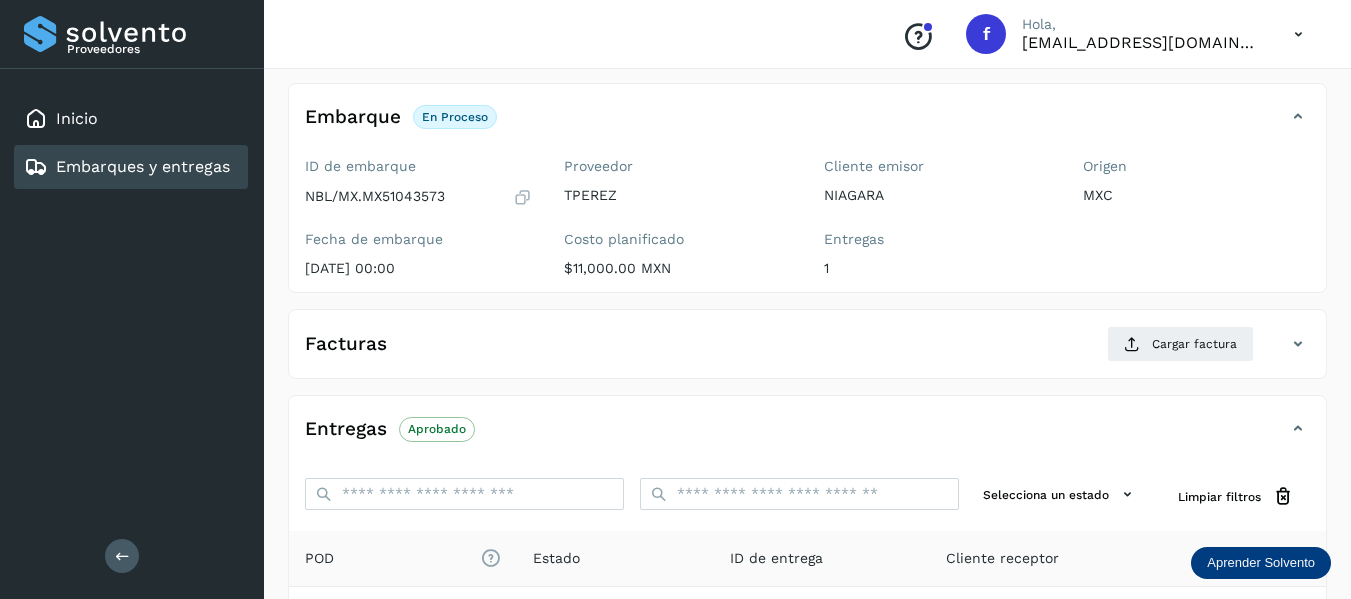 scroll, scrollTop: 200, scrollLeft: 0, axis: vertical 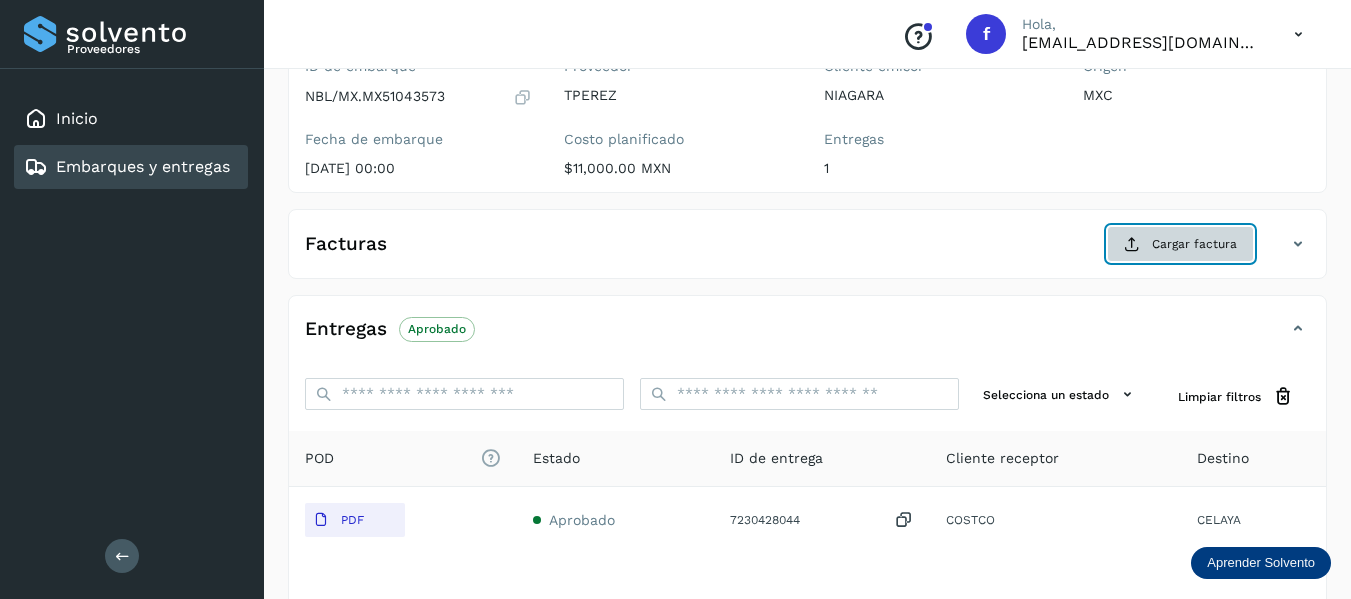 click on "Cargar factura" at bounding box center (1180, 244) 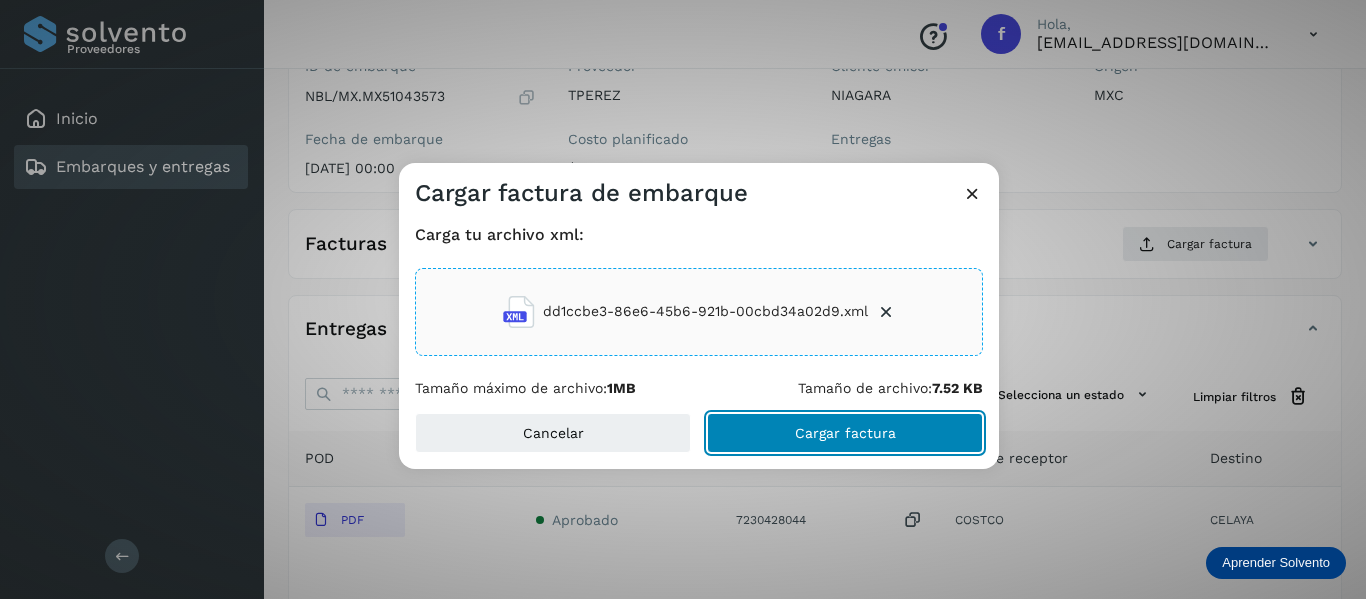 click on "Cargar factura" 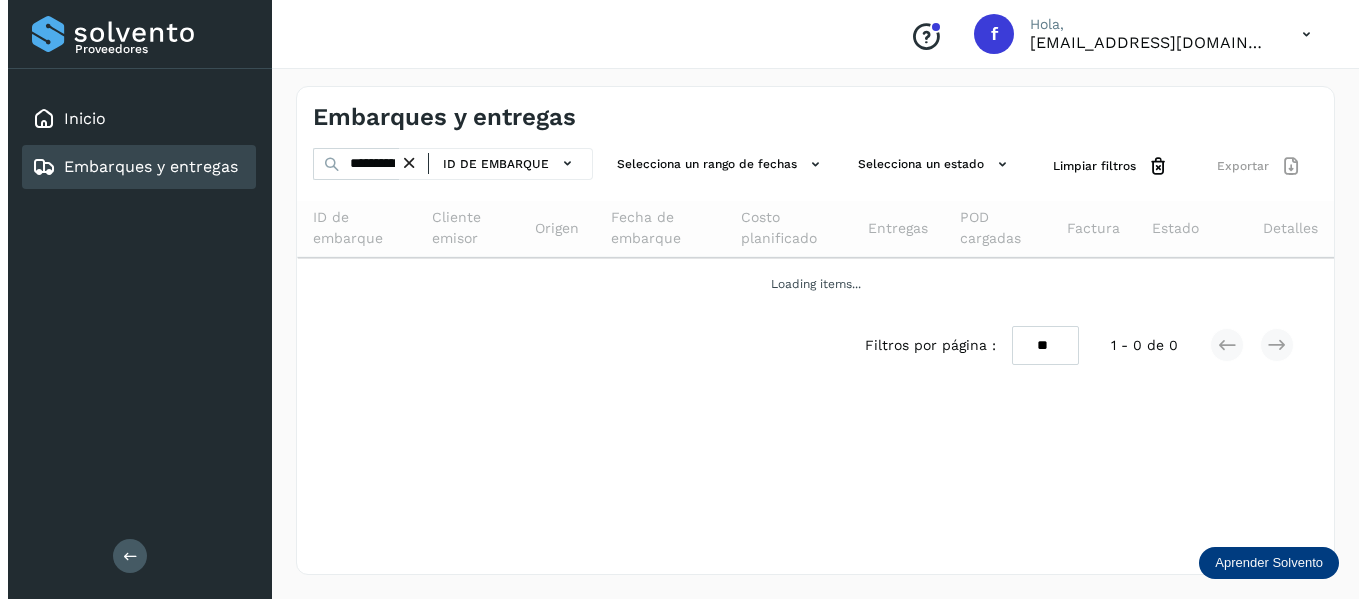 scroll, scrollTop: 0, scrollLeft: 0, axis: both 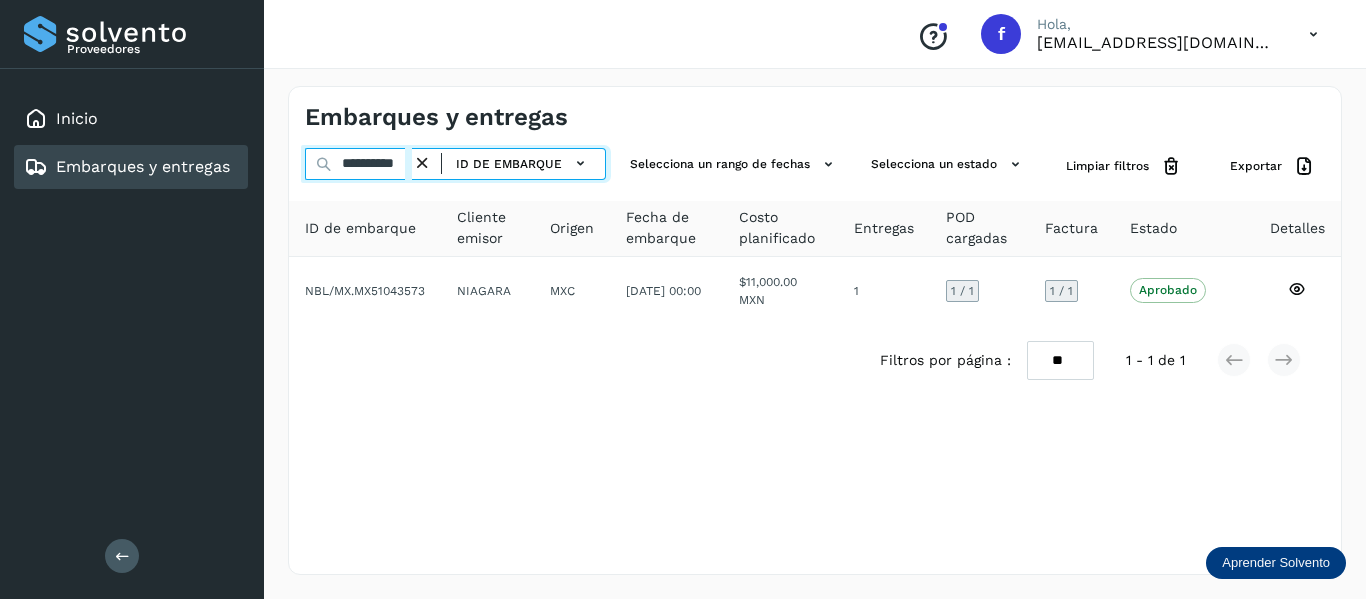 drag, startPoint x: 338, startPoint y: 160, endPoint x: 592, endPoint y: 233, distance: 264.28204 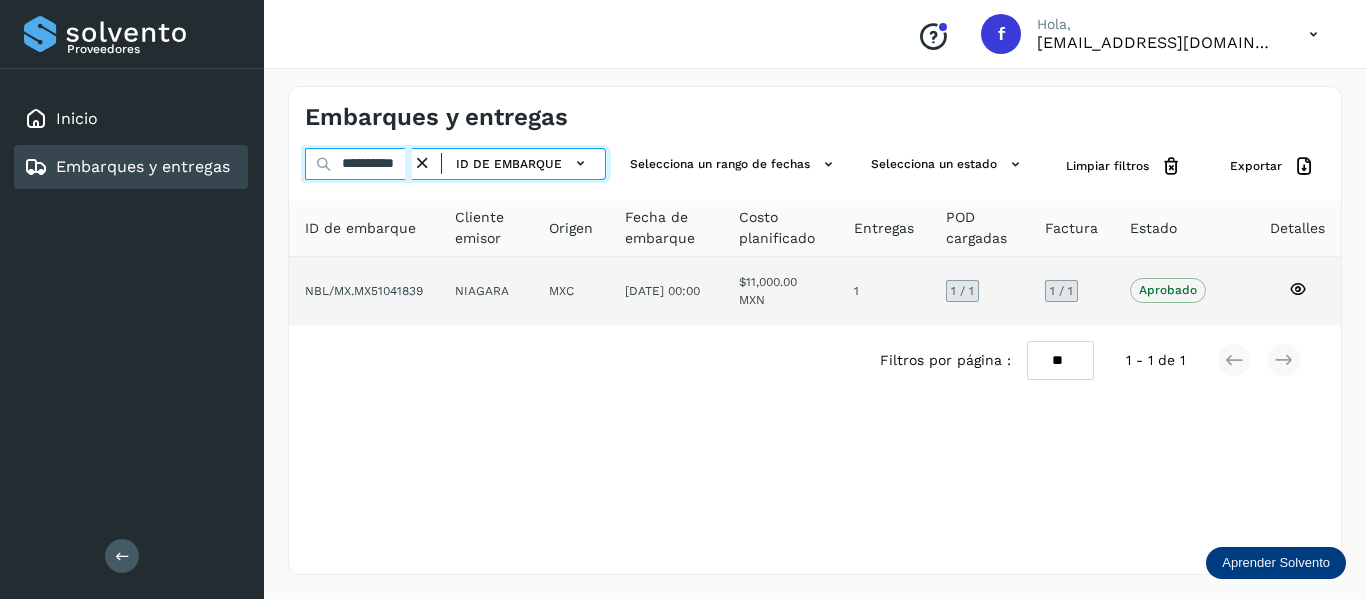 type on "**********" 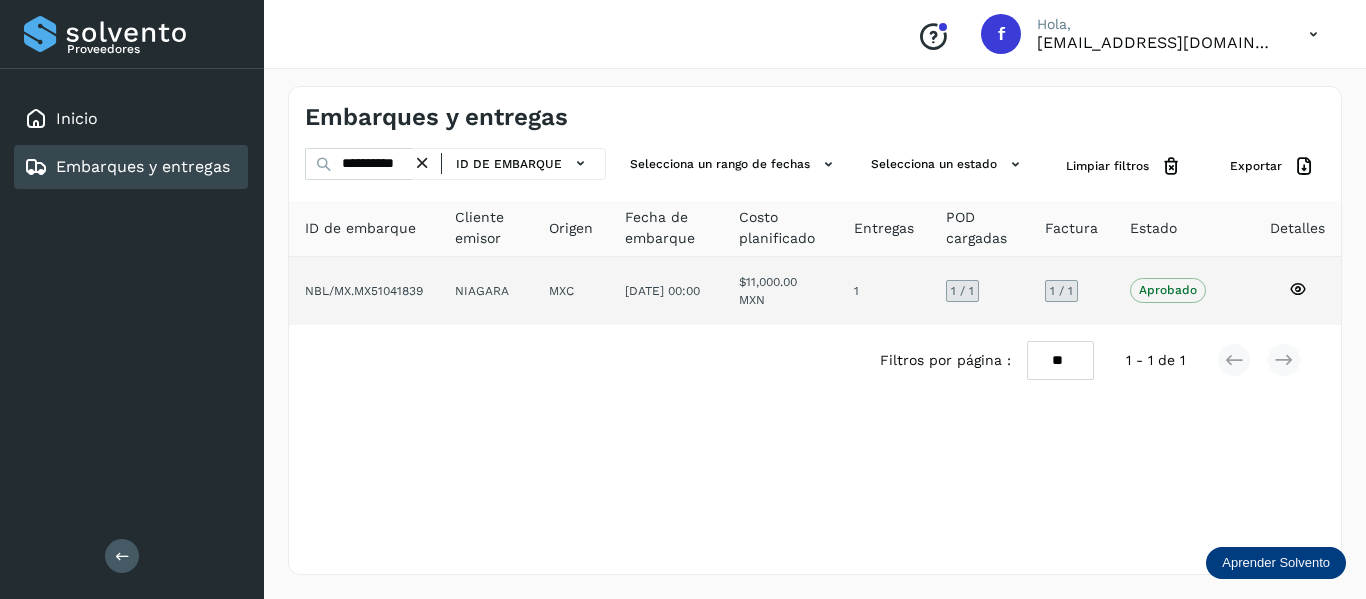 scroll, scrollTop: 0, scrollLeft: 0, axis: both 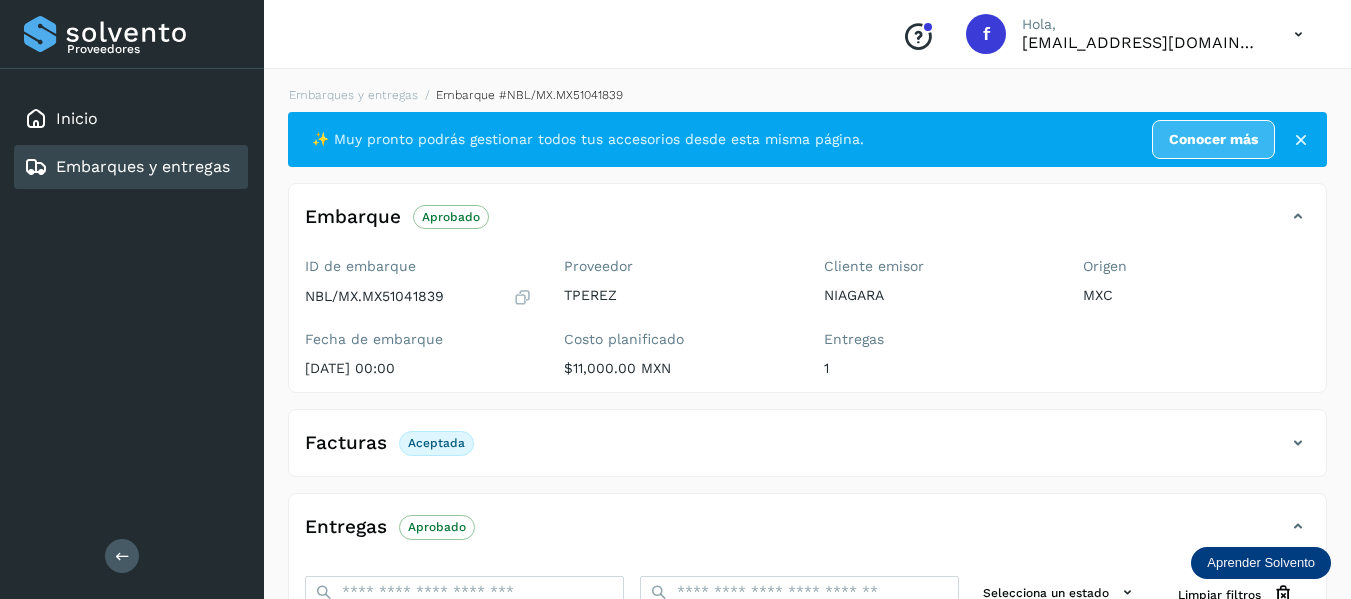 click on "Embarques y entregas" at bounding box center [143, 166] 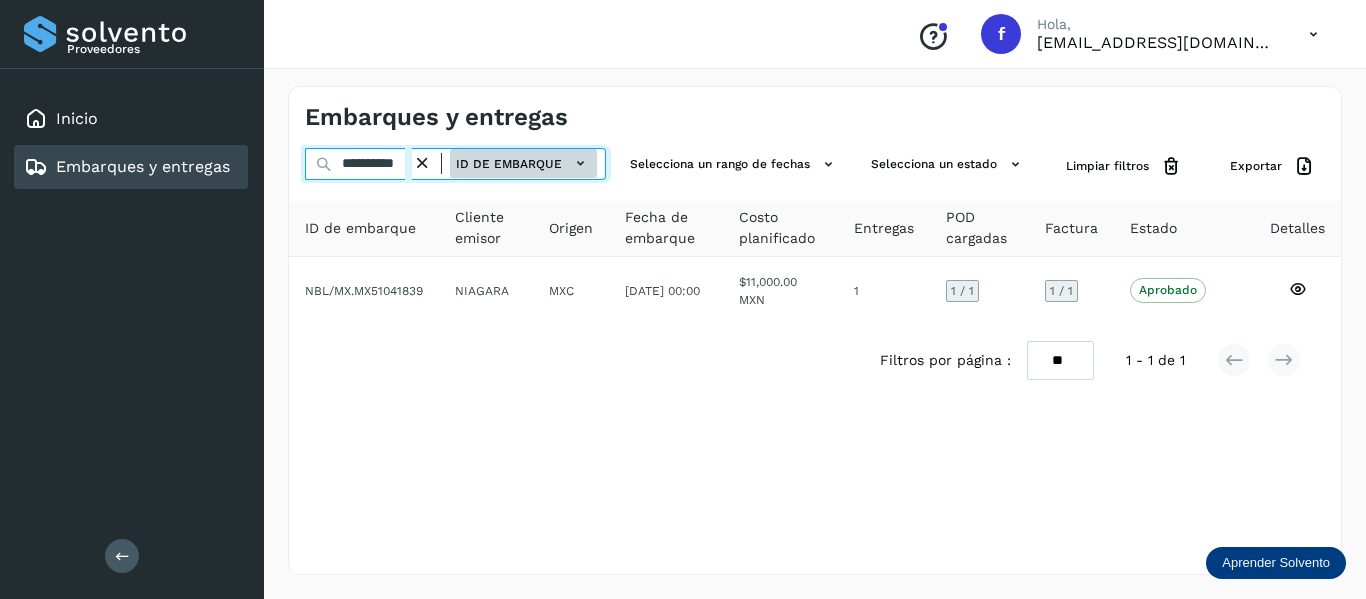 drag, startPoint x: 343, startPoint y: 167, endPoint x: 519, endPoint y: 176, distance: 176.22997 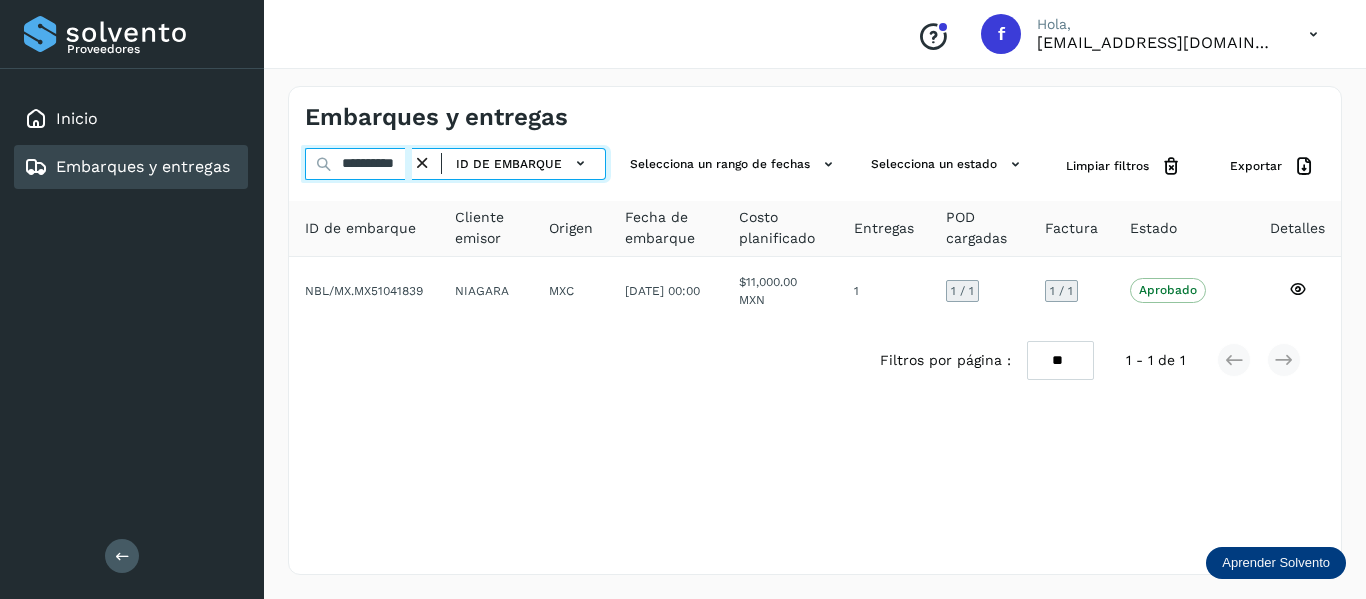 paste 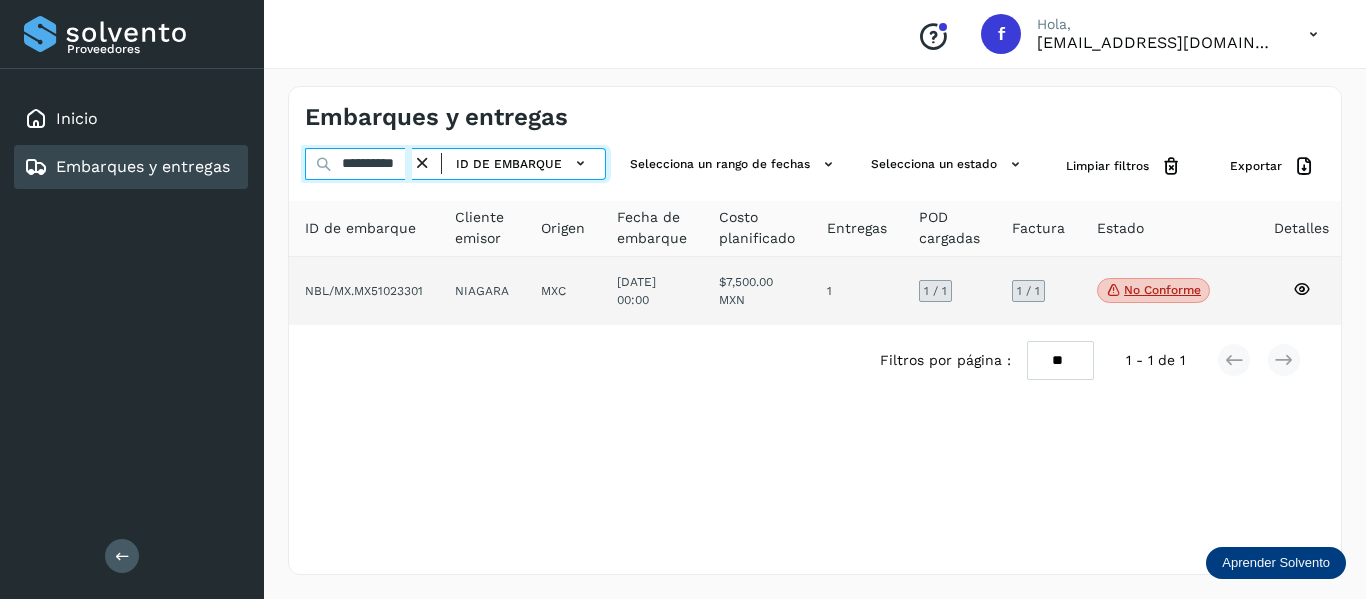 type on "**********" 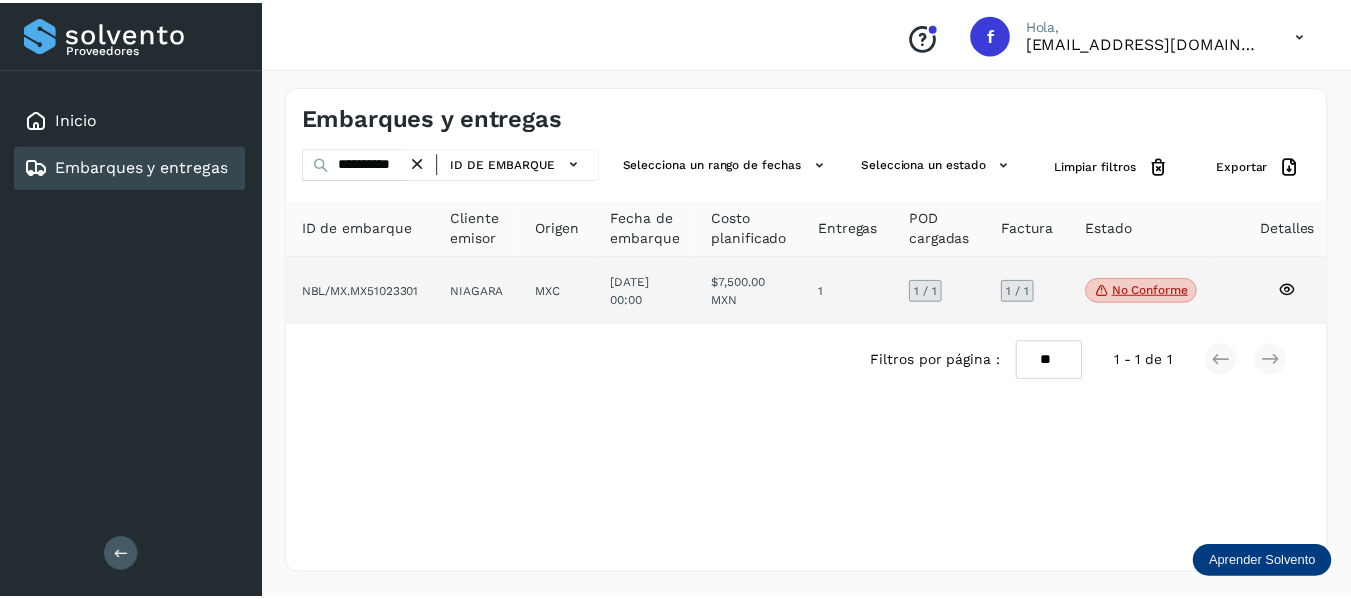scroll, scrollTop: 0, scrollLeft: 0, axis: both 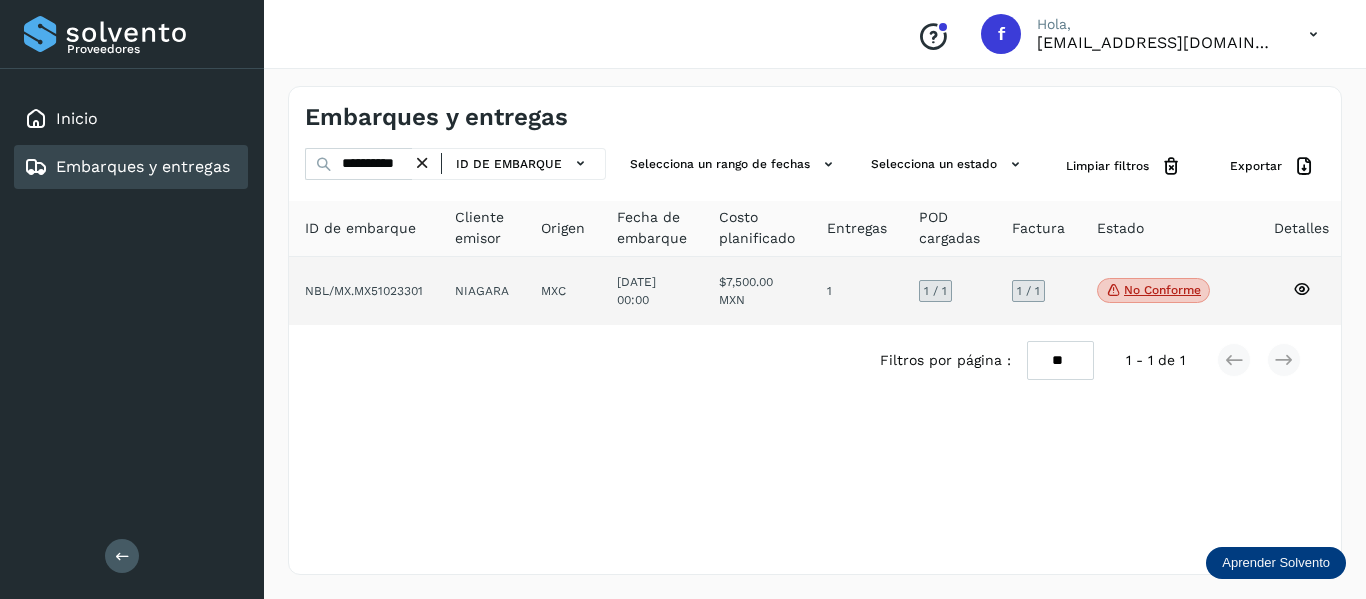 click 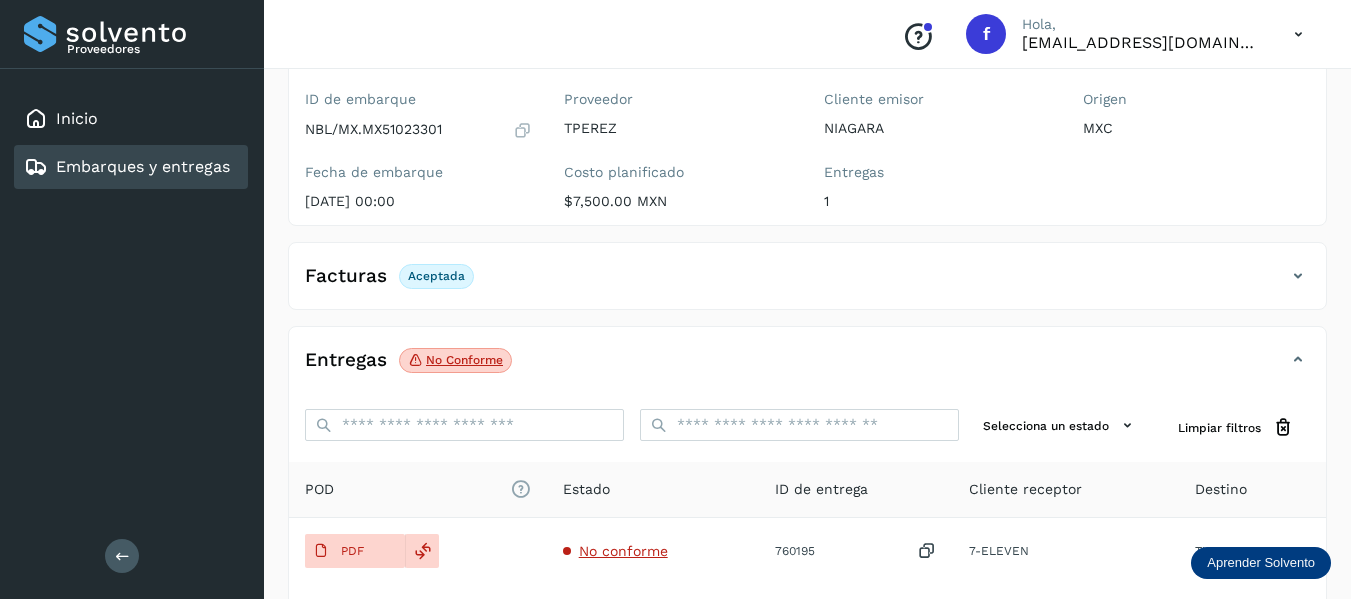 scroll, scrollTop: 200, scrollLeft: 0, axis: vertical 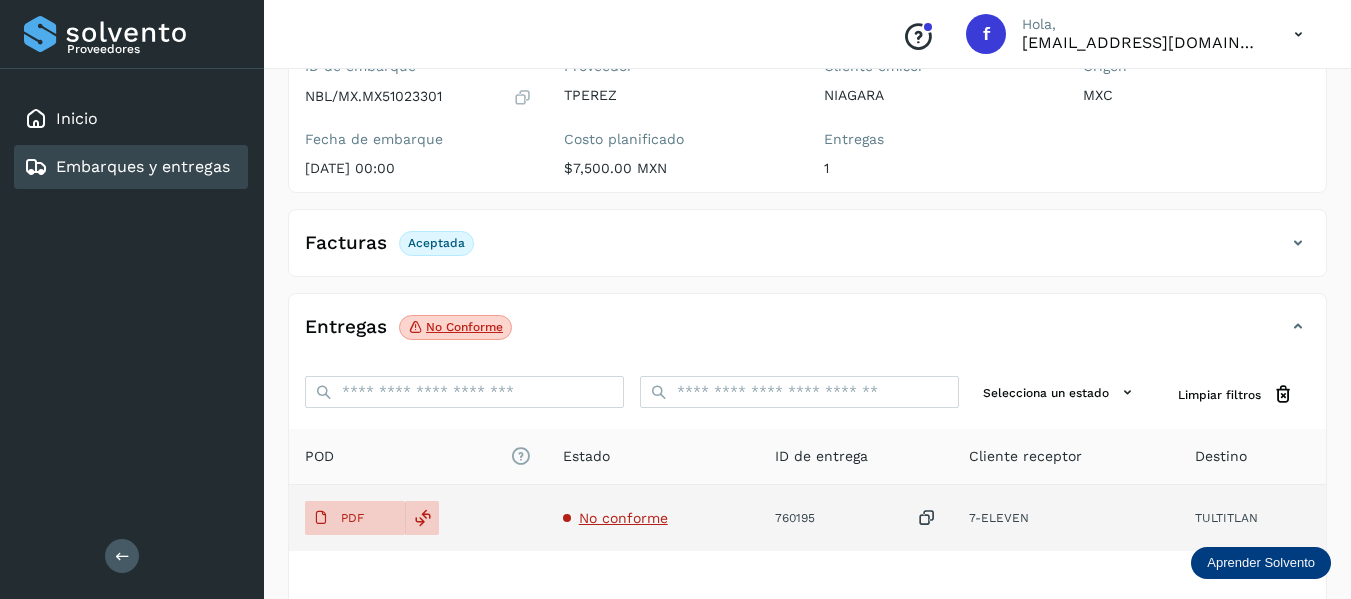 click on "No conforme" at bounding box center [623, 518] 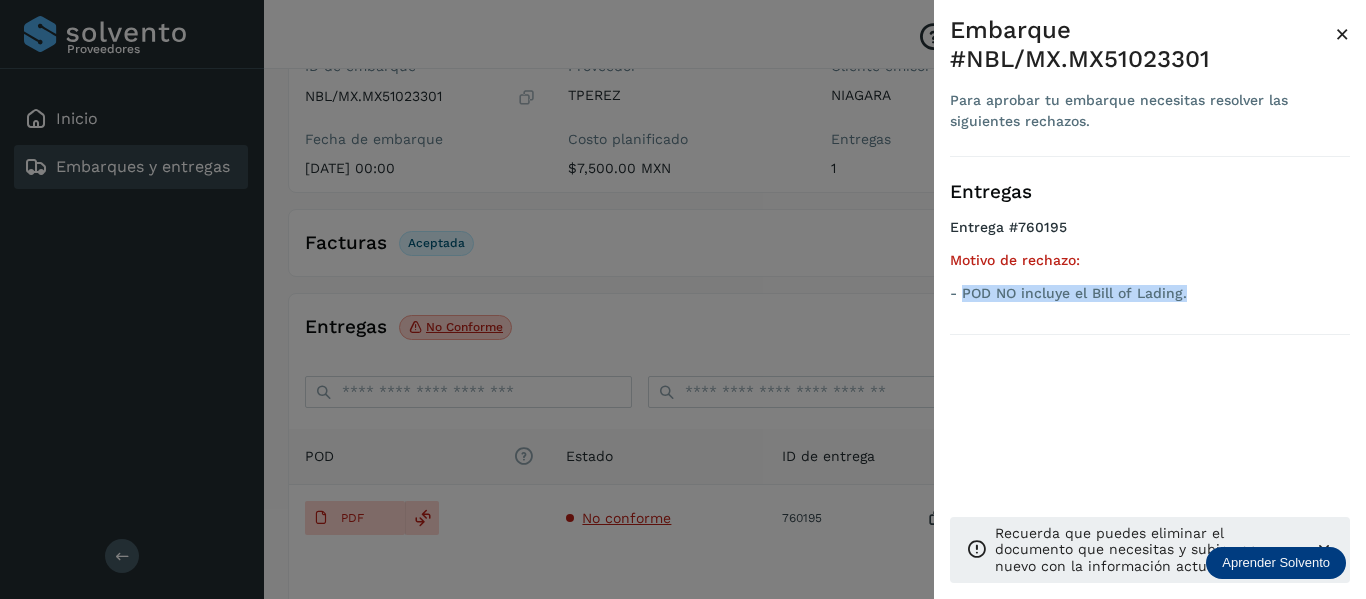 drag, startPoint x: 964, startPoint y: 290, endPoint x: 1189, endPoint y: 294, distance: 225.03555 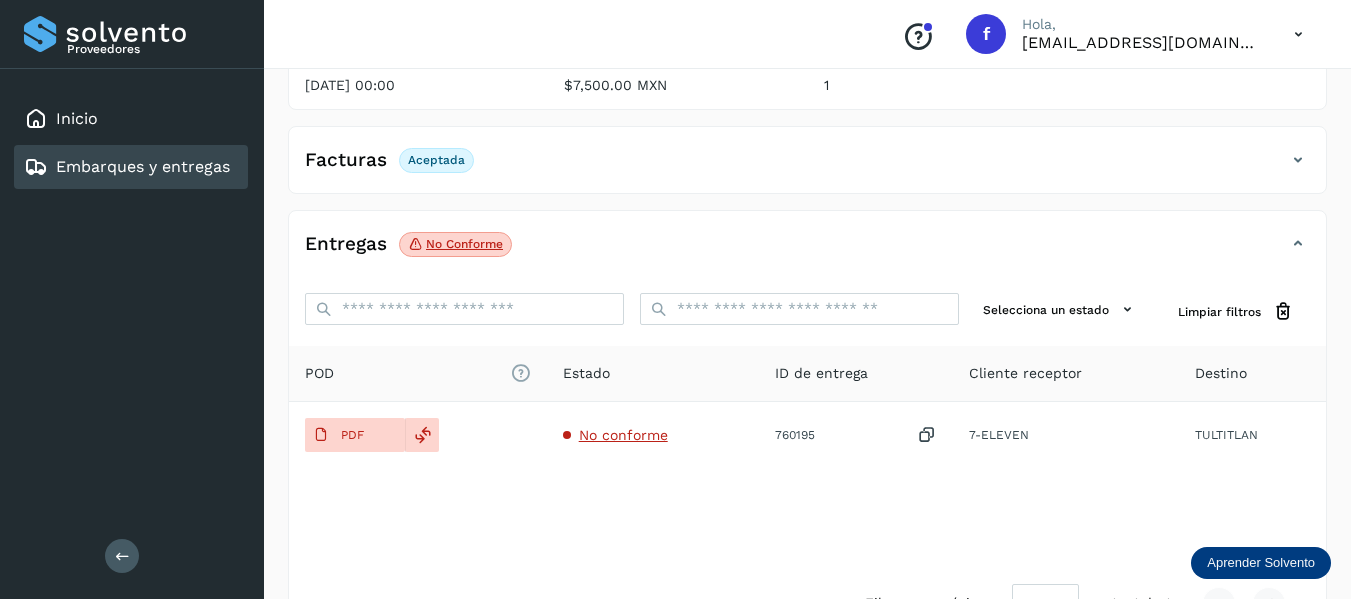 scroll, scrollTop: 300, scrollLeft: 0, axis: vertical 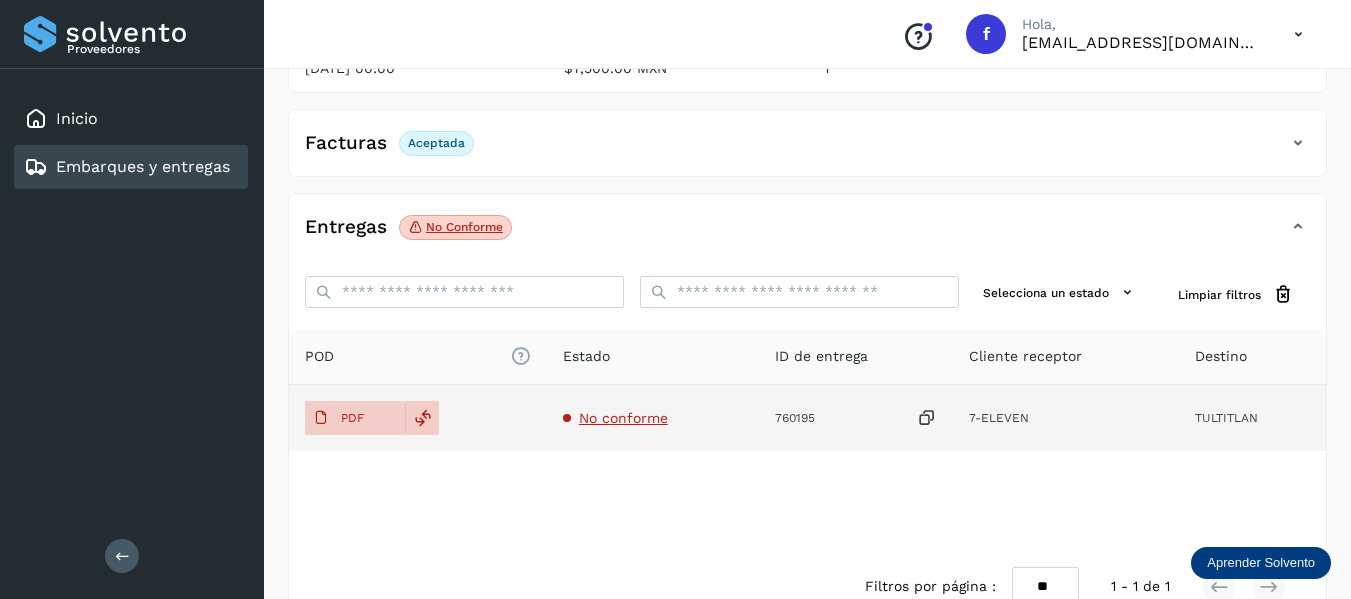 click on "No conforme" 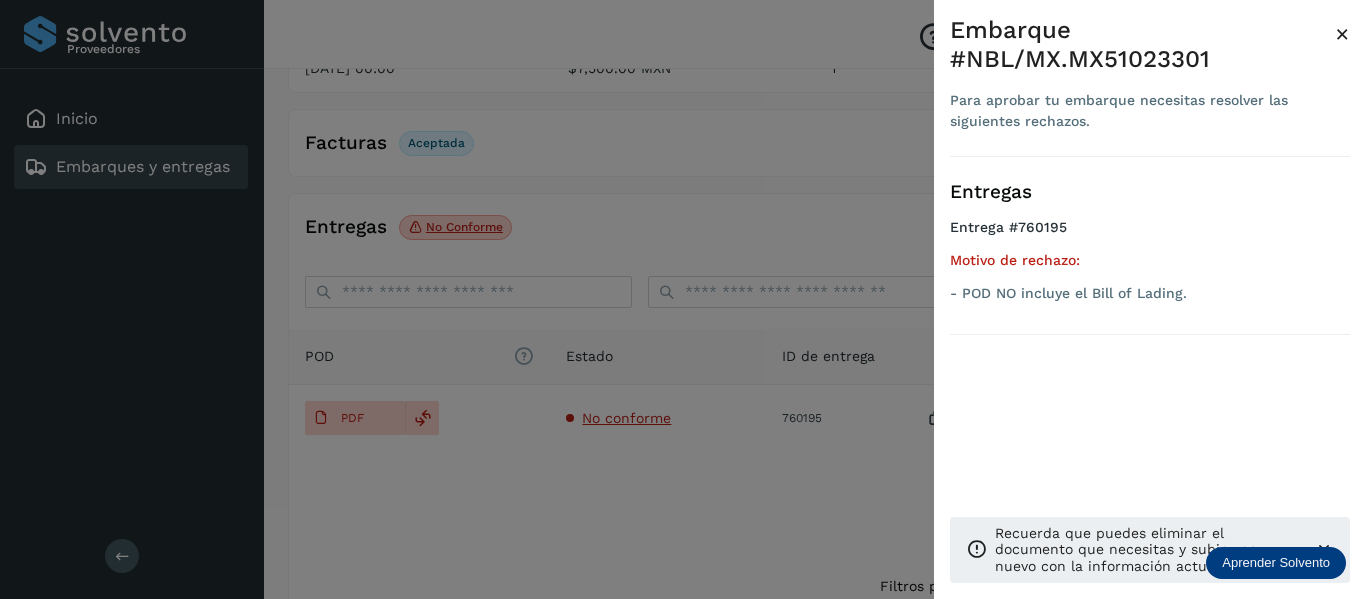 click on "×" at bounding box center (1342, 34) 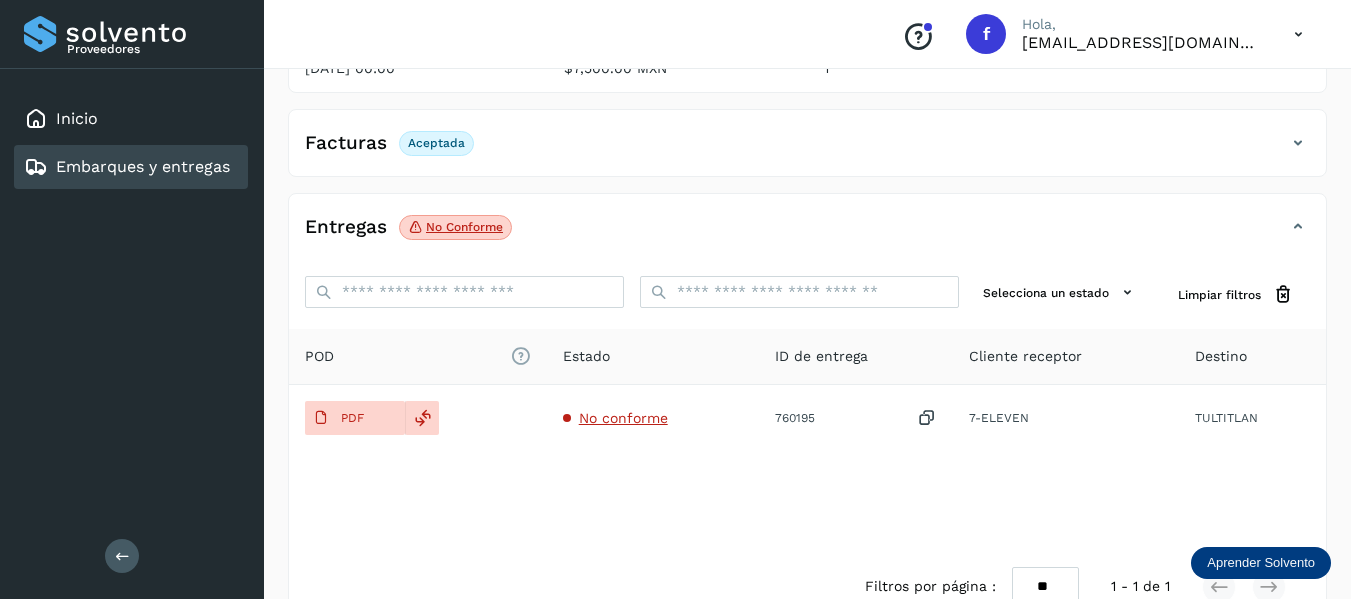 click on "Embarques y entregas" at bounding box center (143, 166) 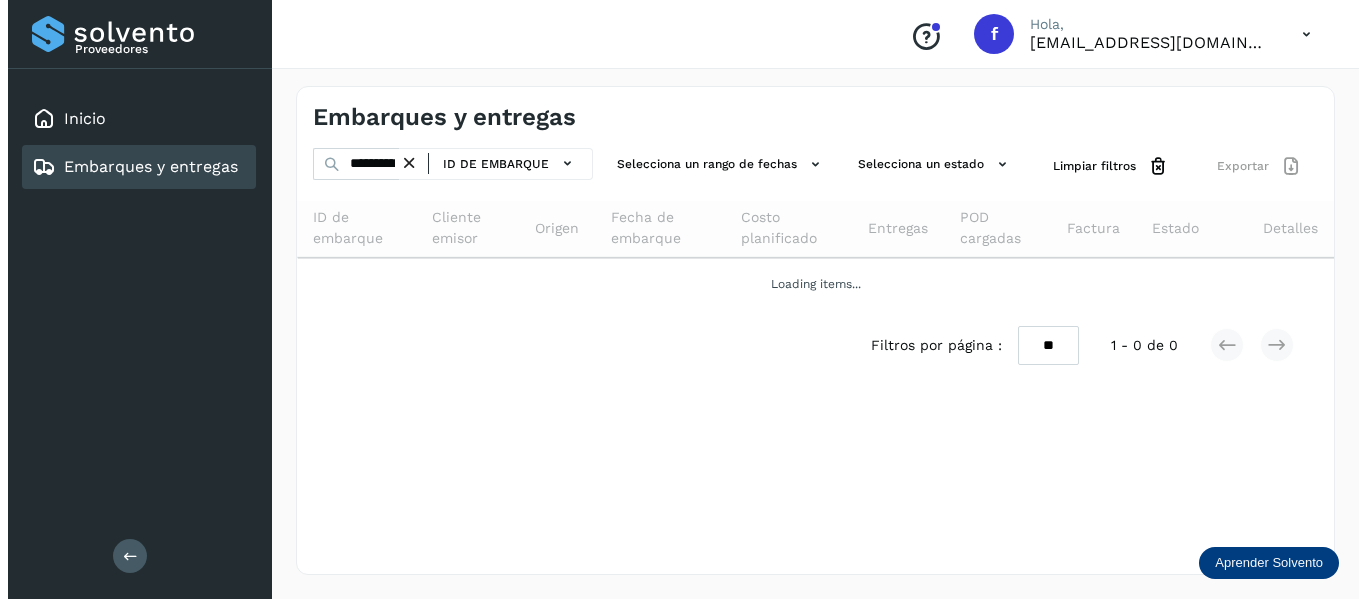 scroll, scrollTop: 0, scrollLeft: 0, axis: both 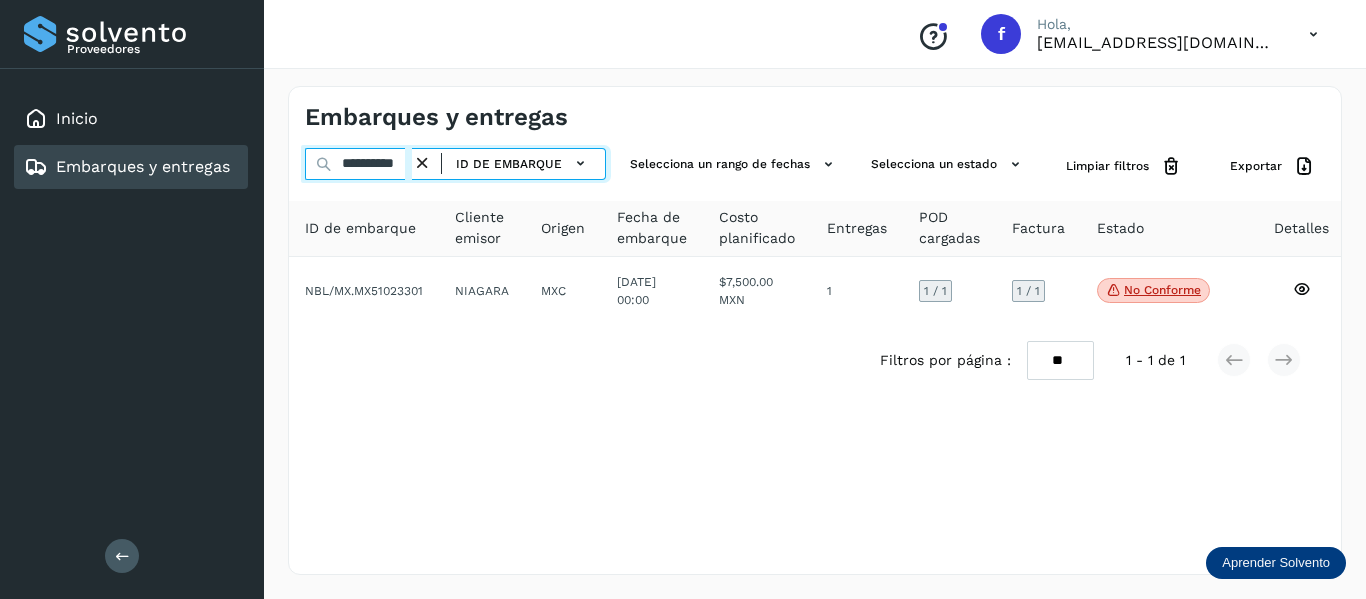 drag, startPoint x: 334, startPoint y: 165, endPoint x: 621, endPoint y: 203, distance: 289.50476 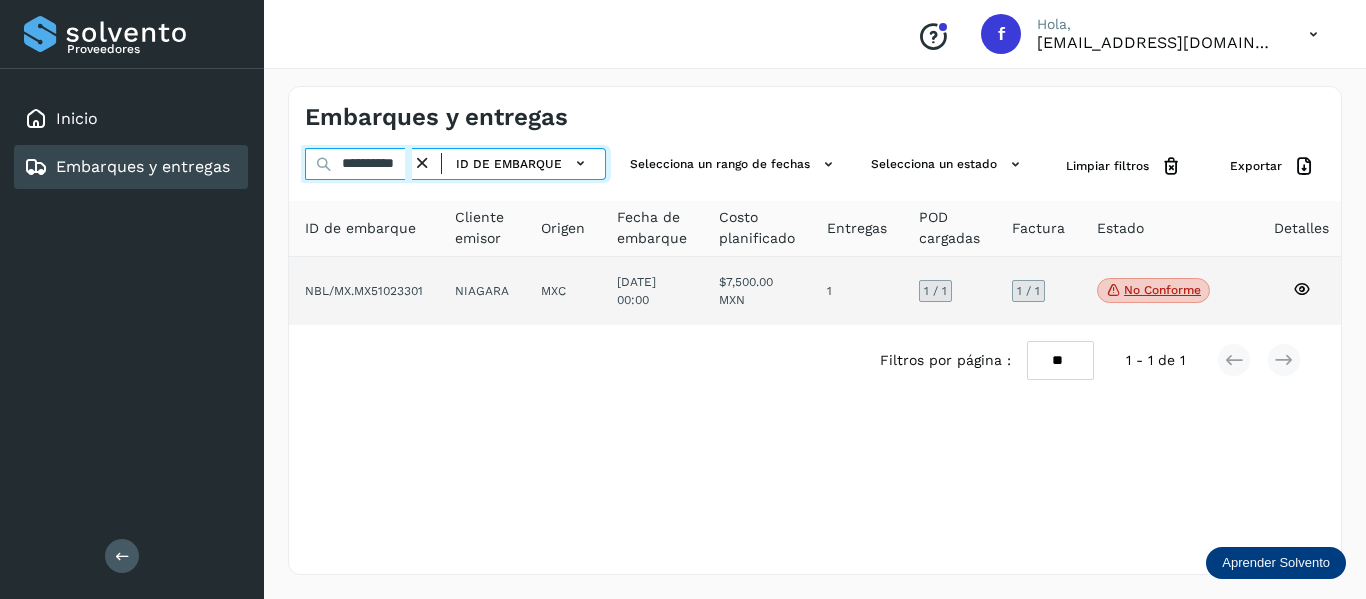 type on "**********" 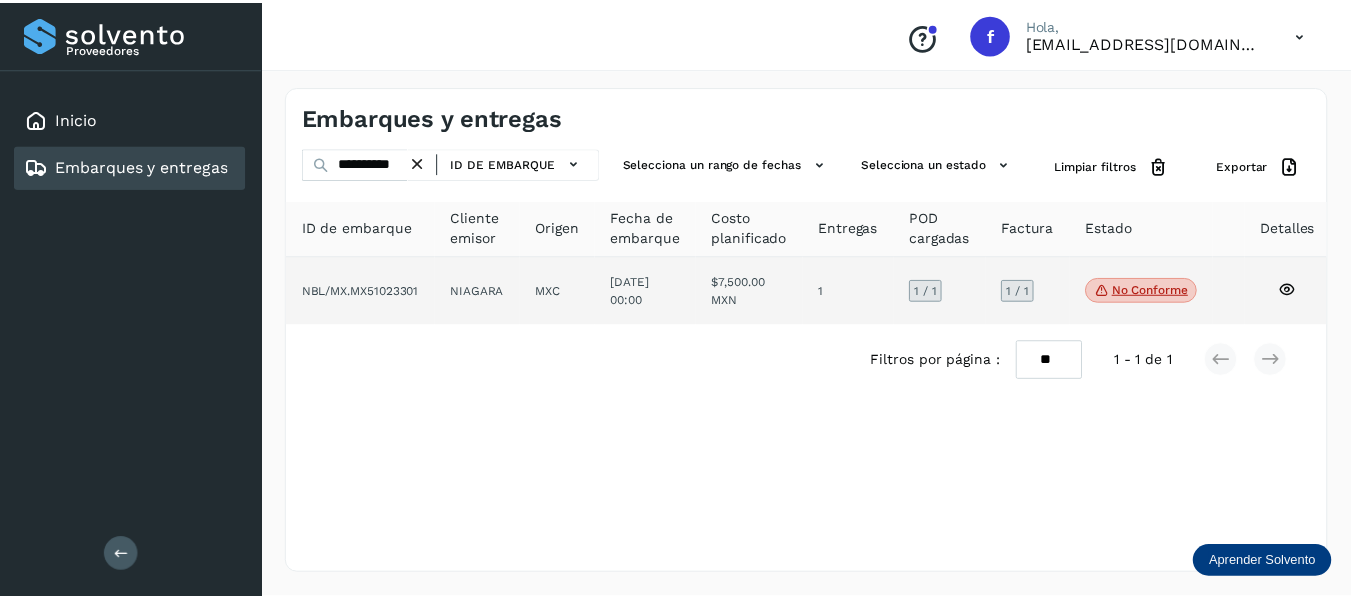 scroll, scrollTop: 0, scrollLeft: 0, axis: both 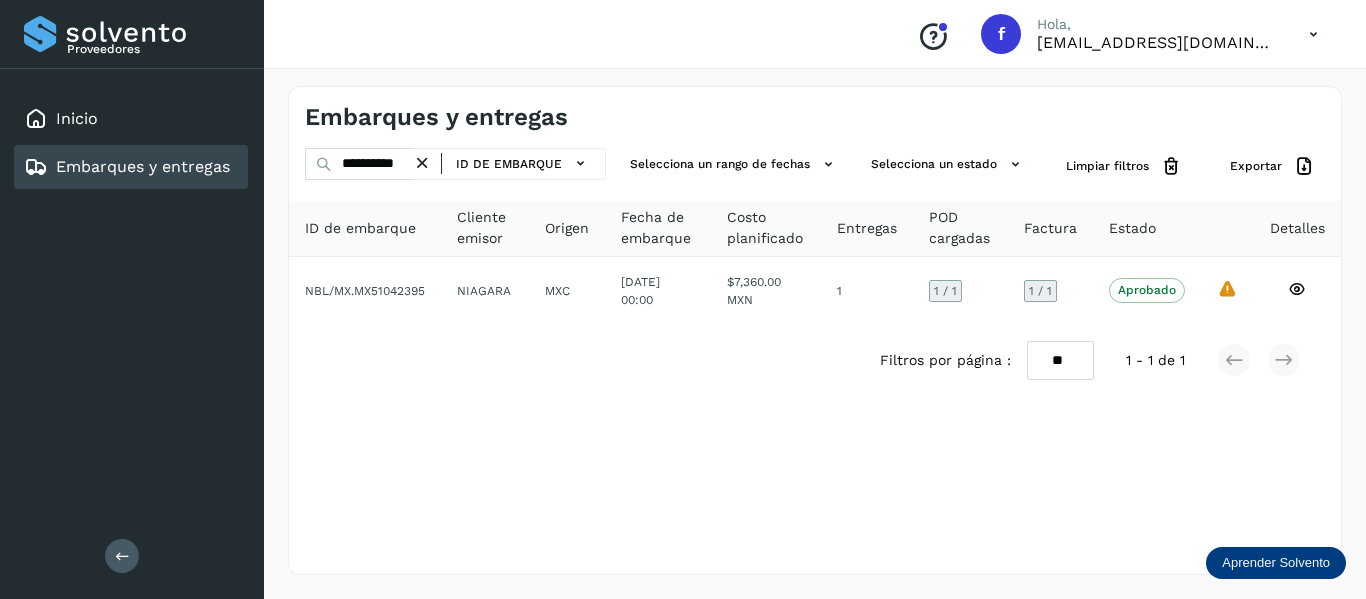 drag, startPoint x: 1105, startPoint y: 313, endPoint x: 1232, endPoint y: 243, distance: 145.0138 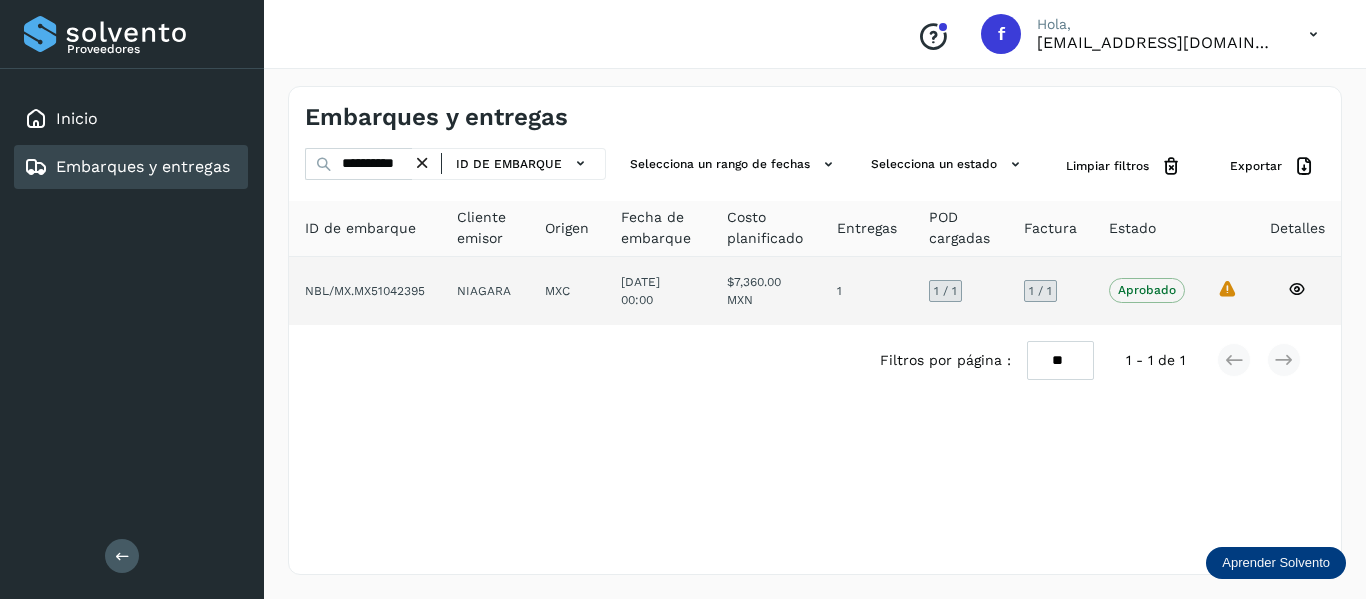 click 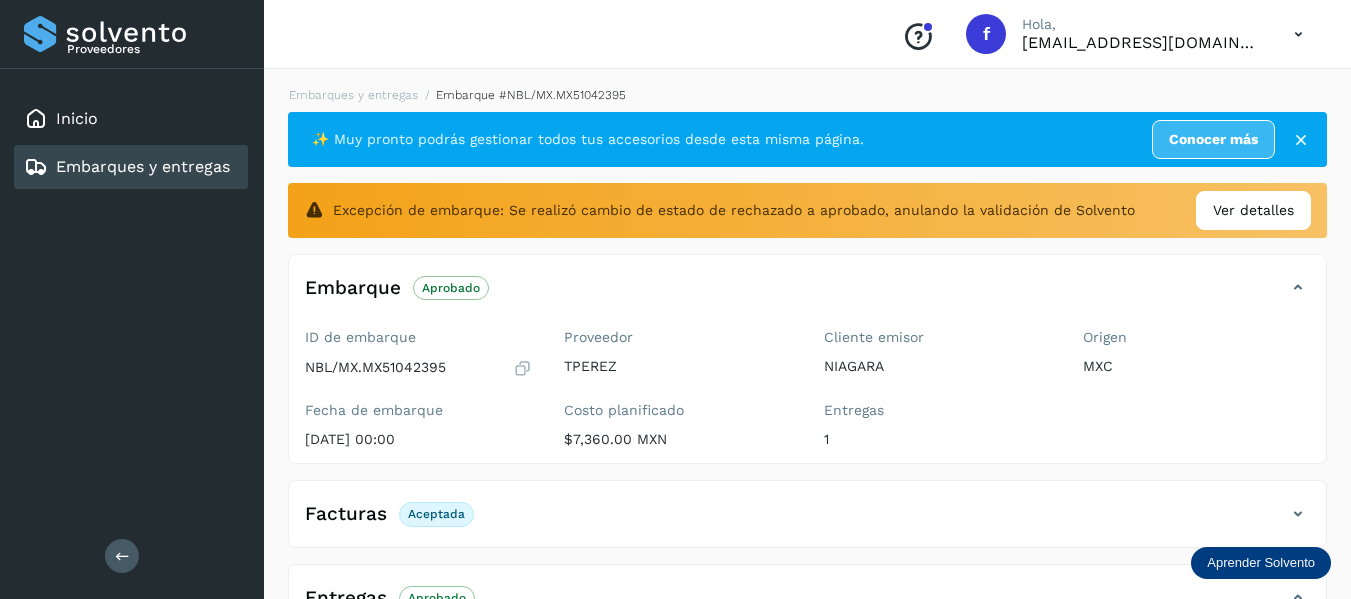 scroll, scrollTop: 200, scrollLeft: 0, axis: vertical 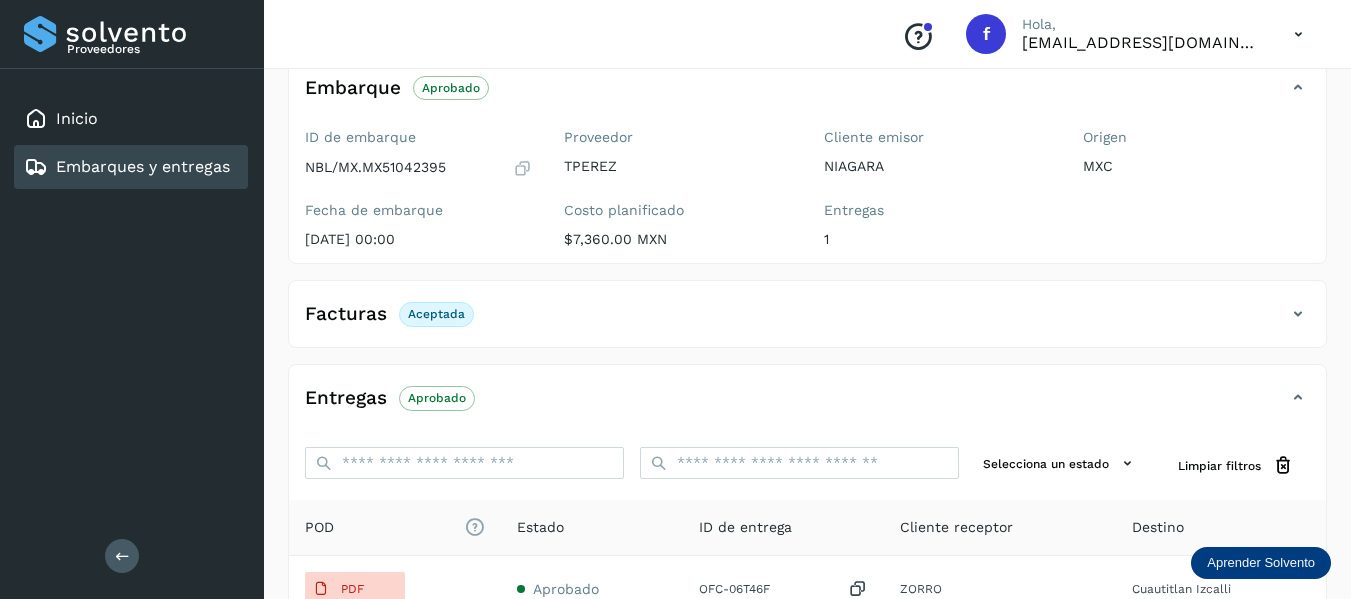 click on "Embarques y entregas" at bounding box center [143, 166] 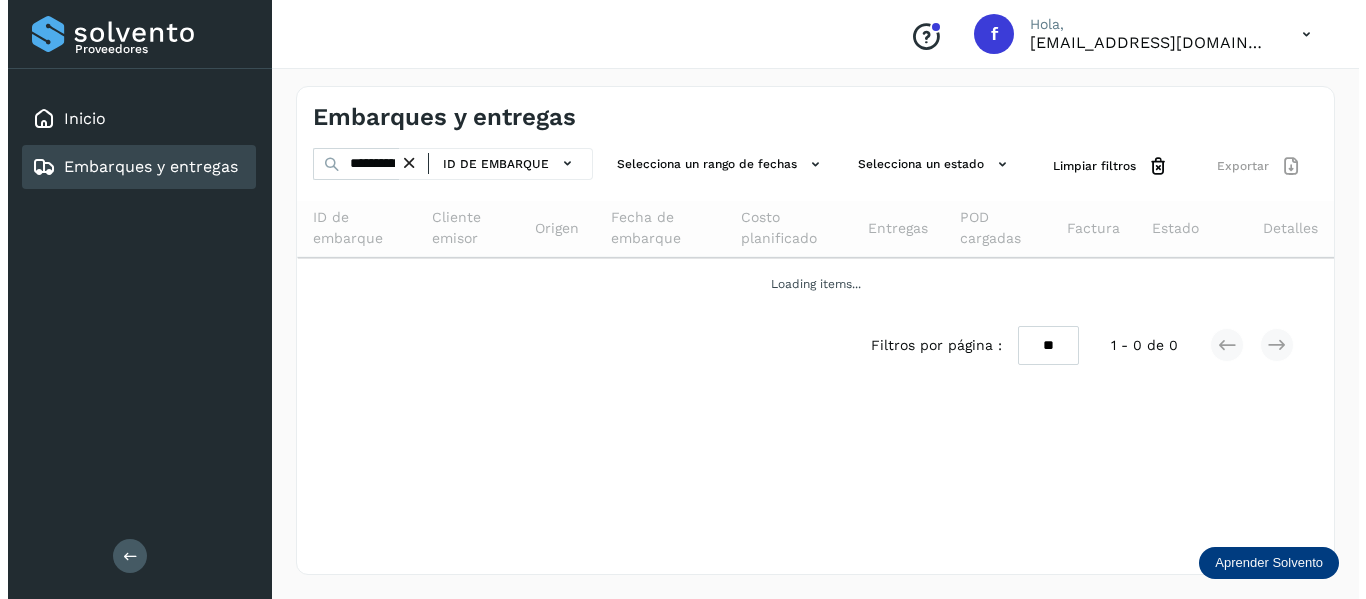 scroll, scrollTop: 0, scrollLeft: 0, axis: both 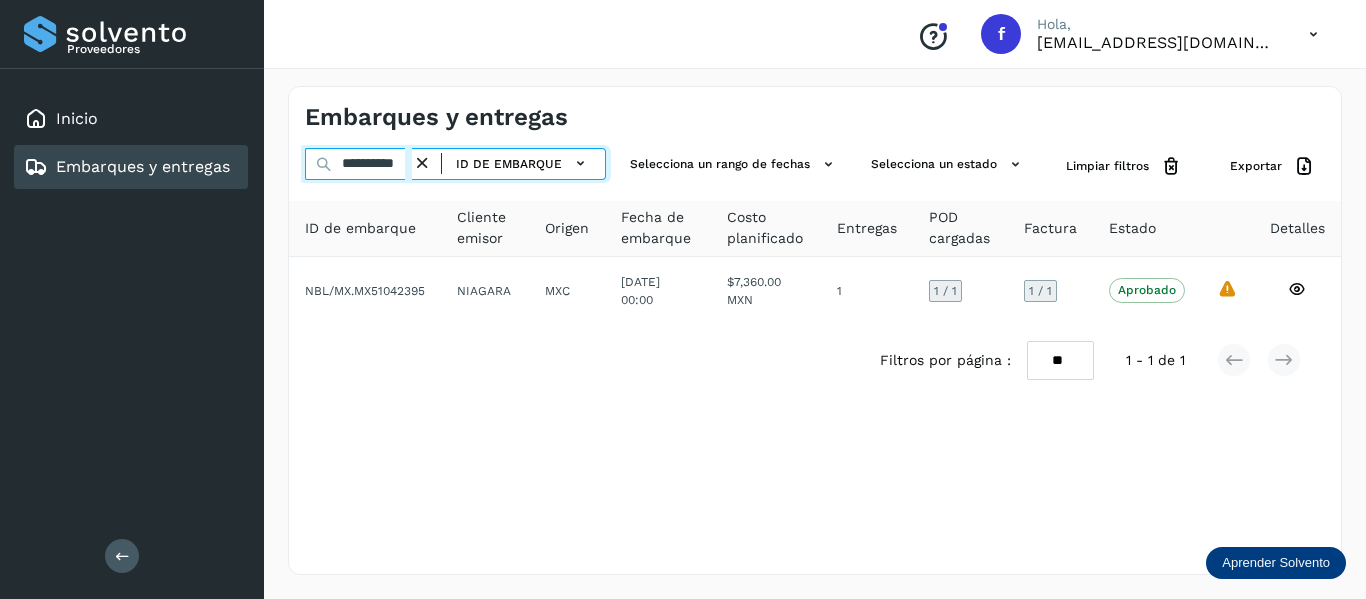 drag, startPoint x: 336, startPoint y: 164, endPoint x: 566, endPoint y: 197, distance: 232.35533 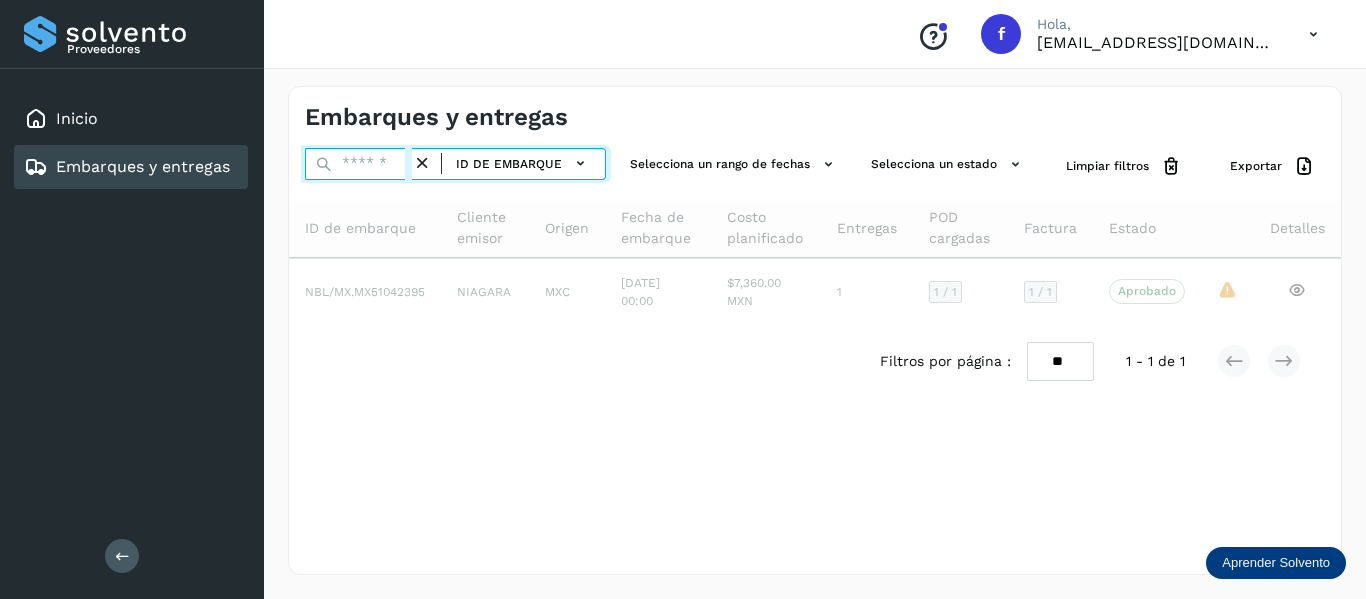 paste on "**********" 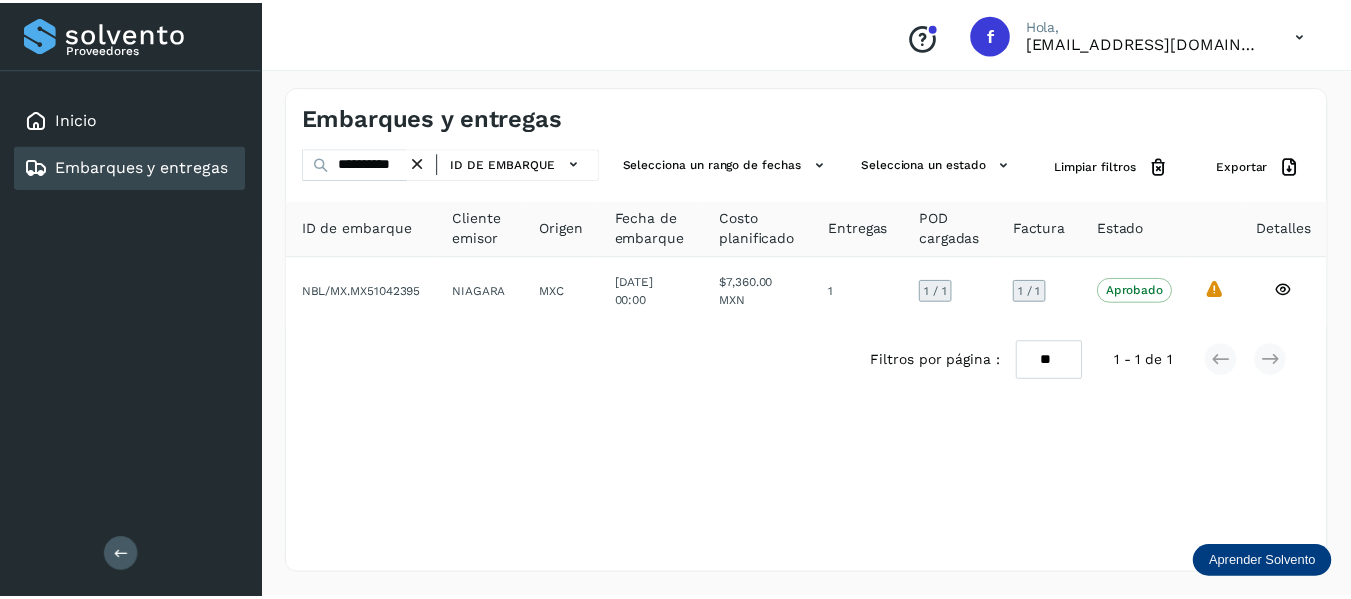 scroll, scrollTop: 0, scrollLeft: 0, axis: both 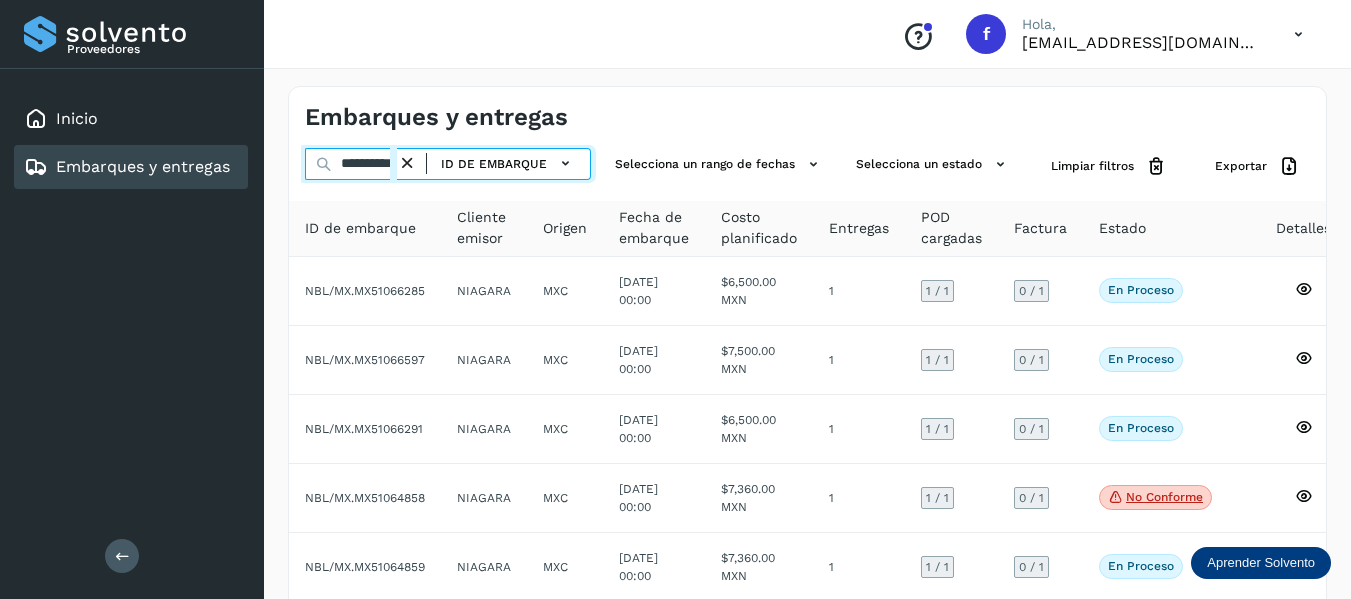 drag, startPoint x: 336, startPoint y: 160, endPoint x: 579, endPoint y: 160, distance: 243 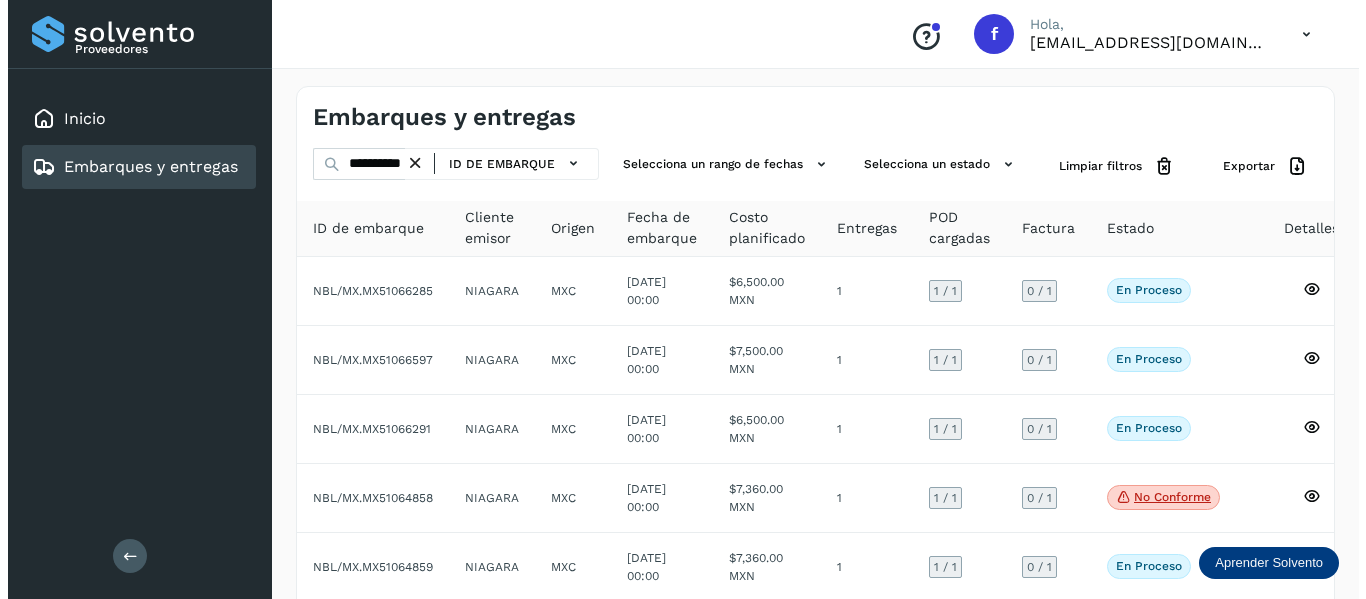 scroll, scrollTop: 0, scrollLeft: 0, axis: both 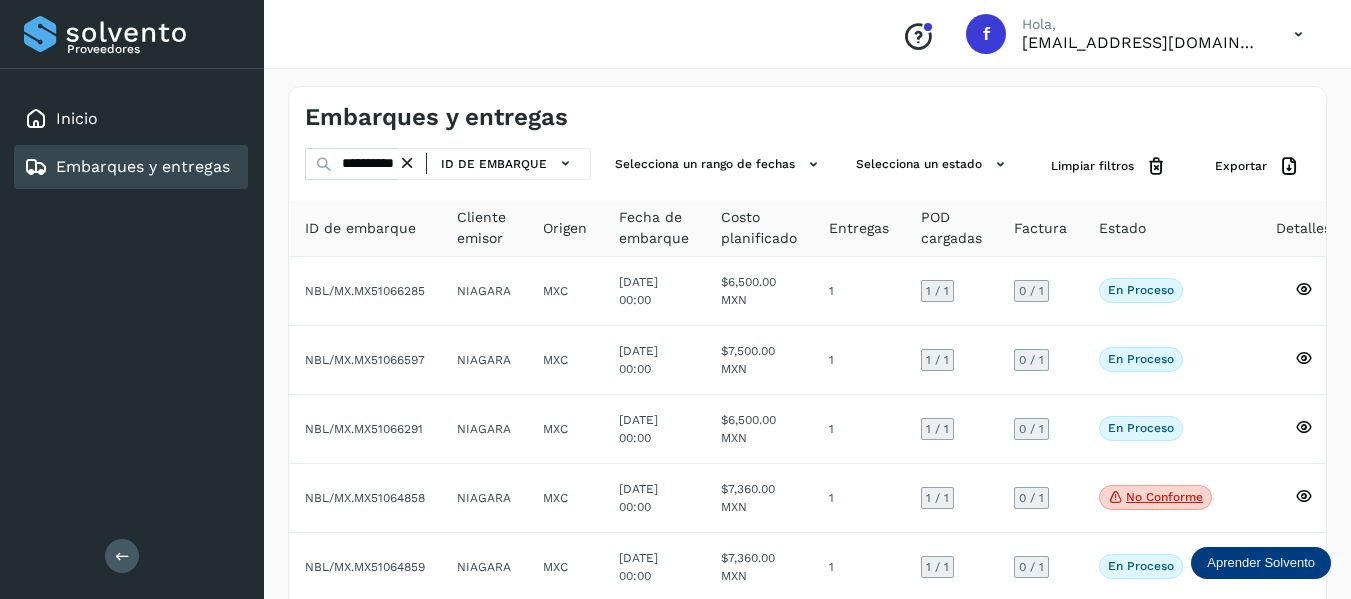 click on "Embarques y entregas" at bounding box center [143, 166] 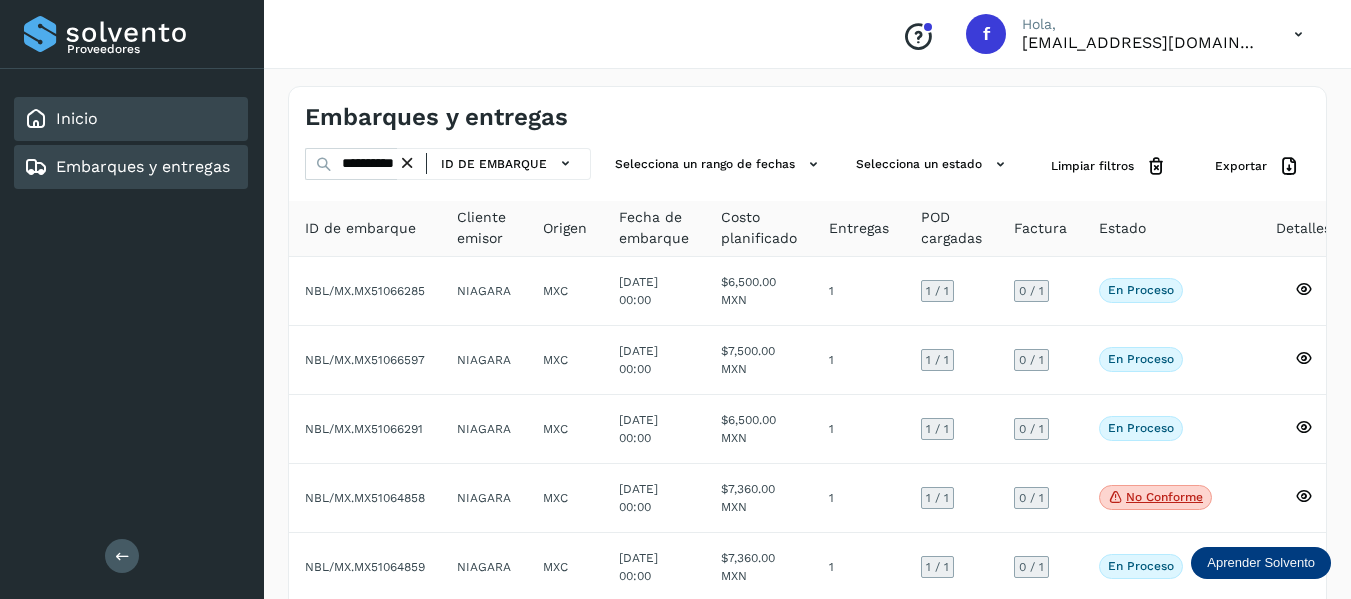 click on "Inicio" 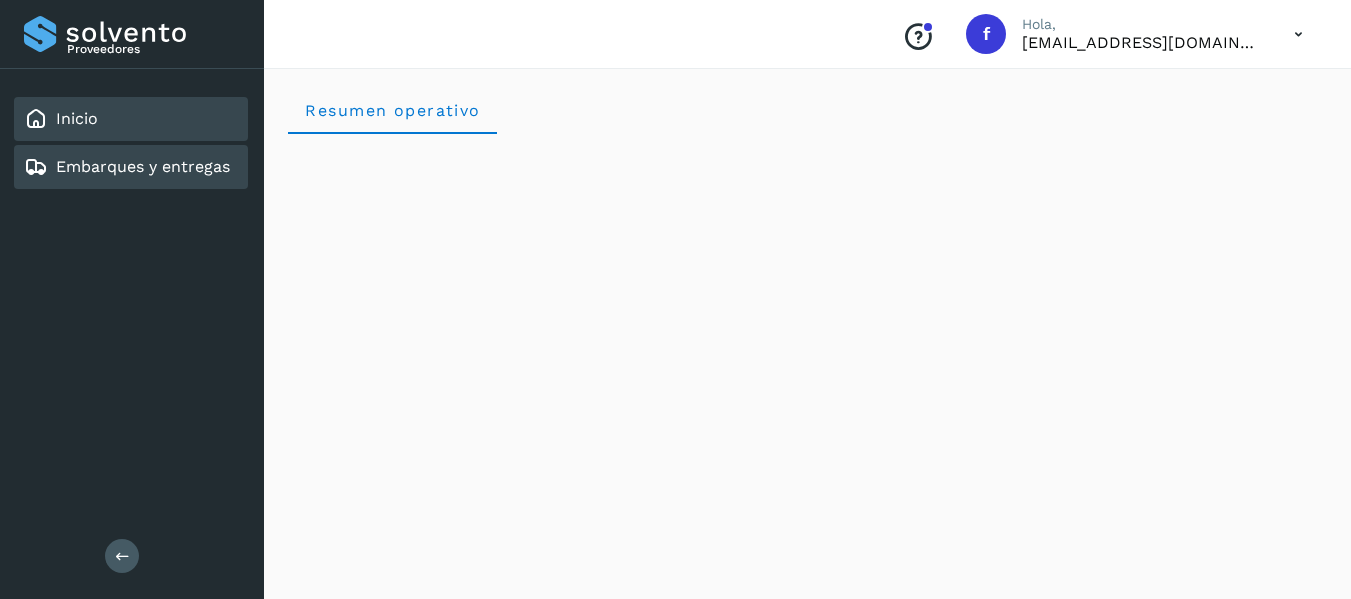 click on "Embarques y entregas" 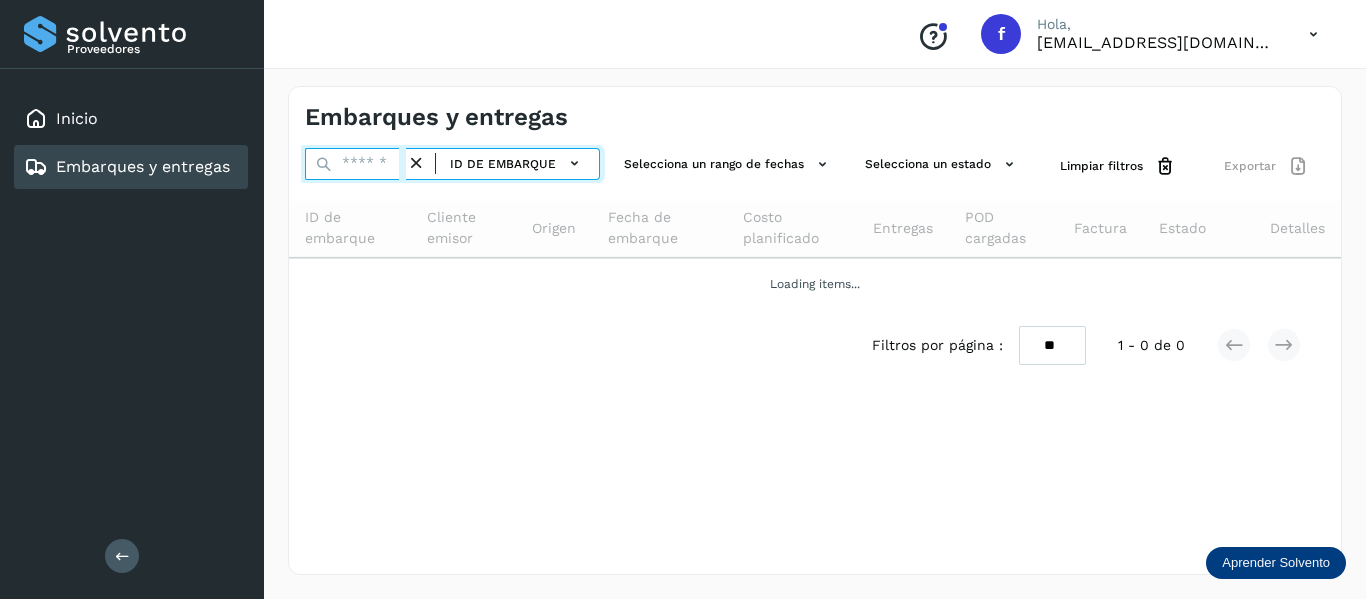 click at bounding box center (355, 164) 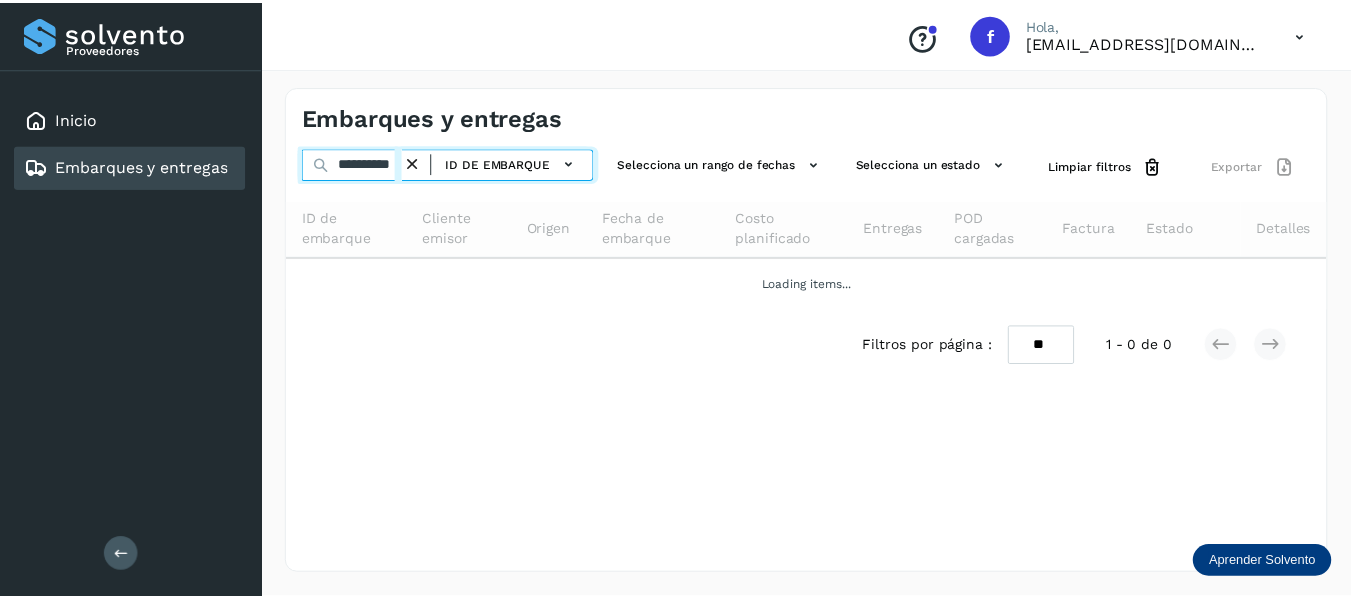 scroll, scrollTop: 0, scrollLeft: 18, axis: horizontal 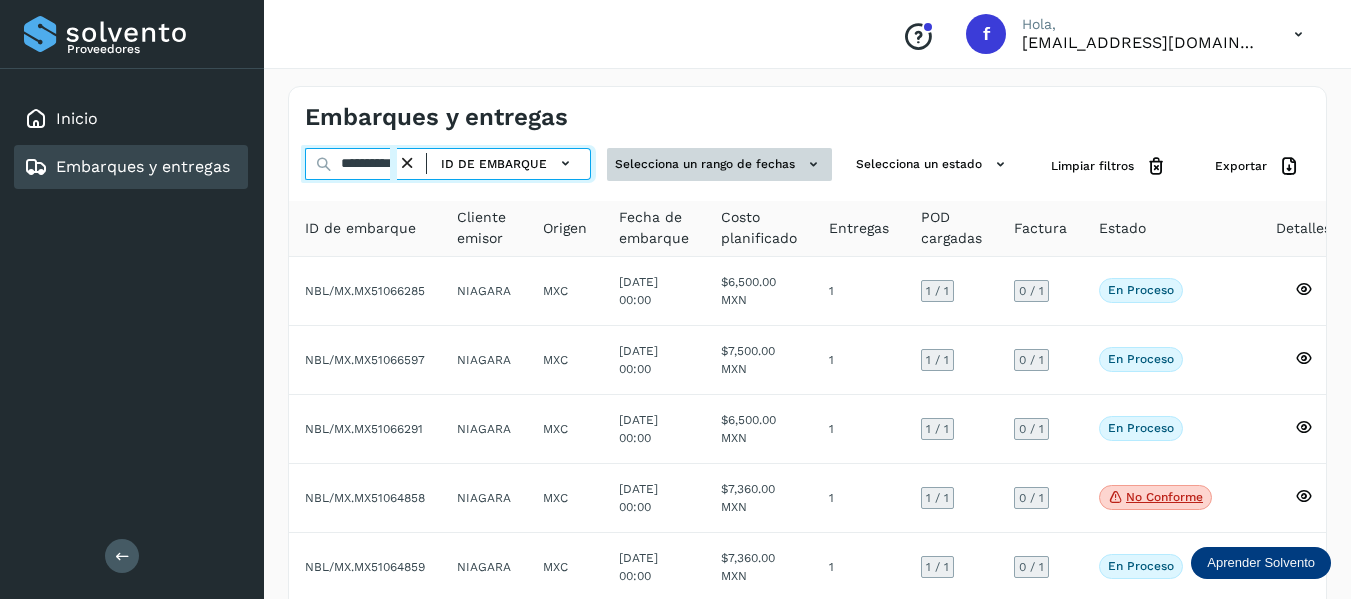 drag, startPoint x: 337, startPoint y: 164, endPoint x: 603, endPoint y: 171, distance: 266.0921 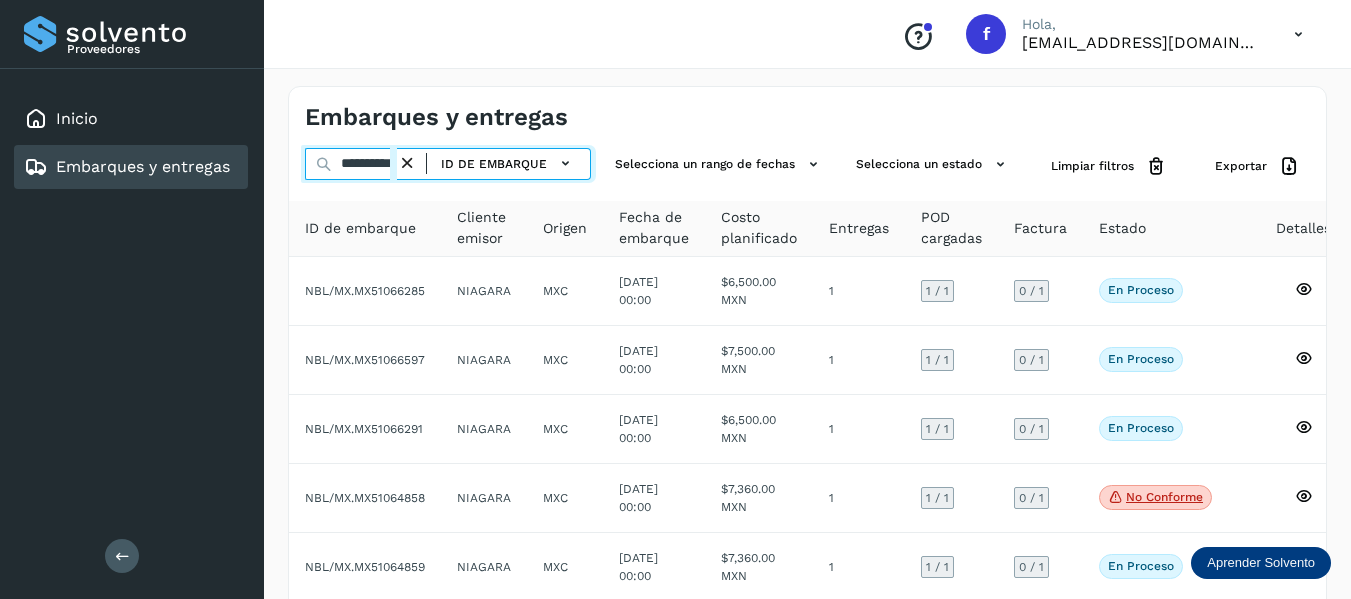 type on "*" 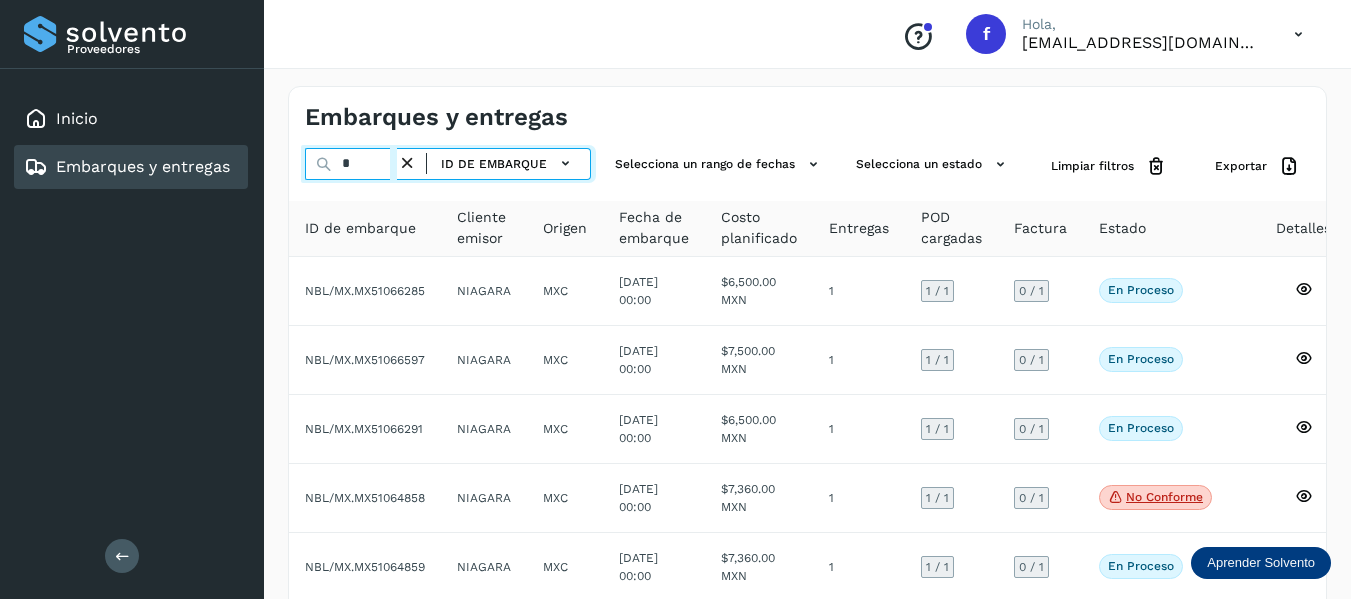scroll, scrollTop: 0, scrollLeft: 0, axis: both 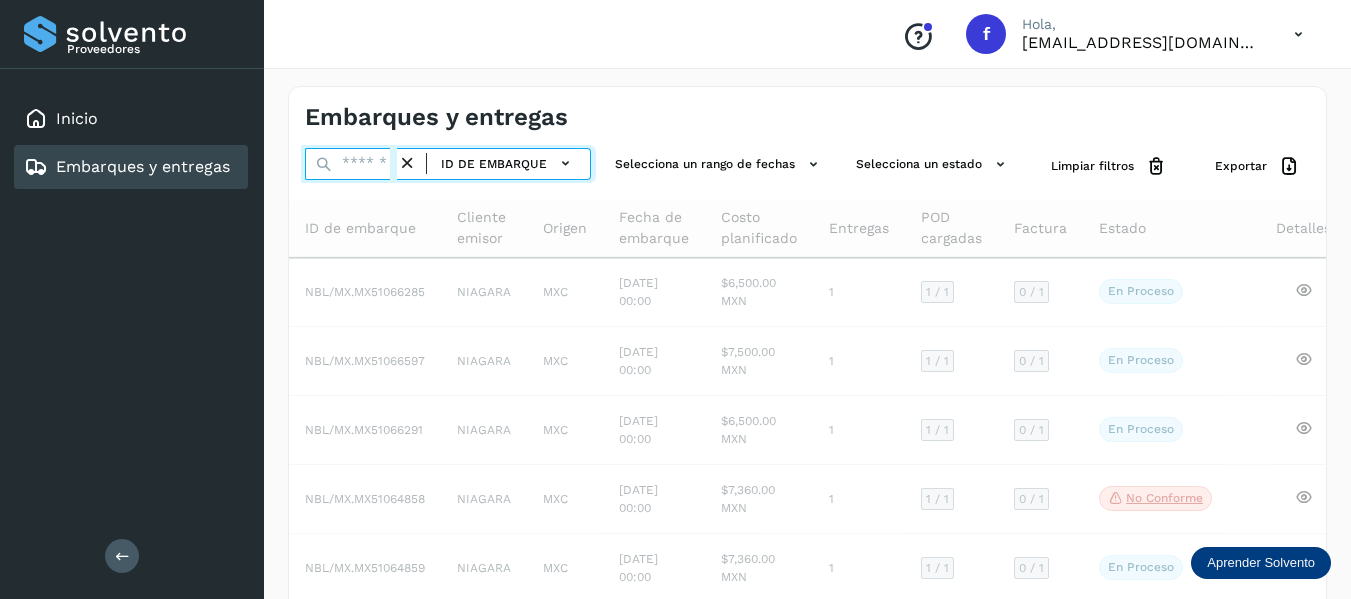 paste on "**********" 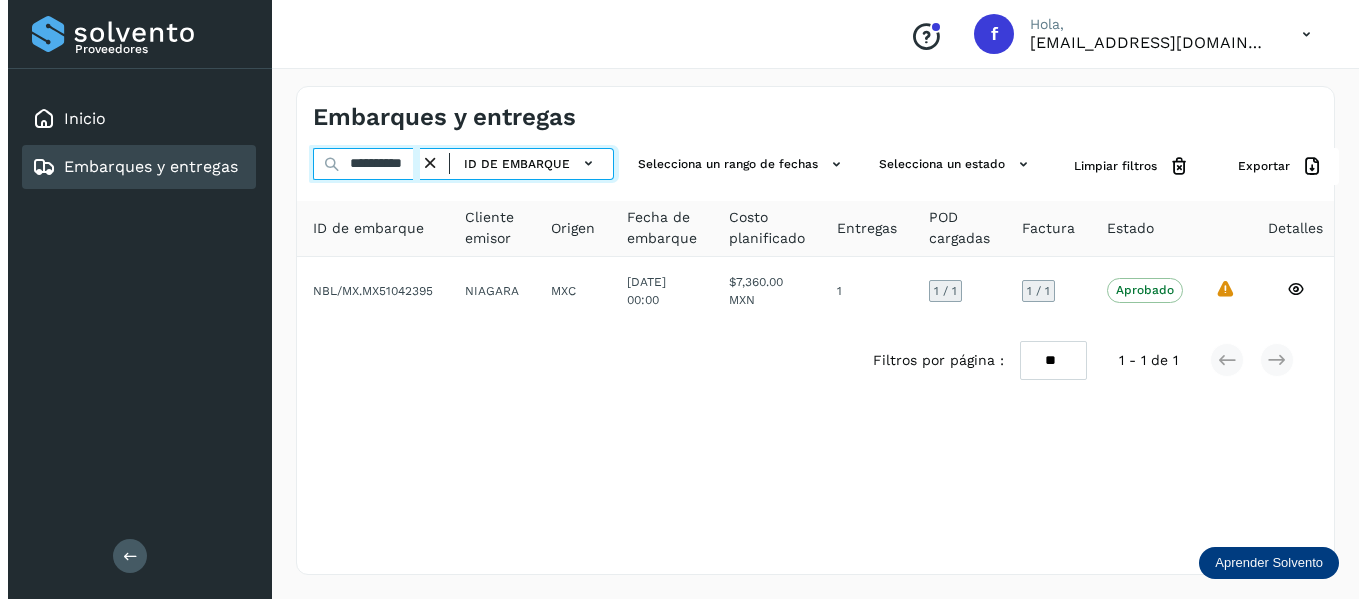 scroll, scrollTop: 0, scrollLeft: 18, axis: horizontal 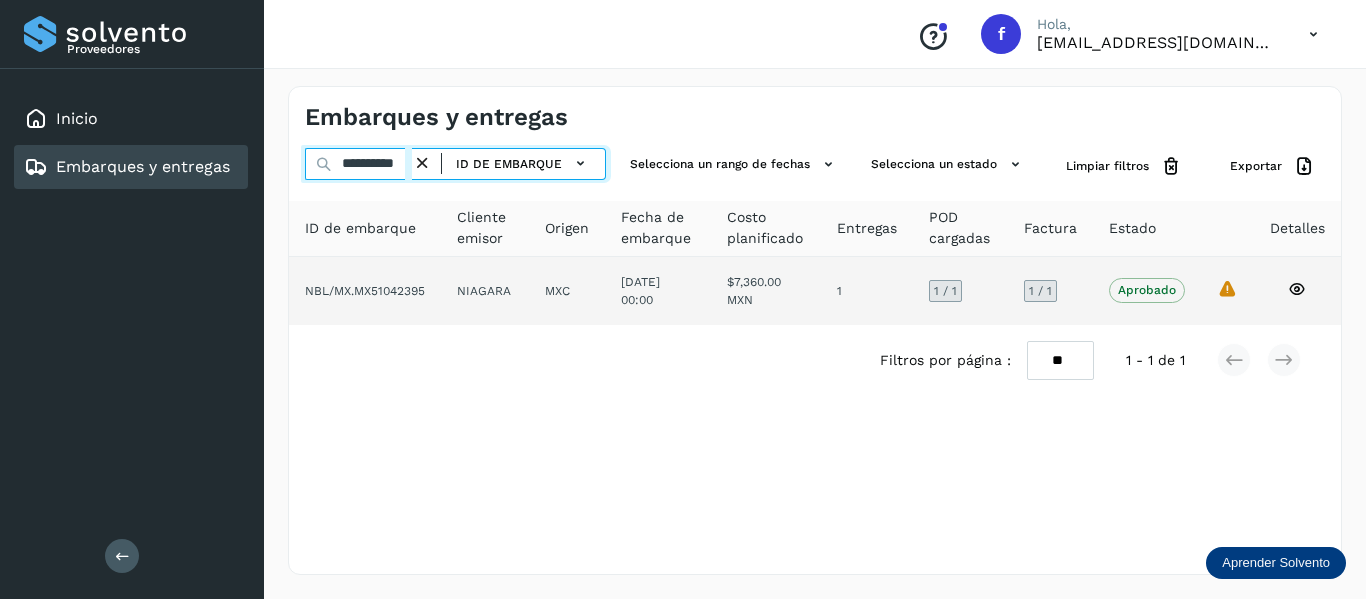 type on "**********" 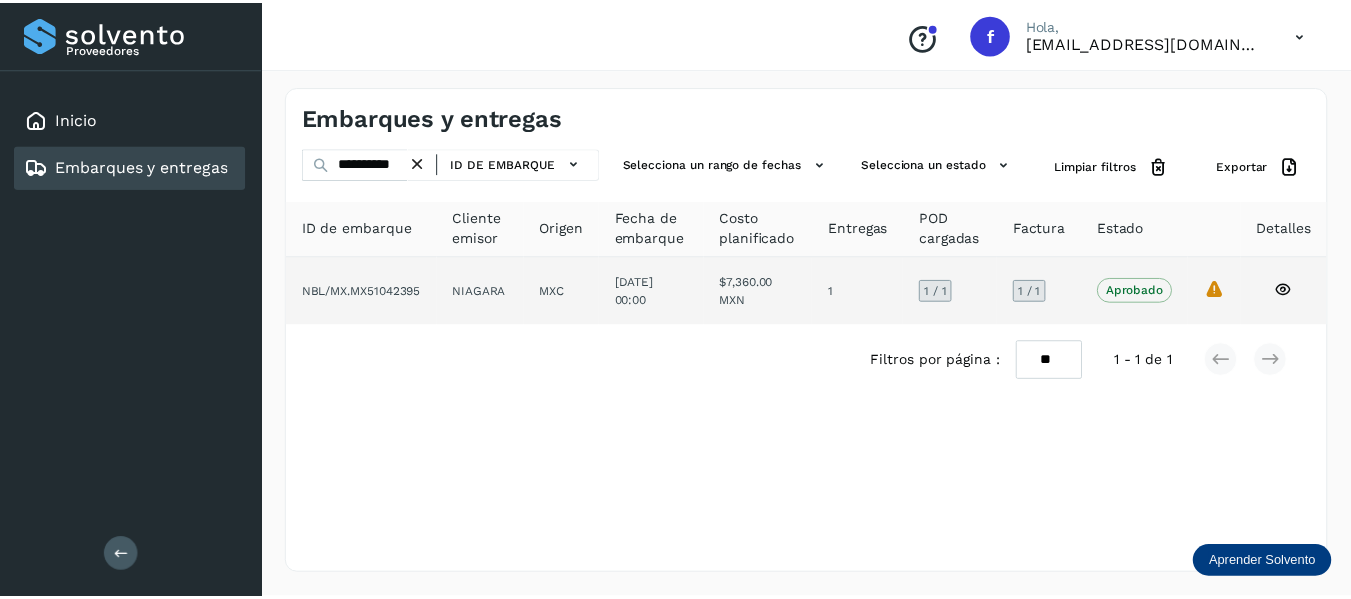 scroll, scrollTop: 0, scrollLeft: 0, axis: both 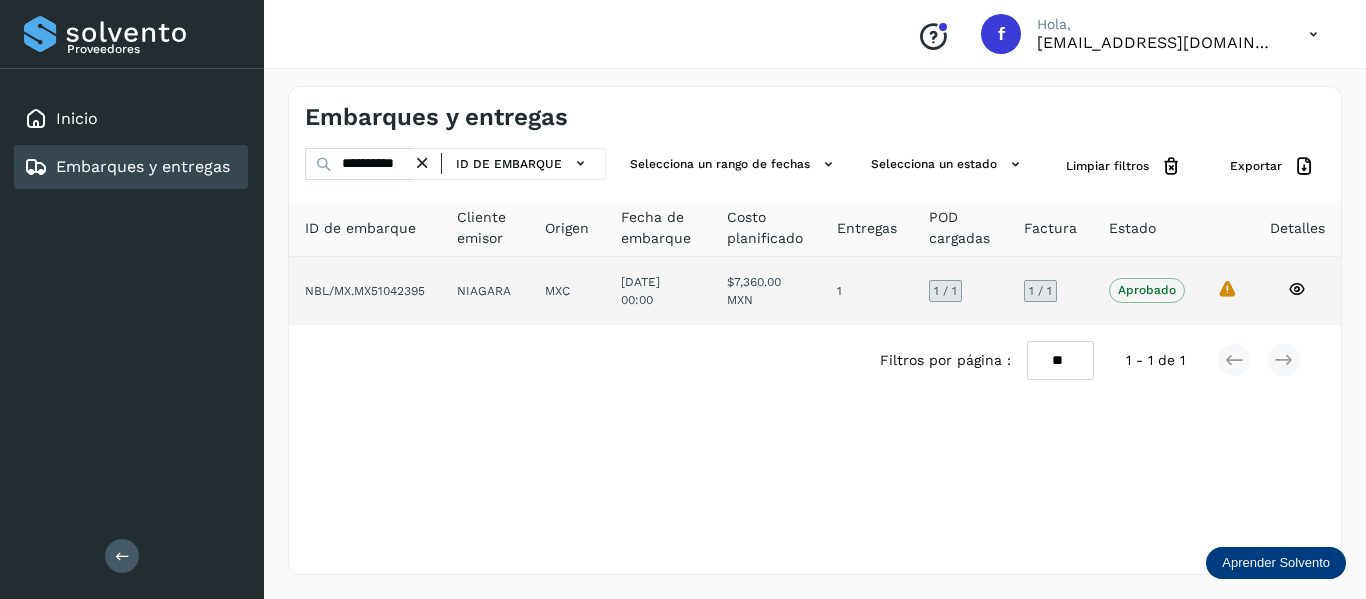 click 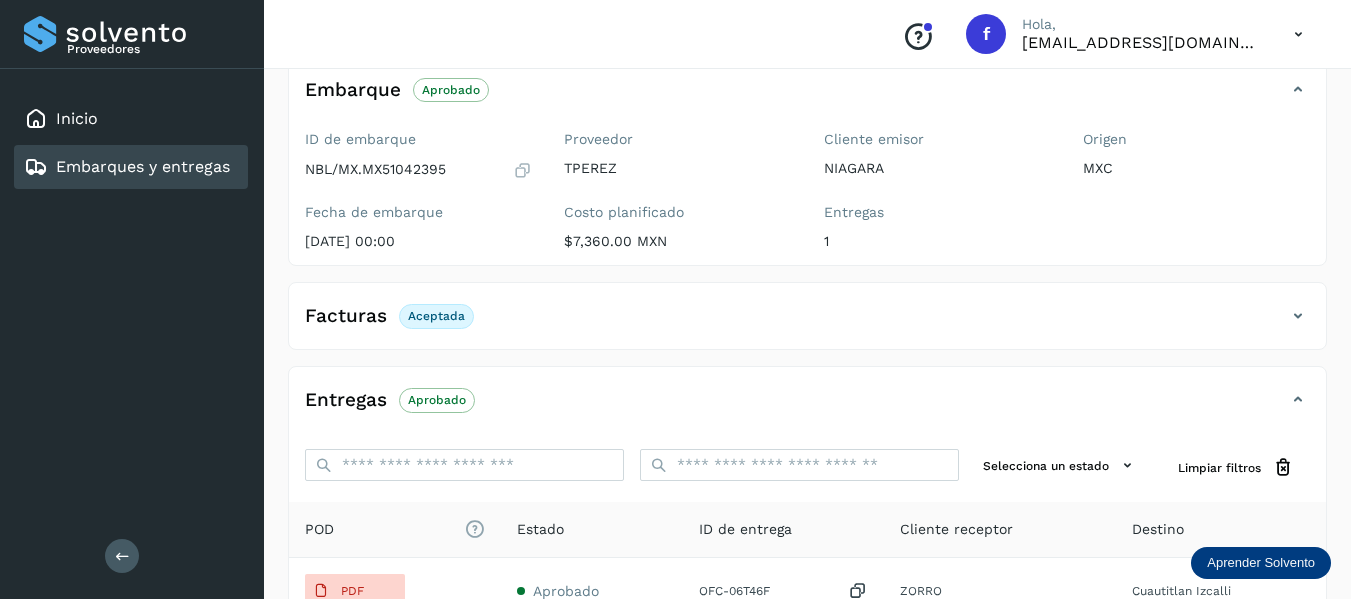scroll, scrollTop: 200, scrollLeft: 0, axis: vertical 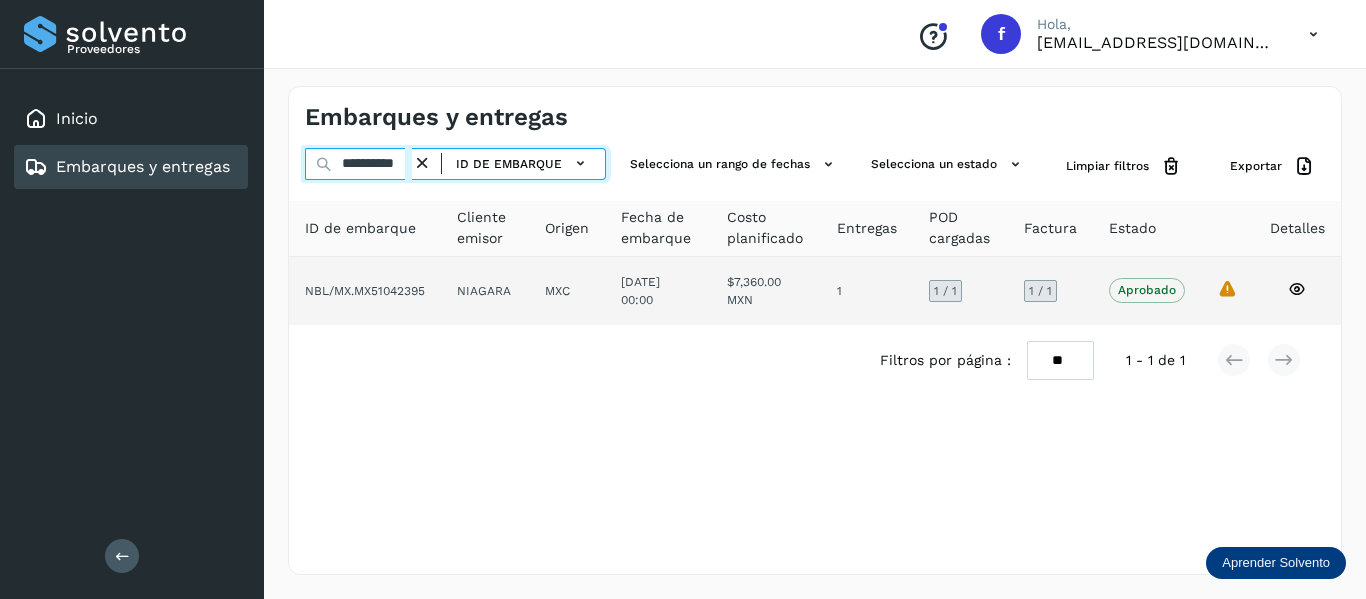 drag, startPoint x: 343, startPoint y: 164, endPoint x: 707, endPoint y: 288, distance: 384.5413 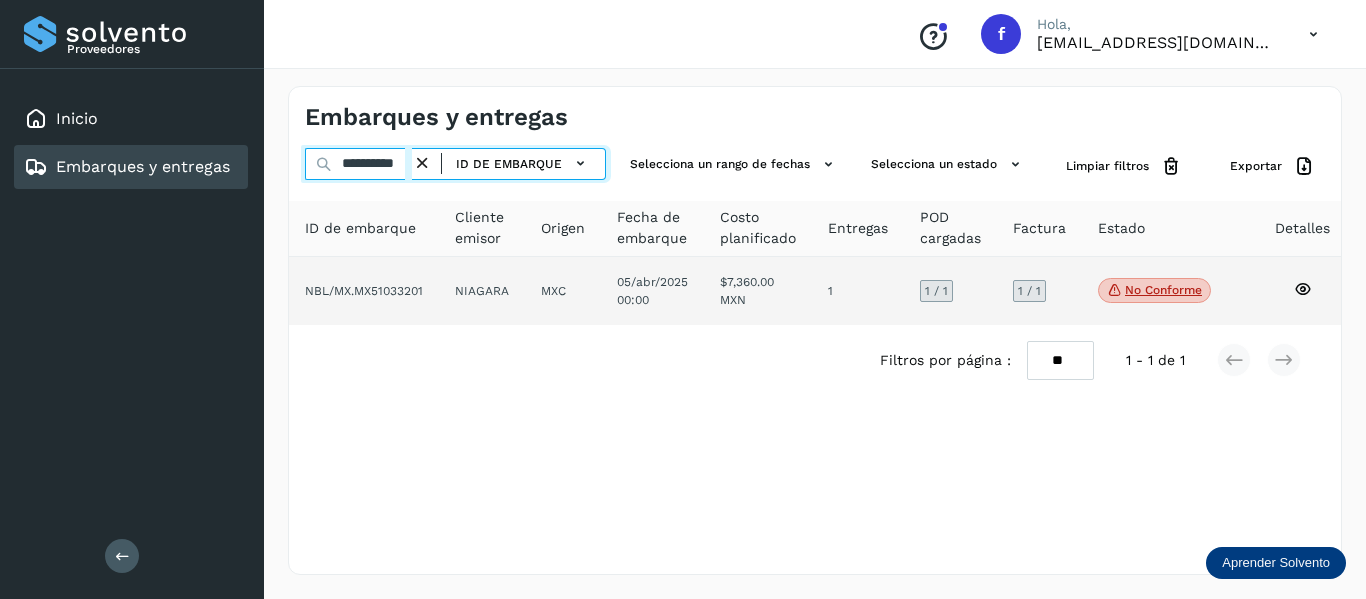 type on "**********" 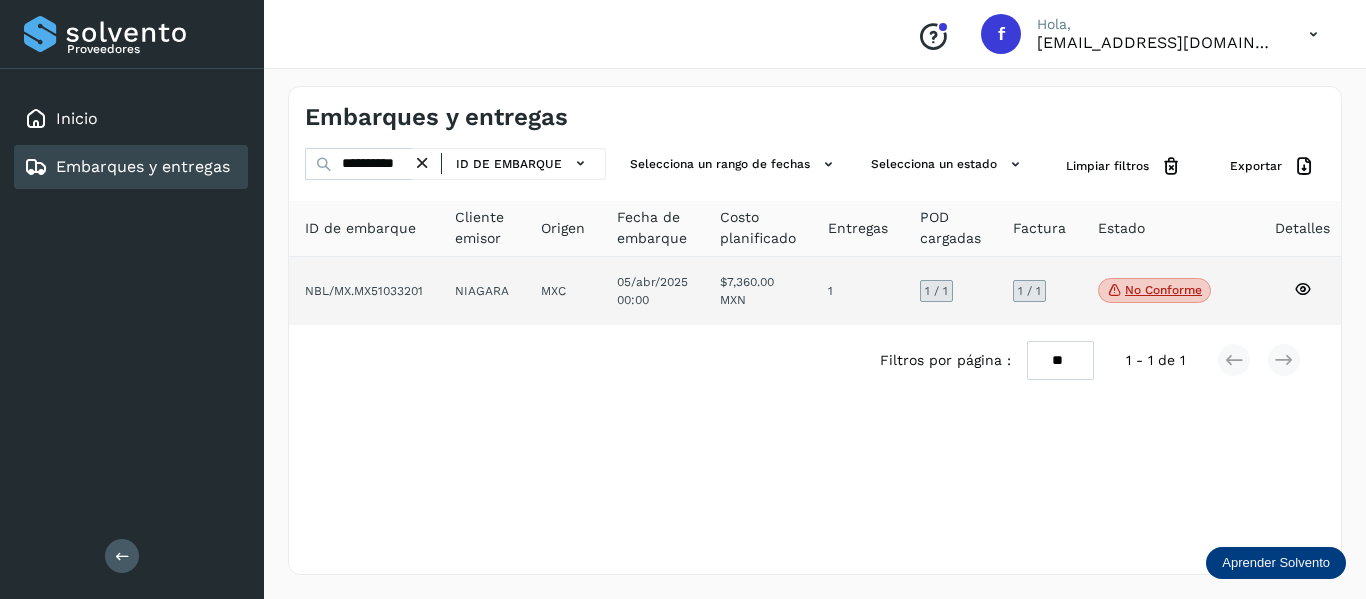 scroll, scrollTop: 0, scrollLeft: 0, axis: both 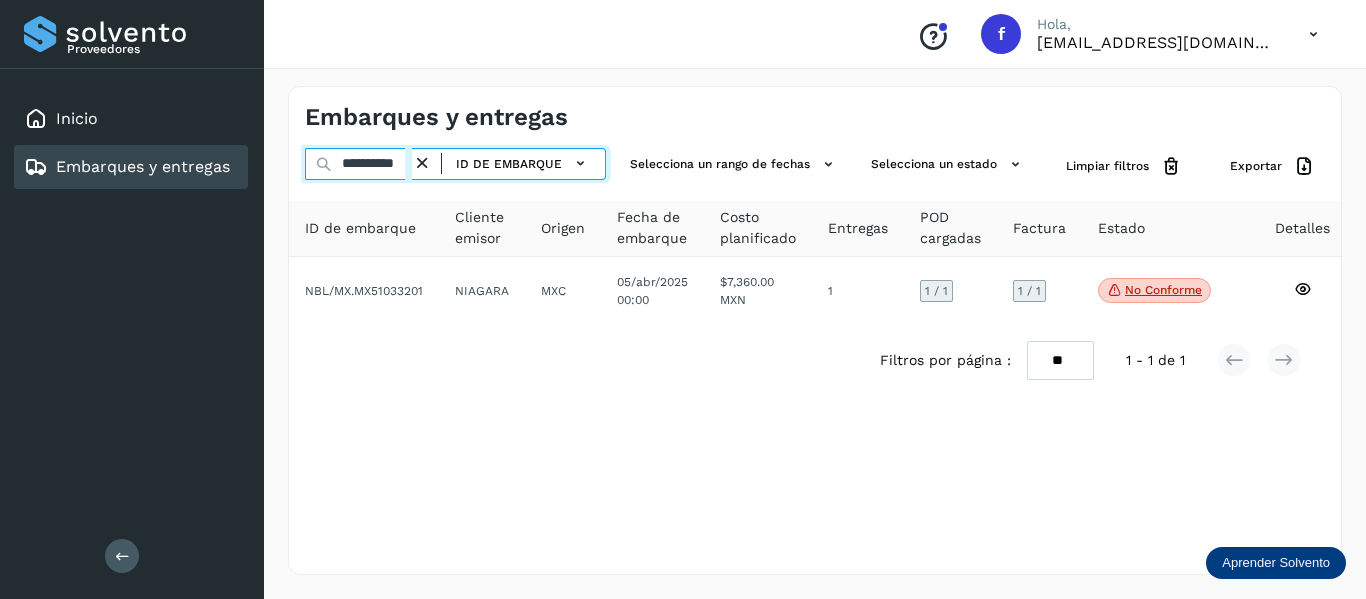 drag, startPoint x: 341, startPoint y: 166, endPoint x: 541, endPoint y: 198, distance: 202.54382 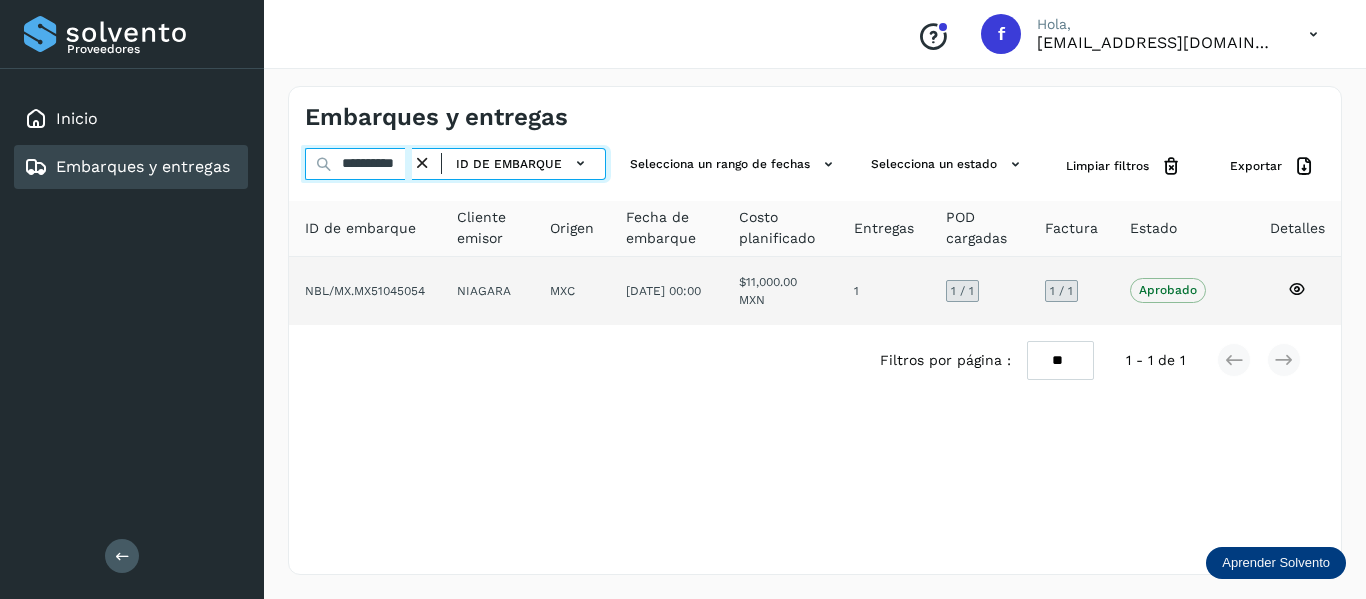 type on "**********" 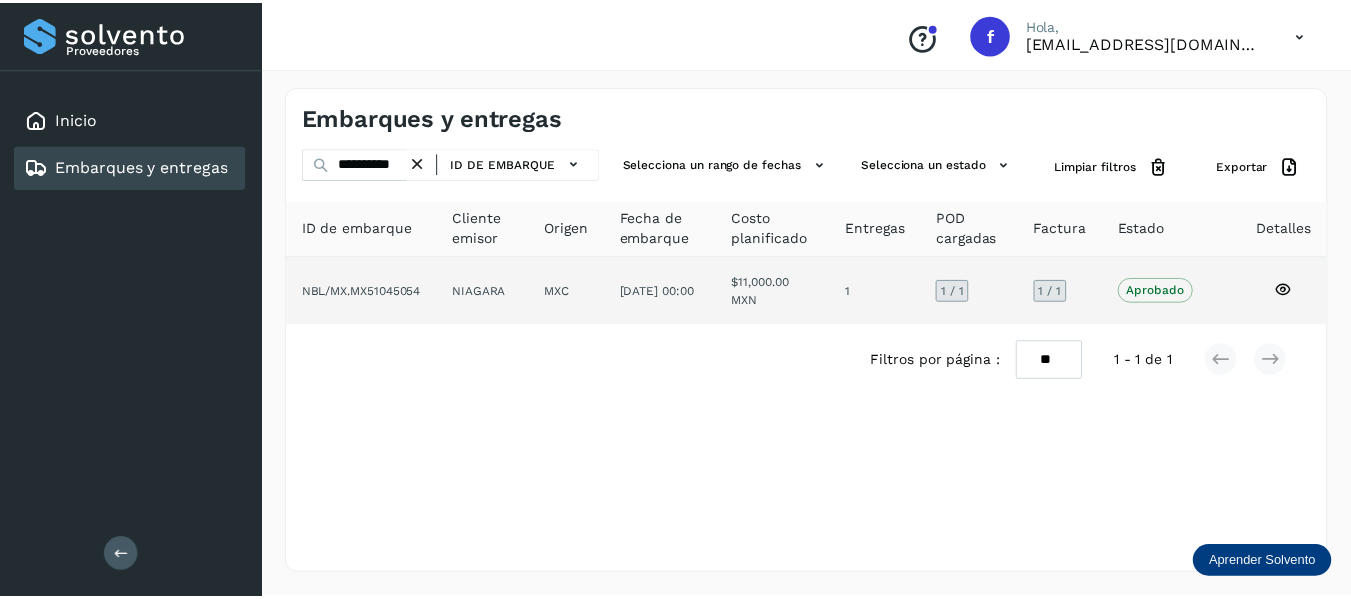 scroll, scrollTop: 0, scrollLeft: 0, axis: both 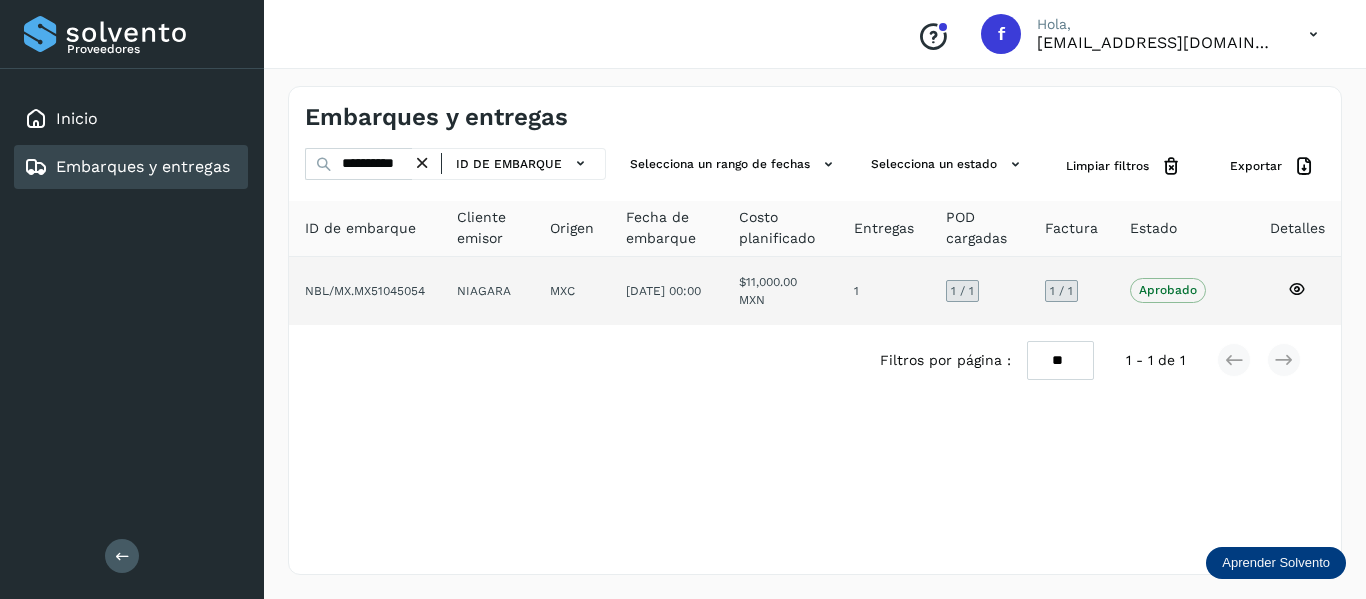 click 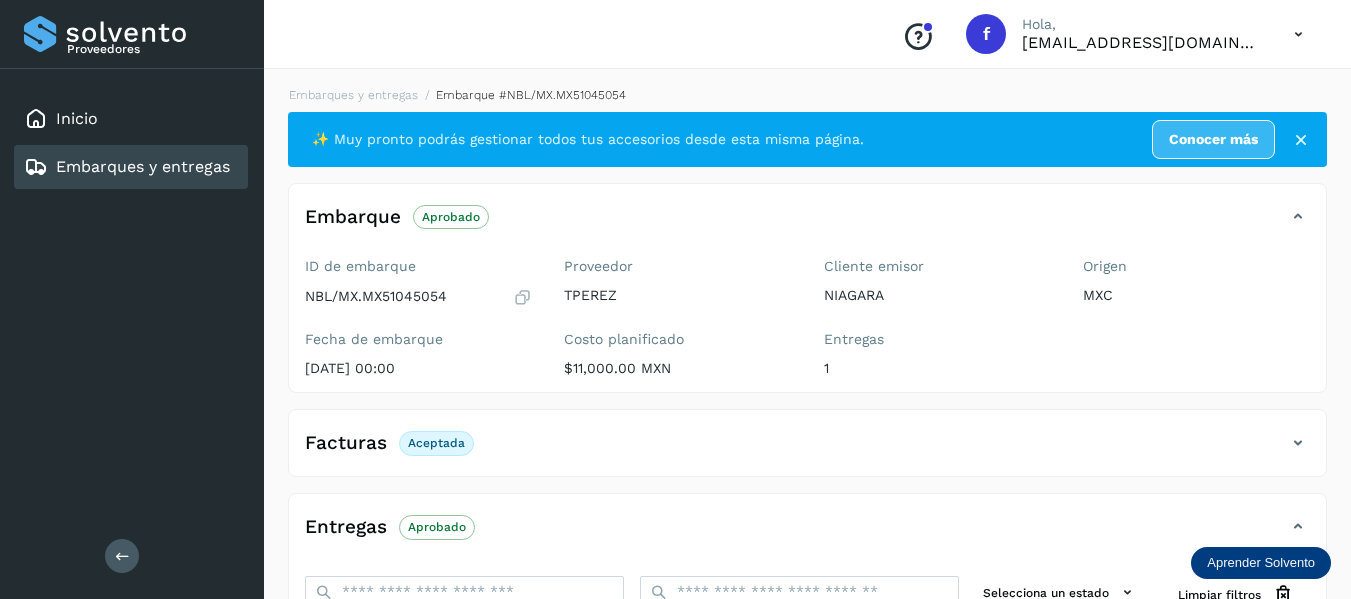 scroll, scrollTop: 100, scrollLeft: 0, axis: vertical 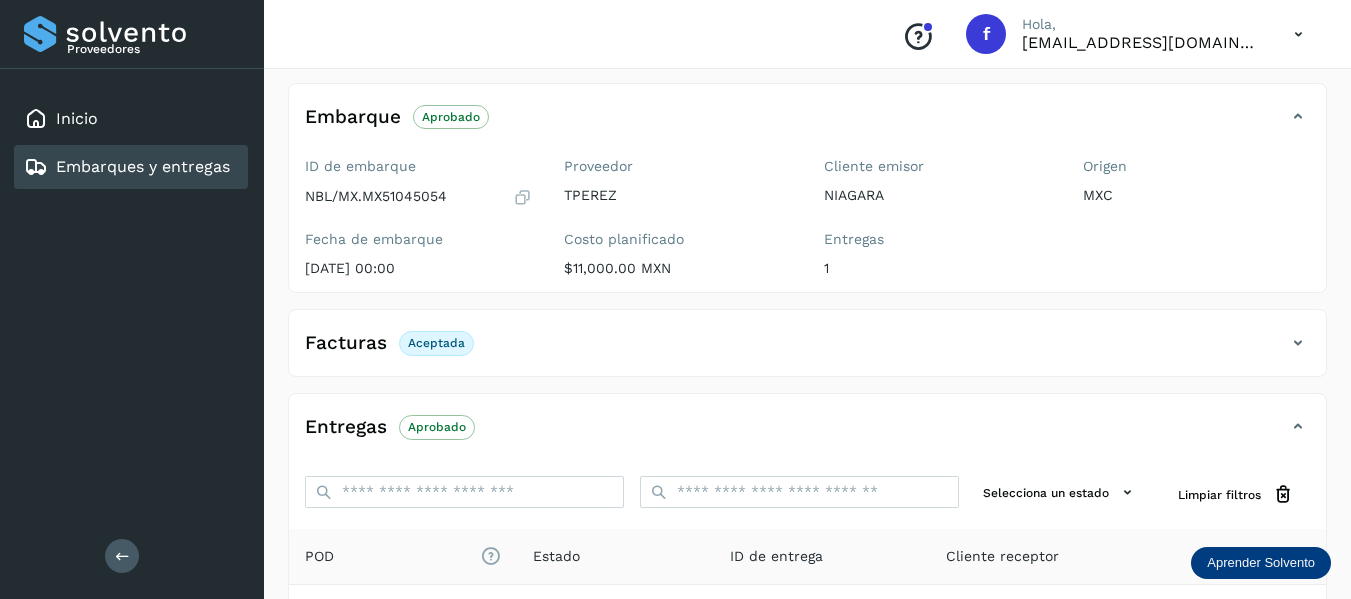 click at bounding box center (1298, 343) 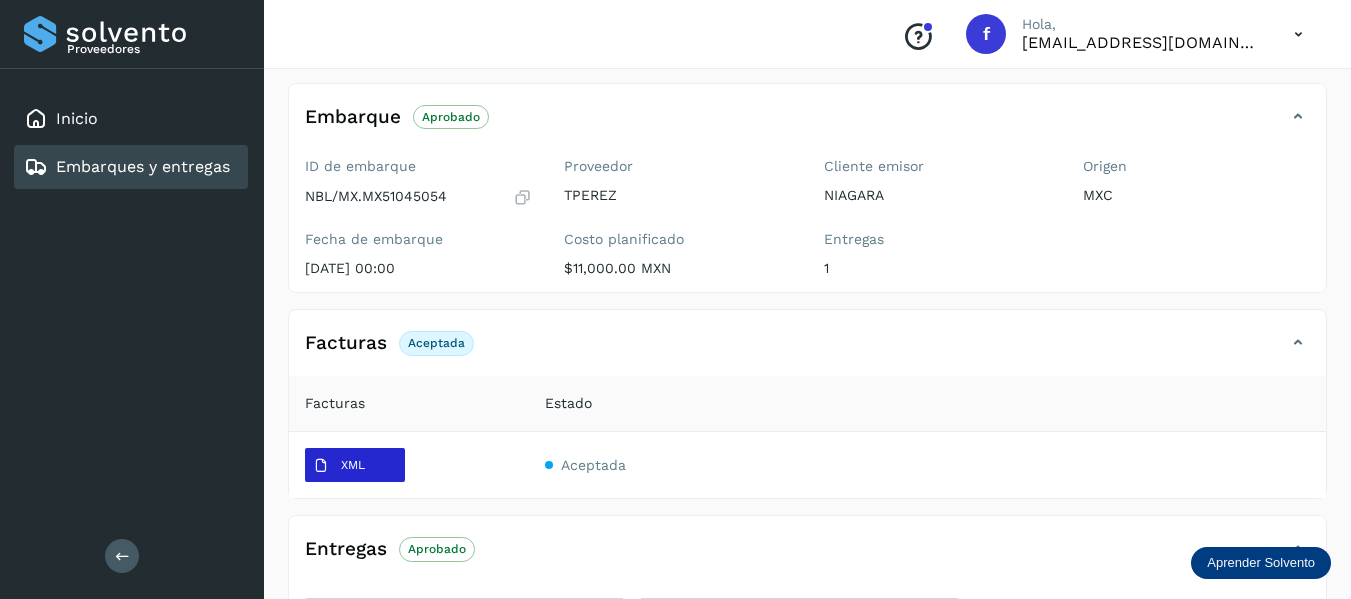 click on "XML" at bounding box center [355, 465] 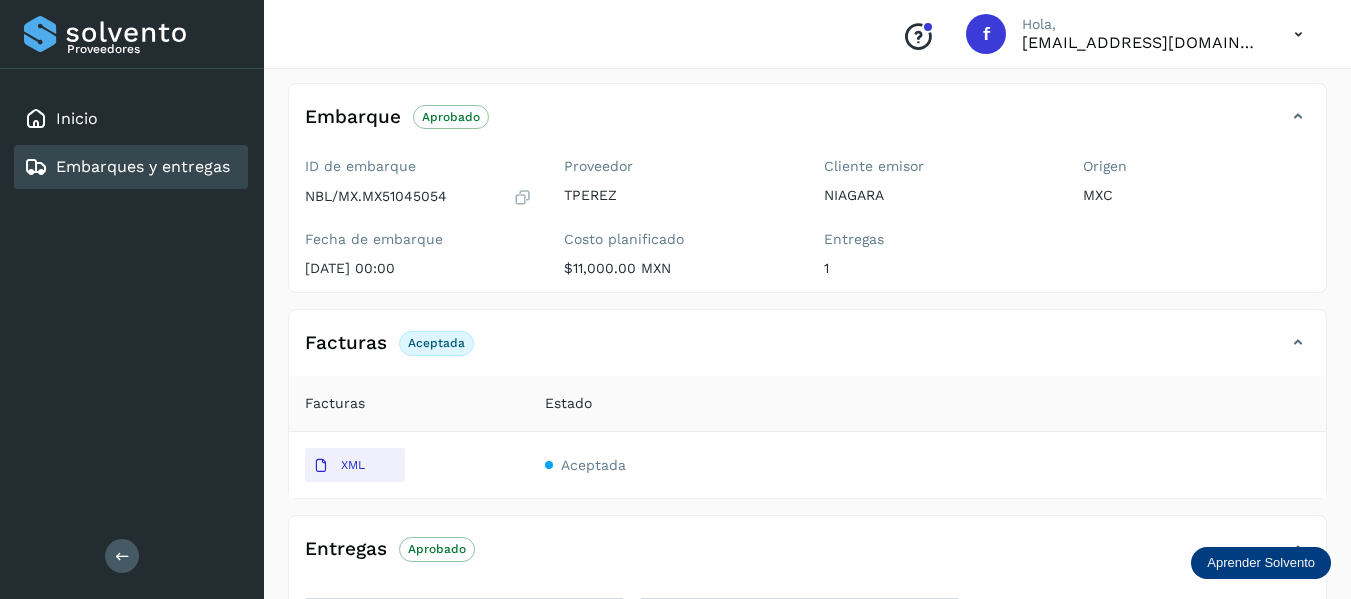 type 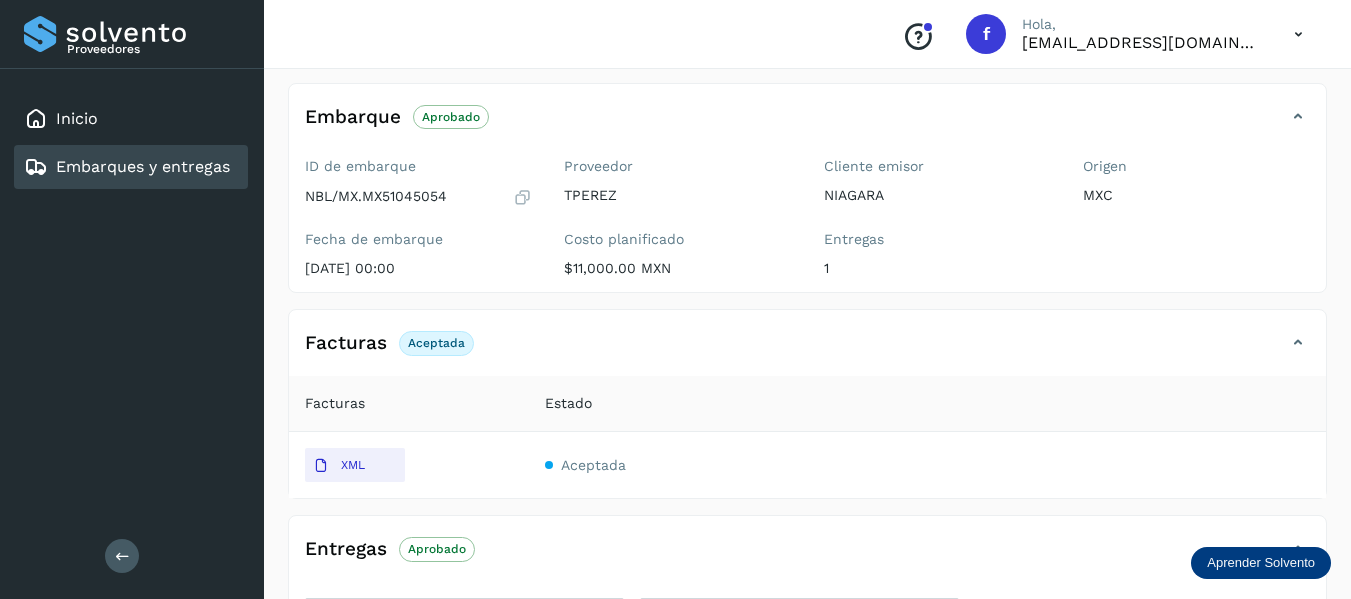 scroll, scrollTop: 0, scrollLeft: 0, axis: both 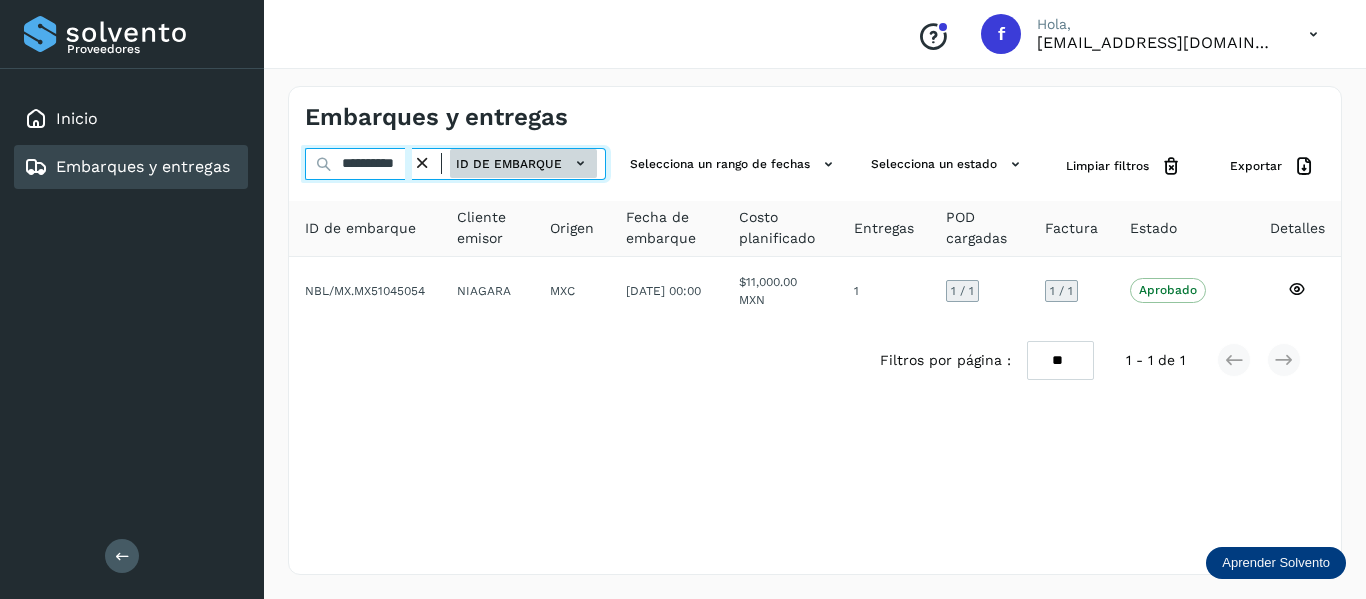 drag, startPoint x: 340, startPoint y: 165, endPoint x: 477, endPoint y: 164, distance: 137.00365 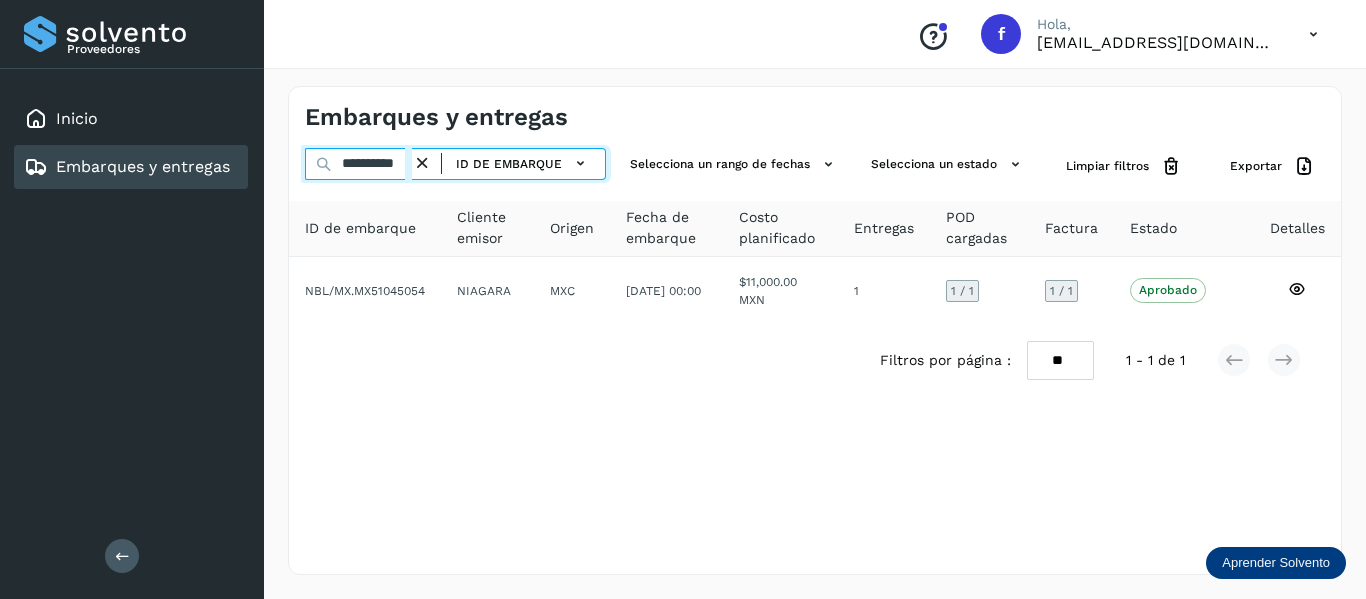 paste 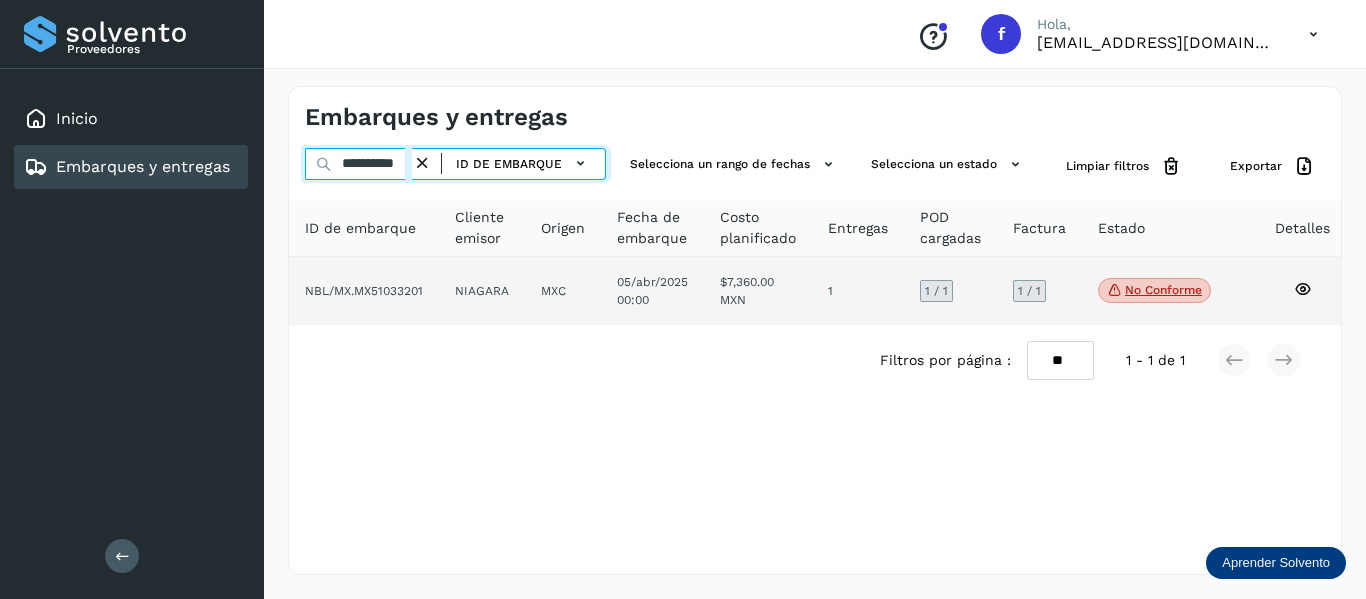 type on "**********" 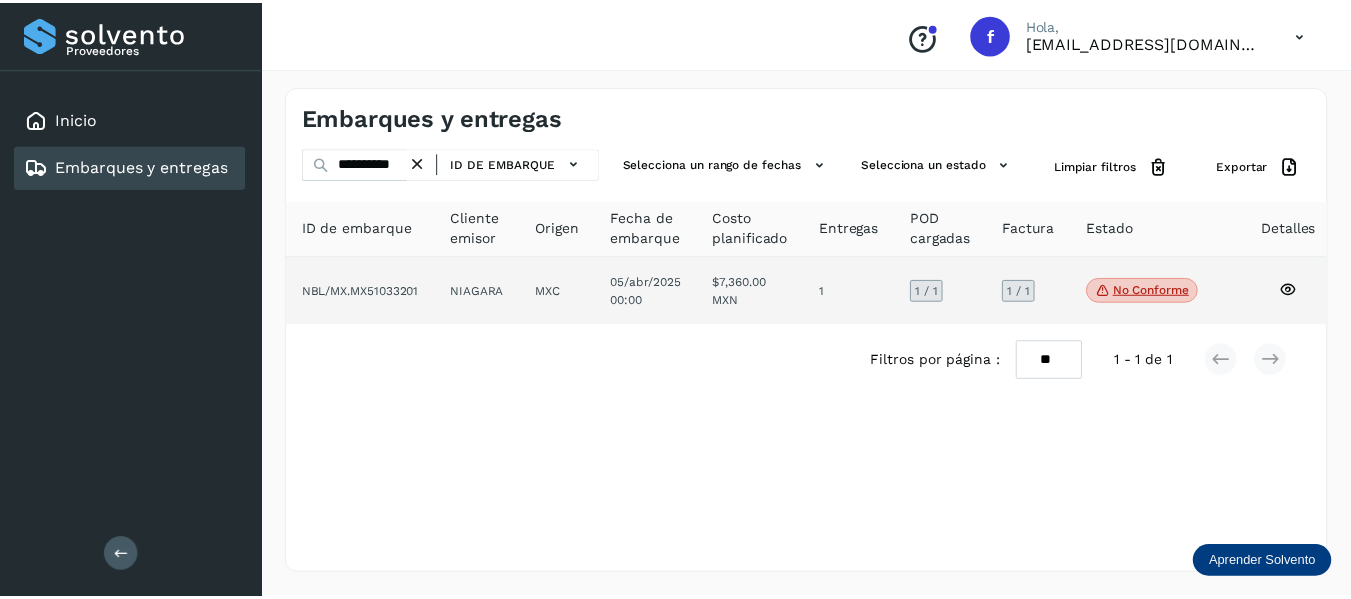 scroll, scrollTop: 0, scrollLeft: 0, axis: both 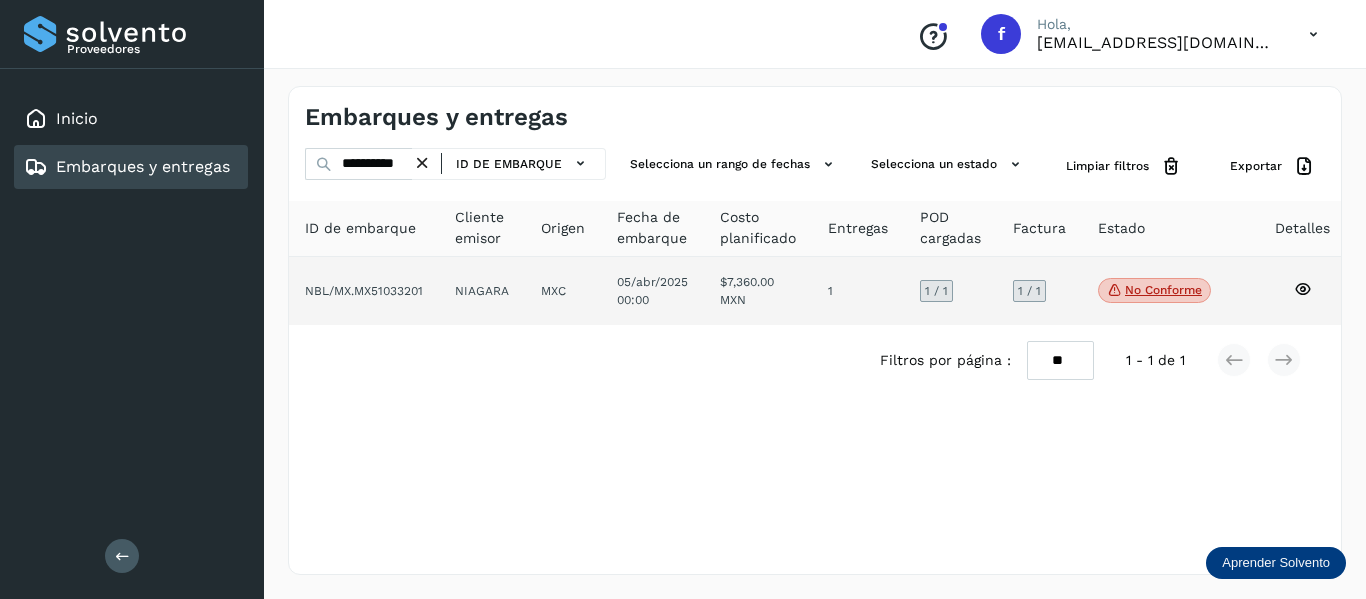 click 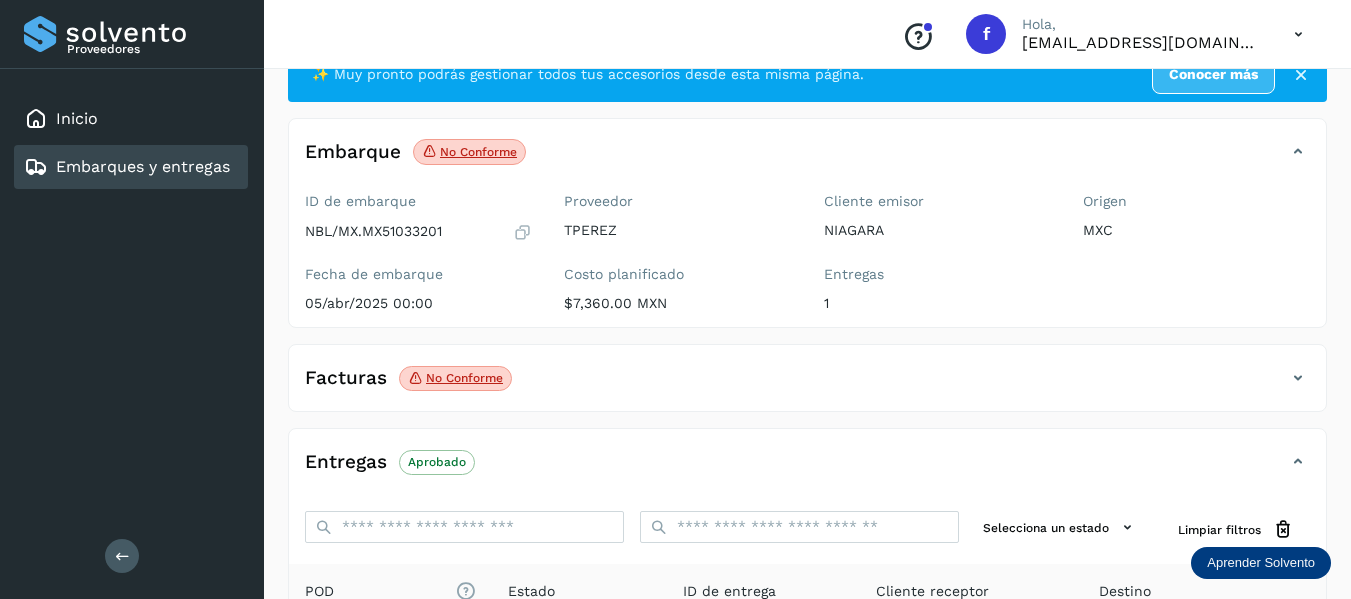 scroll, scrollTop: 100, scrollLeft: 0, axis: vertical 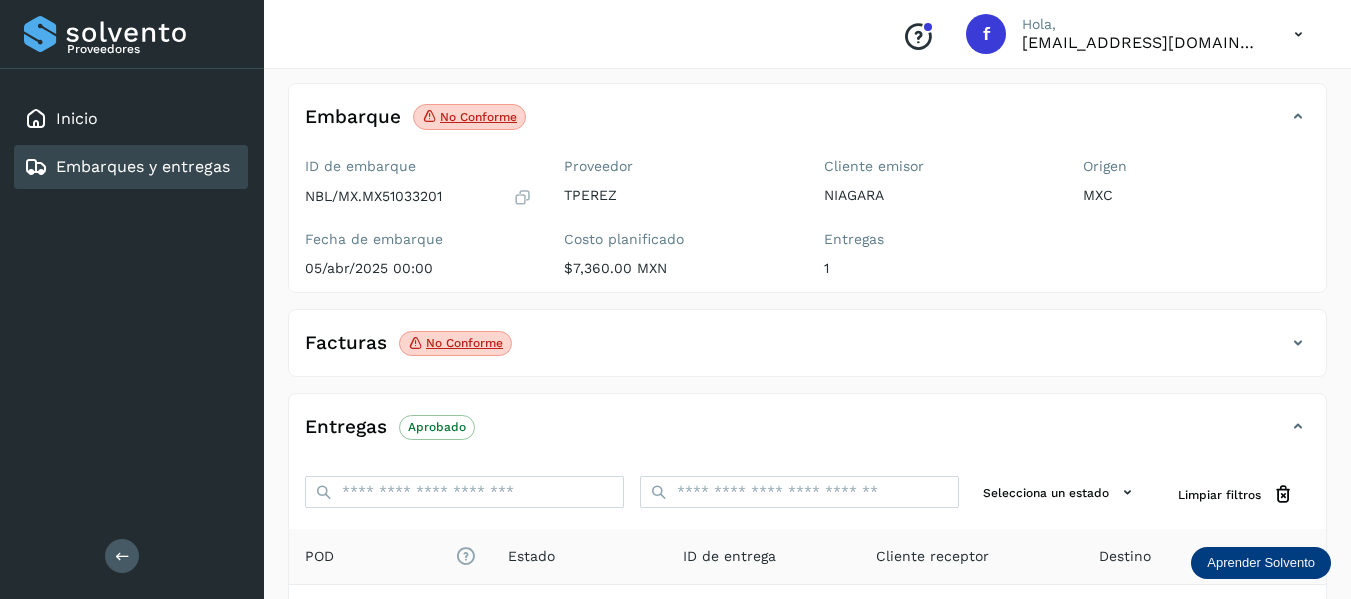 click on "Facturas No conforme" 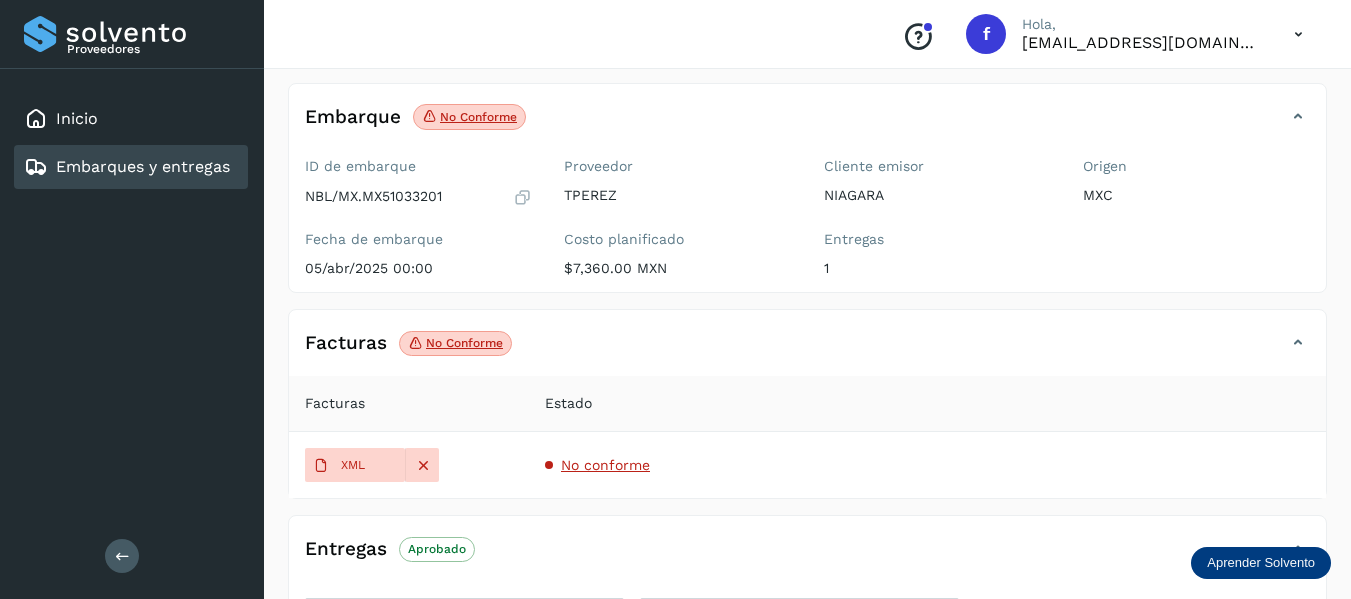 click at bounding box center (1298, 343) 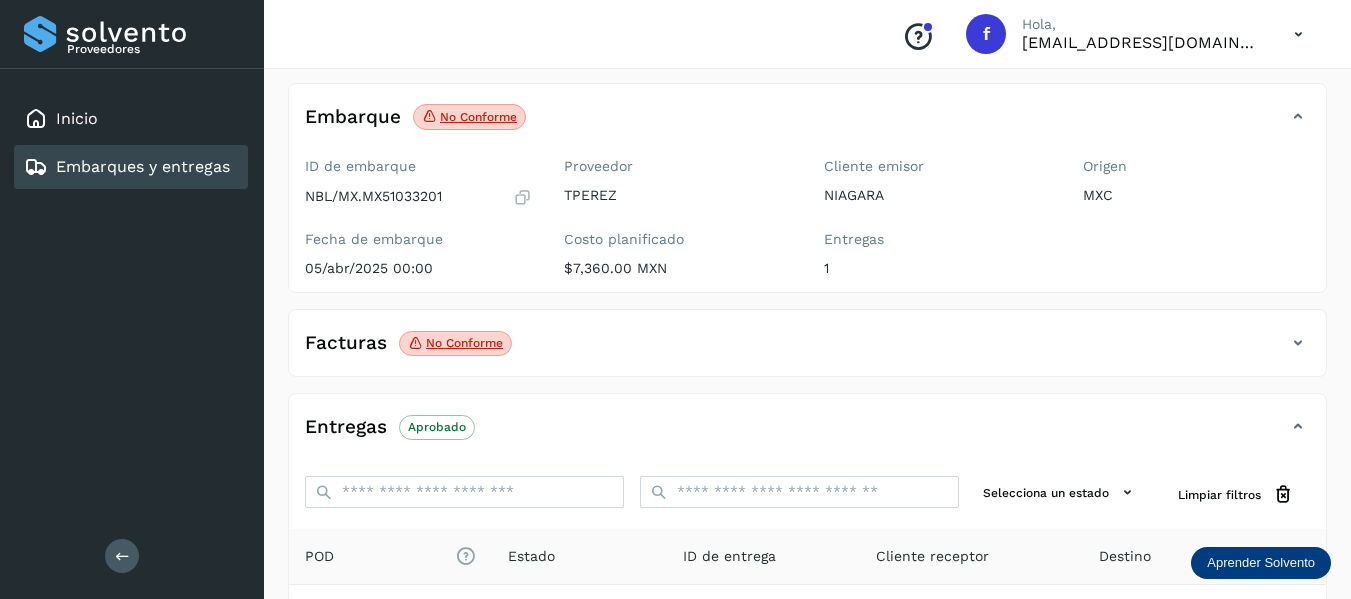 click at bounding box center [1298, 343] 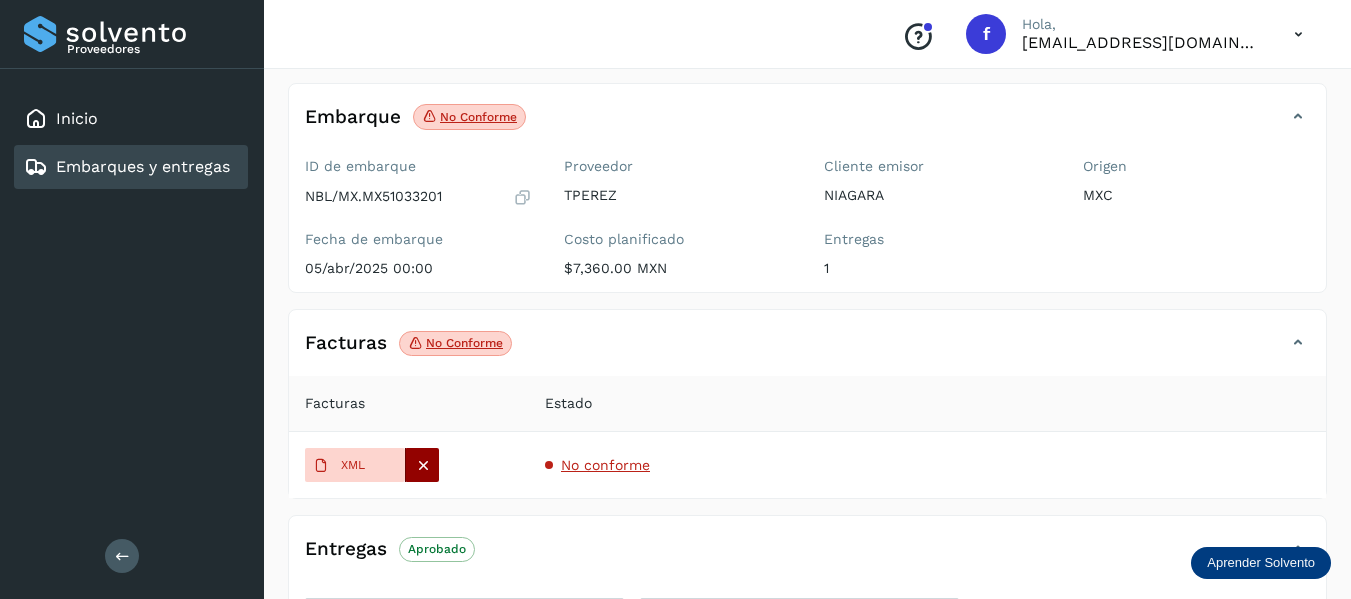 click at bounding box center (423, 465) 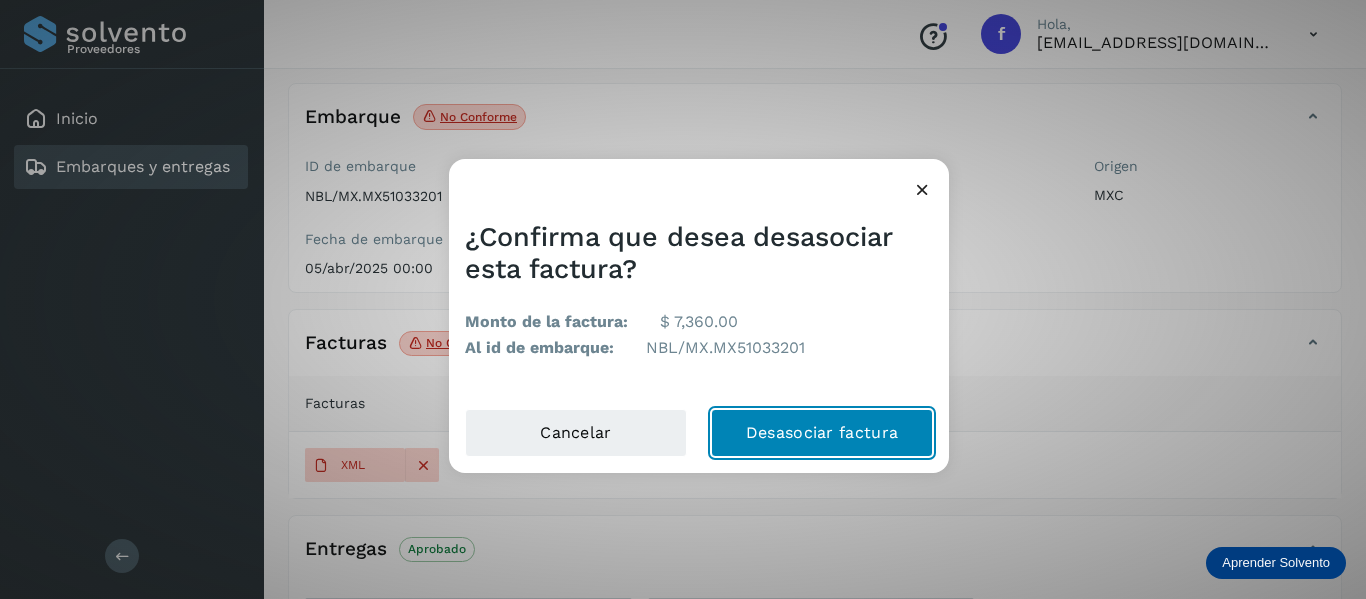 click on "Desasociar factura" 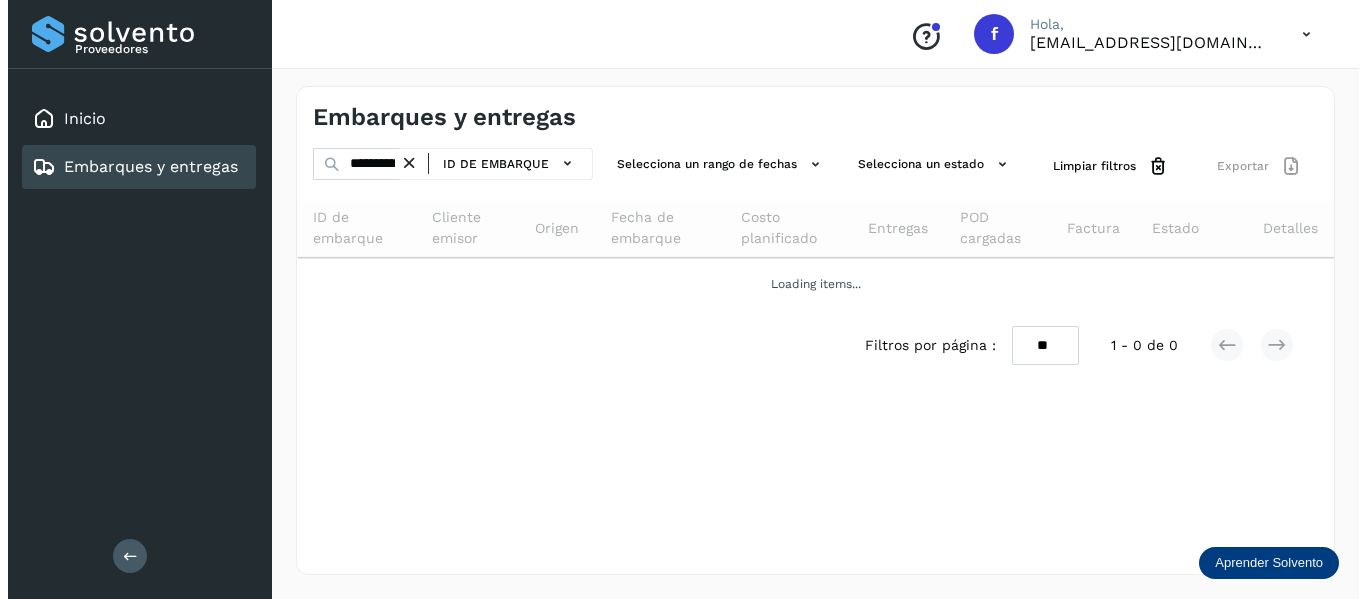 scroll, scrollTop: 0, scrollLeft: 0, axis: both 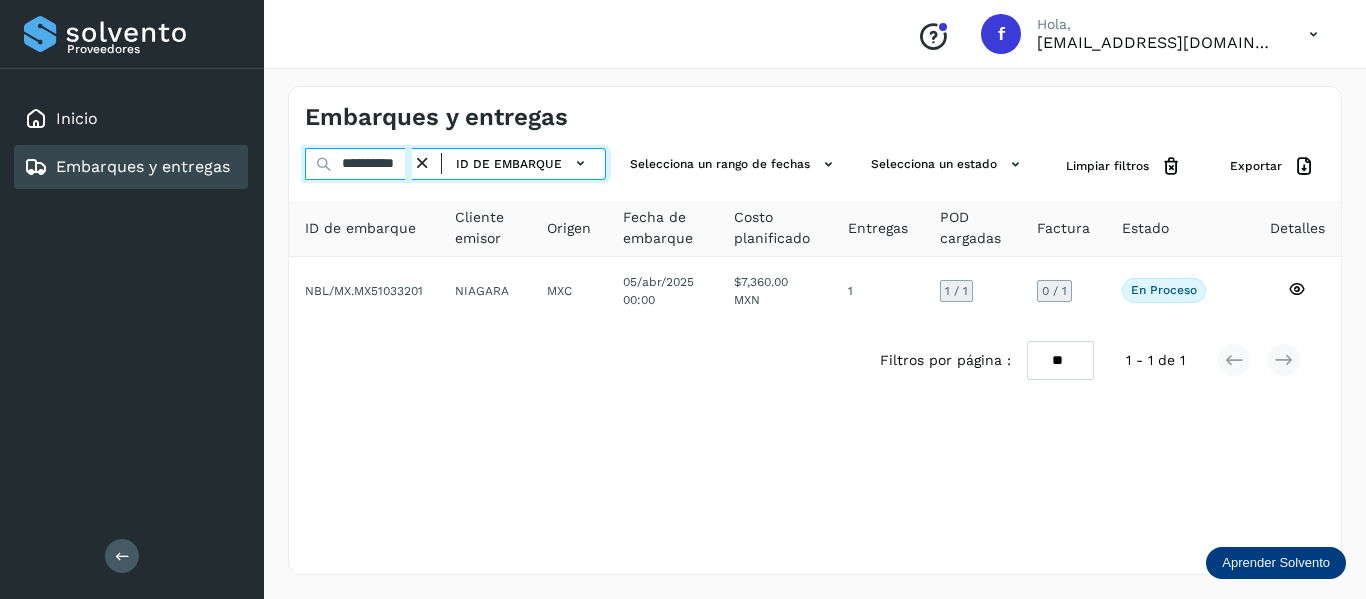 drag, startPoint x: 340, startPoint y: 160, endPoint x: 613, endPoint y: 202, distance: 276.21188 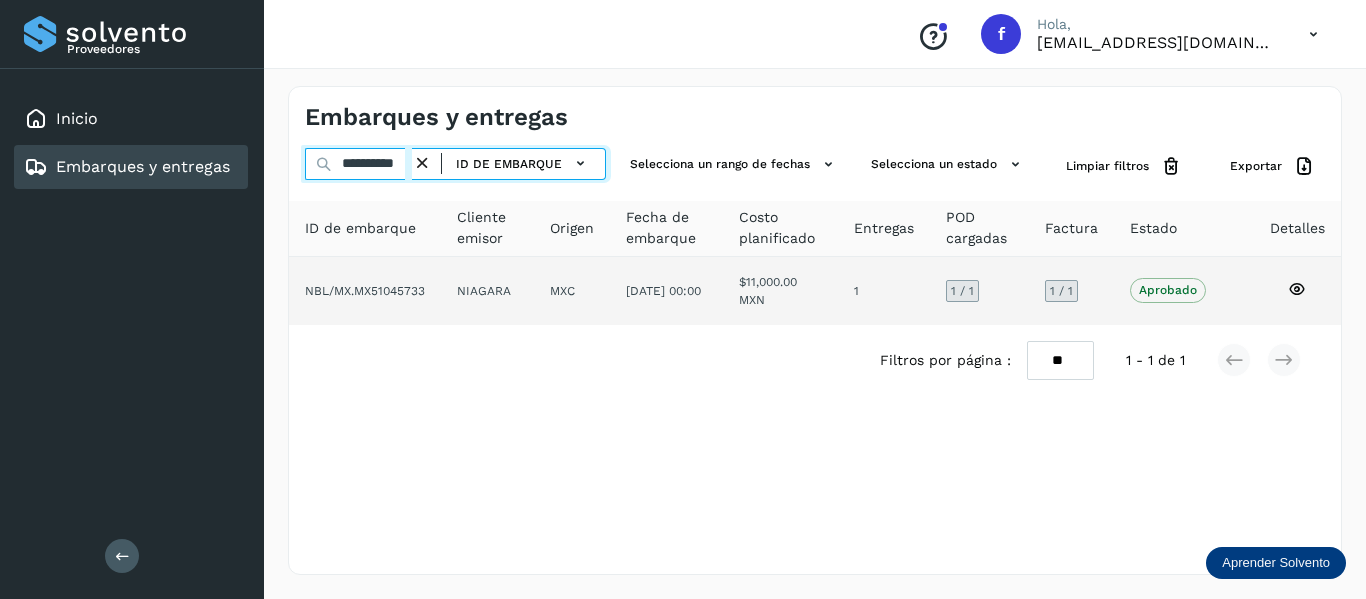 type on "**********" 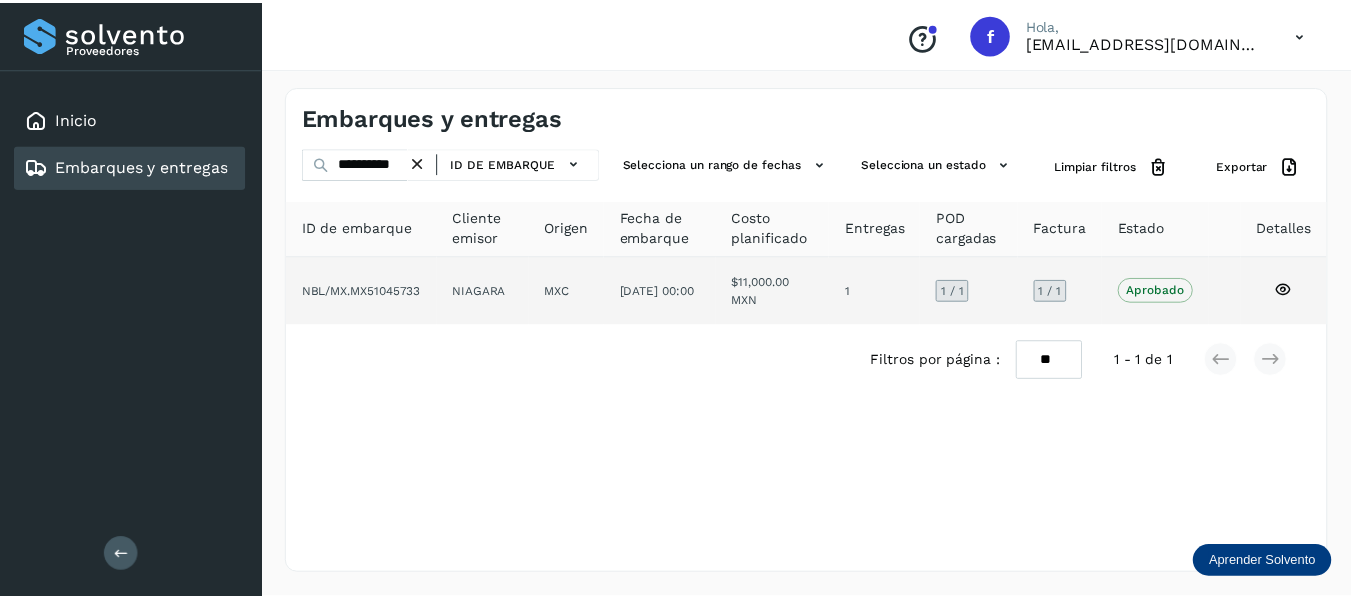 scroll, scrollTop: 0, scrollLeft: 0, axis: both 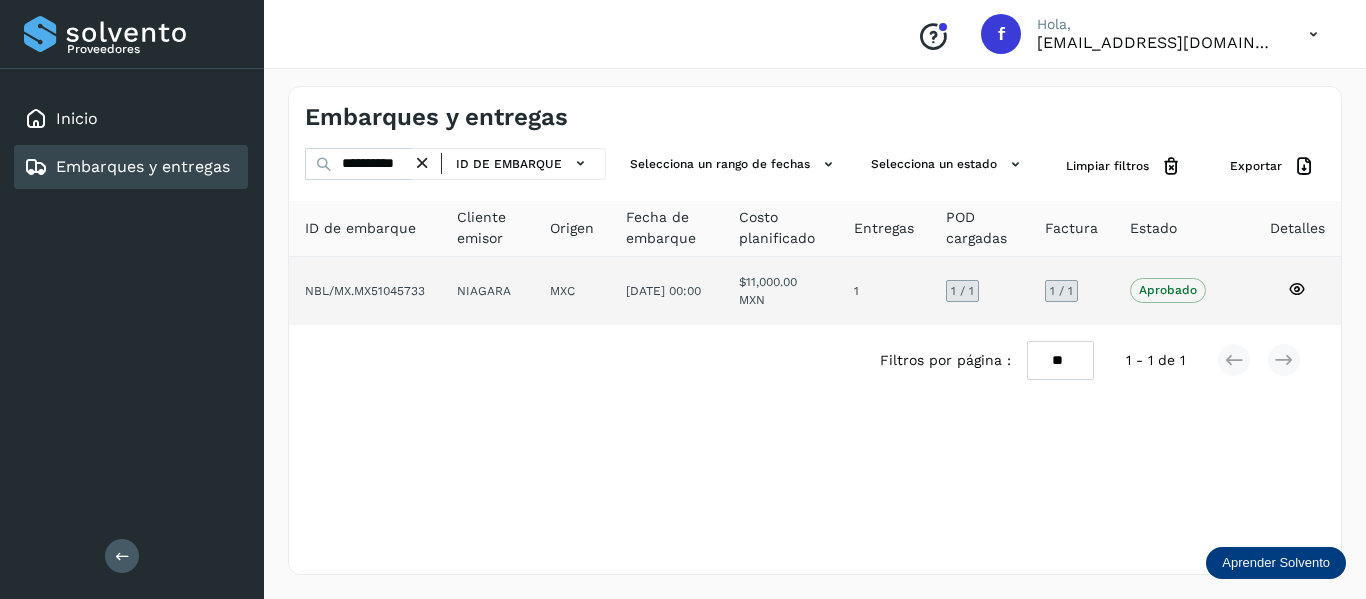 click 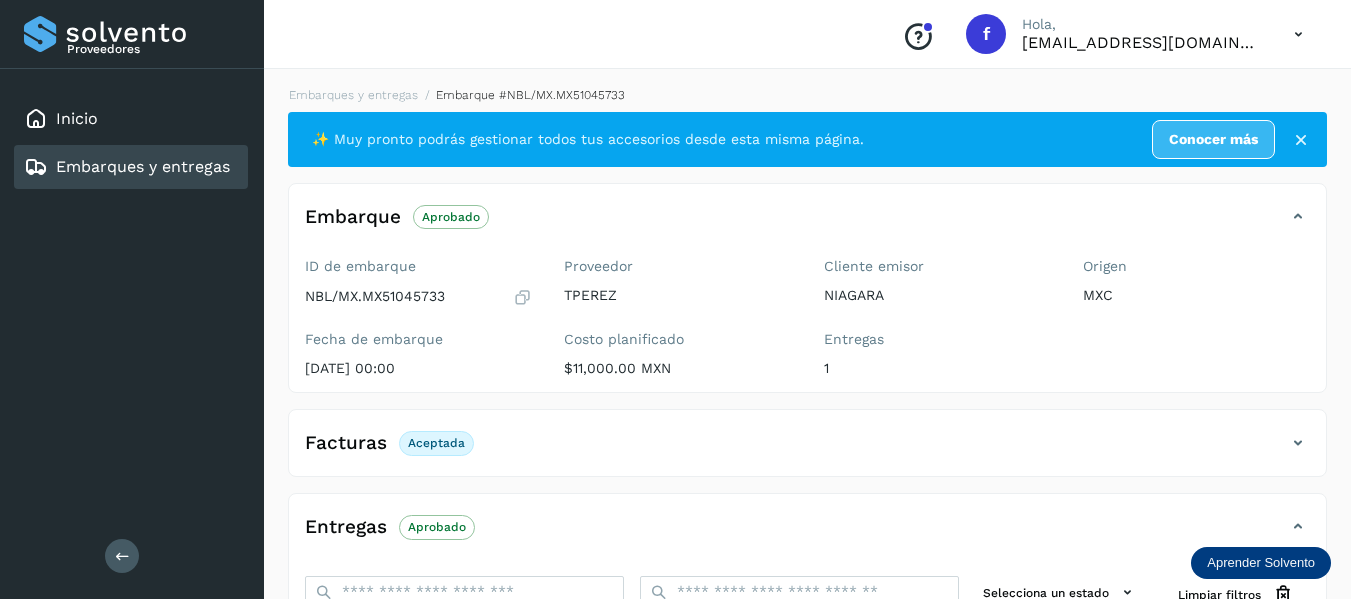 scroll, scrollTop: 100, scrollLeft: 0, axis: vertical 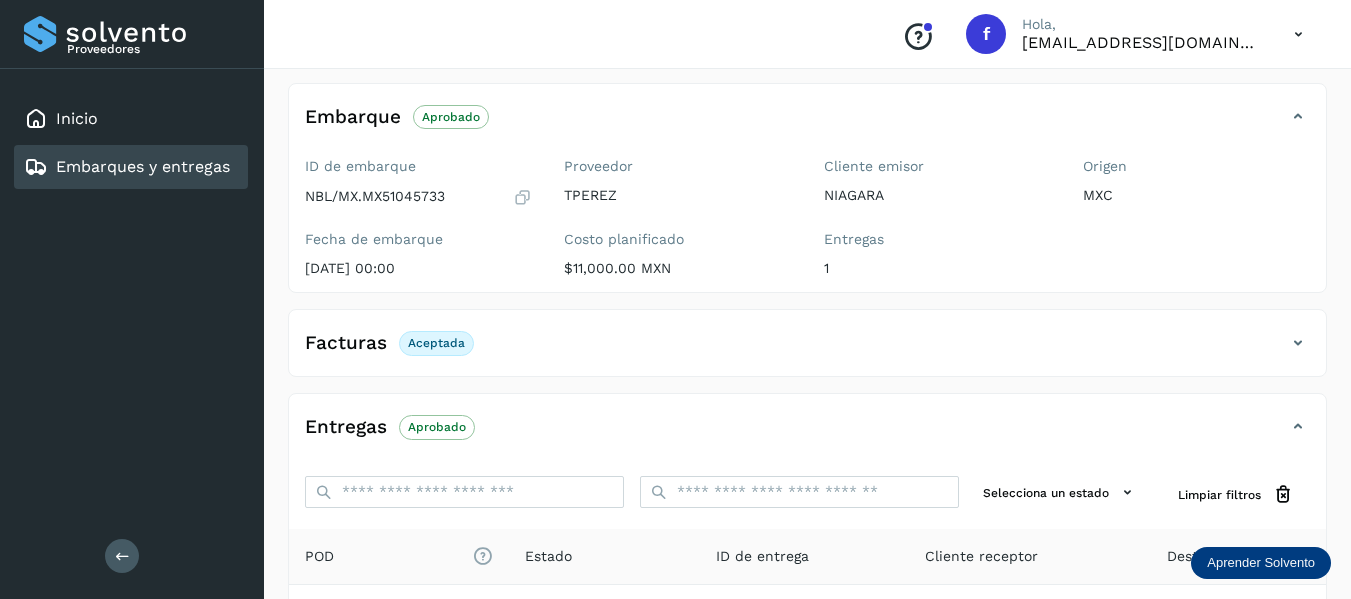 click at bounding box center [1298, 343] 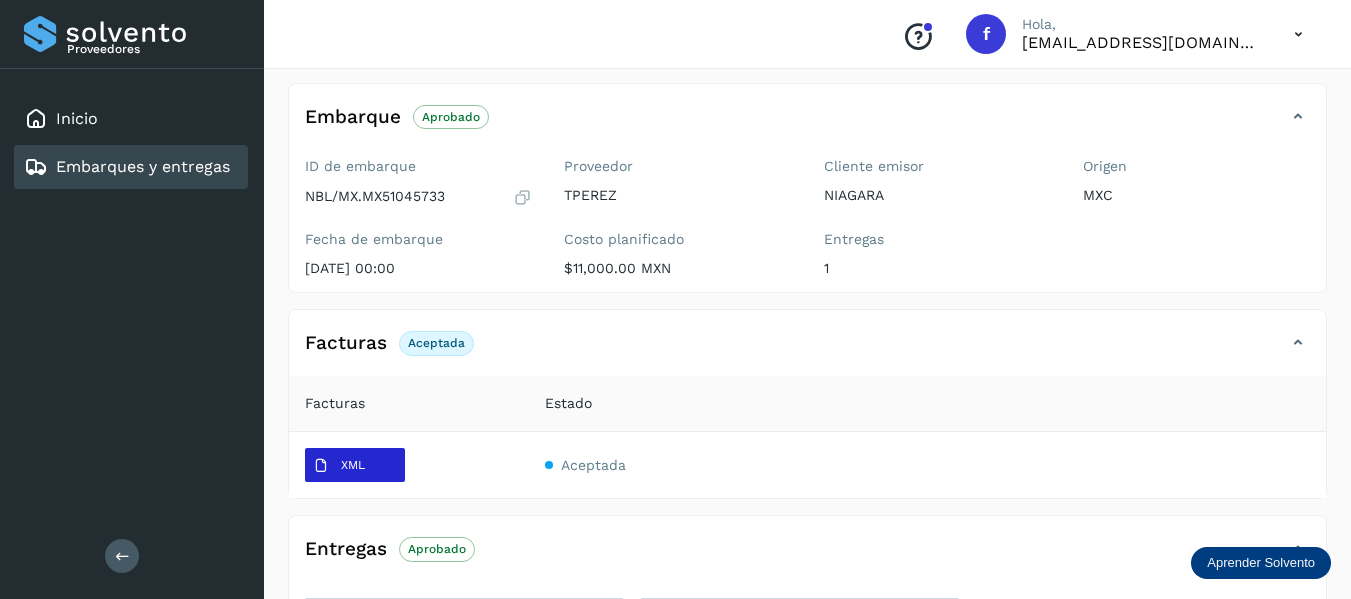 click on "XML" at bounding box center [339, 466] 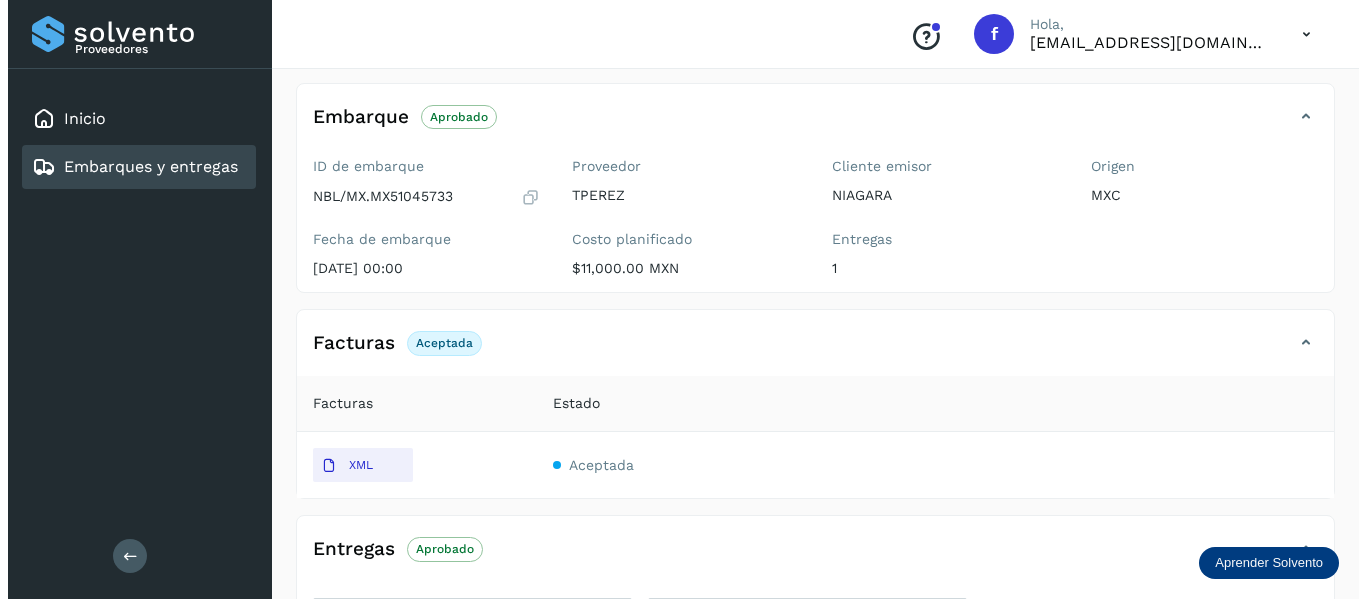 scroll, scrollTop: 0, scrollLeft: 0, axis: both 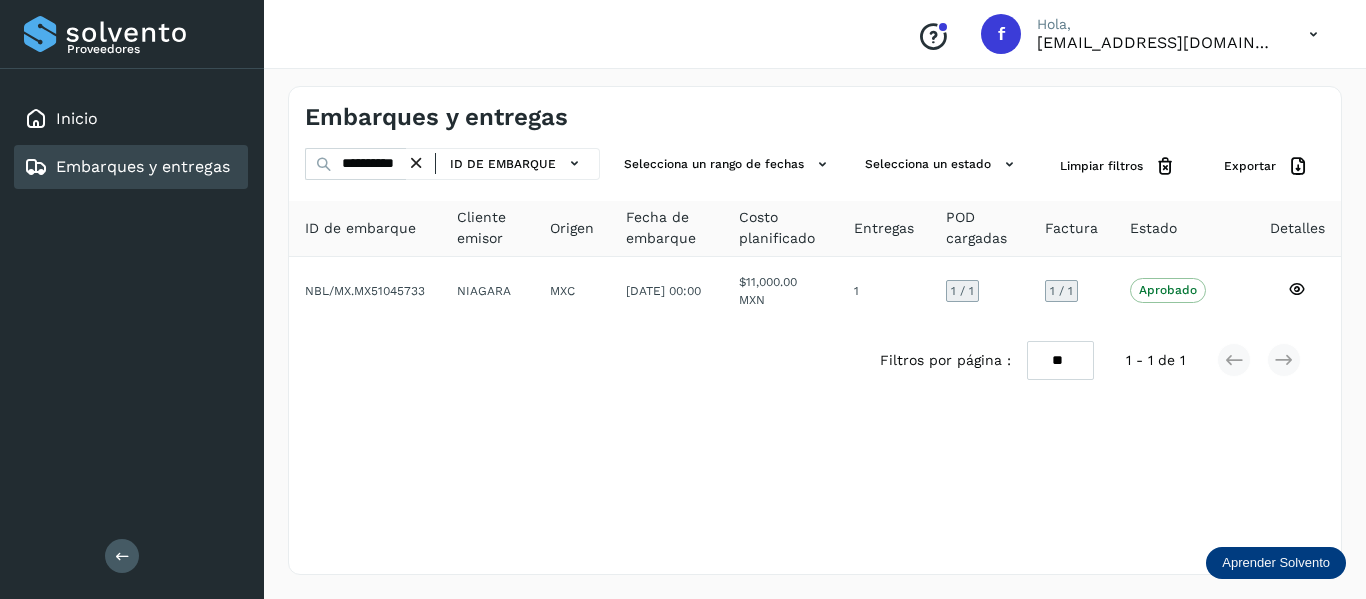 click at bounding box center (324, 164) 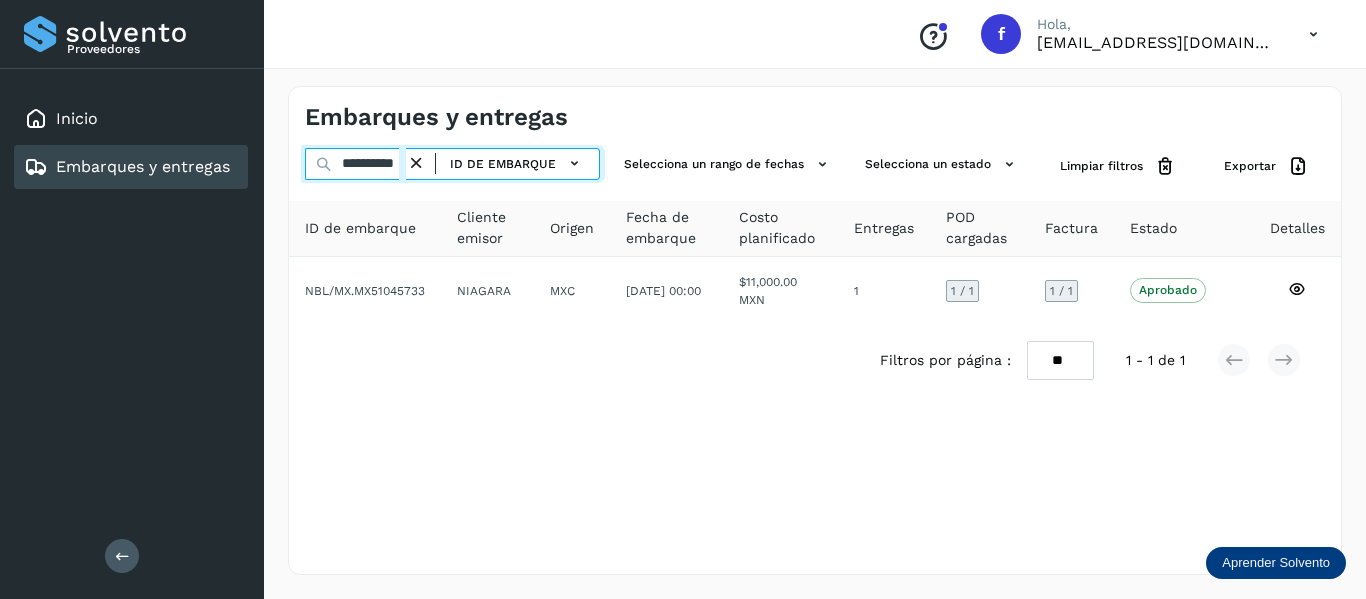 drag, startPoint x: 341, startPoint y: 158, endPoint x: 443, endPoint y: 183, distance: 105.01904 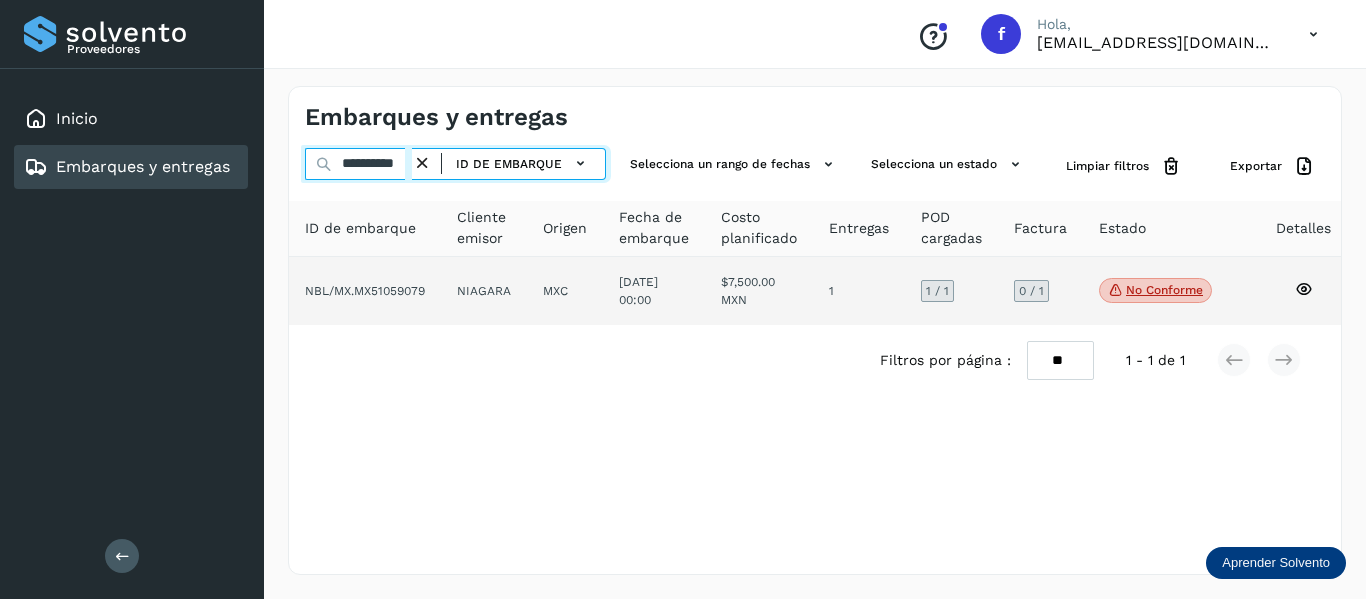 type on "**********" 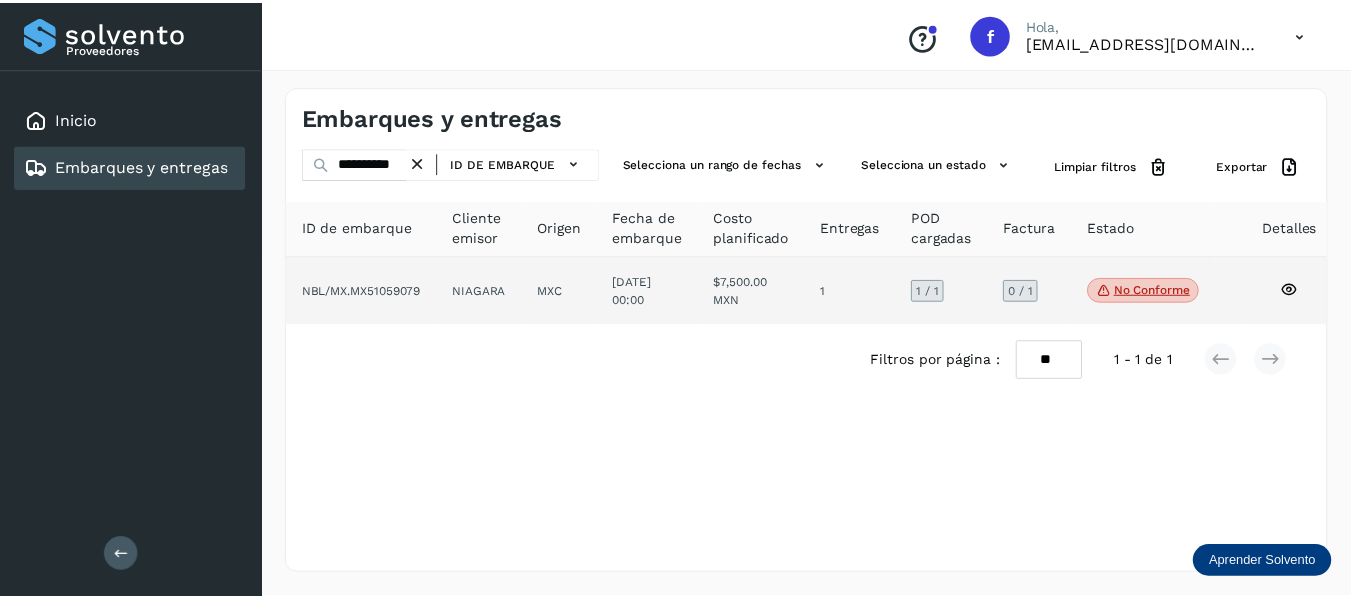 scroll, scrollTop: 0, scrollLeft: 0, axis: both 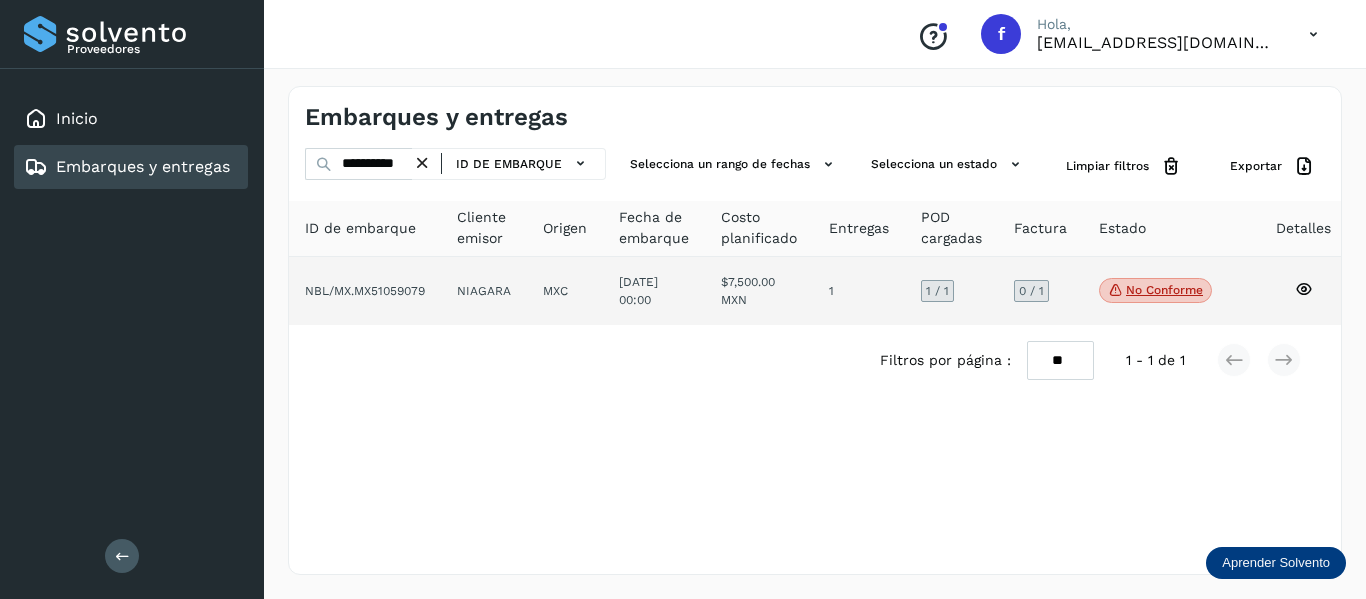 click 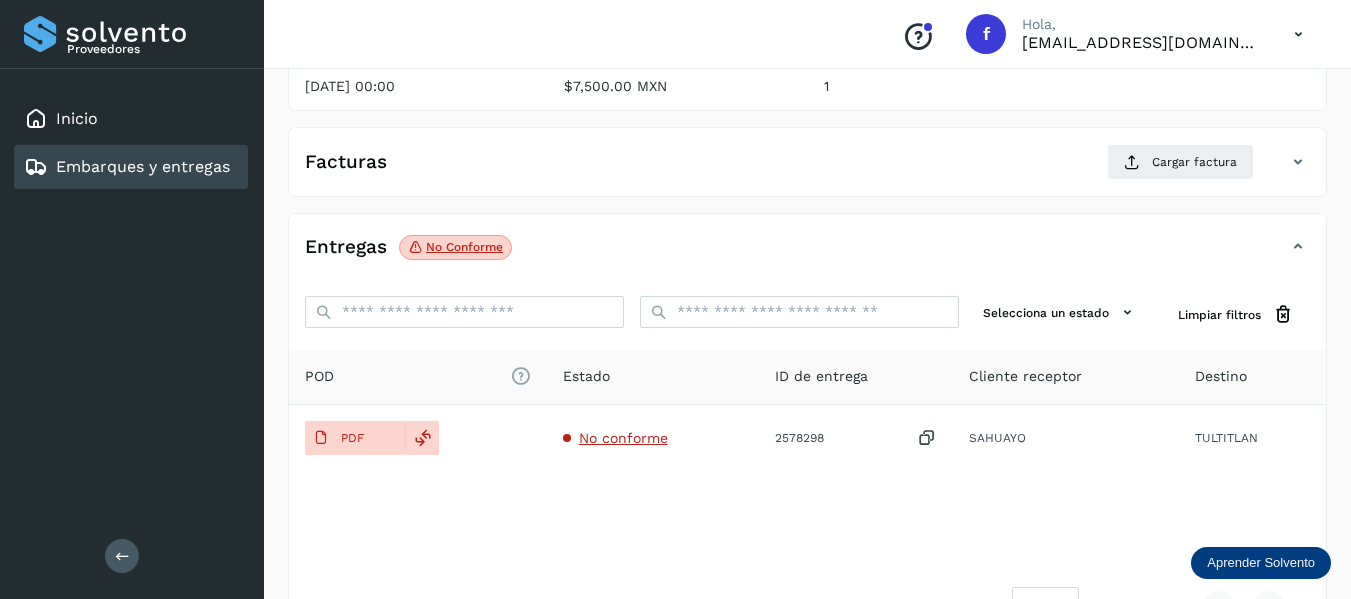 scroll, scrollTop: 300, scrollLeft: 0, axis: vertical 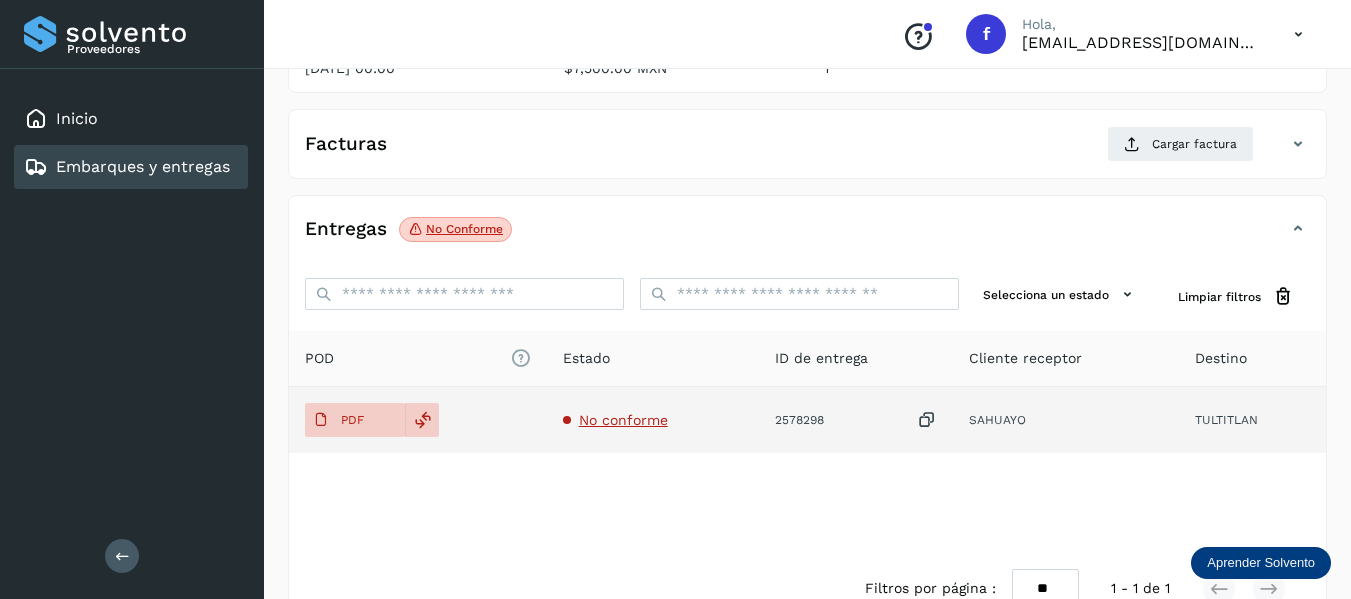 click on "No conforme" at bounding box center (623, 420) 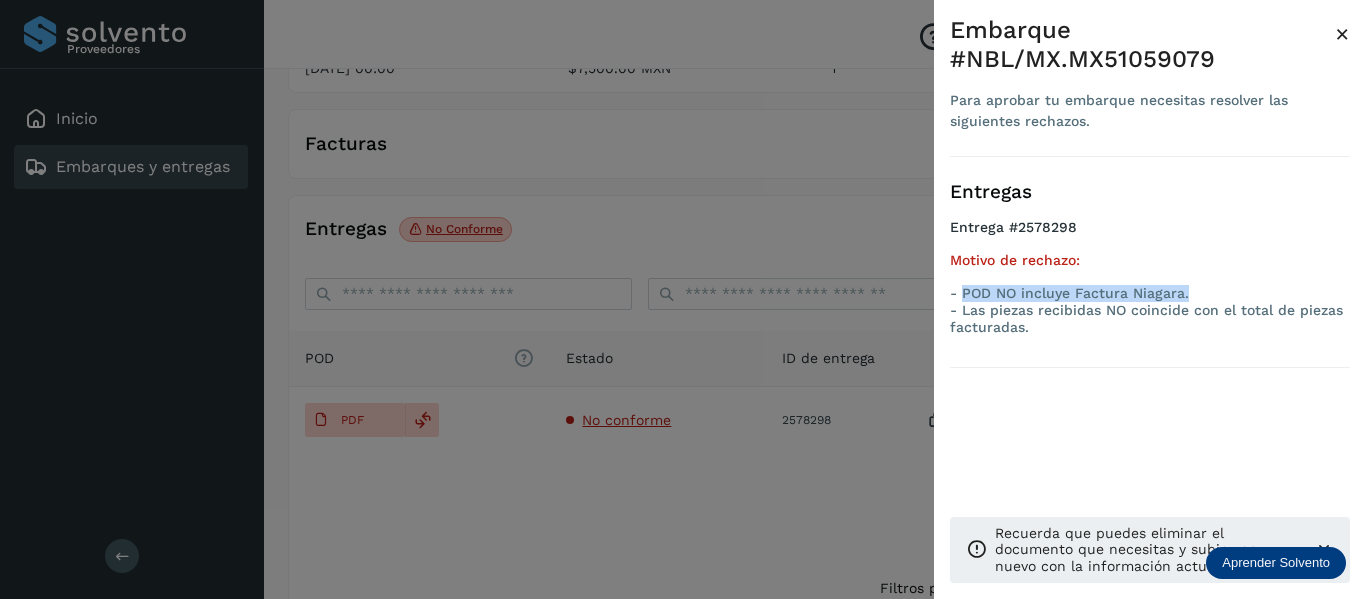 drag, startPoint x: 961, startPoint y: 292, endPoint x: 1211, endPoint y: 293, distance: 250.002 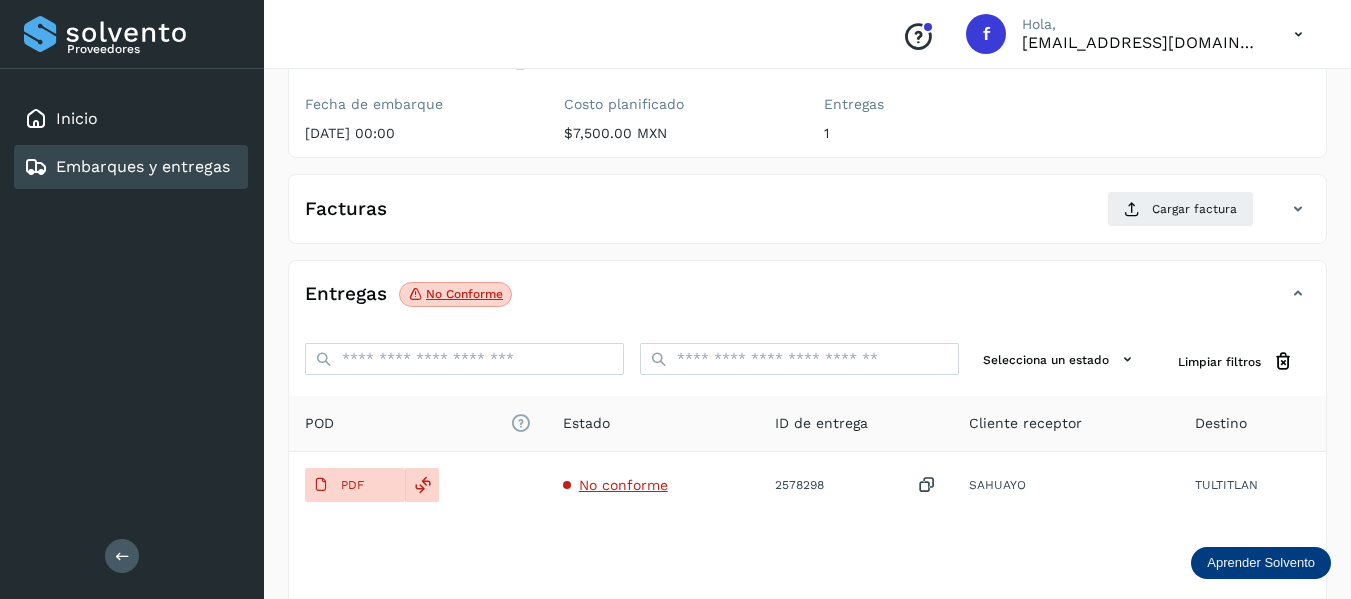 scroll, scrollTop: 200, scrollLeft: 0, axis: vertical 